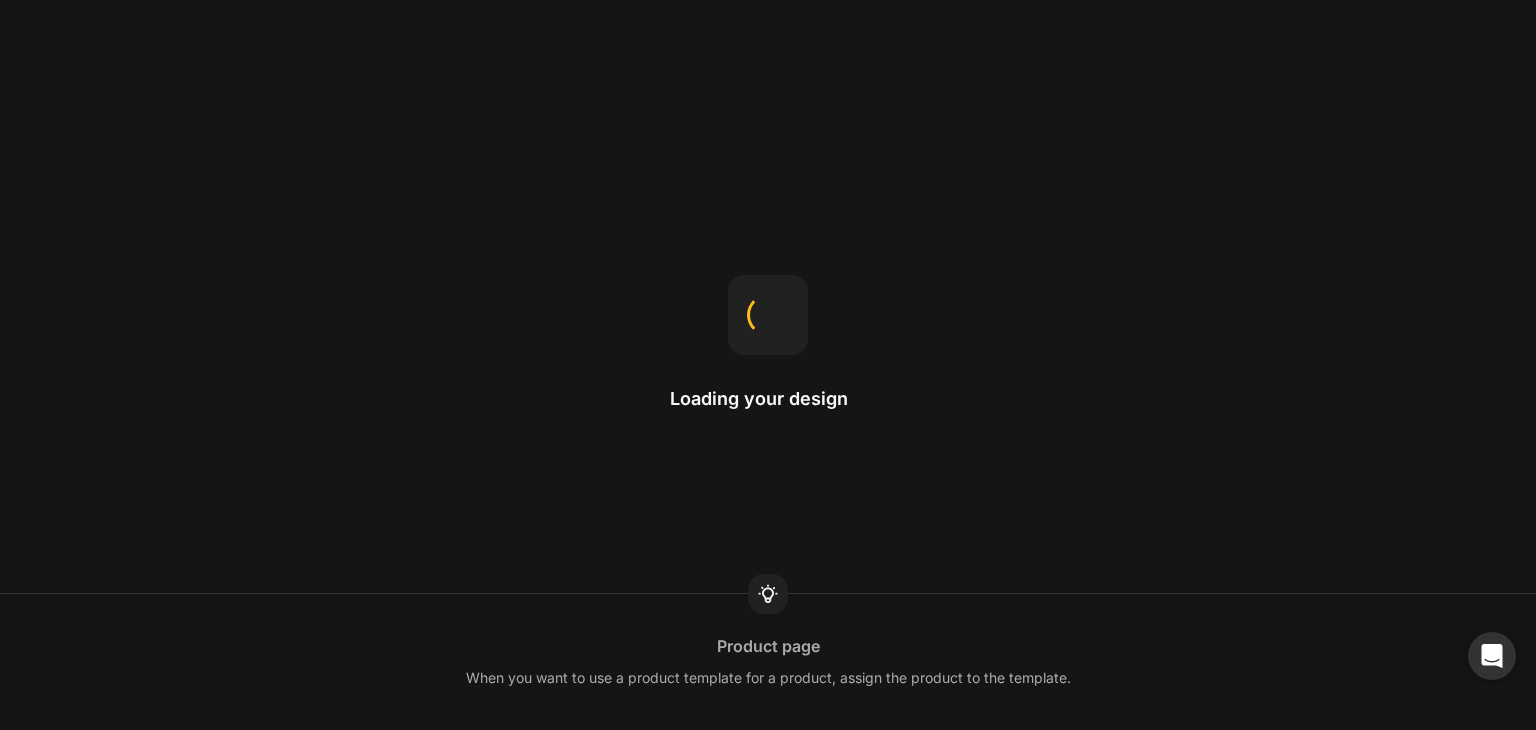 scroll, scrollTop: 0, scrollLeft: 0, axis: both 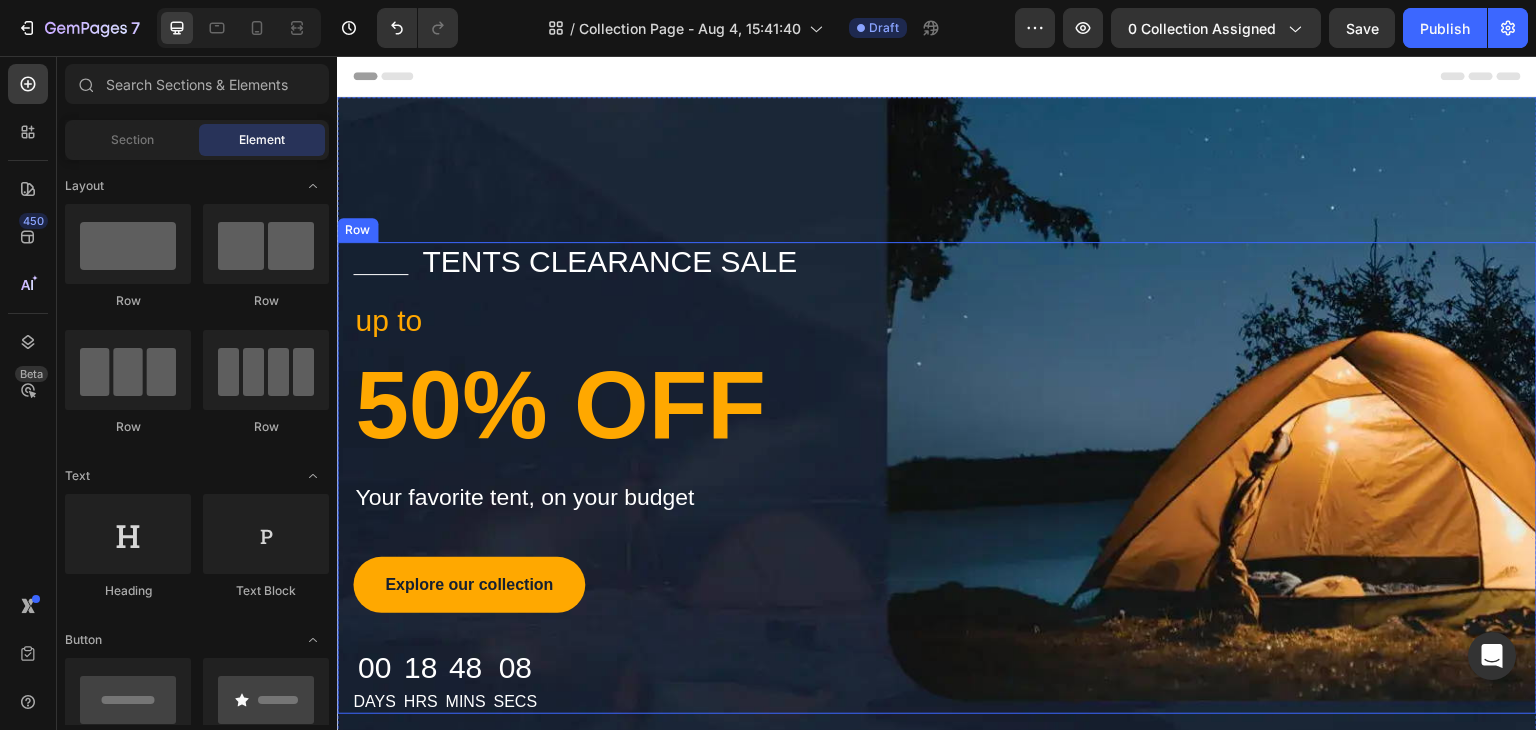 click on "Title Line tents clearance sale Text block Row up to Text block 50% OFF   Heading Your favorite tent, on your budget  Text block Explore our collection Button 00 Days 18 Hrs 48 Mins 08 Secs Countdown Timer Row" at bounding box center [937, 478] 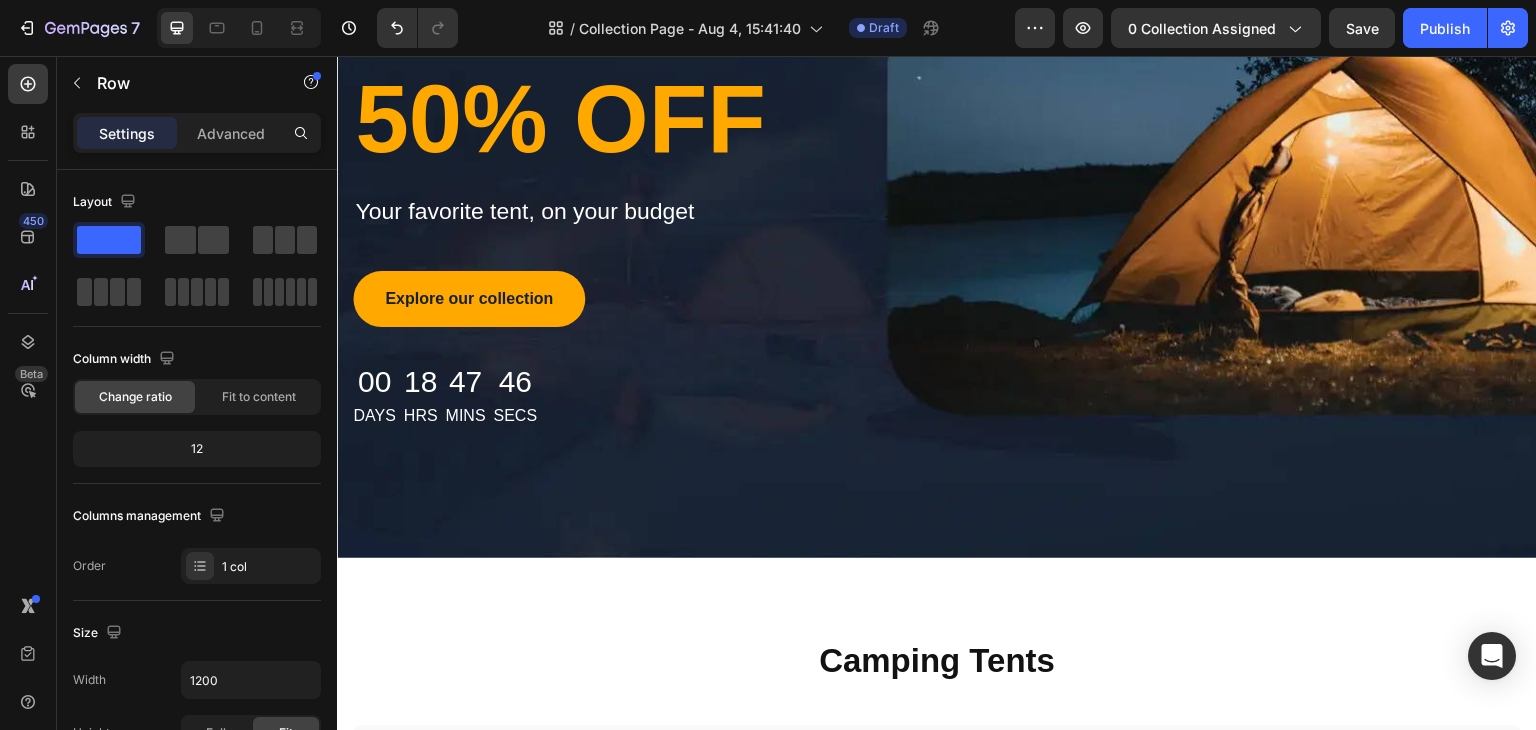 scroll, scrollTop: 0, scrollLeft: 0, axis: both 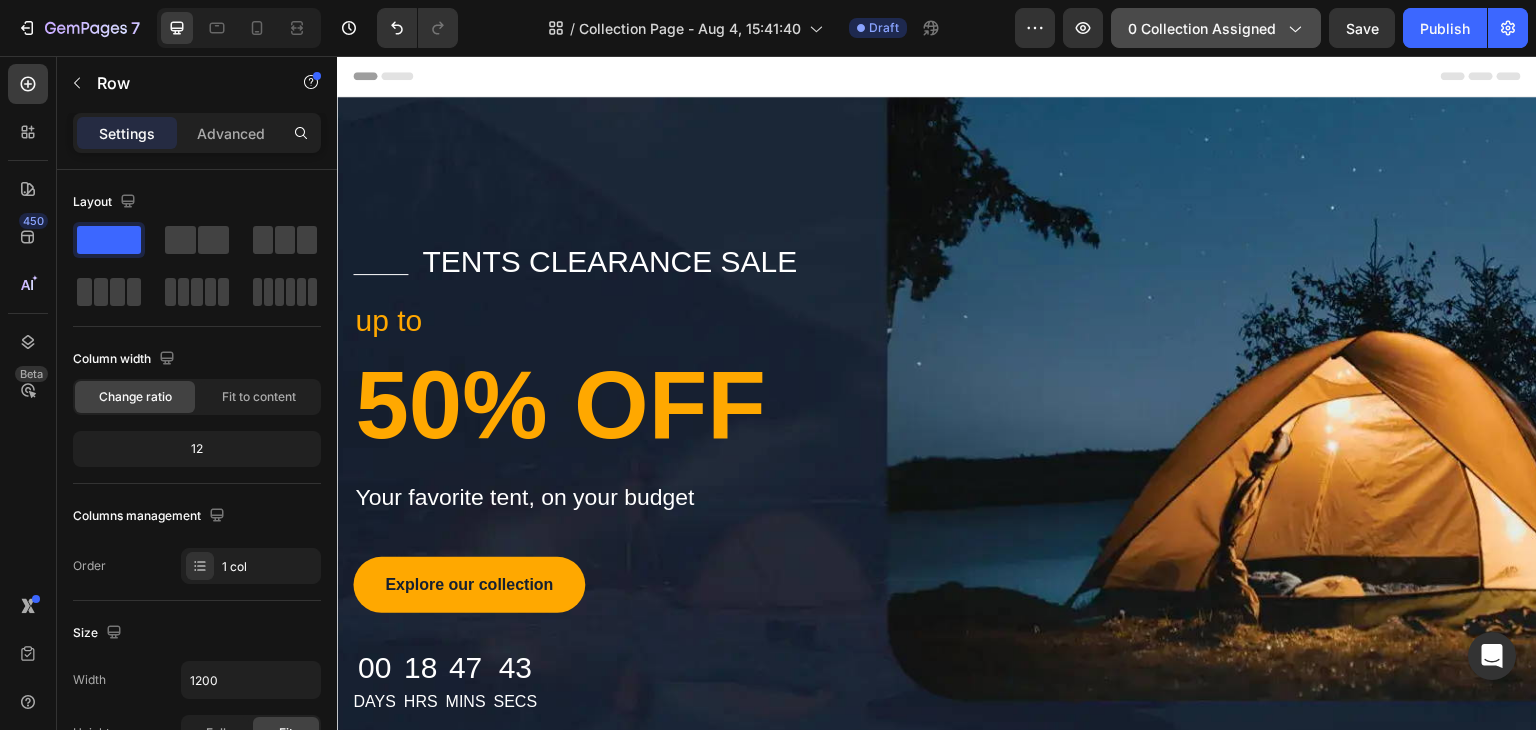click on "0 collection assigned" at bounding box center (1216, 28) 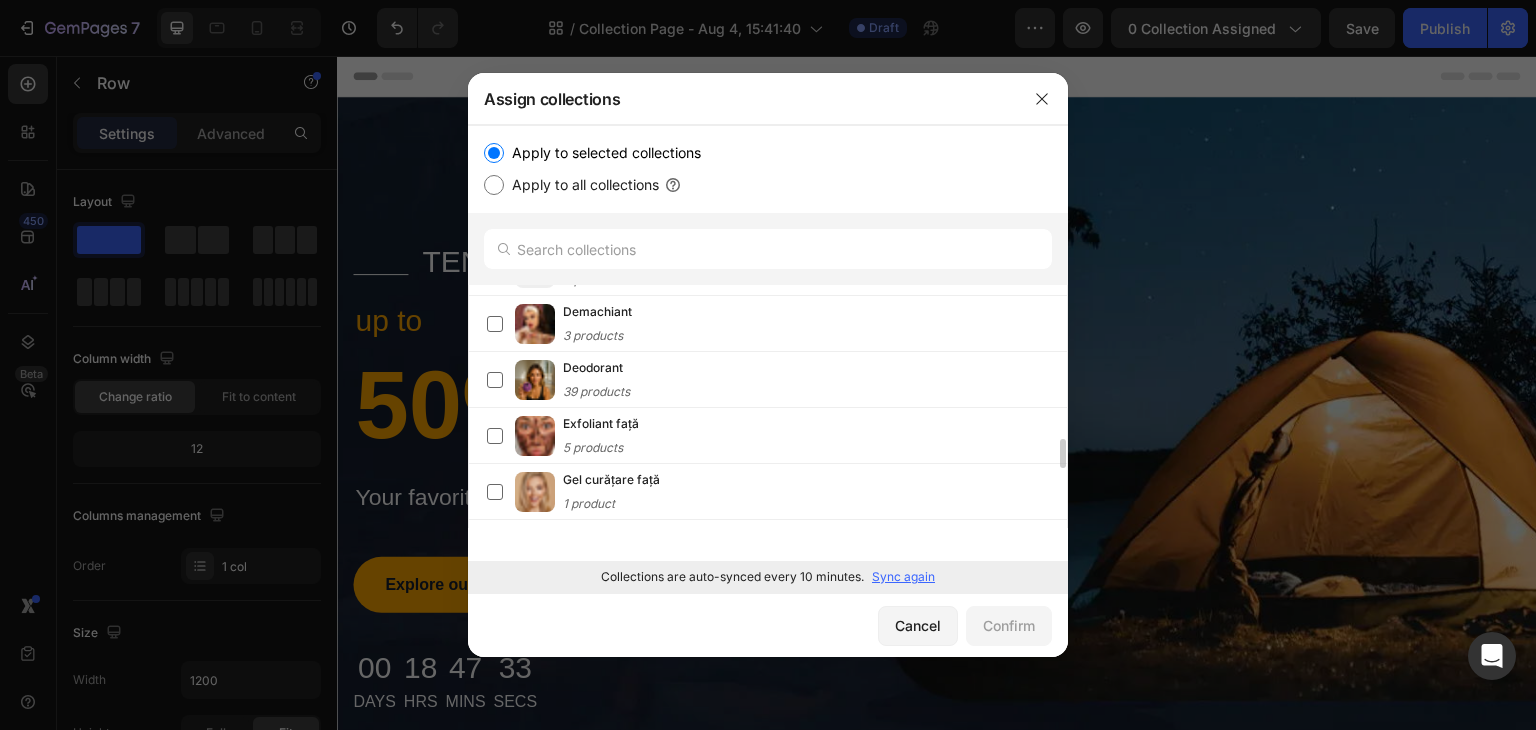 scroll, scrollTop: 1477, scrollLeft: 0, axis: vertical 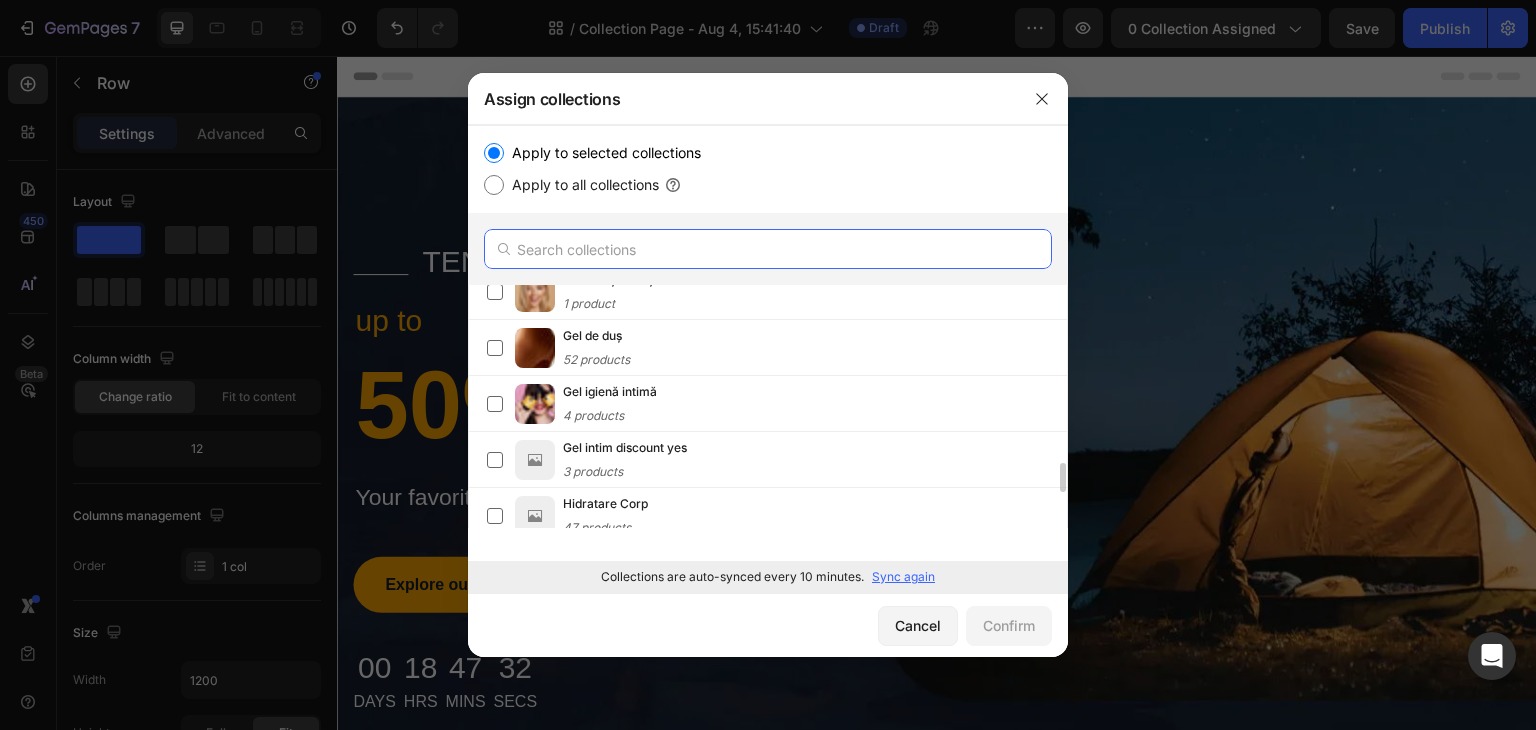 click at bounding box center (768, 249) 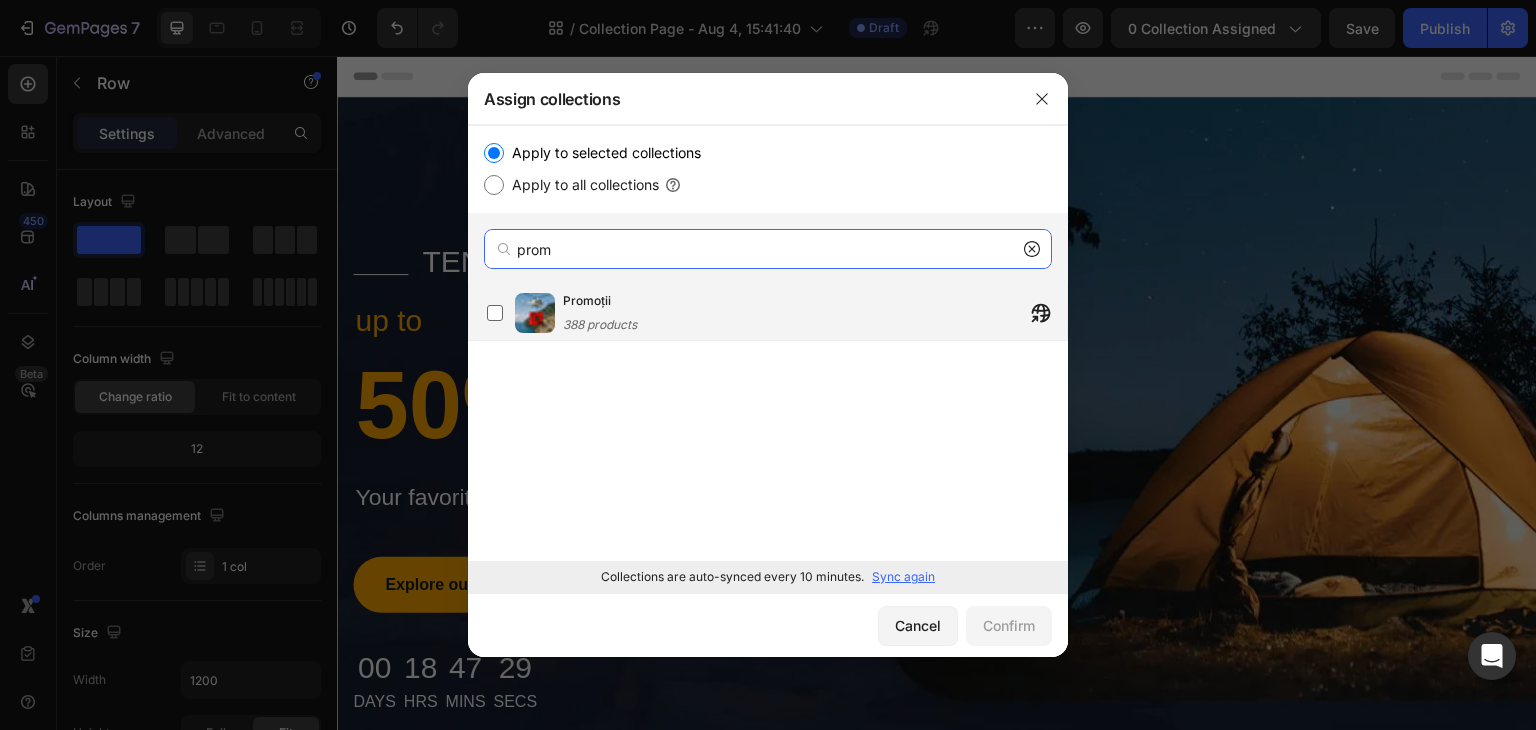 type on "prom" 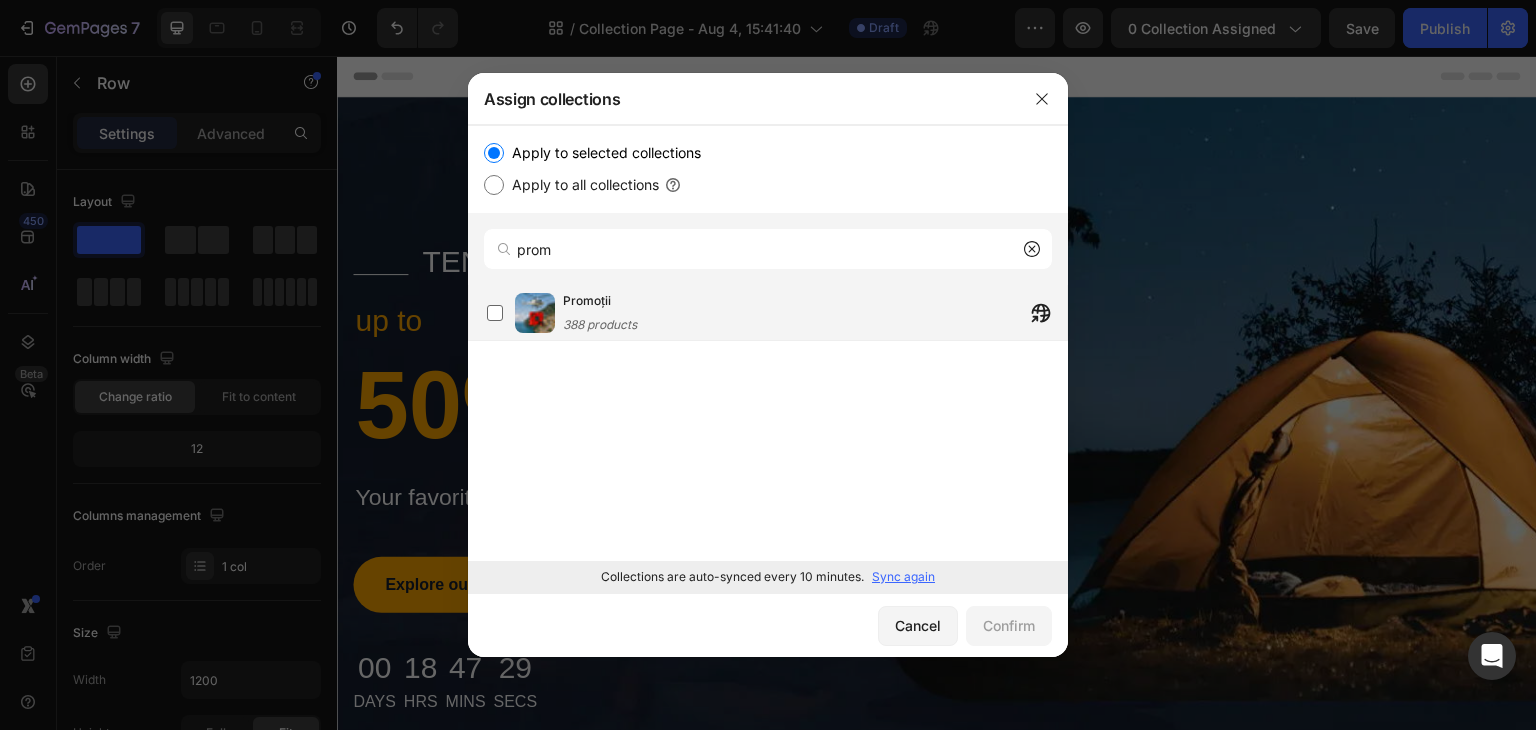 click on "388 products" 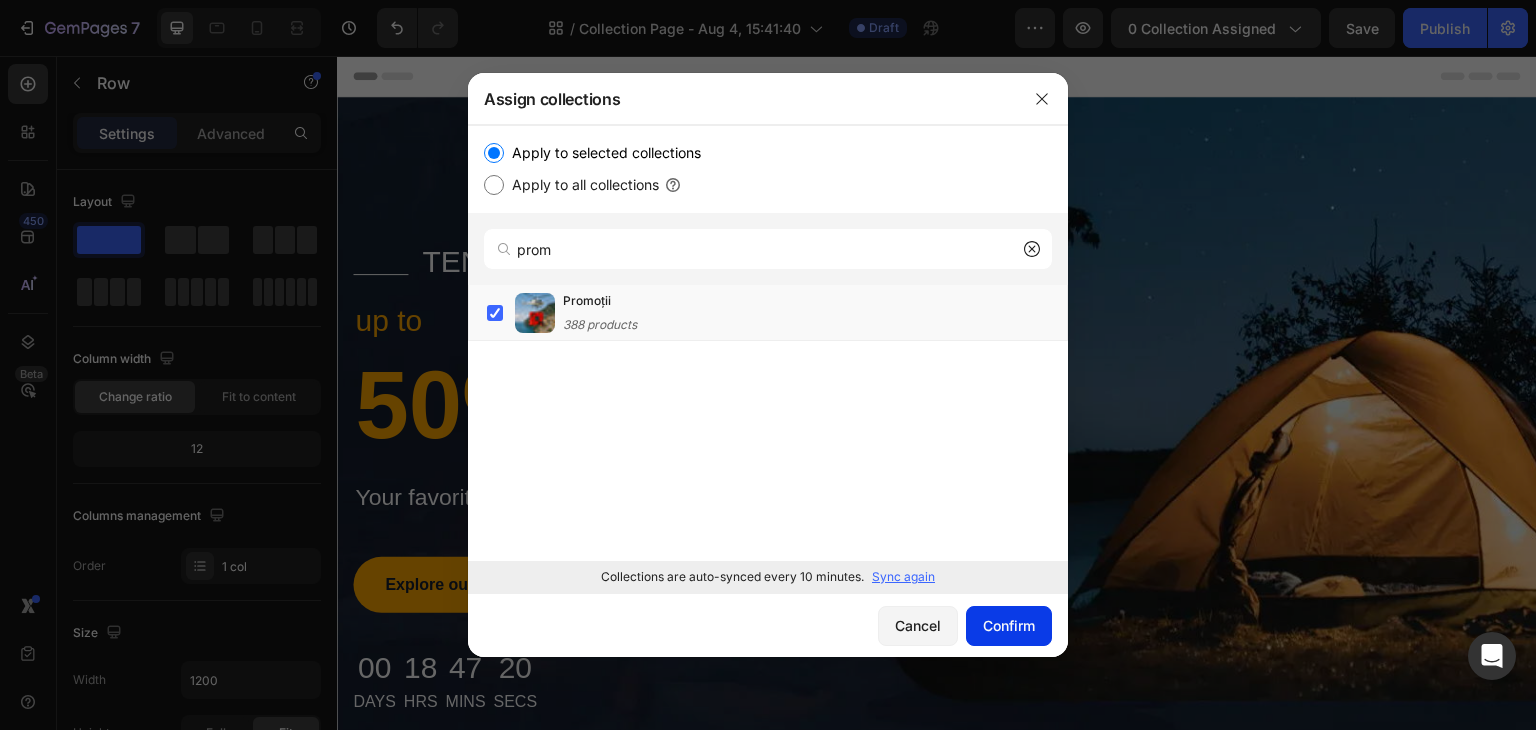 click on "Confirm" at bounding box center (1009, 625) 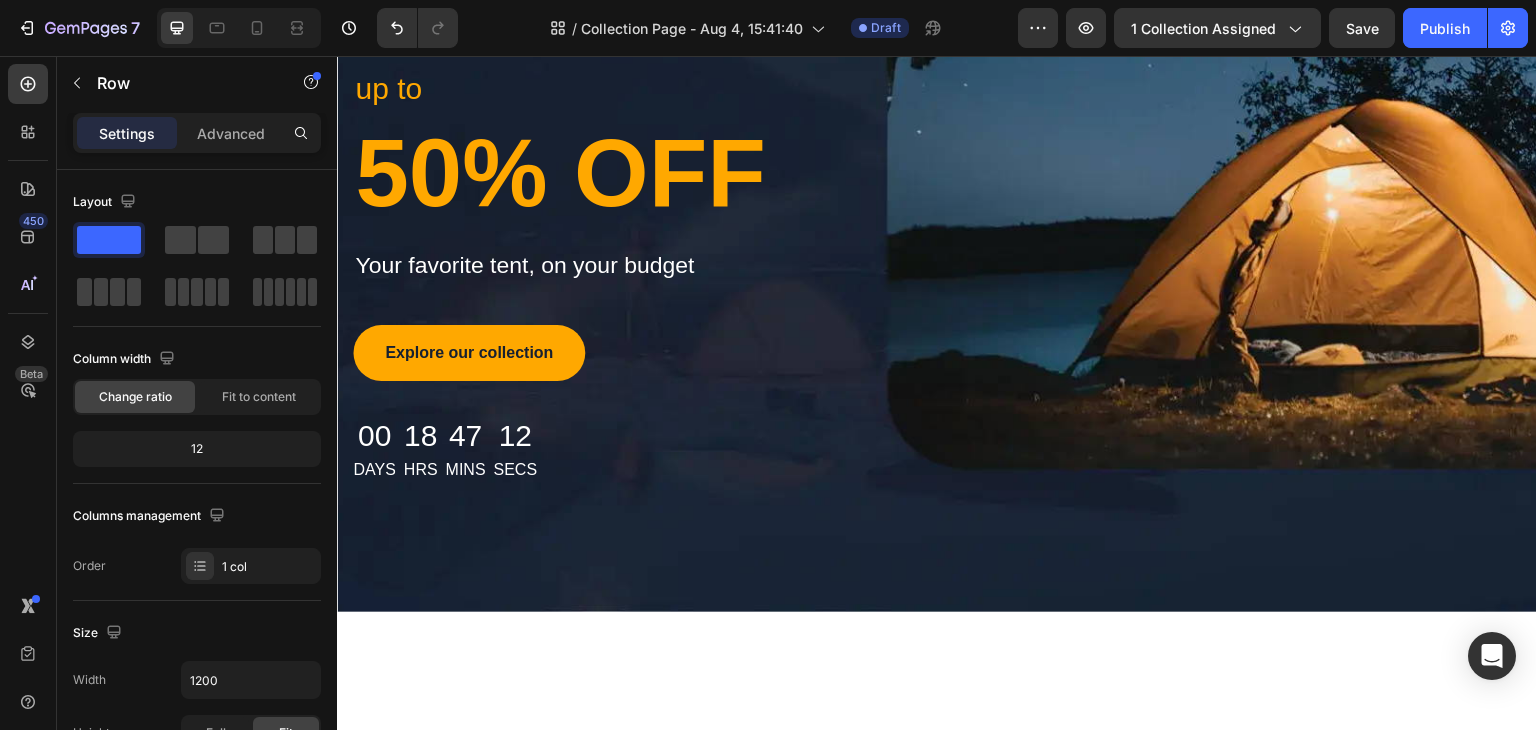 scroll, scrollTop: 0, scrollLeft: 0, axis: both 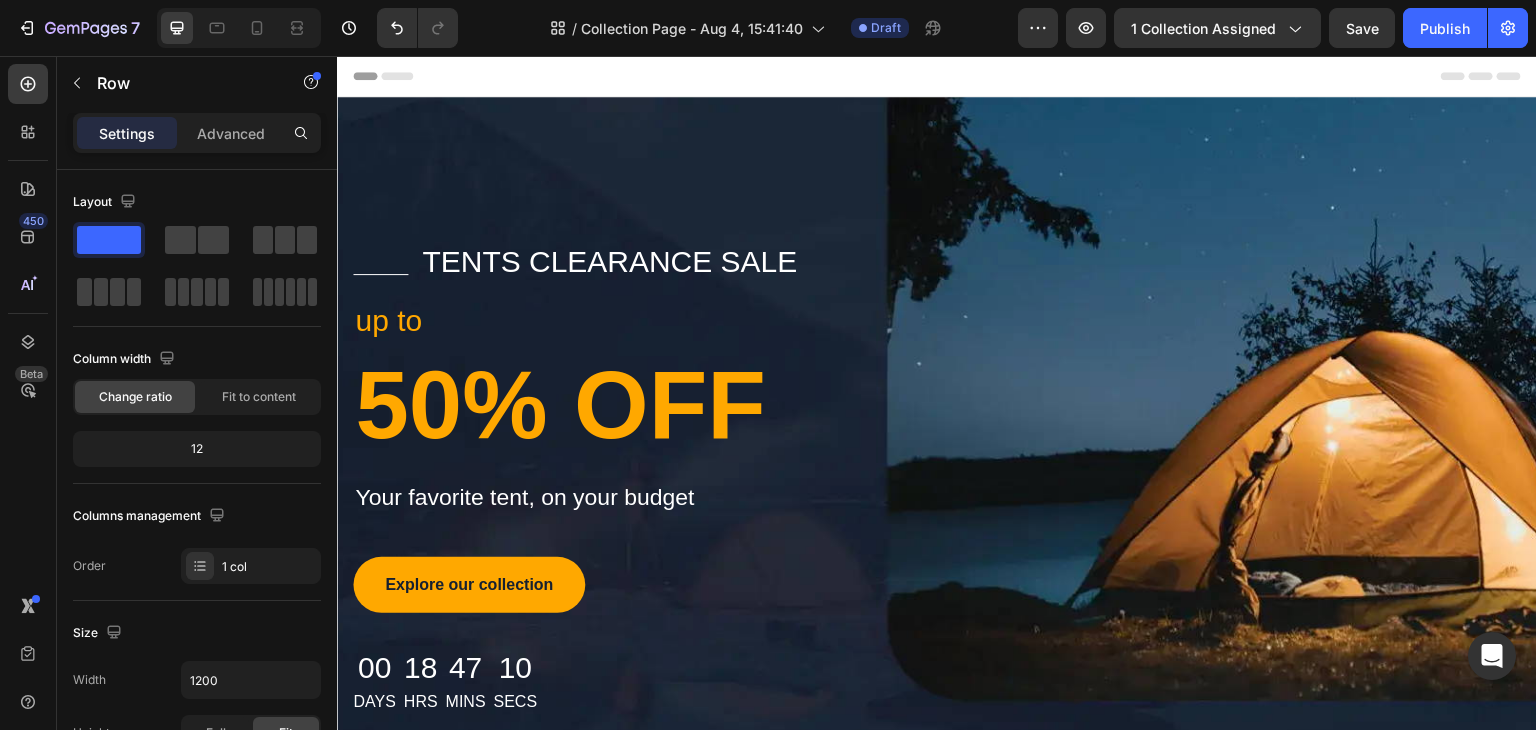 click on "Title Line tents clearance sale Text block Row up to Text block 50% OFF   Heading Your favorite tent, on your budget  Text block Explore our collection Button 00 Days 18 Hrs 47 Mins 10 Secs Countdown Timer Row" at bounding box center [937, 478] 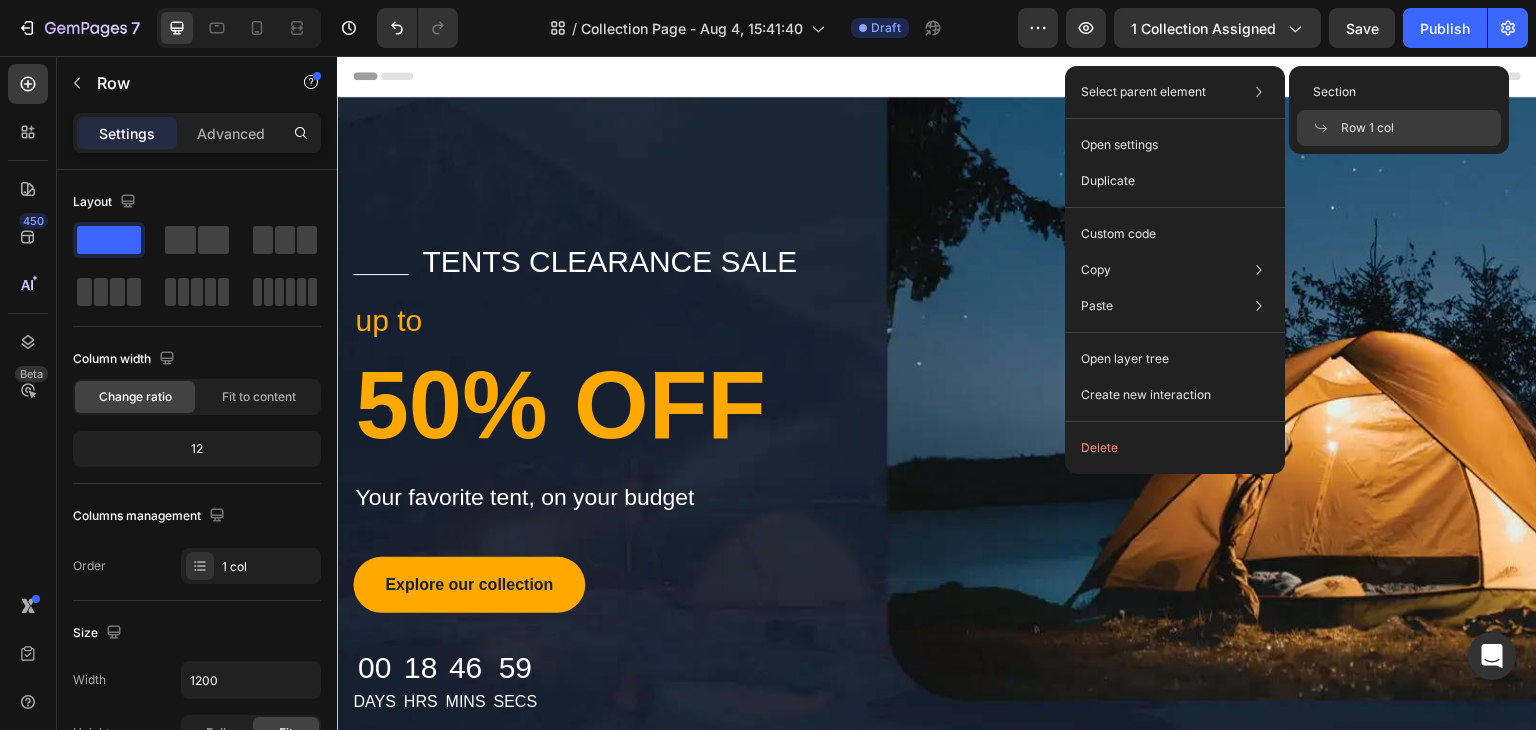 click 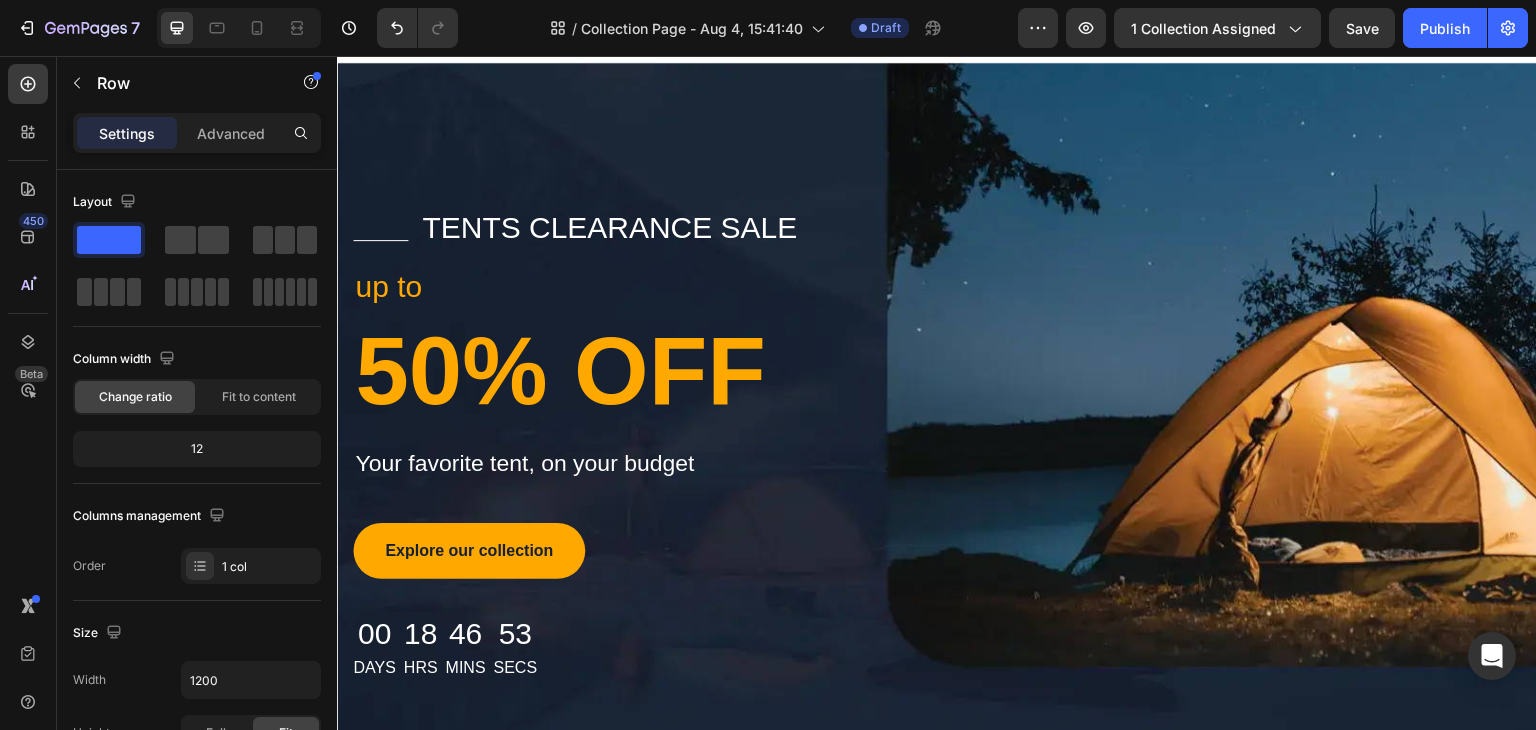 scroll, scrollTop: 0, scrollLeft: 0, axis: both 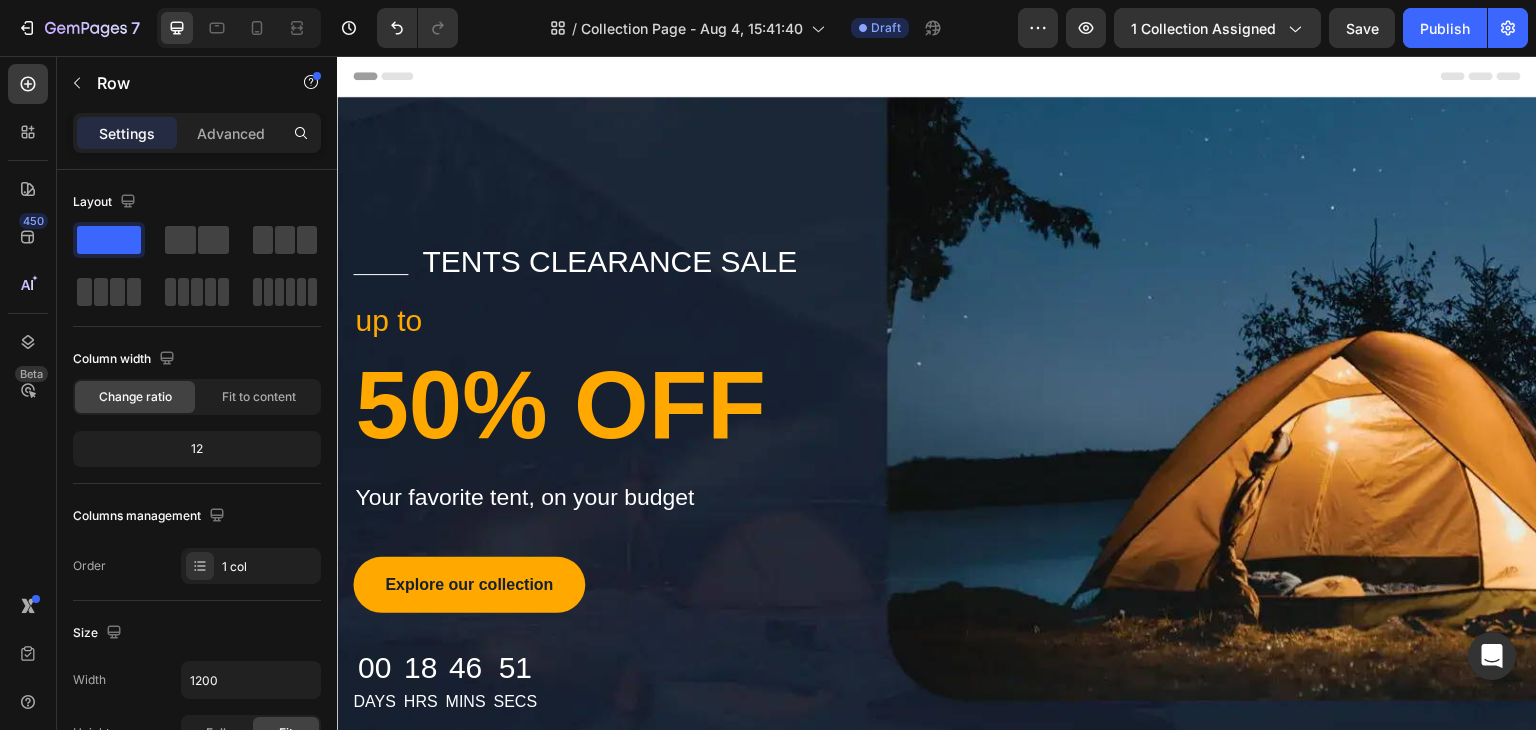 click on "Title Line tents clearance sale Text block Row up to Text block 50% OFF   Heading Your favorite tent, on your budget  Text block Explore our collection Button 00 Days 18 Hrs 46 Mins 51 Secs Countdown Timer Row" at bounding box center [937, 478] 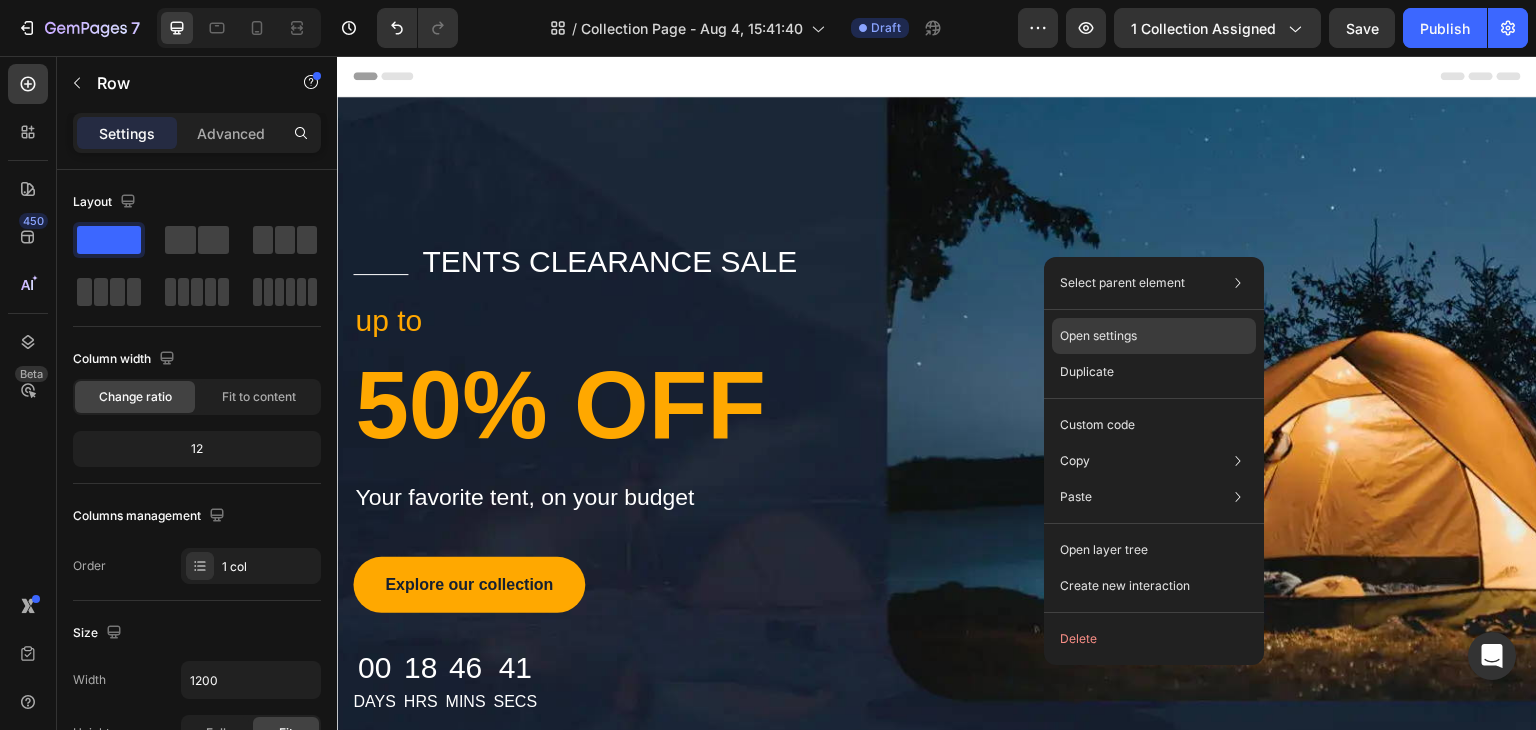 drag, startPoint x: 760, startPoint y: 285, endPoint x: 1096, endPoint y: 341, distance: 340.6347 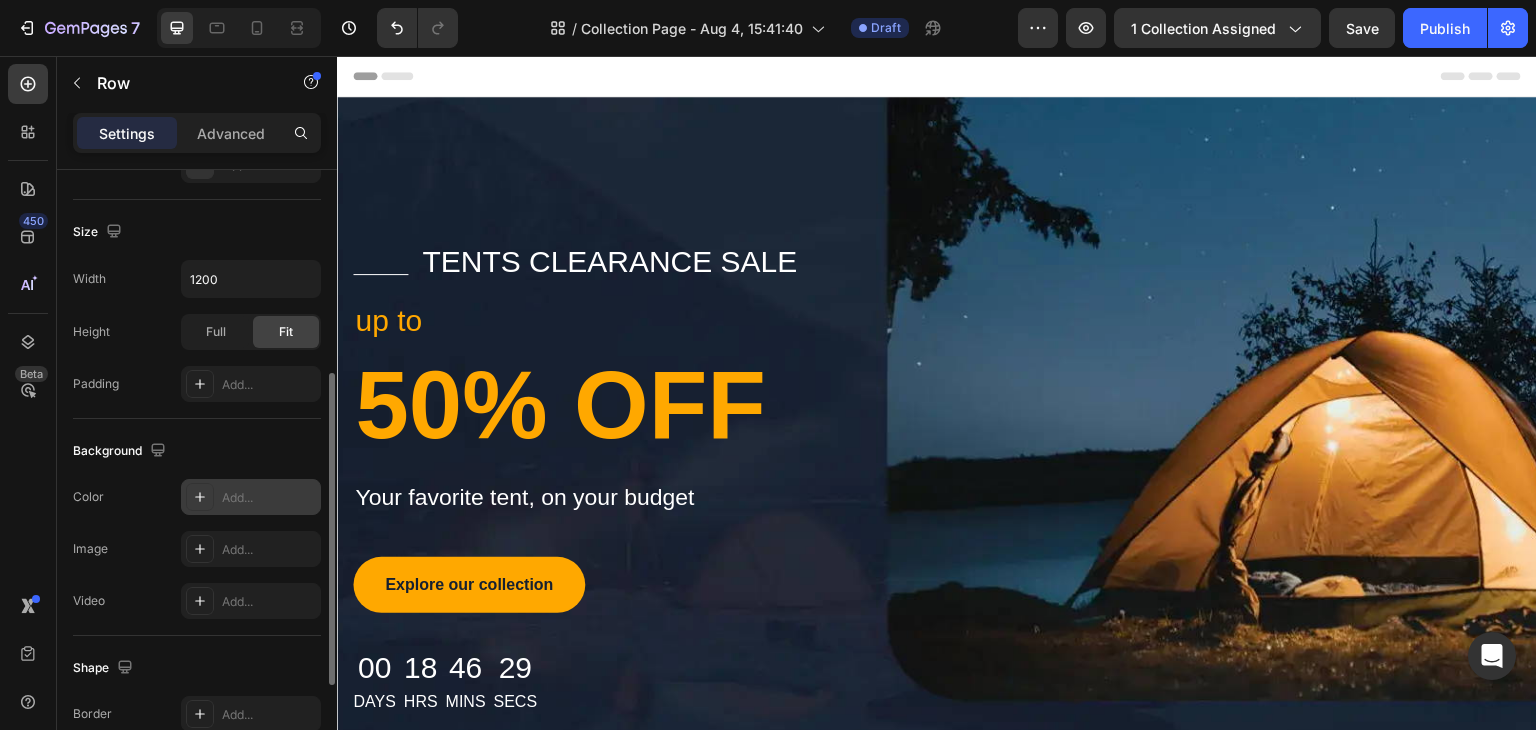 scroll, scrollTop: 501, scrollLeft: 0, axis: vertical 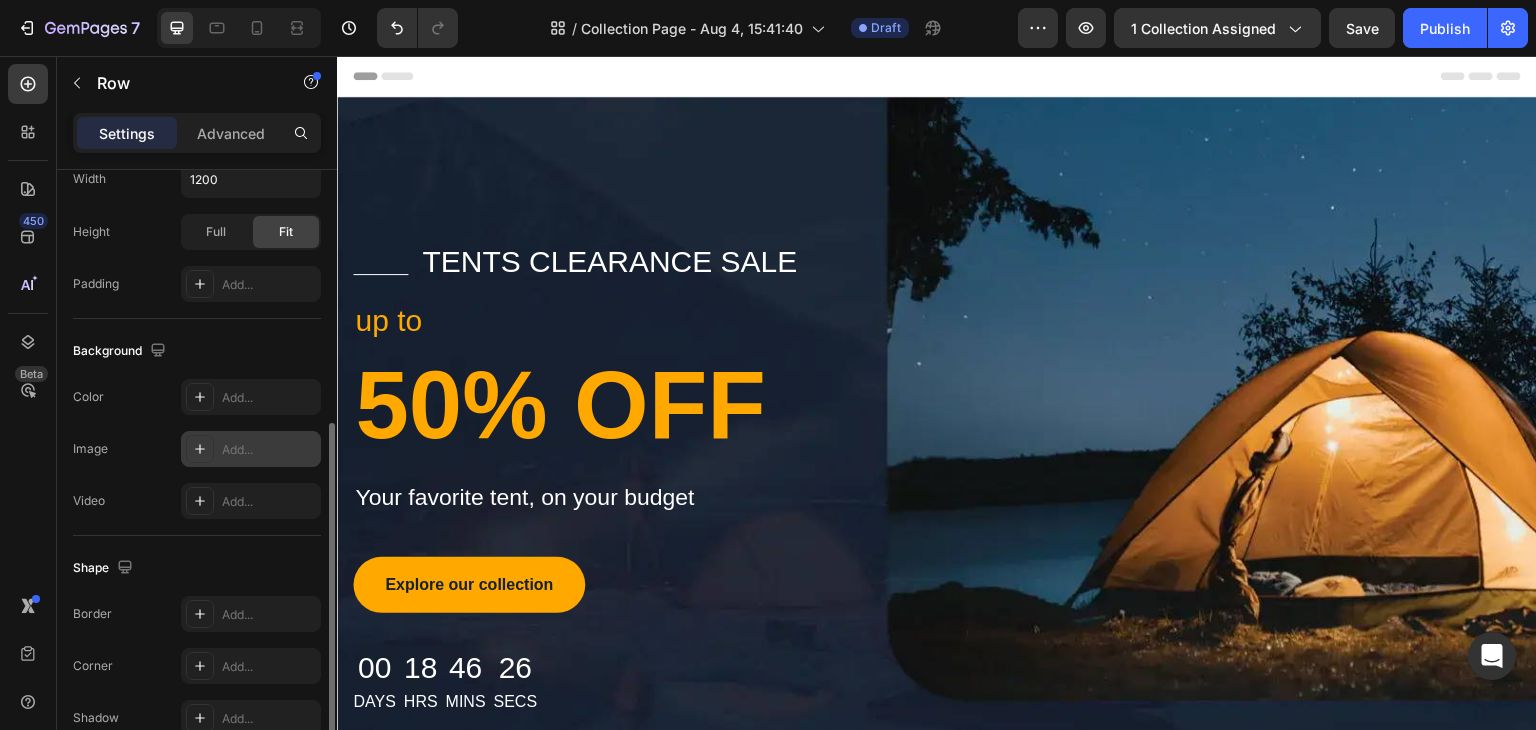 click on "Add..." at bounding box center [269, 450] 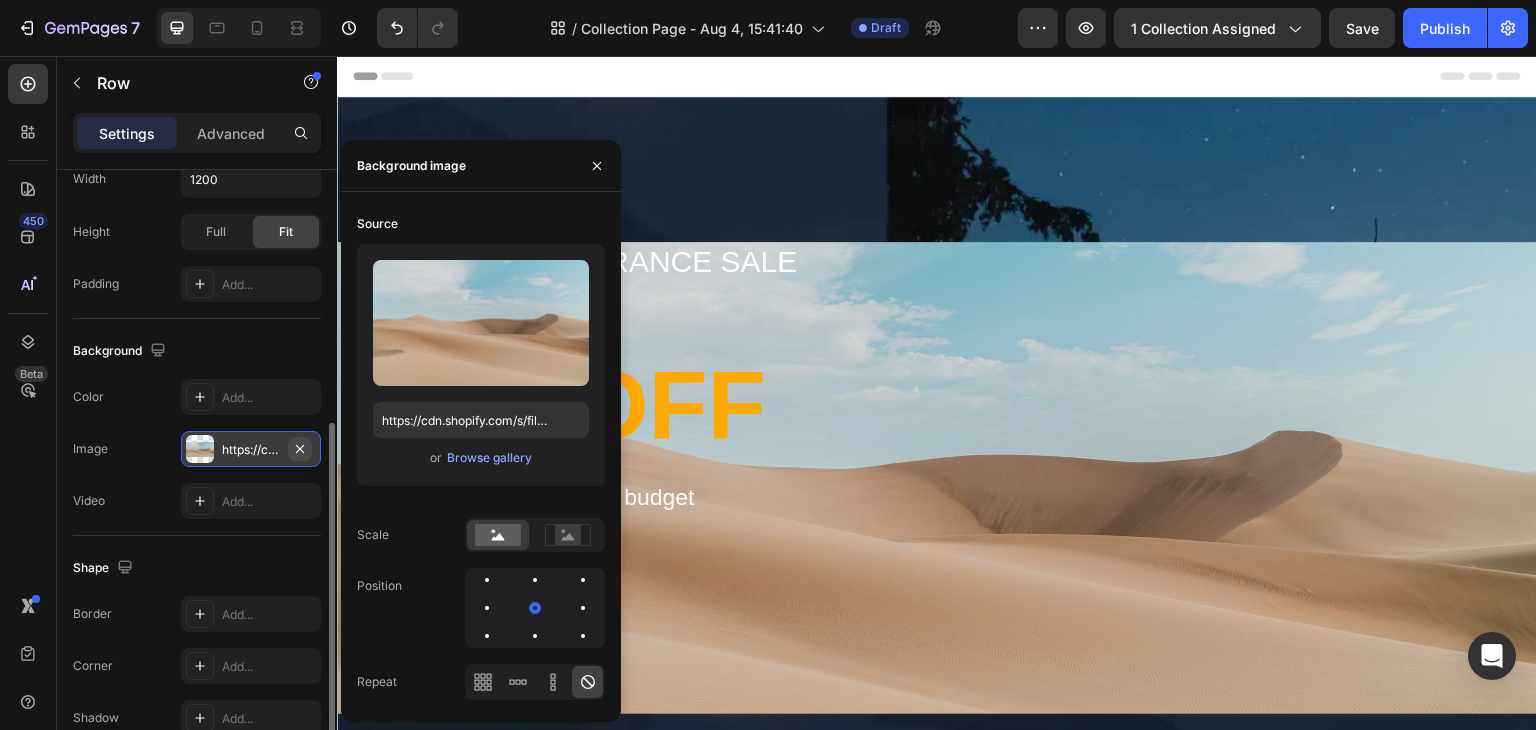 click 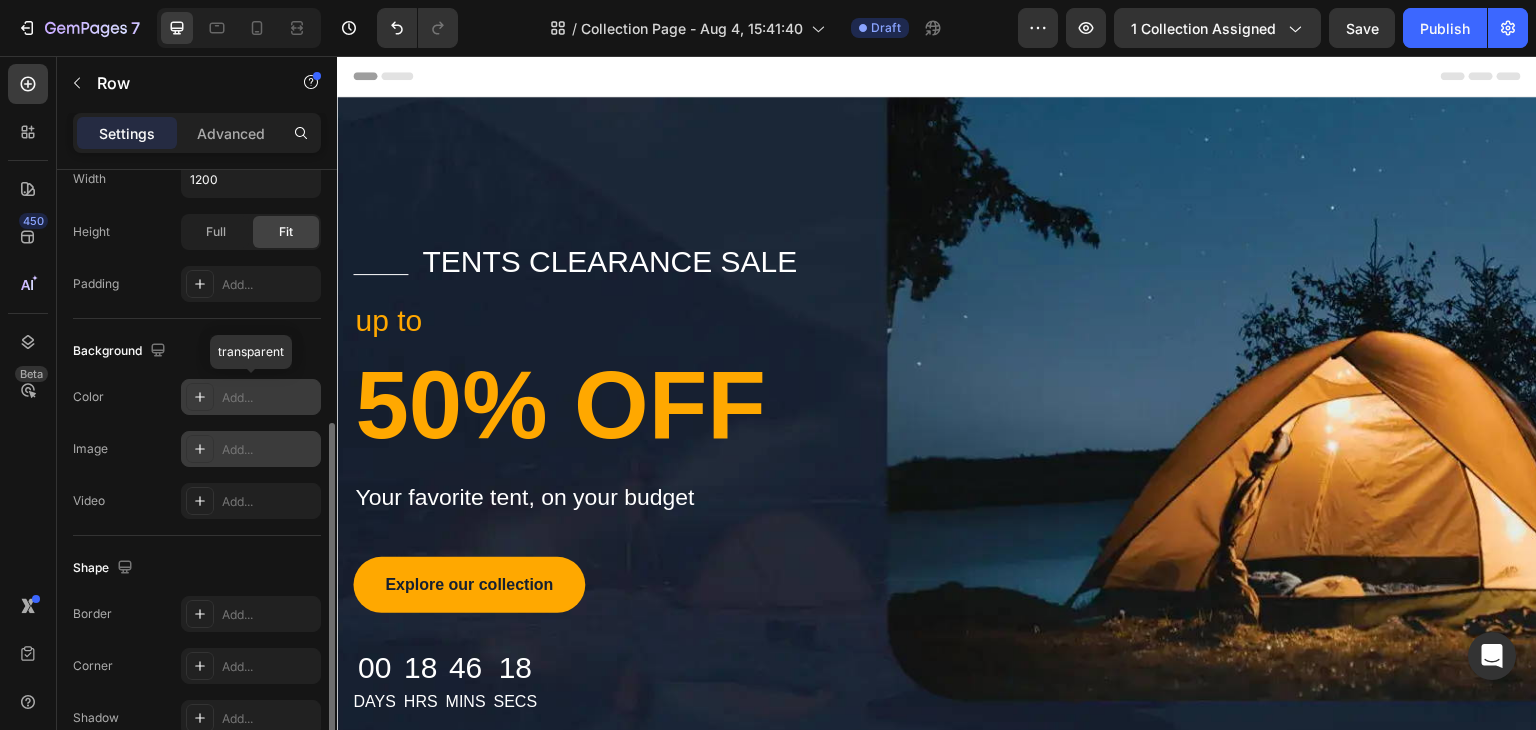 click on "Add..." at bounding box center [269, 398] 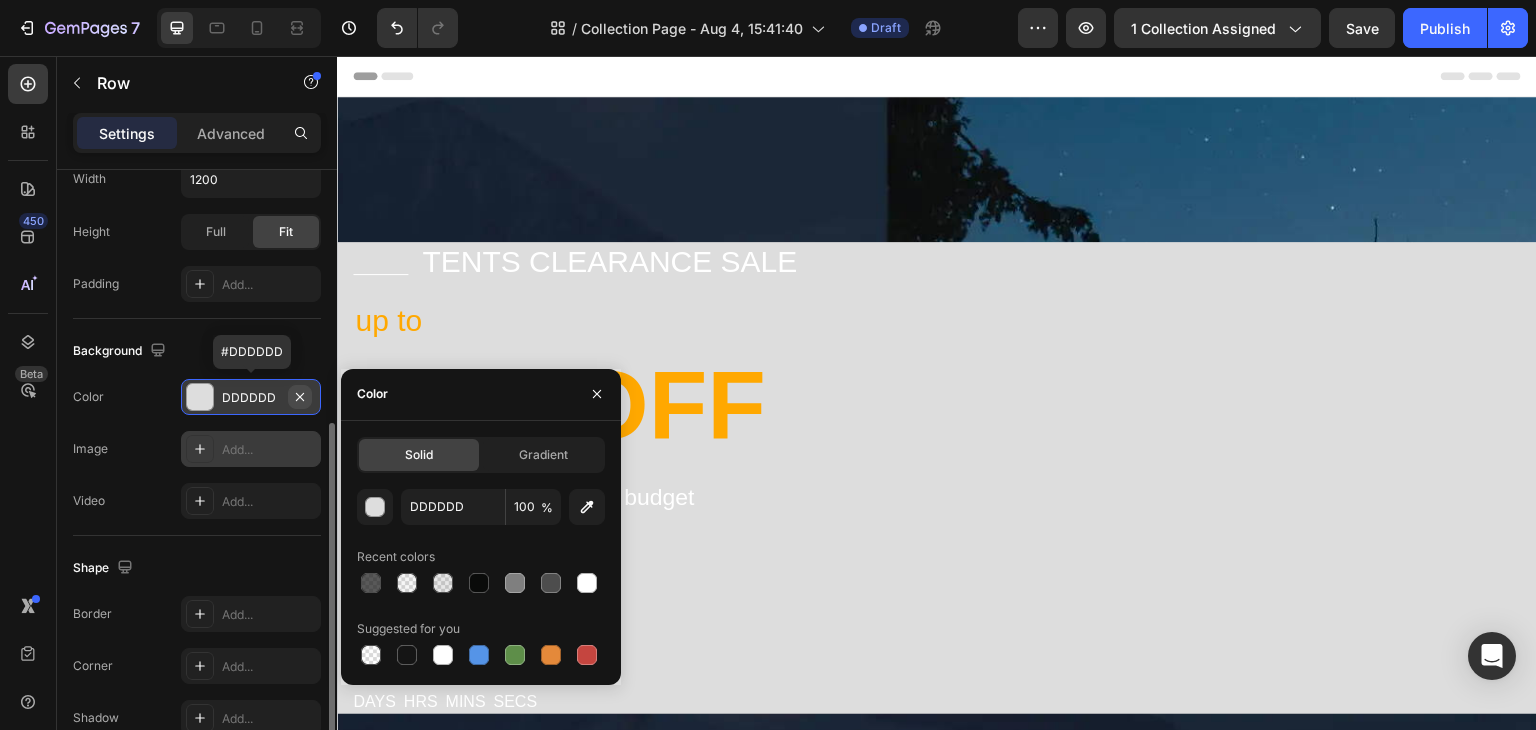 click 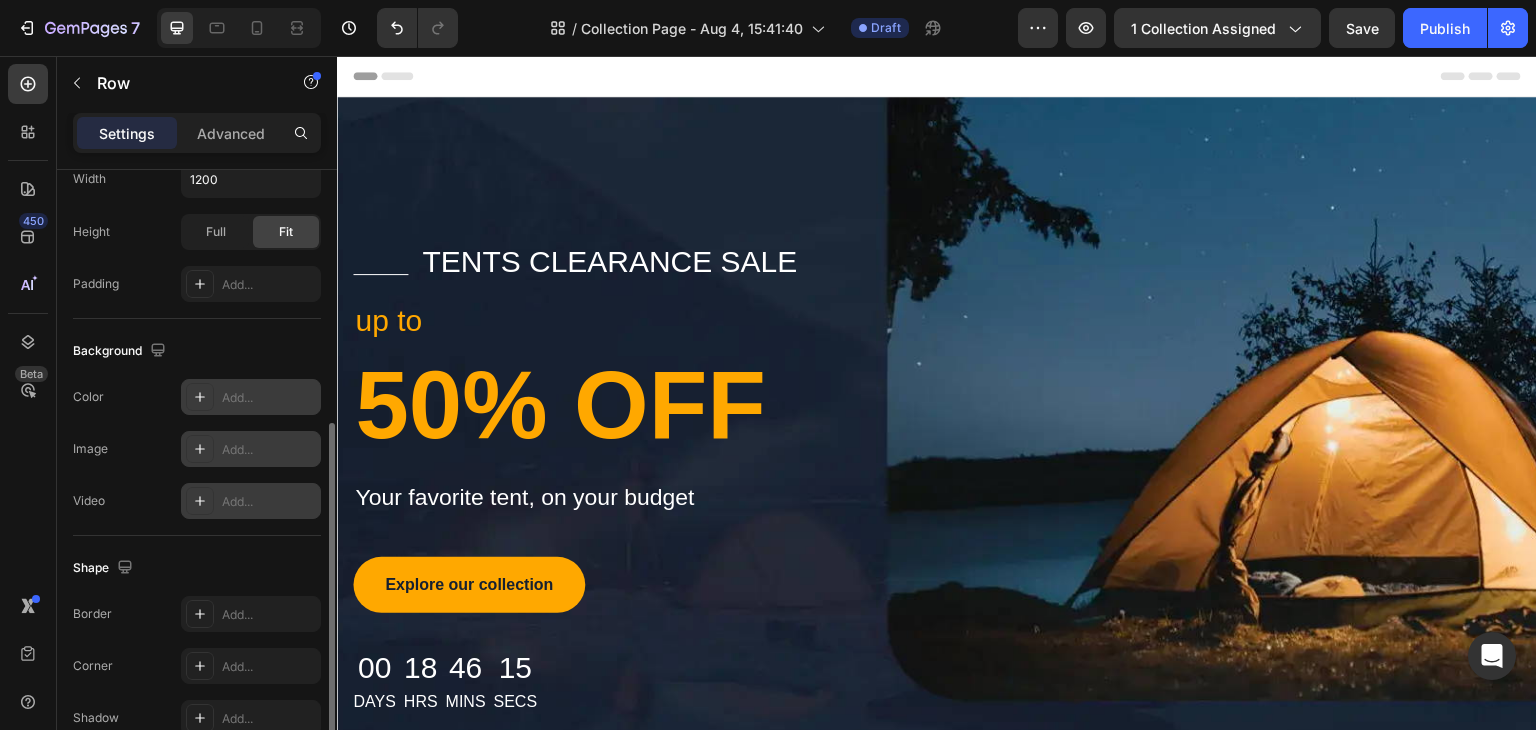 click on "Add..." at bounding box center [251, 501] 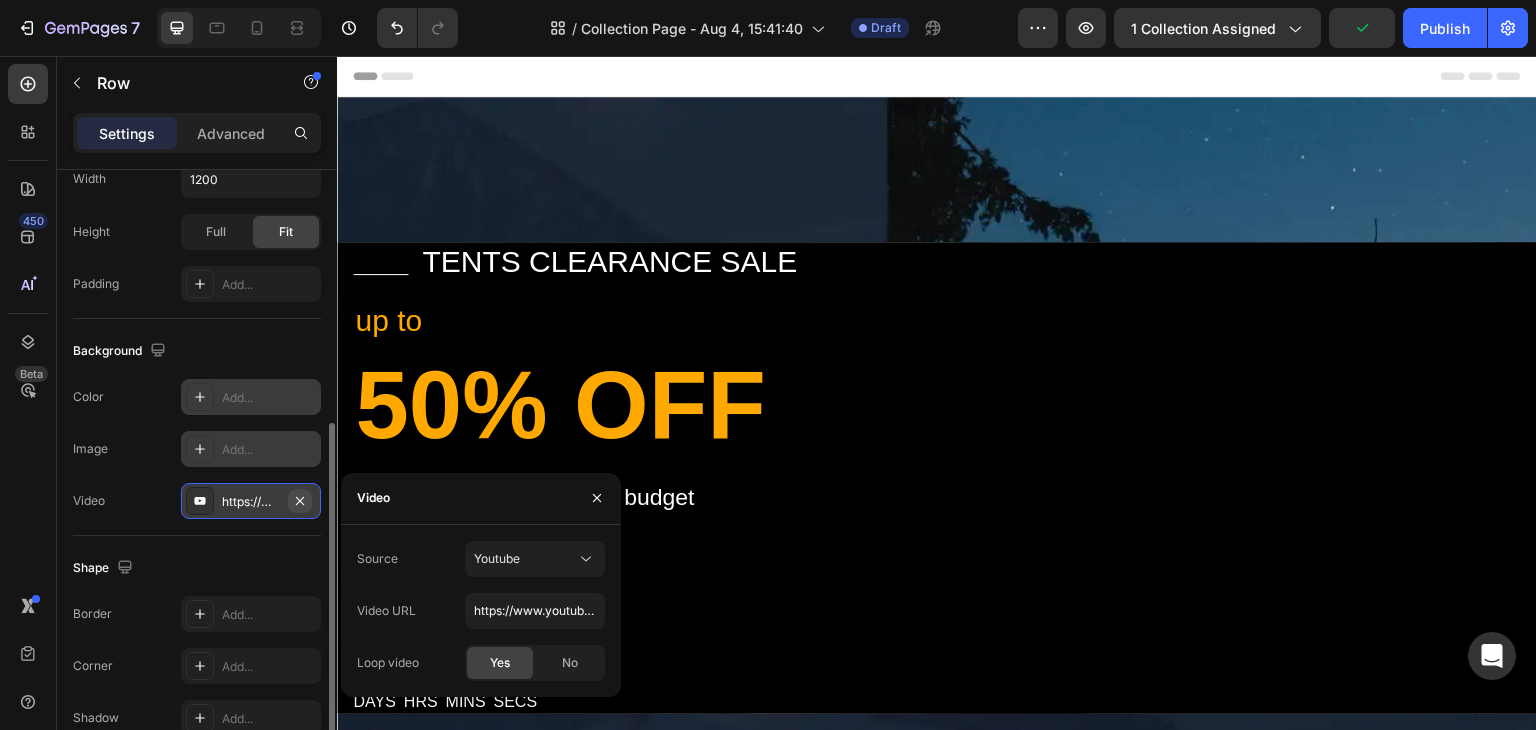 click 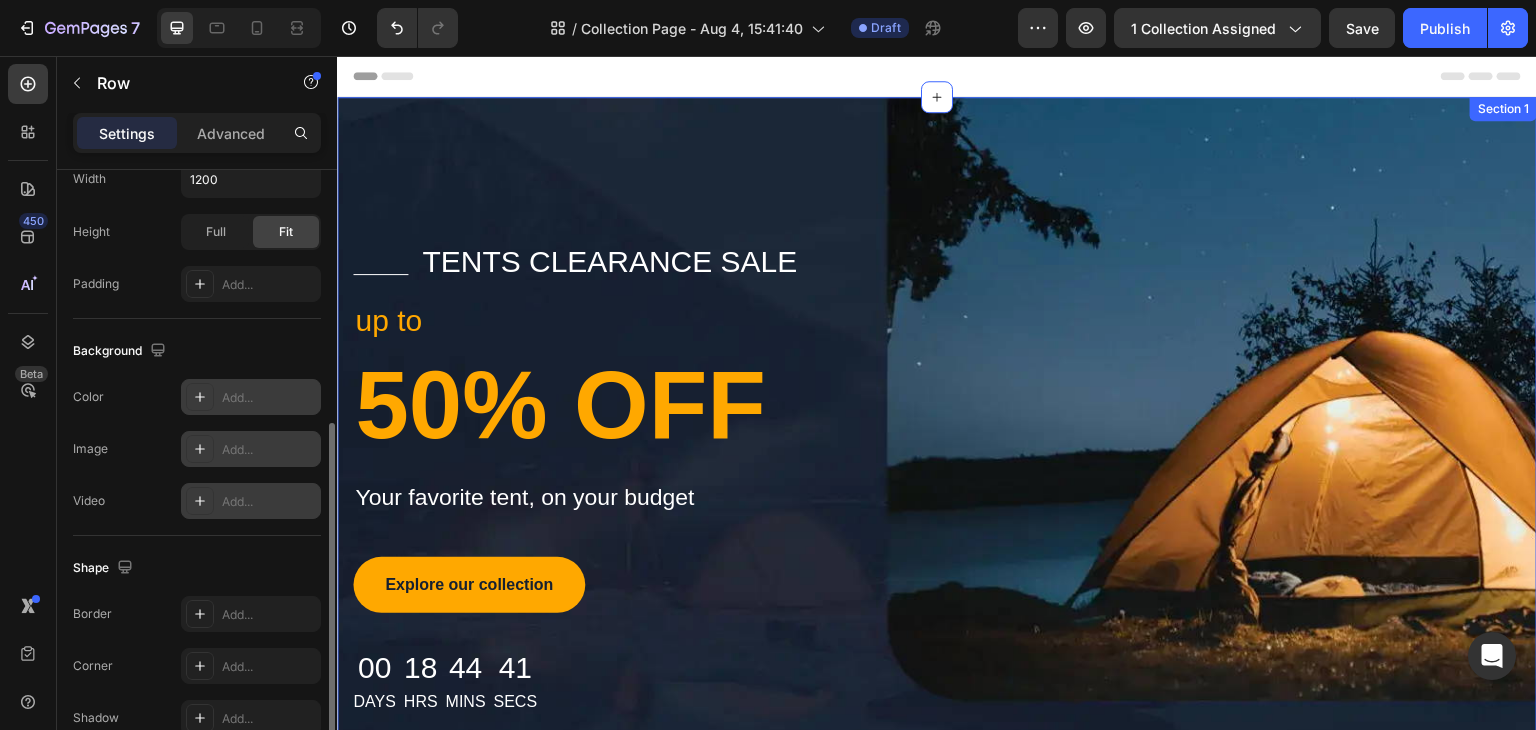 drag, startPoint x: 1163, startPoint y: 116, endPoint x: 1151, endPoint y: 123, distance: 13.892444 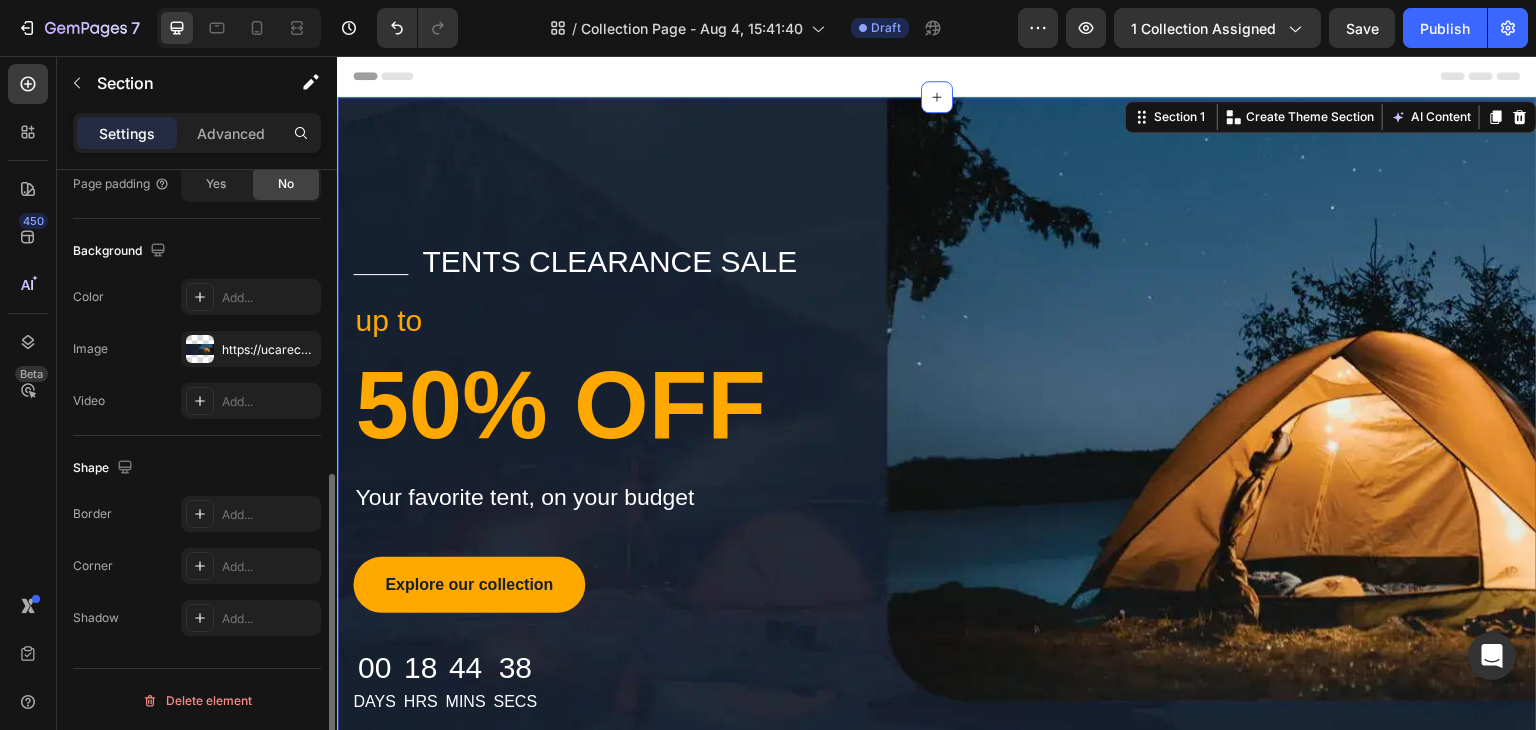 scroll, scrollTop: 501, scrollLeft: 0, axis: vertical 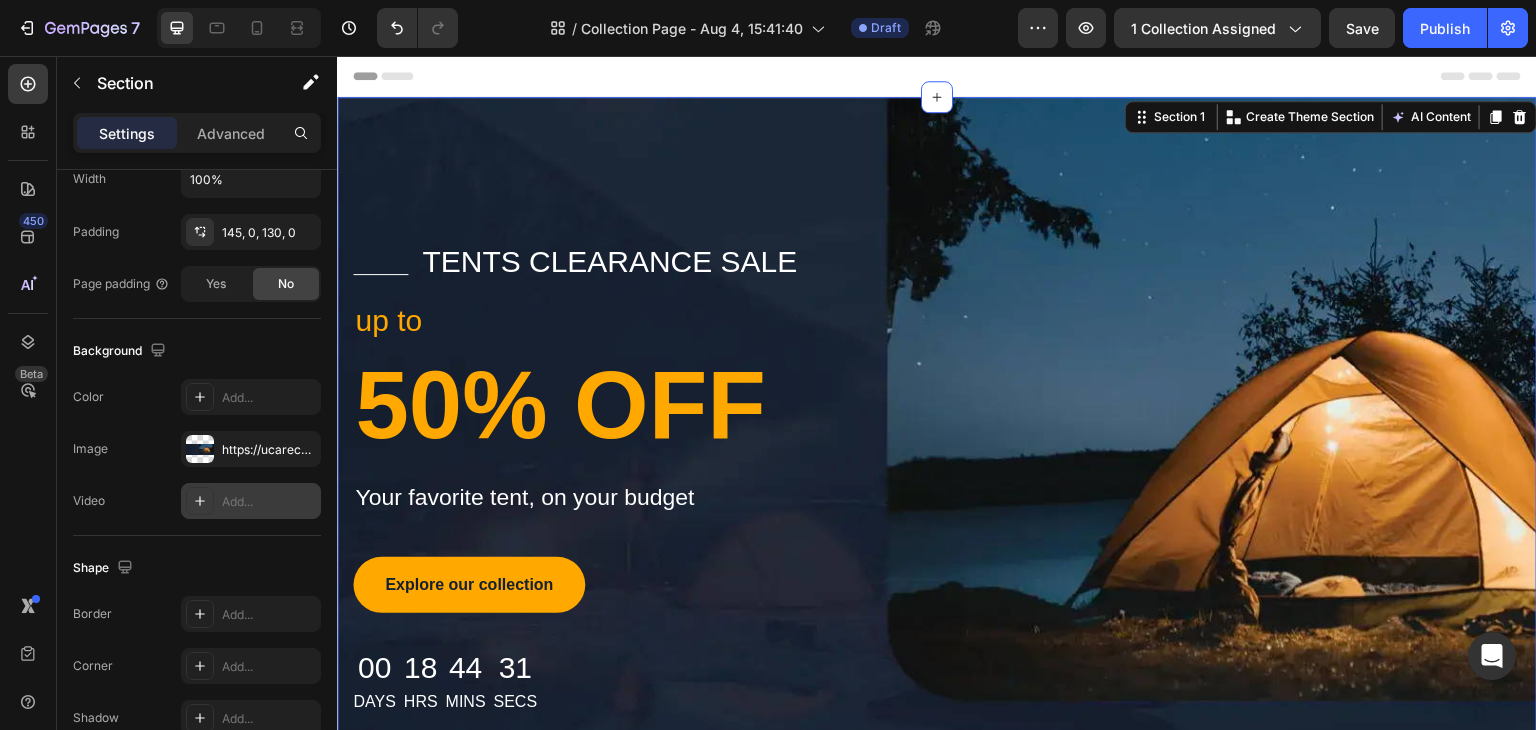 click on "Add..." at bounding box center (269, 502) 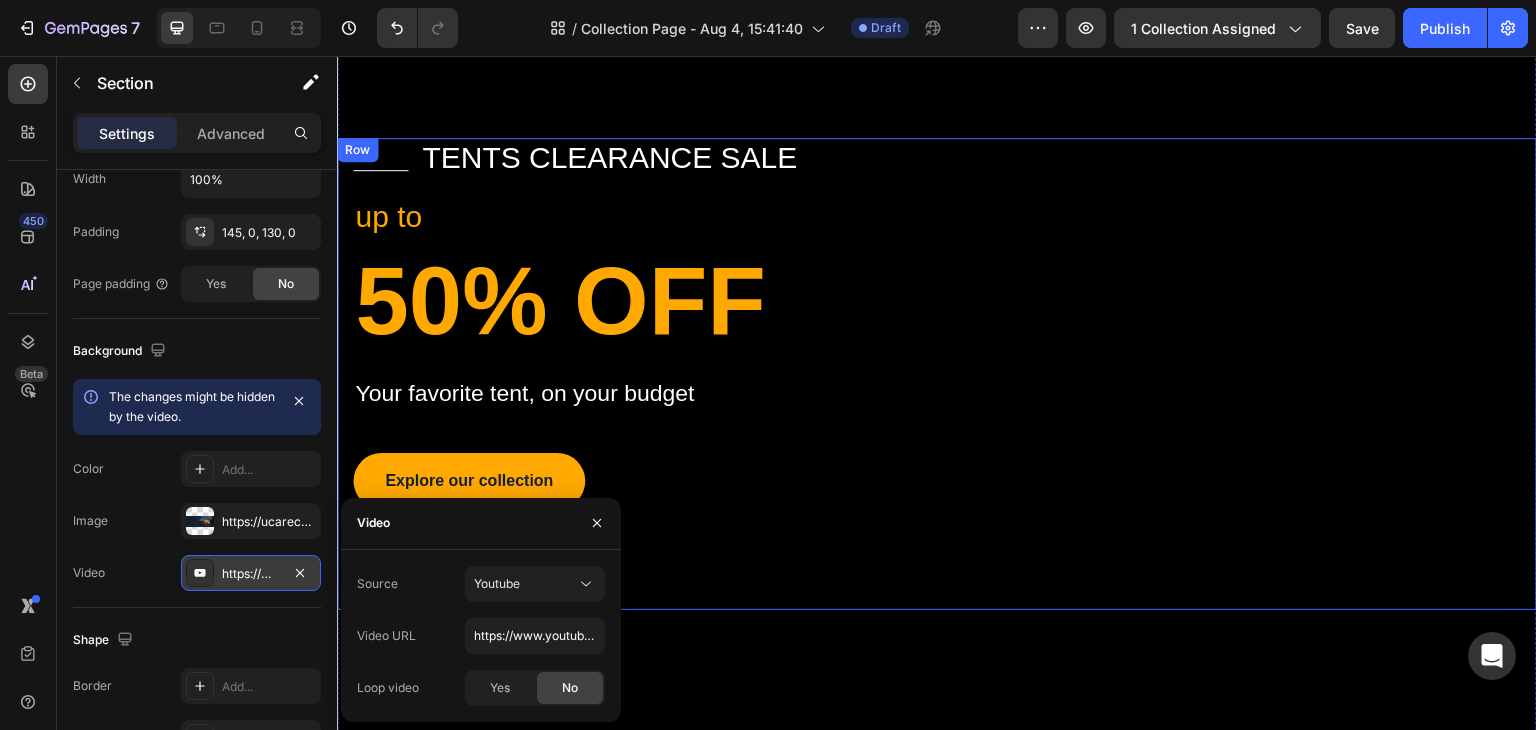 scroll, scrollTop: 100, scrollLeft: 0, axis: vertical 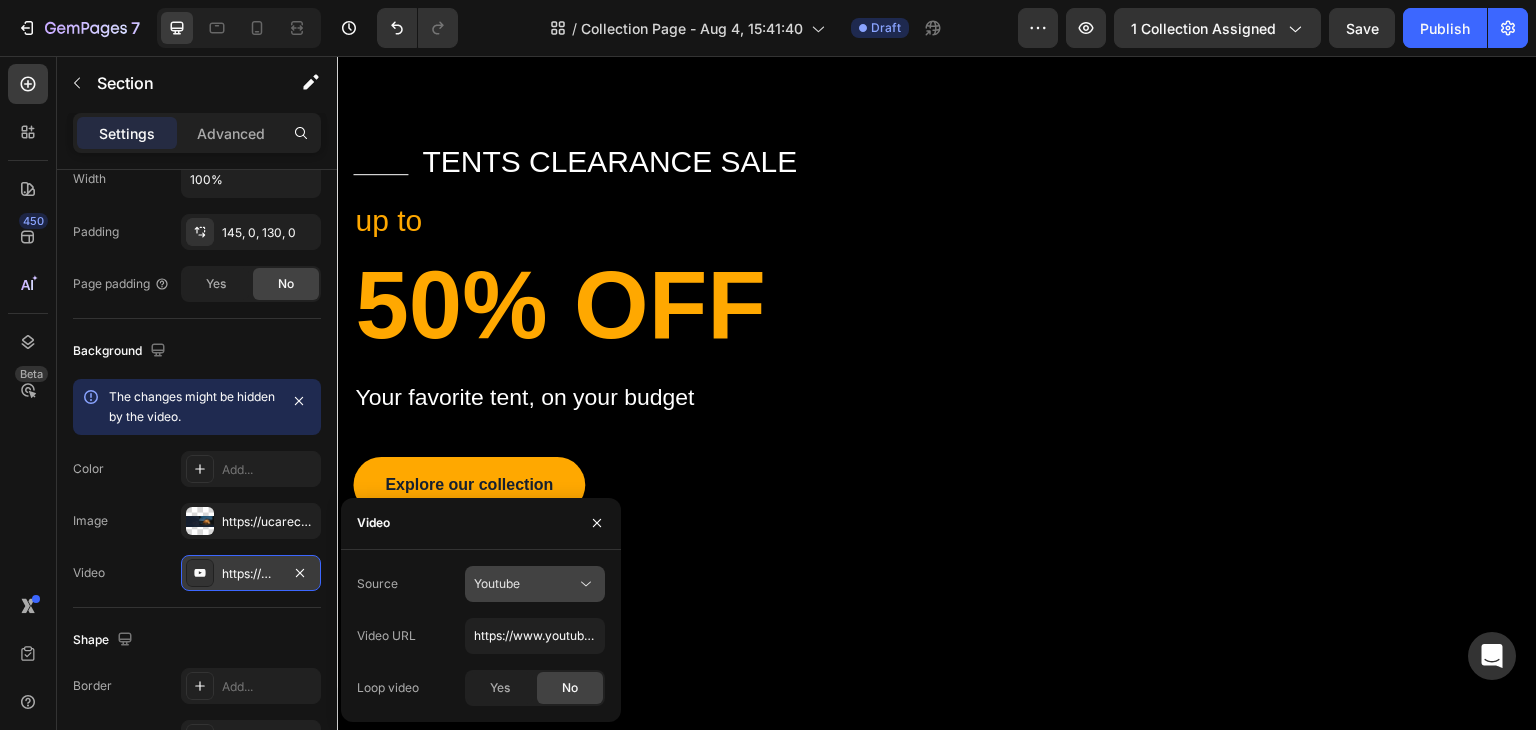 click on "Youtube" 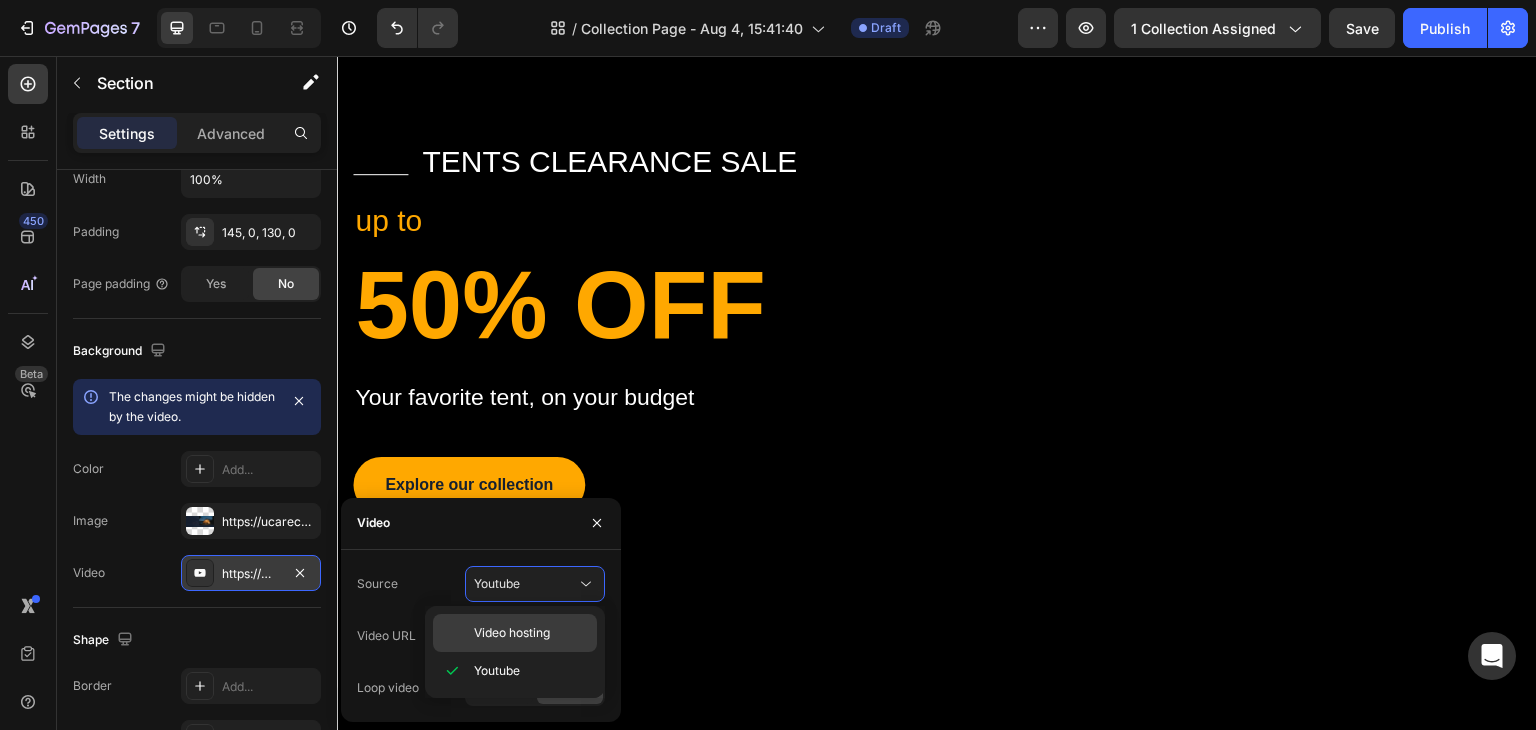 click on "Video hosting" at bounding box center [512, 633] 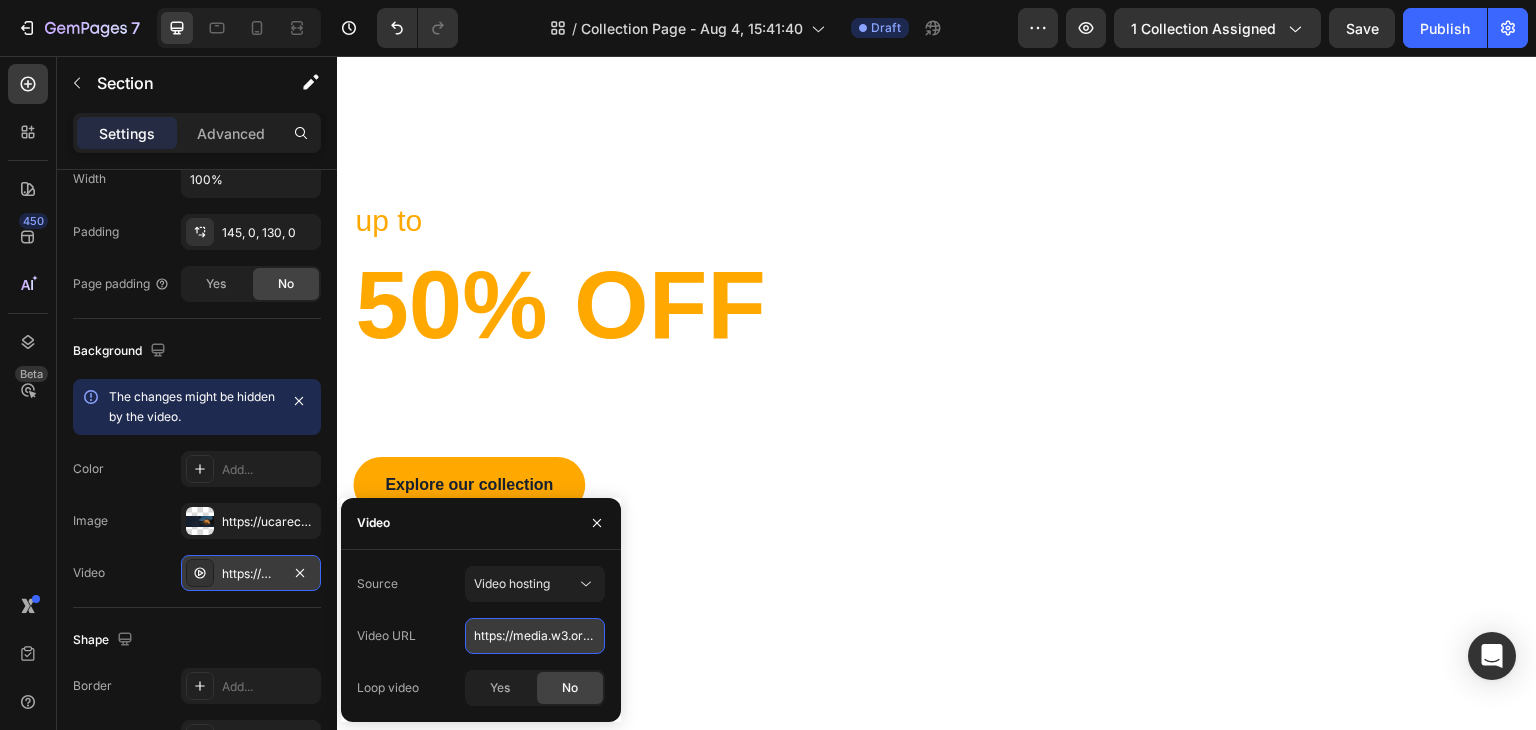click on "https://media.w3.org/2010/05/sintel/trailer.mp4" at bounding box center (535, 636) 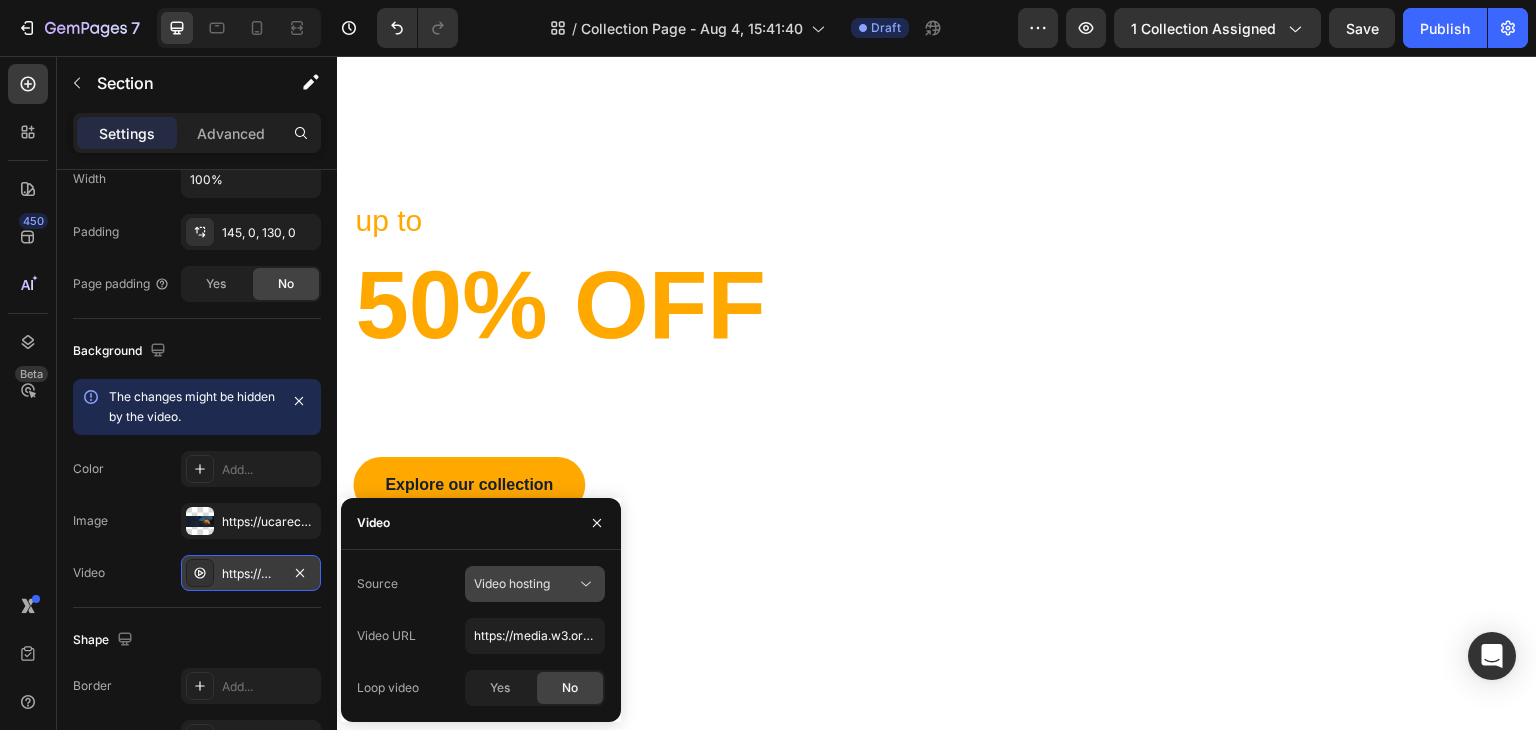 click 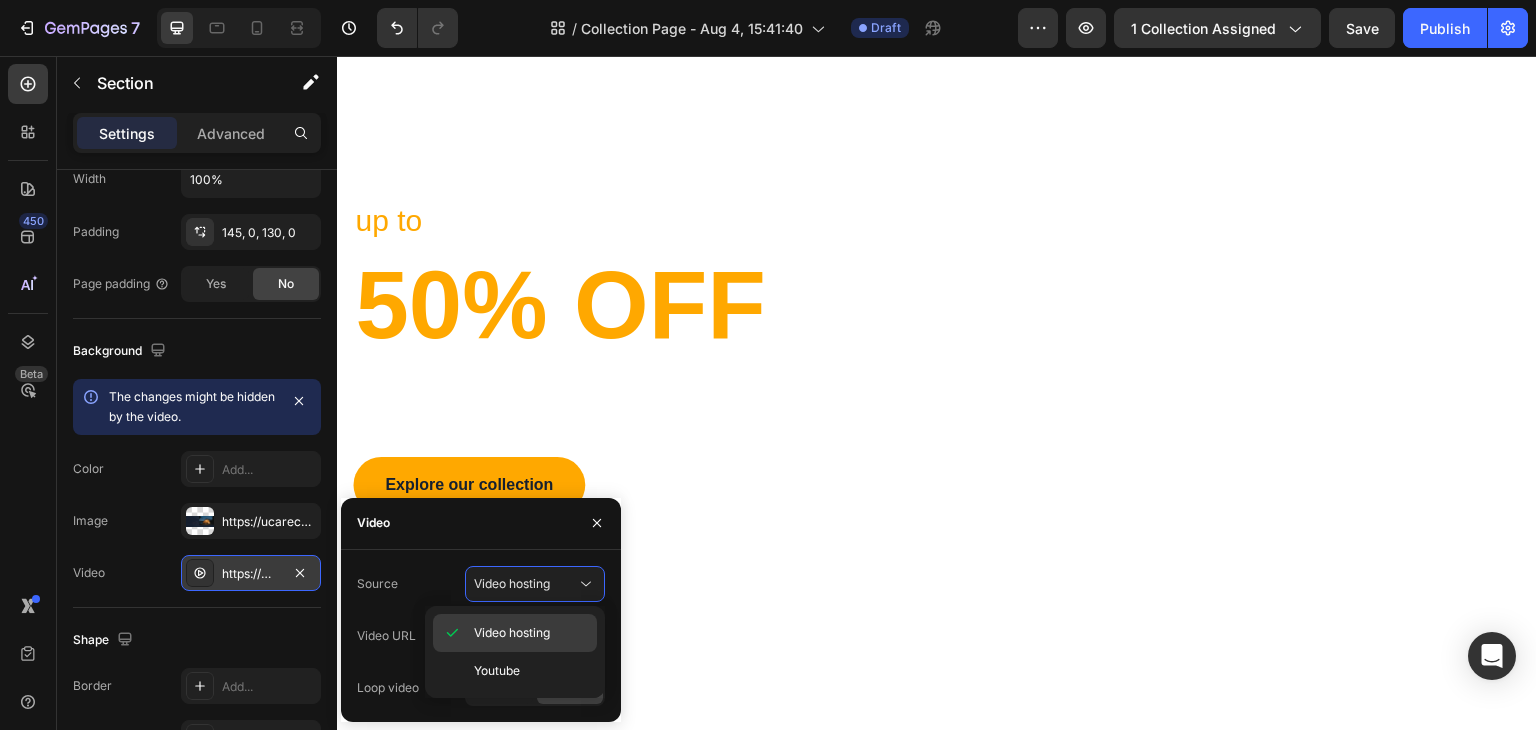 click on "Video hosting" at bounding box center (512, 633) 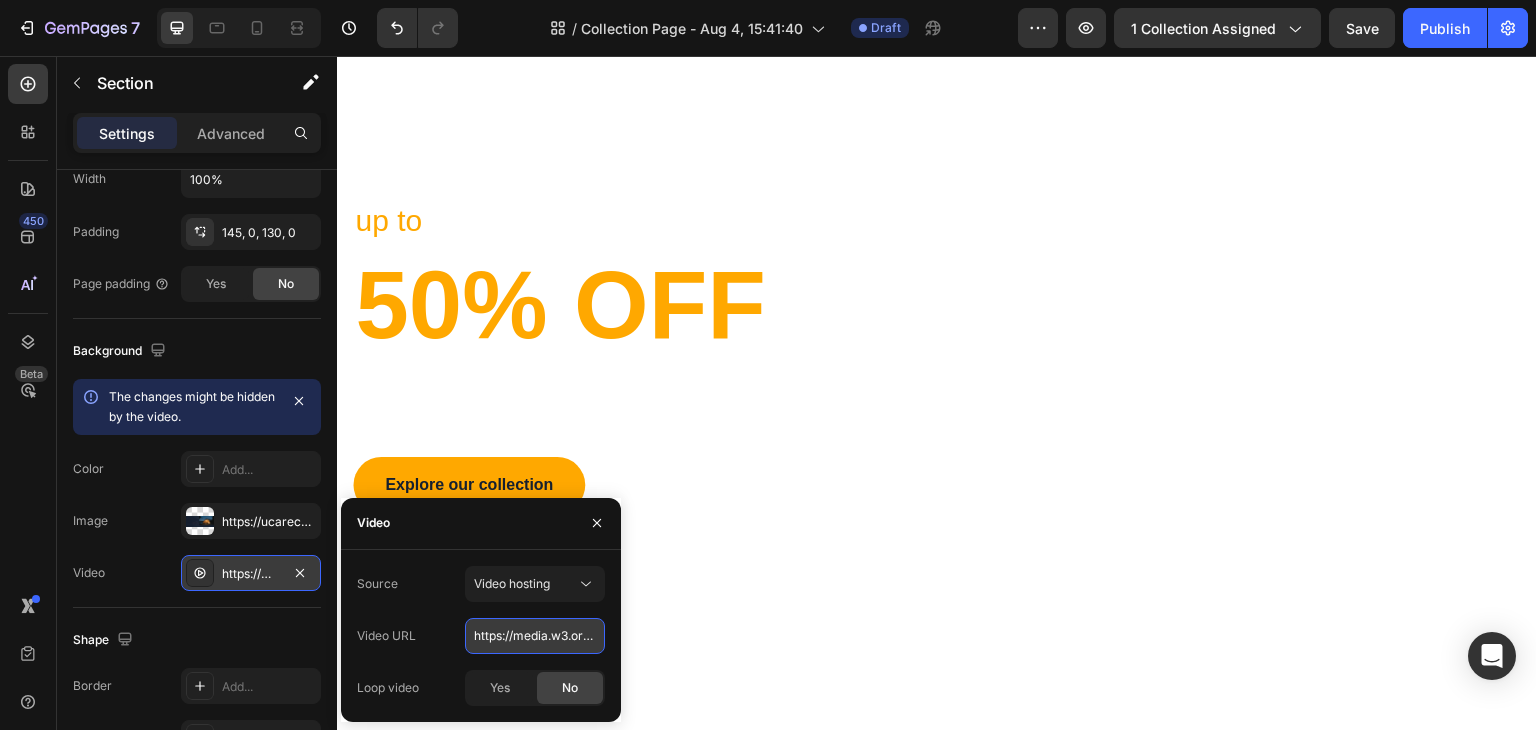 click on "https://media.w3.org/2010/05/sintel/trailer.mp4" at bounding box center [535, 636] 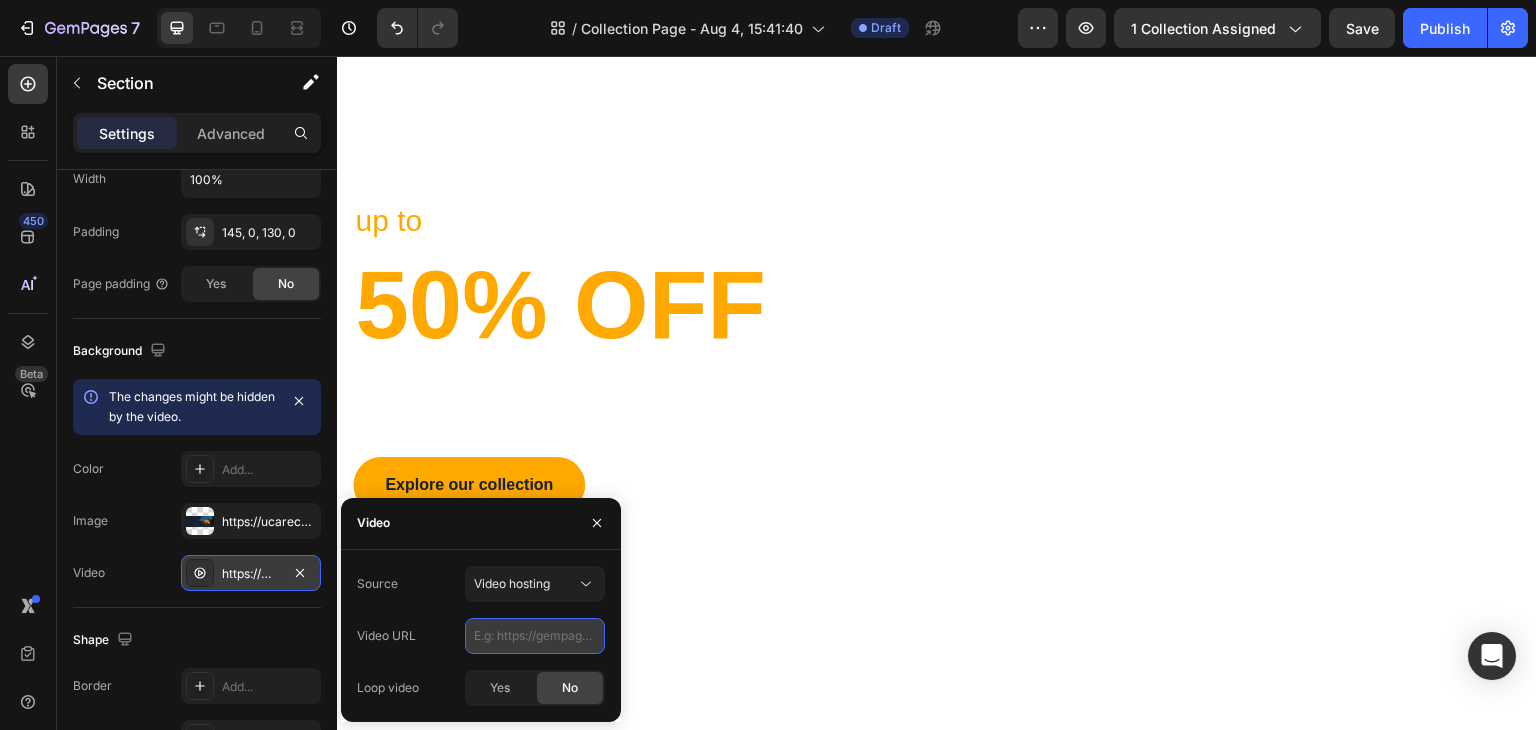 click at bounding box center [535, 636] 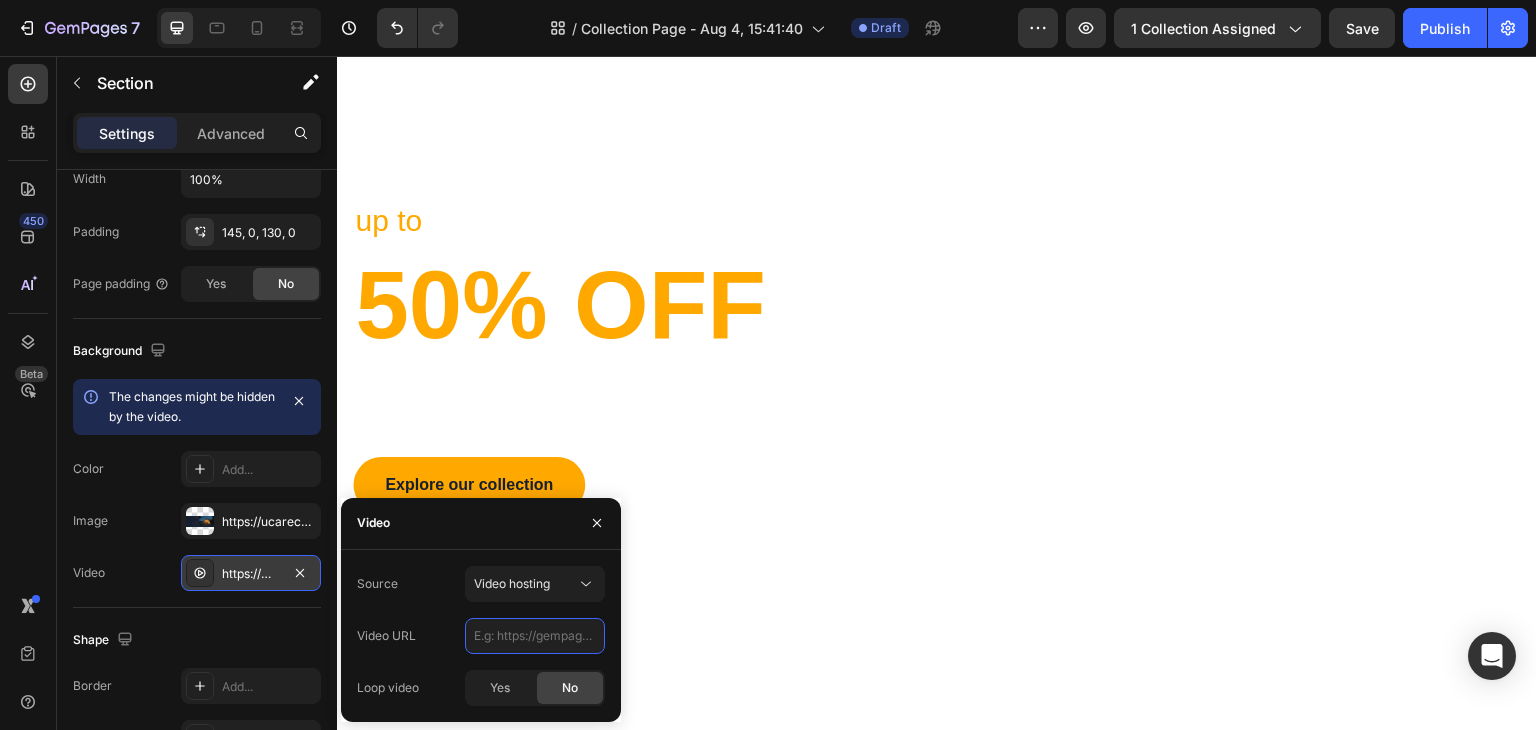 type 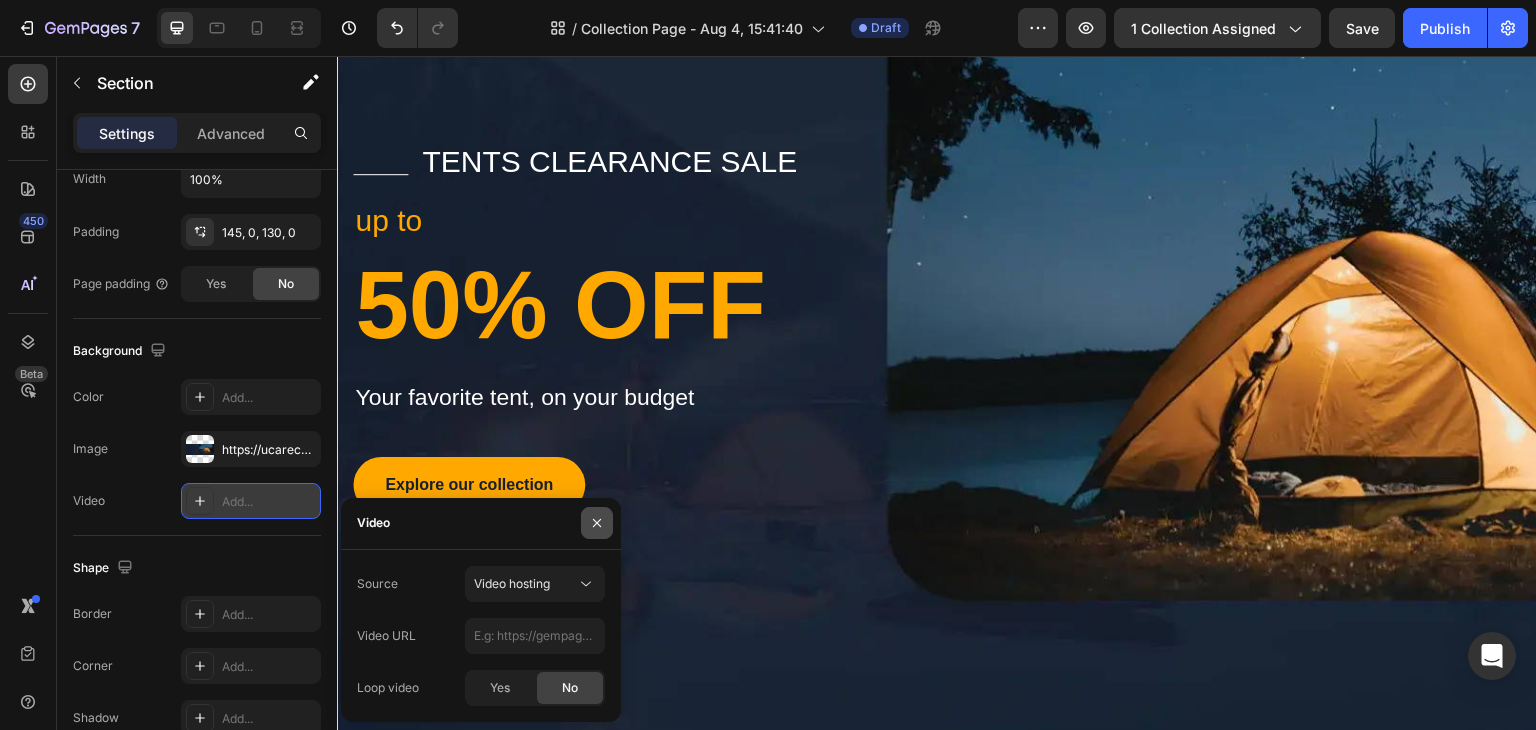 click 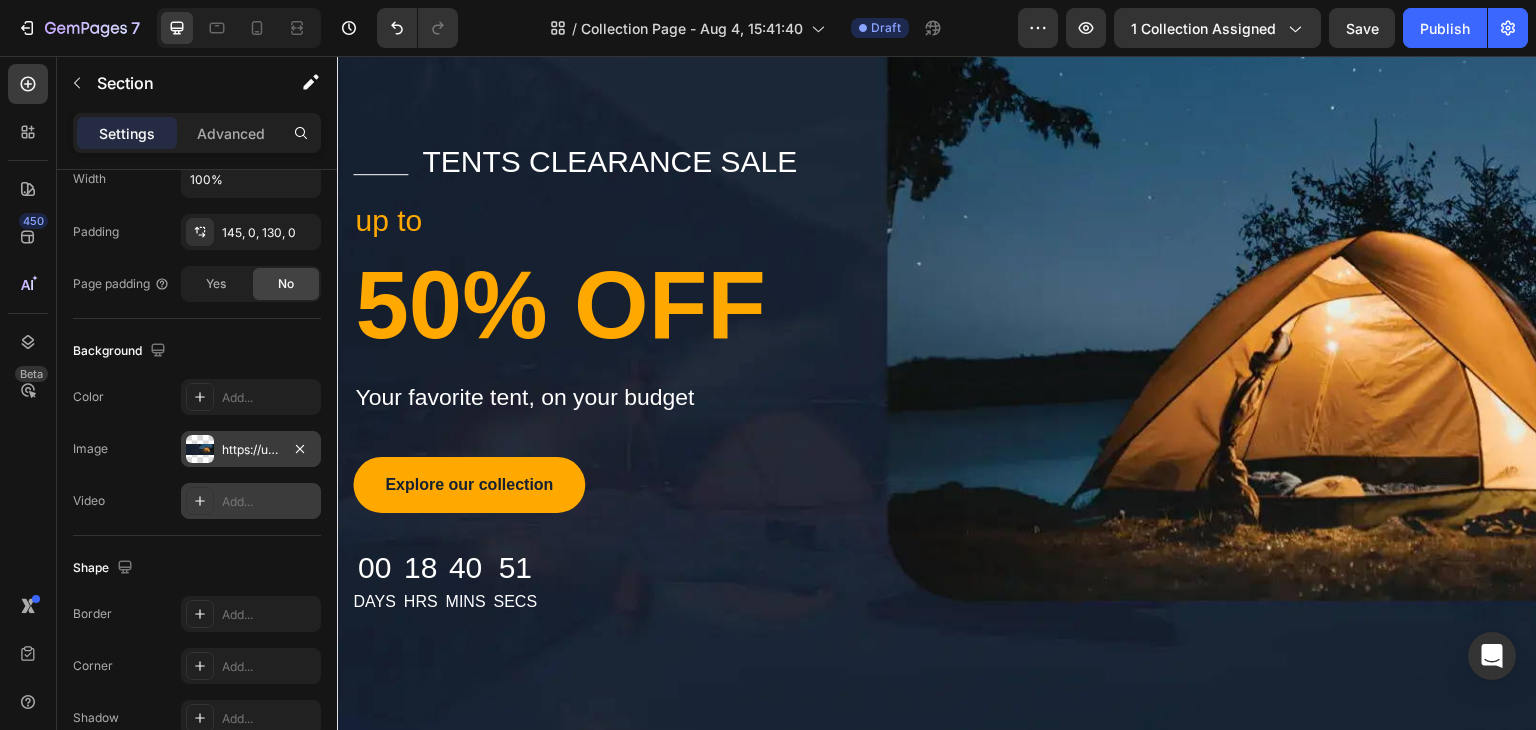 click on "https://ucarecdn.com/492e00e6-6cf7-44b4-9d27-92984f5f7546/-/format/auto/-/preview/3000x3000/-/quality/lighter/" at bounding box center (251, 450) 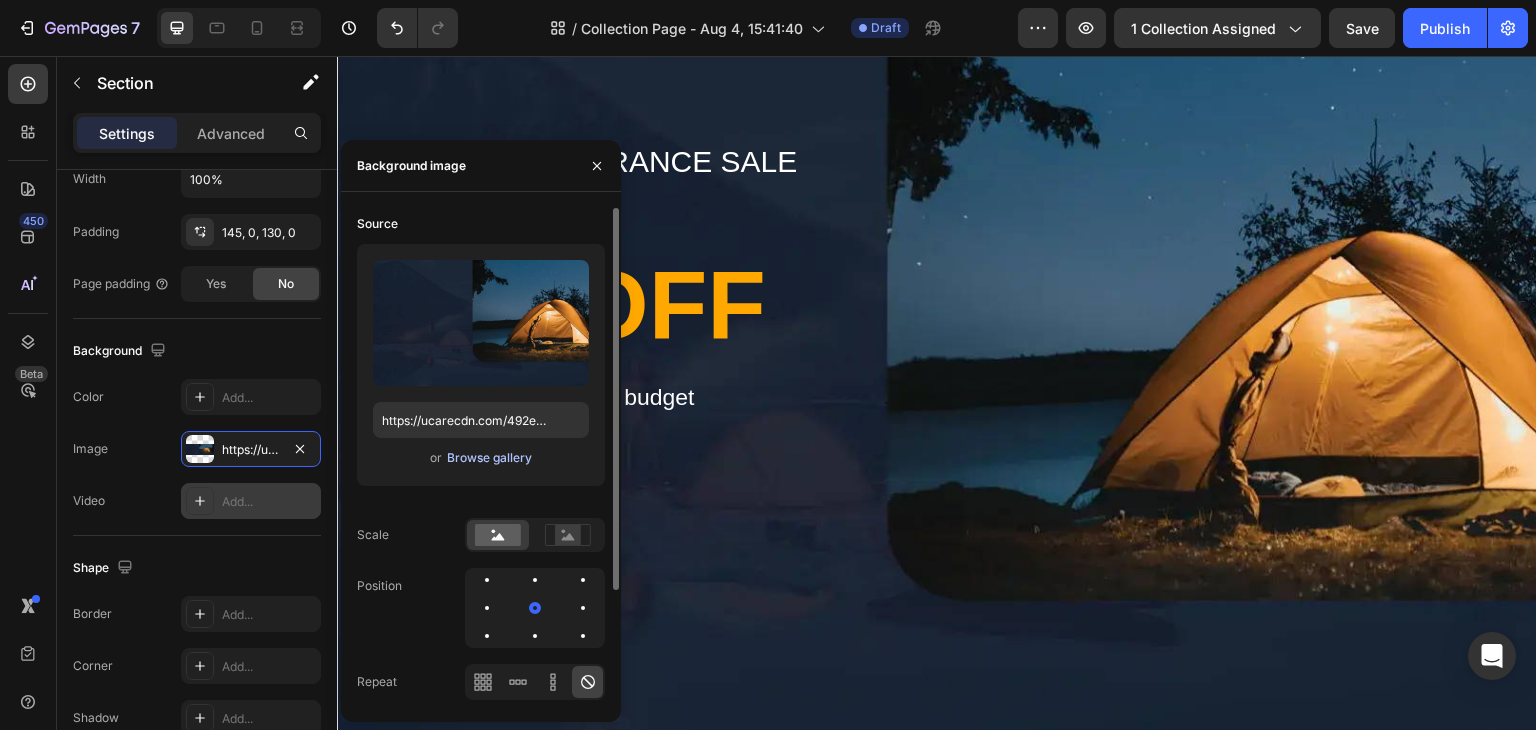 click on "Browse gallery" at bounding box center (489, 458) 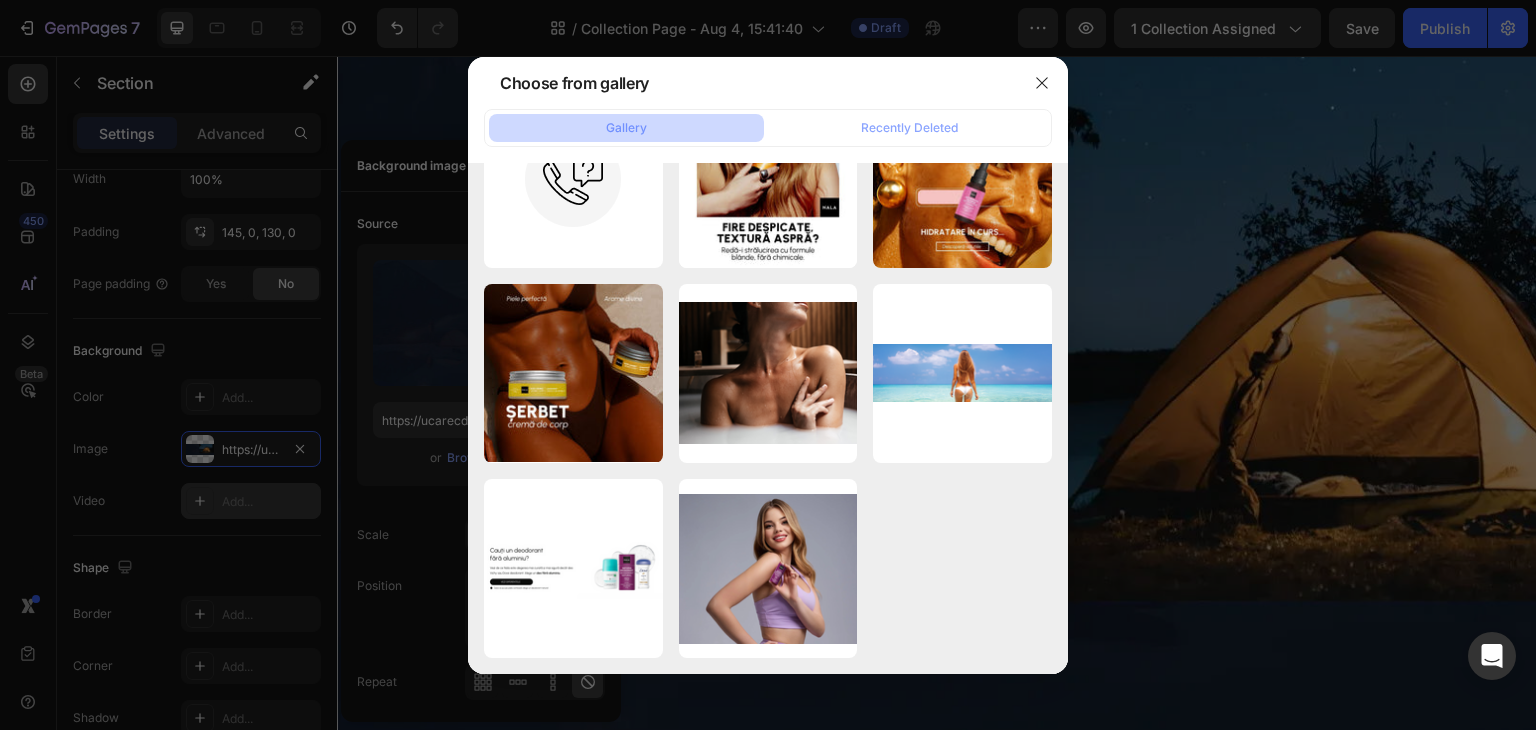 scroll, scrollTop: 0, scrollLeft: 0, axis: both 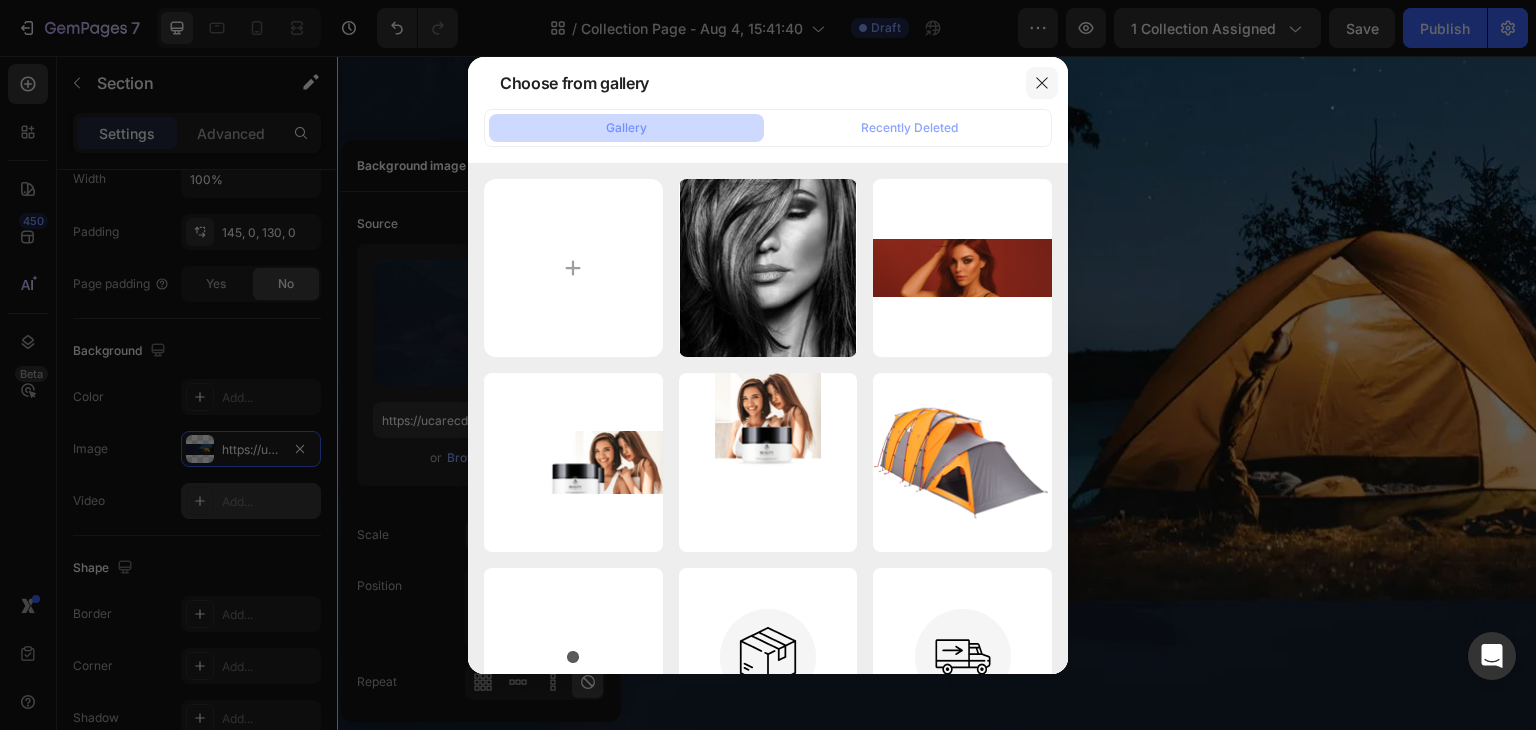 click 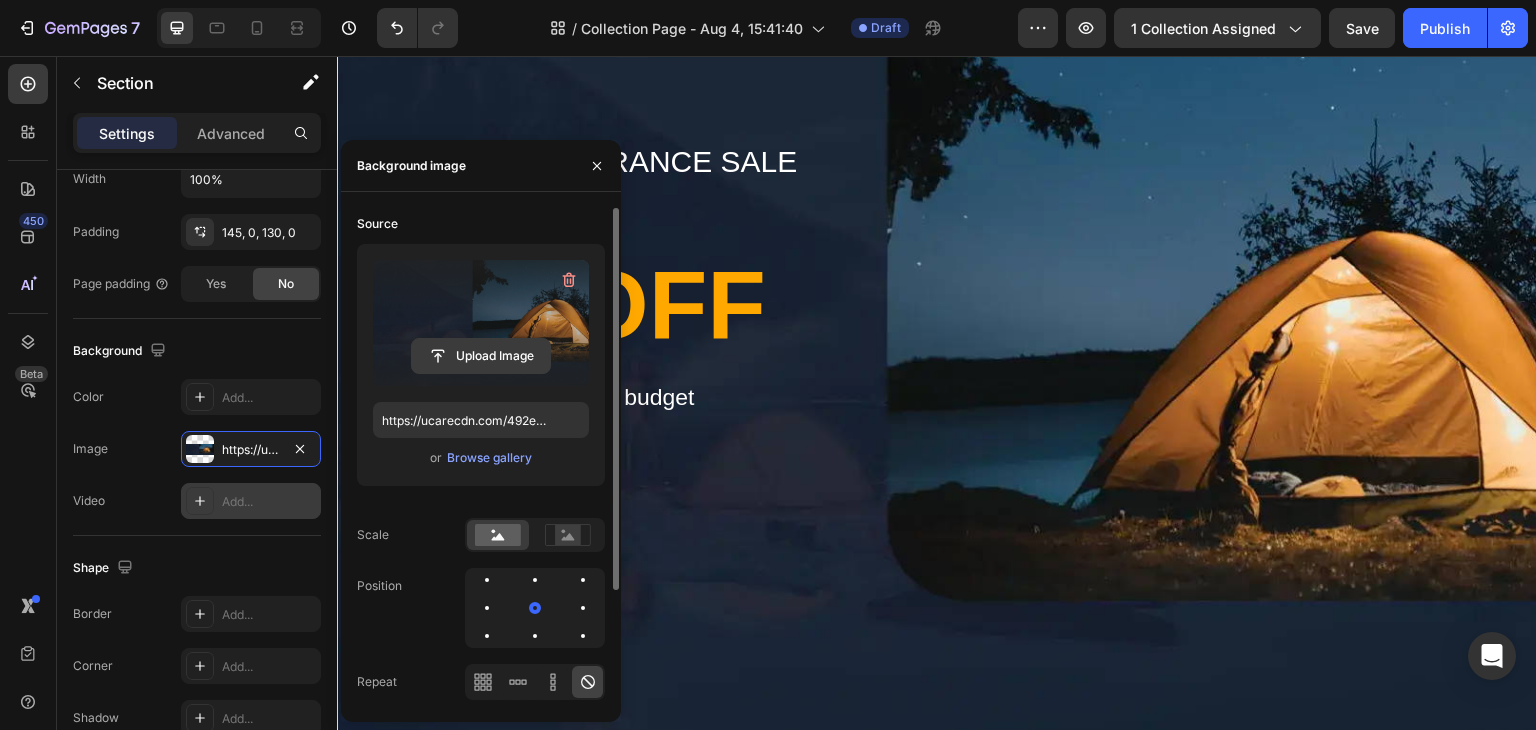 click 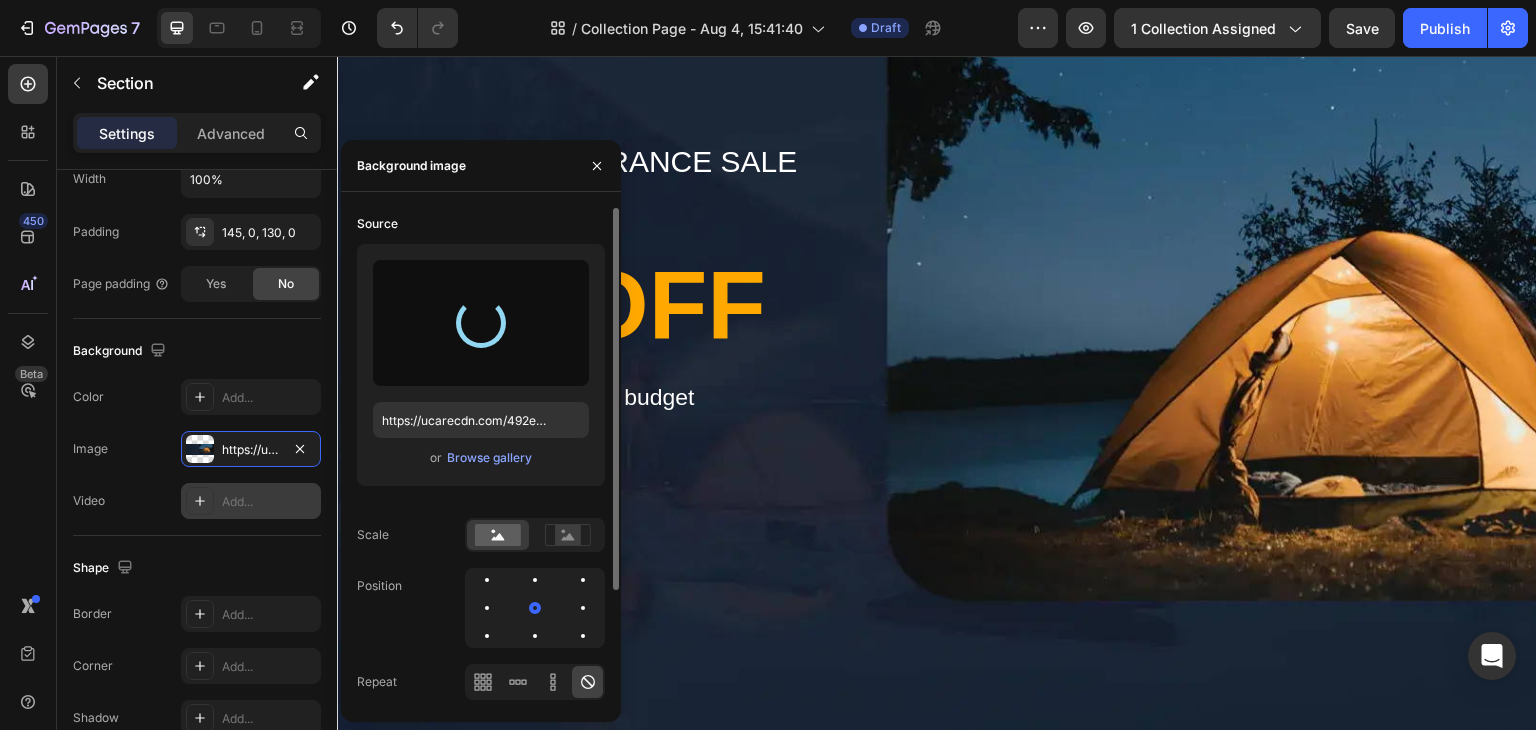 type on "https://cdn.shopify.com/s/files/1/0569/5907/4470/files/gempages_567694810639500329-[ID].png" 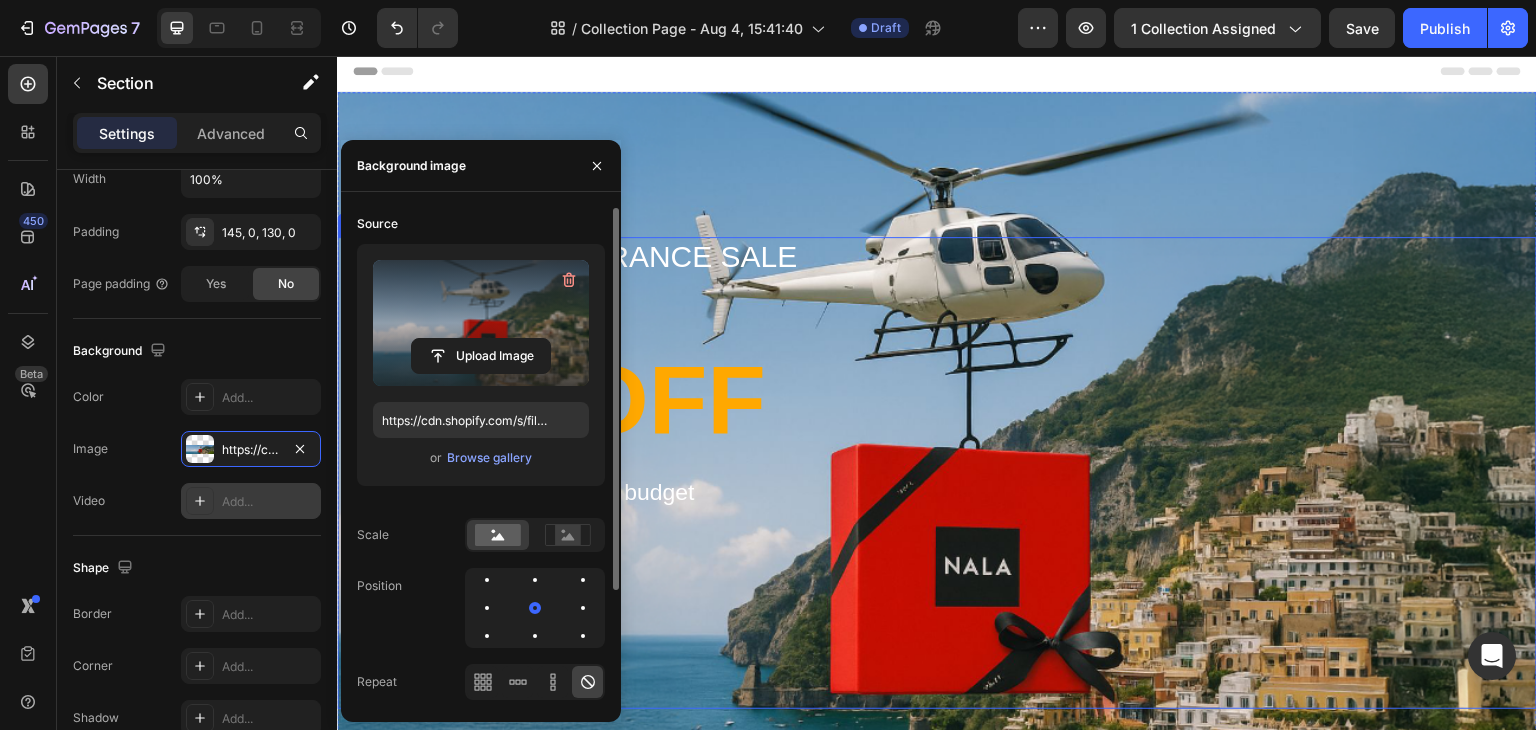 scroll, scrollTop: 0, scrollLeft: 0, axis: both 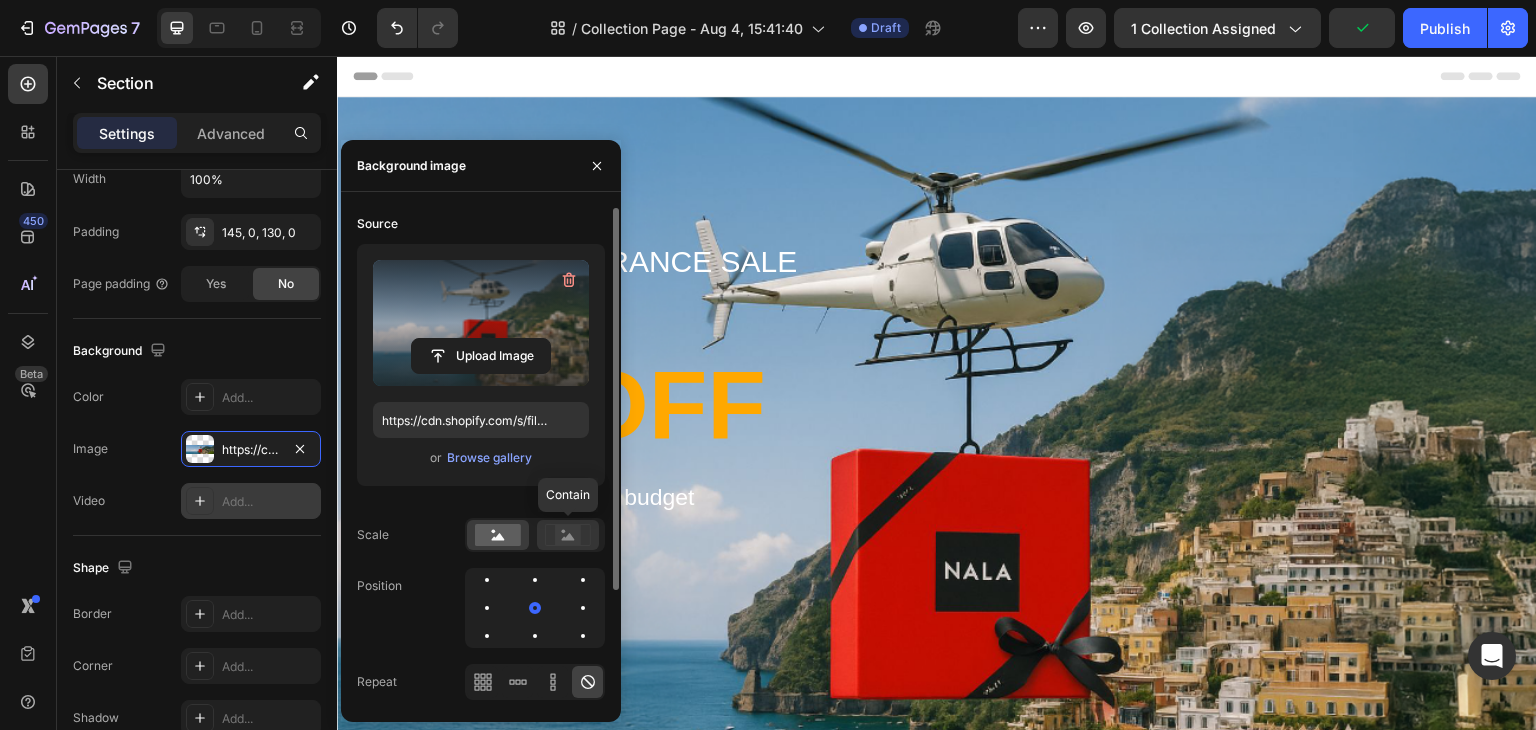 click 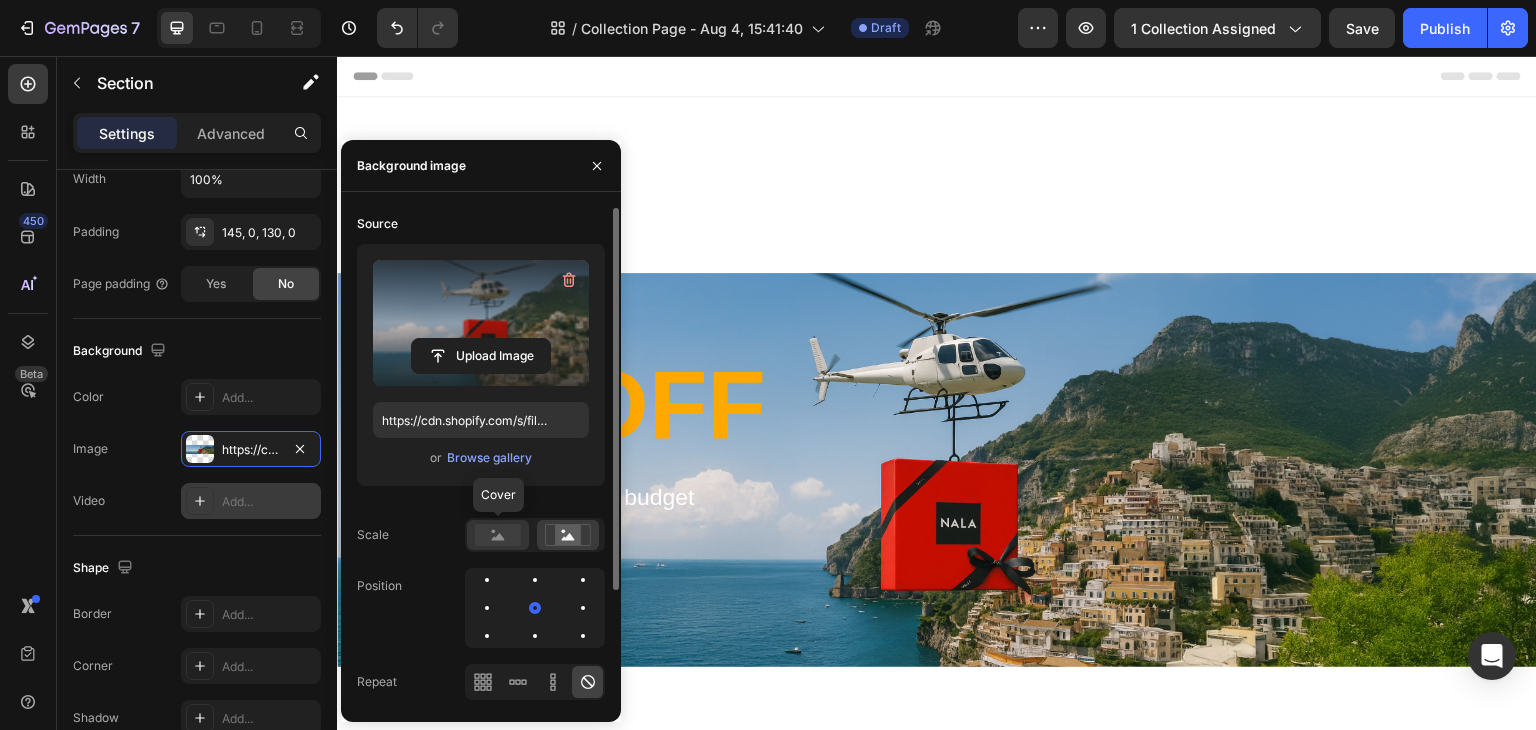 click 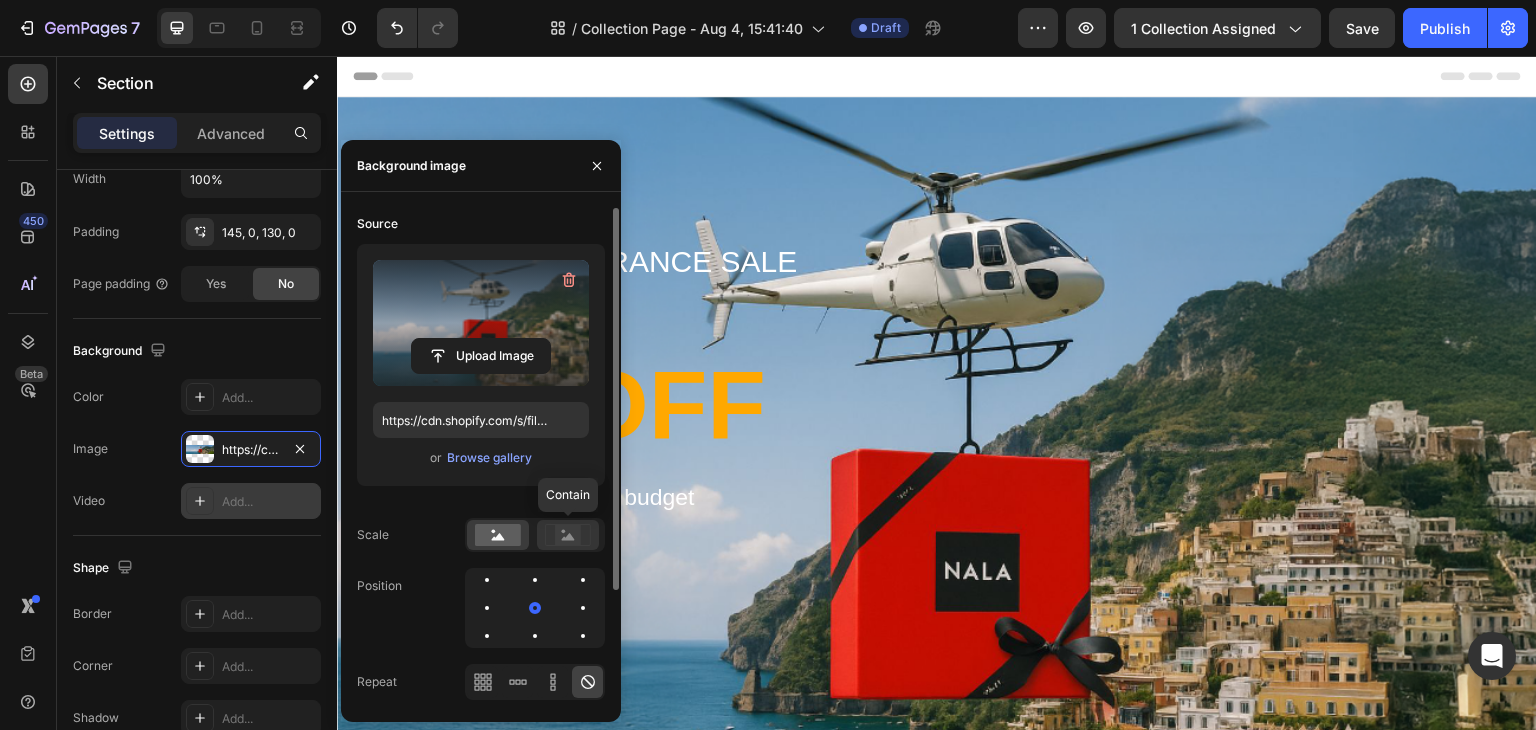 click 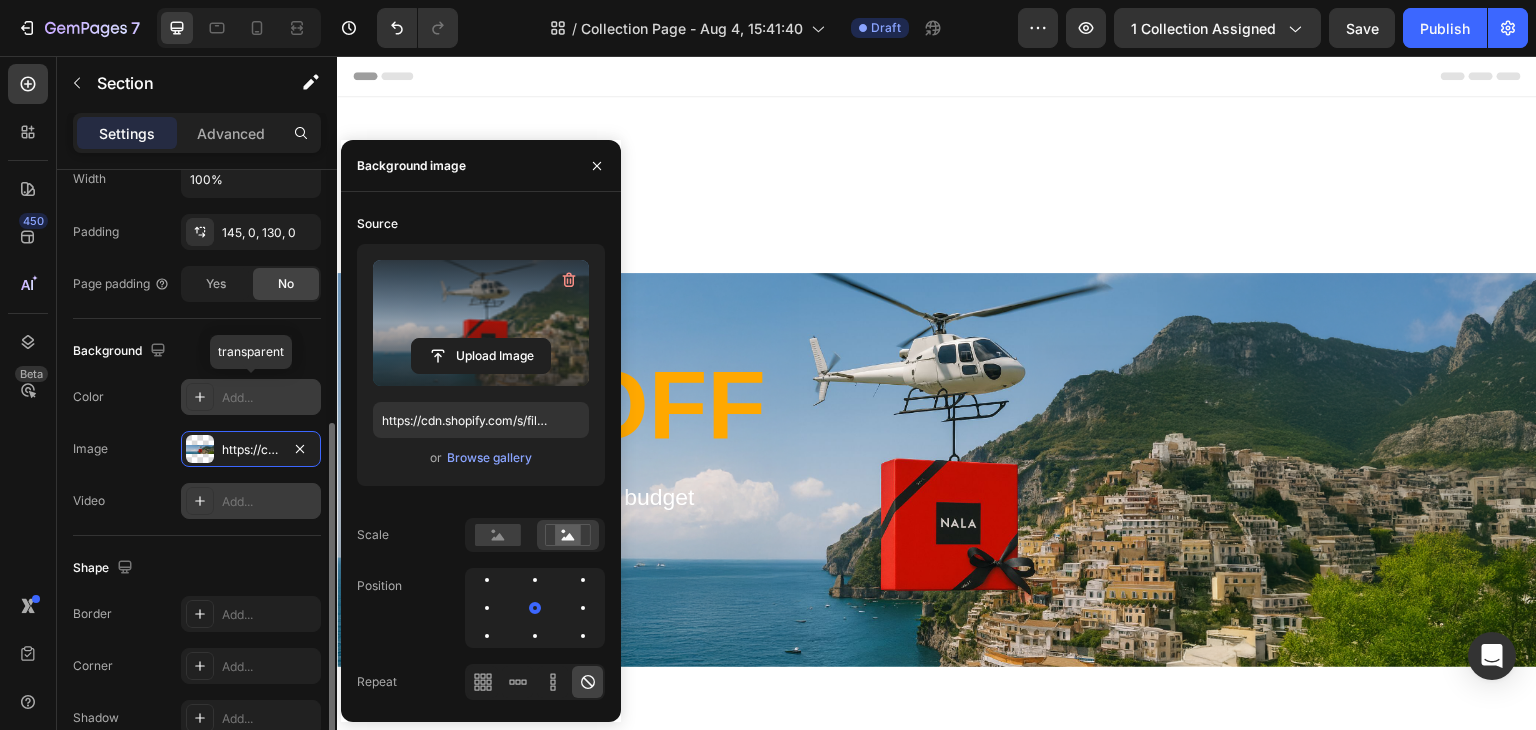 click on "Add..." at bounding box center [269, 398] 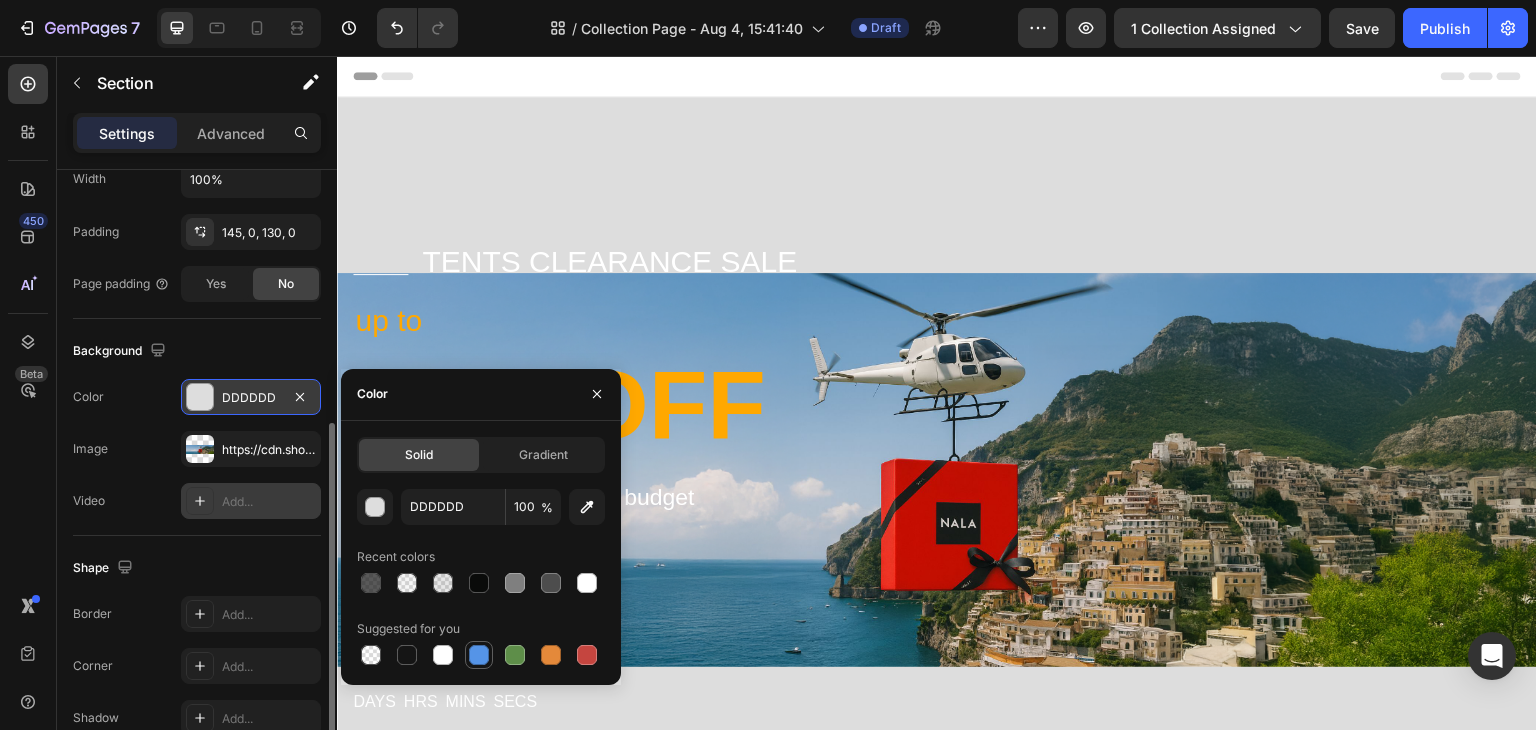 click at bounding box center [479, 655] 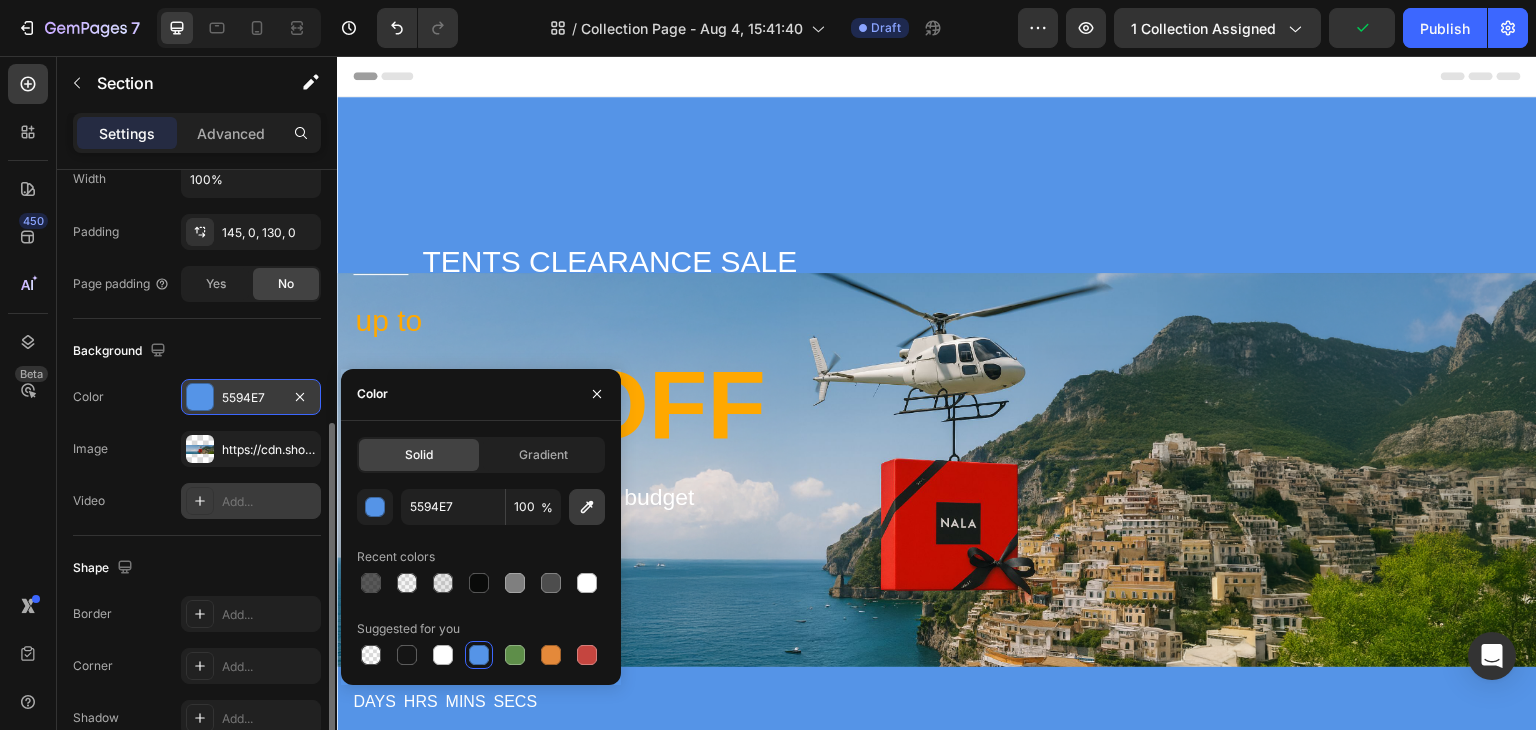 click 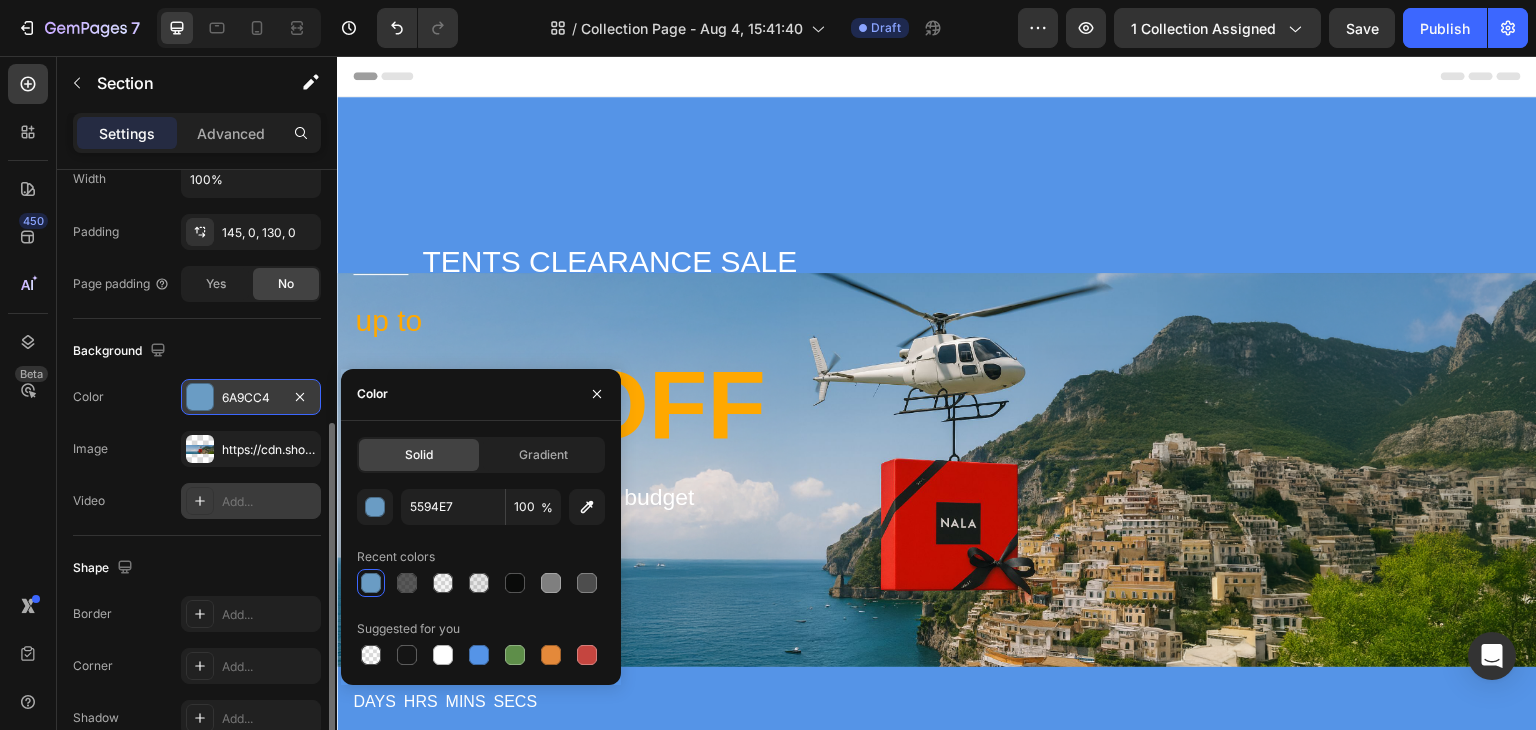 type on "6A9CC4" 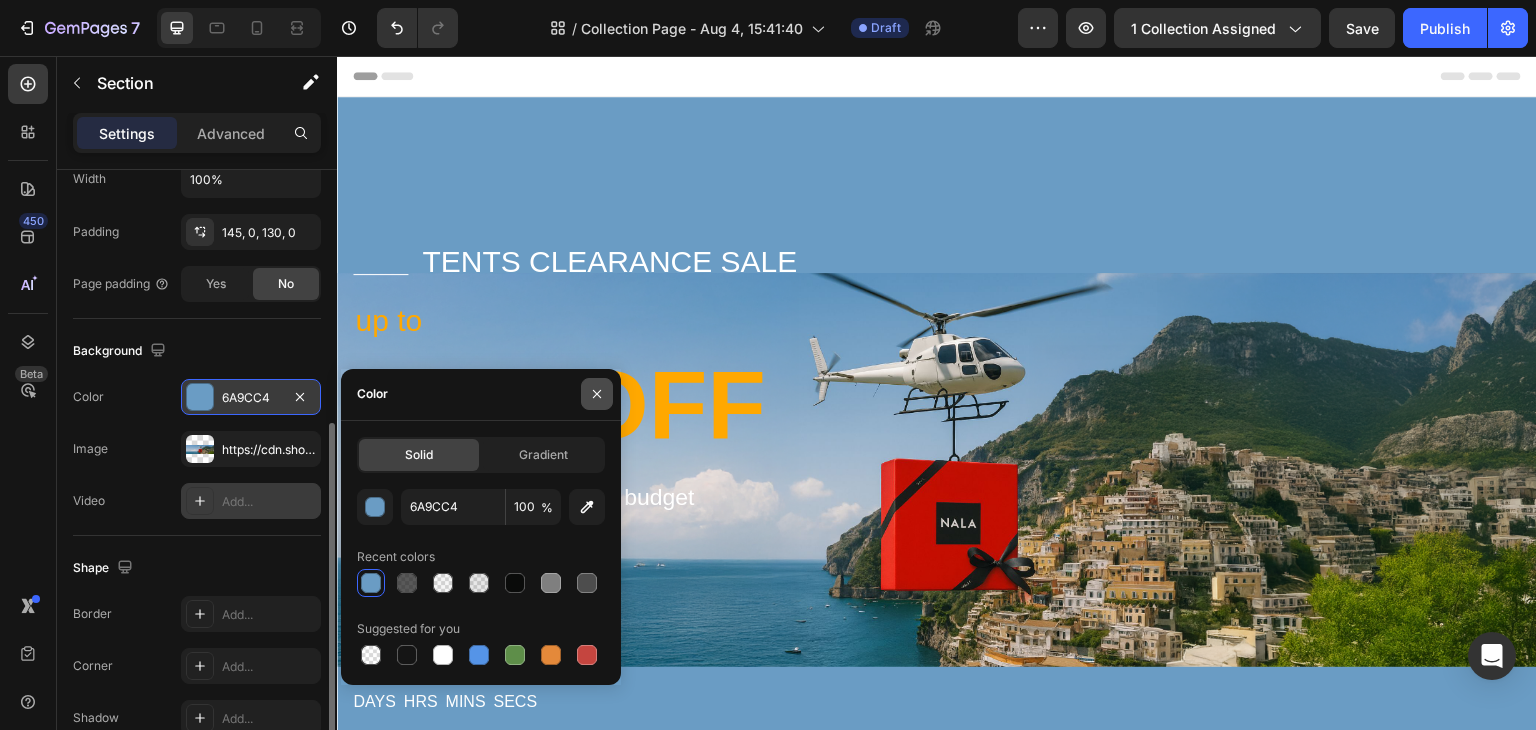 click 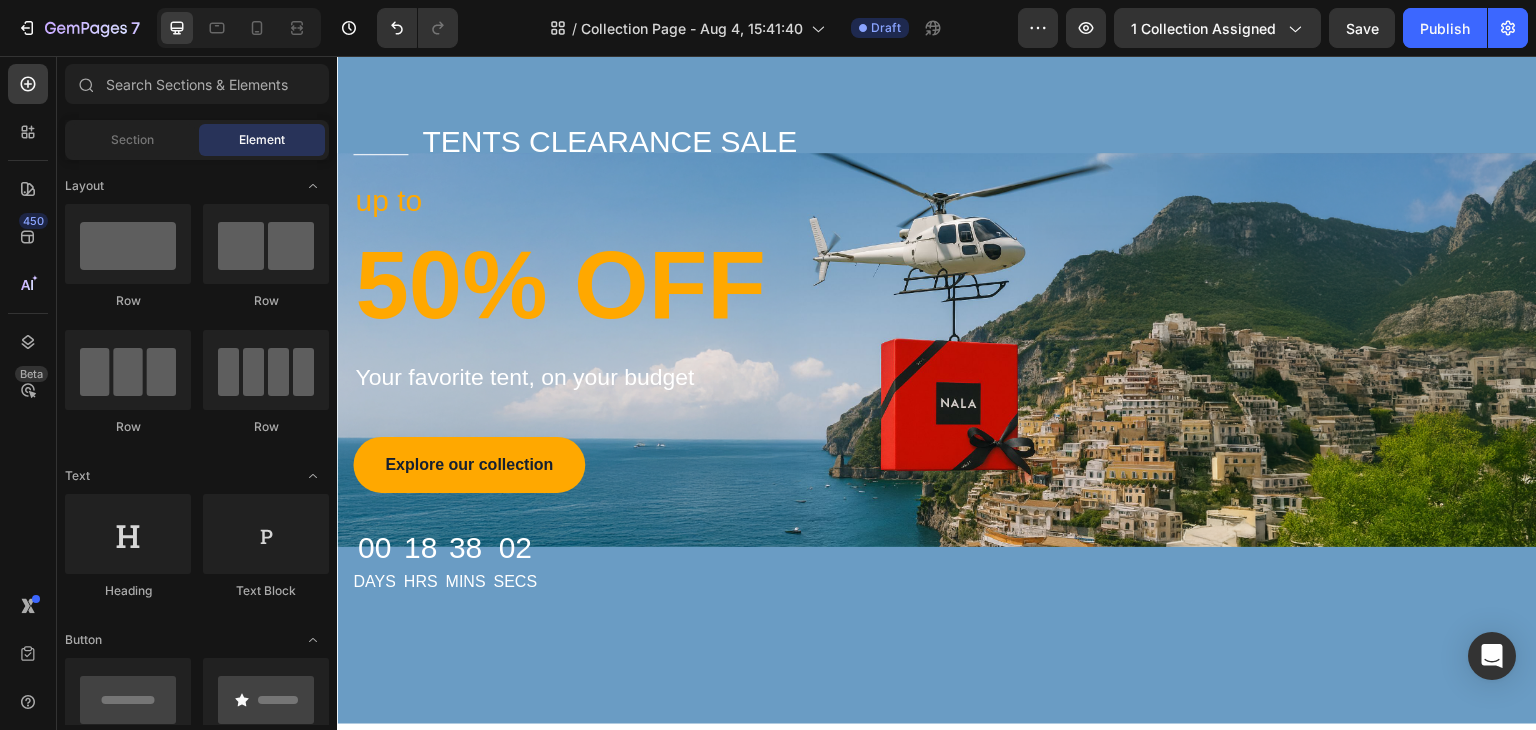 scroll, scrollTop: 125, scrollLeft: 0, axis: vertical 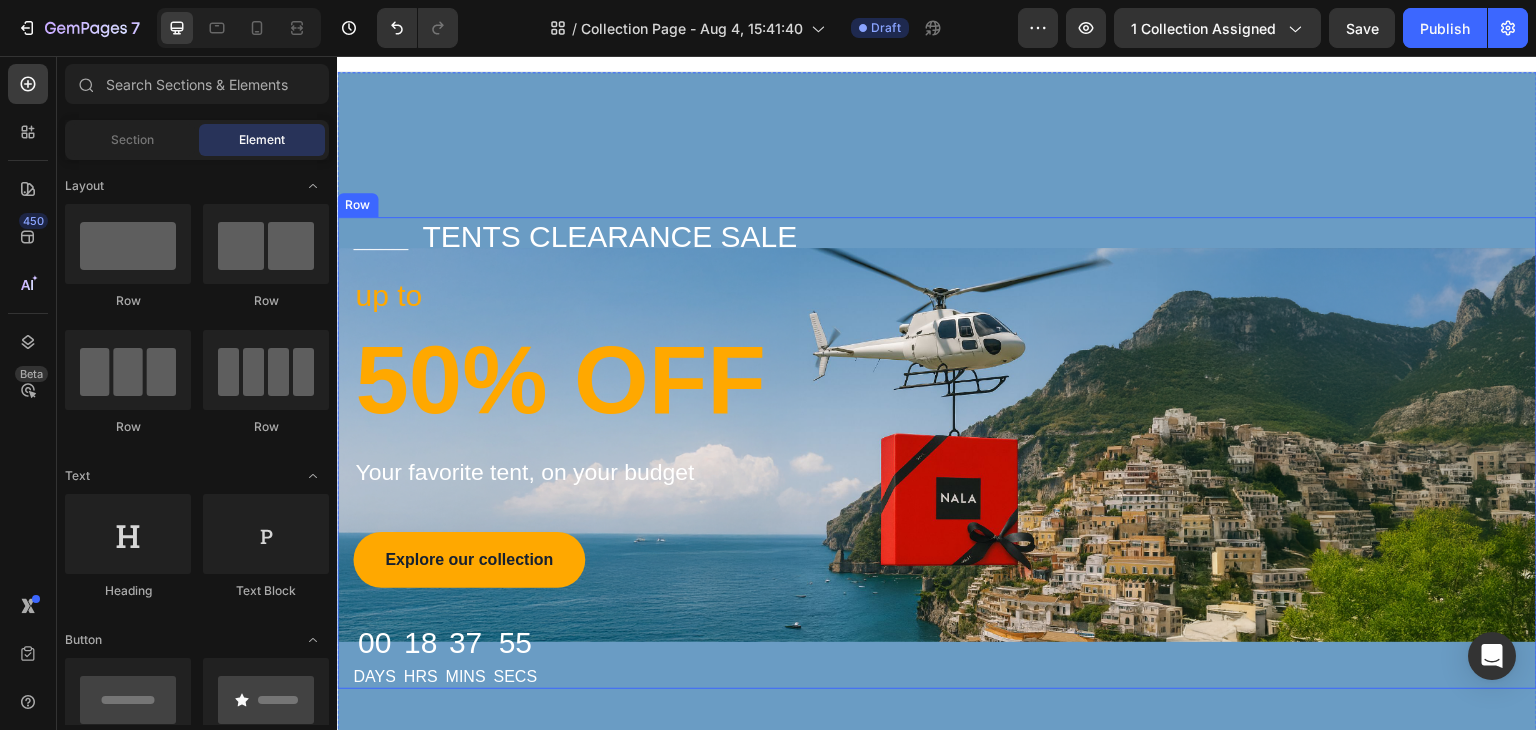 click on "Title Line tents clearance sale Text block Row up to Text block 50% OFF   Heading Your favorite tent, on your budget  Text block Explore our collection Button 00 Days 18 Hrs 37 Mins 55 Secs Countdown Timer Row" at bounding box center [937, 453] 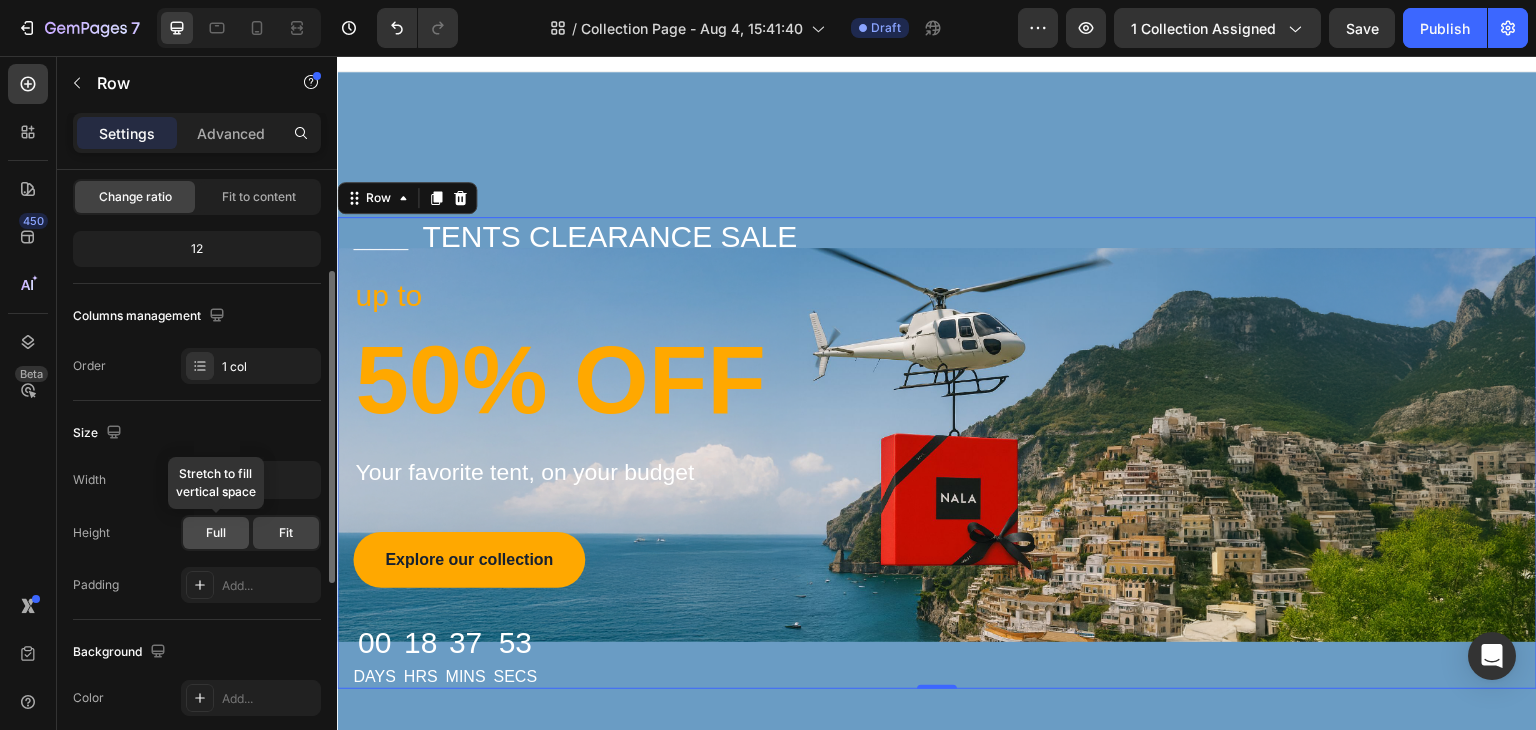 scroll, scrollTop: 300, scrollLeft: 0, axis: vertical 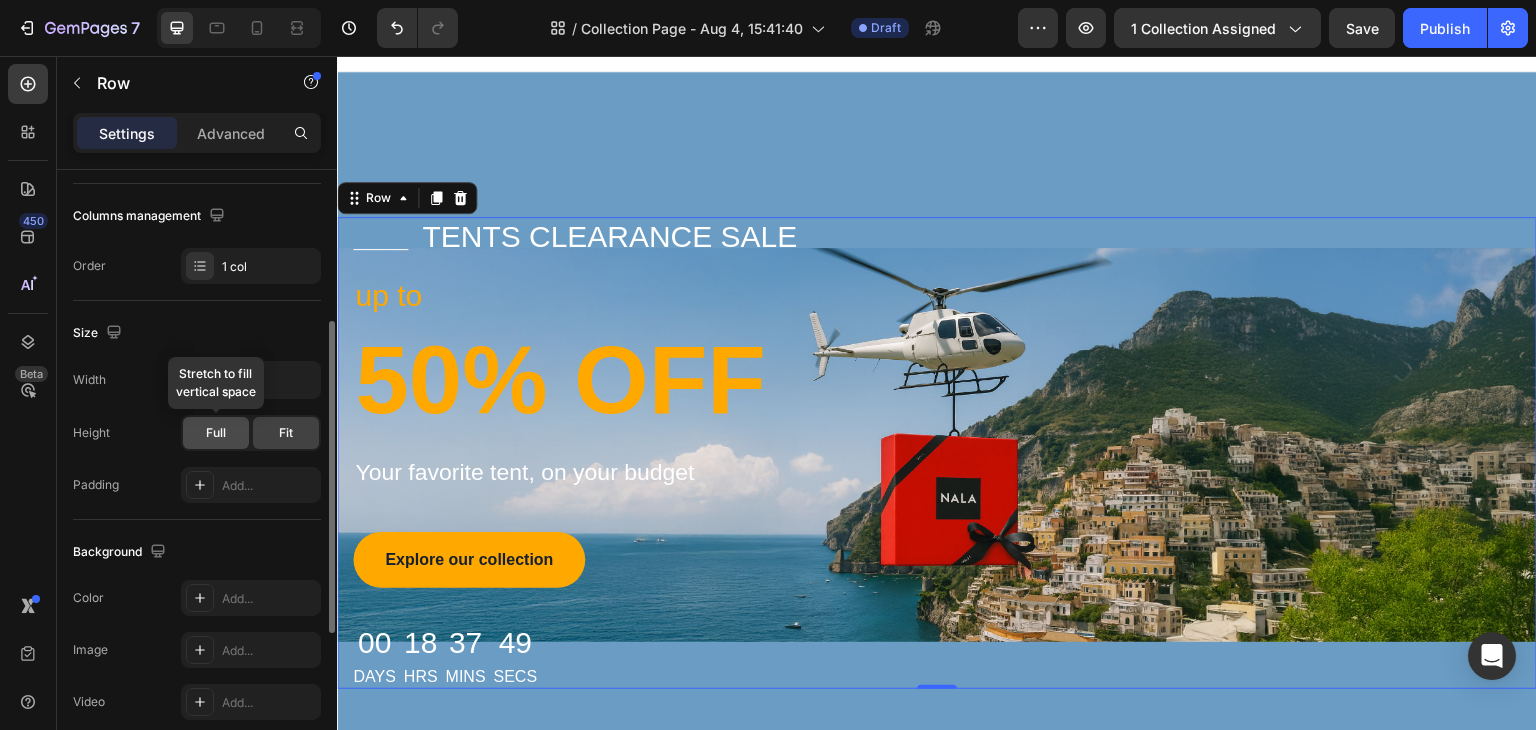 click on "Full" 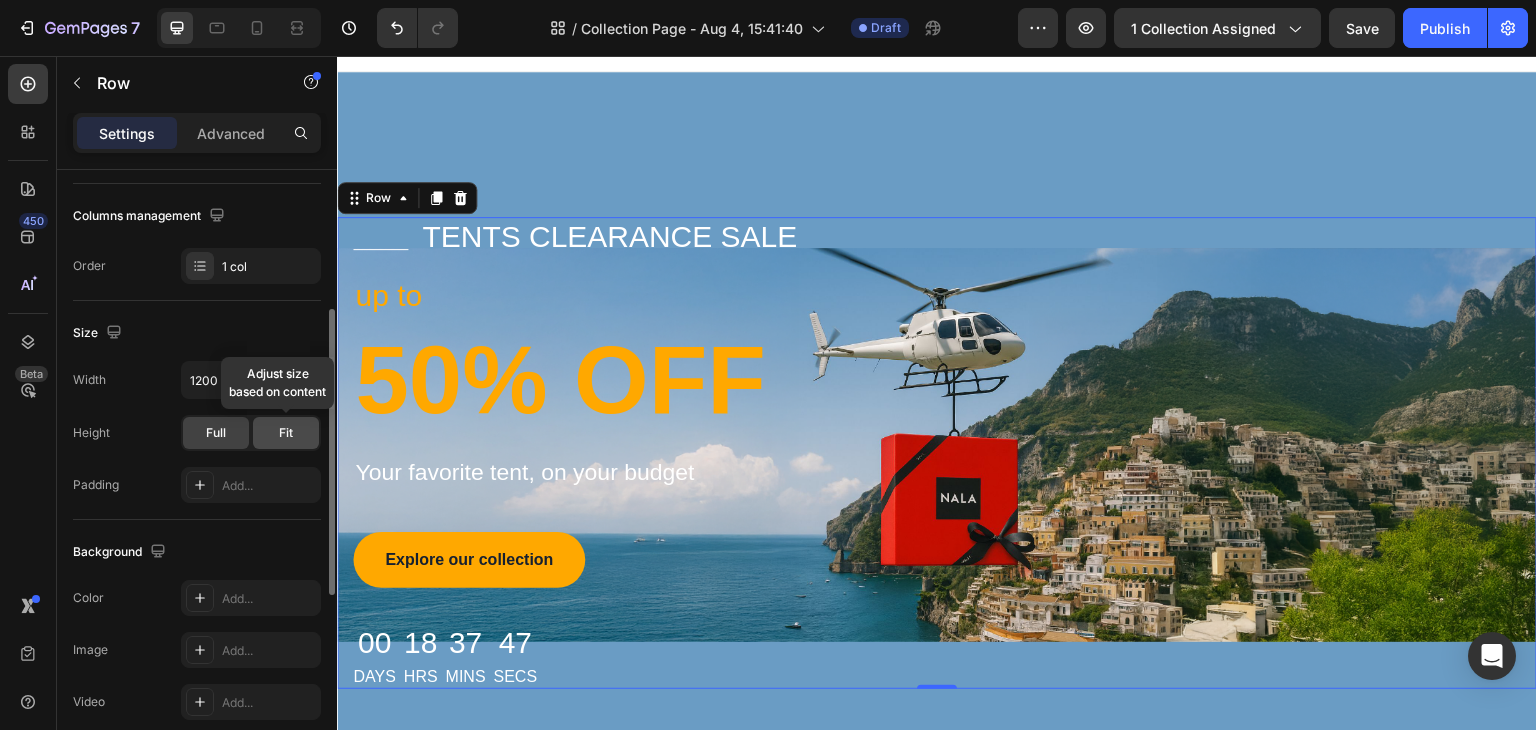click on "Fit" 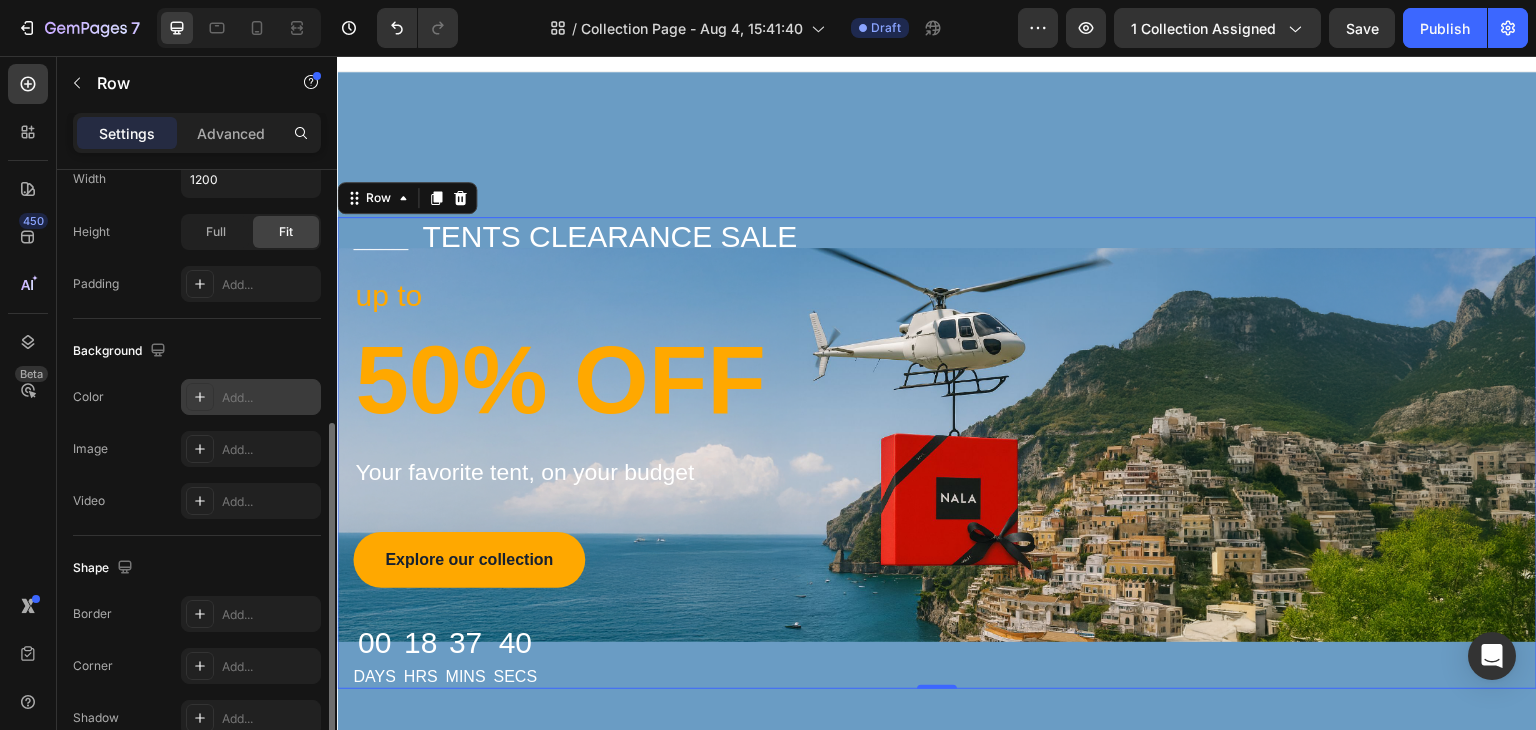 scroll, scrollTop: 401, scrollLeft: 0, axis: vertical 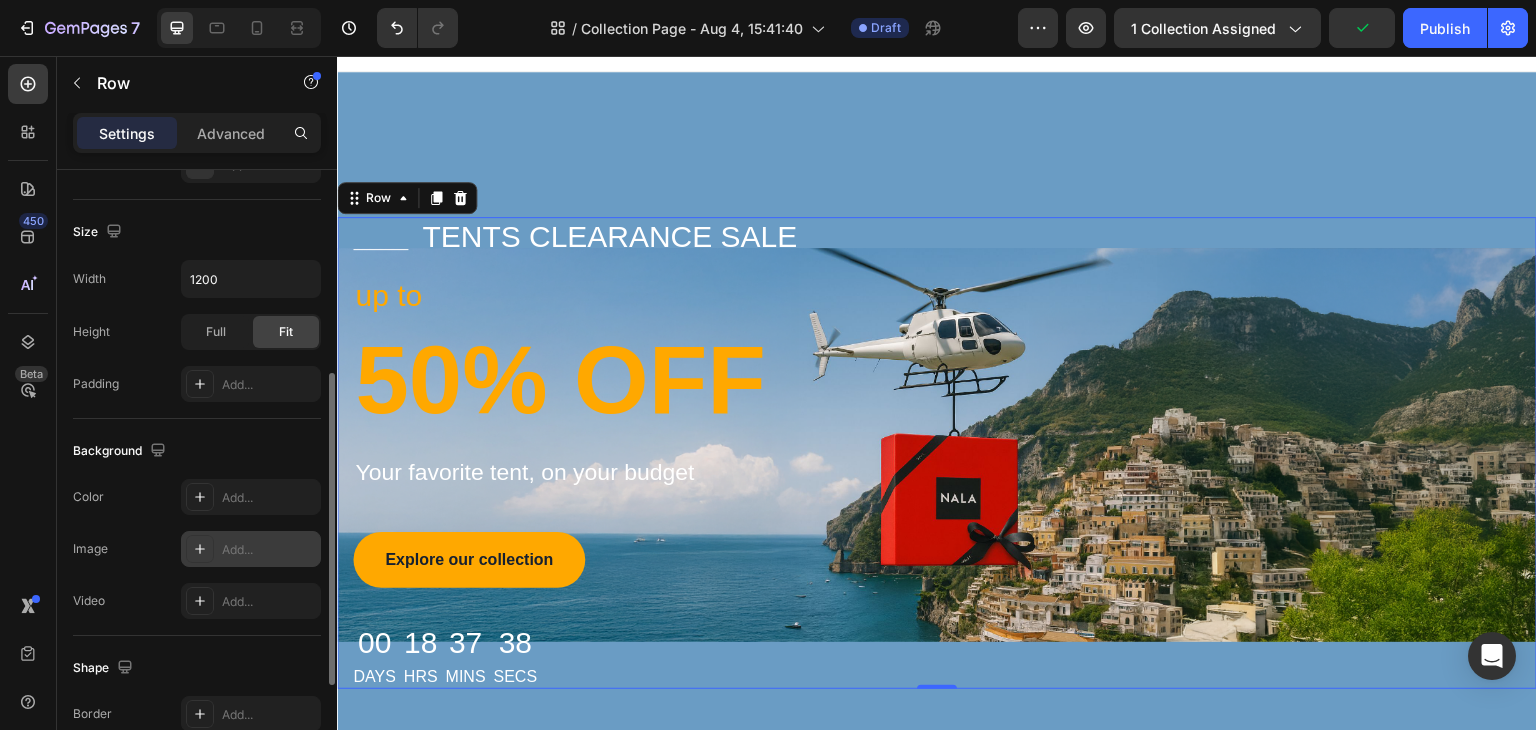 click on "Add..." at bounding box center (269, 550) 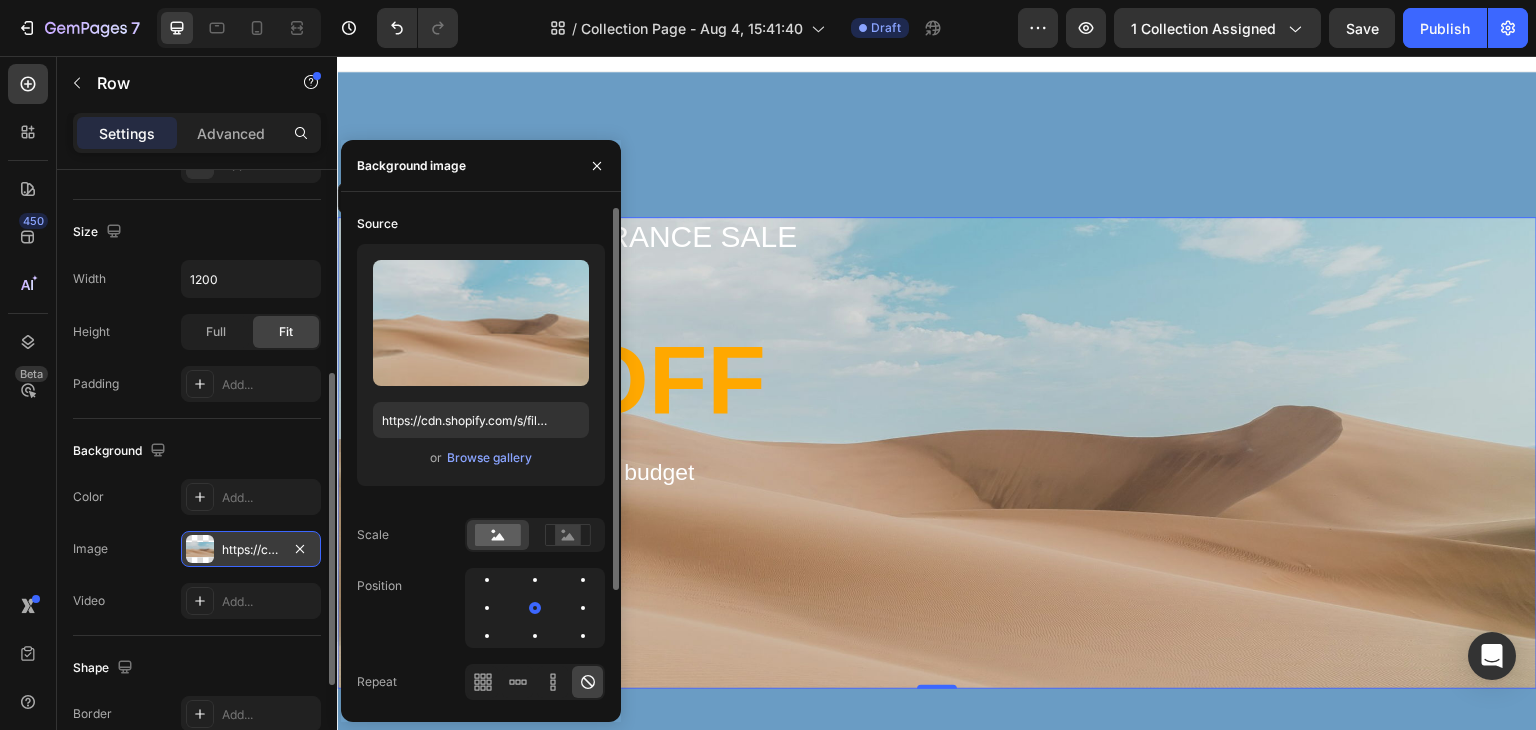 type 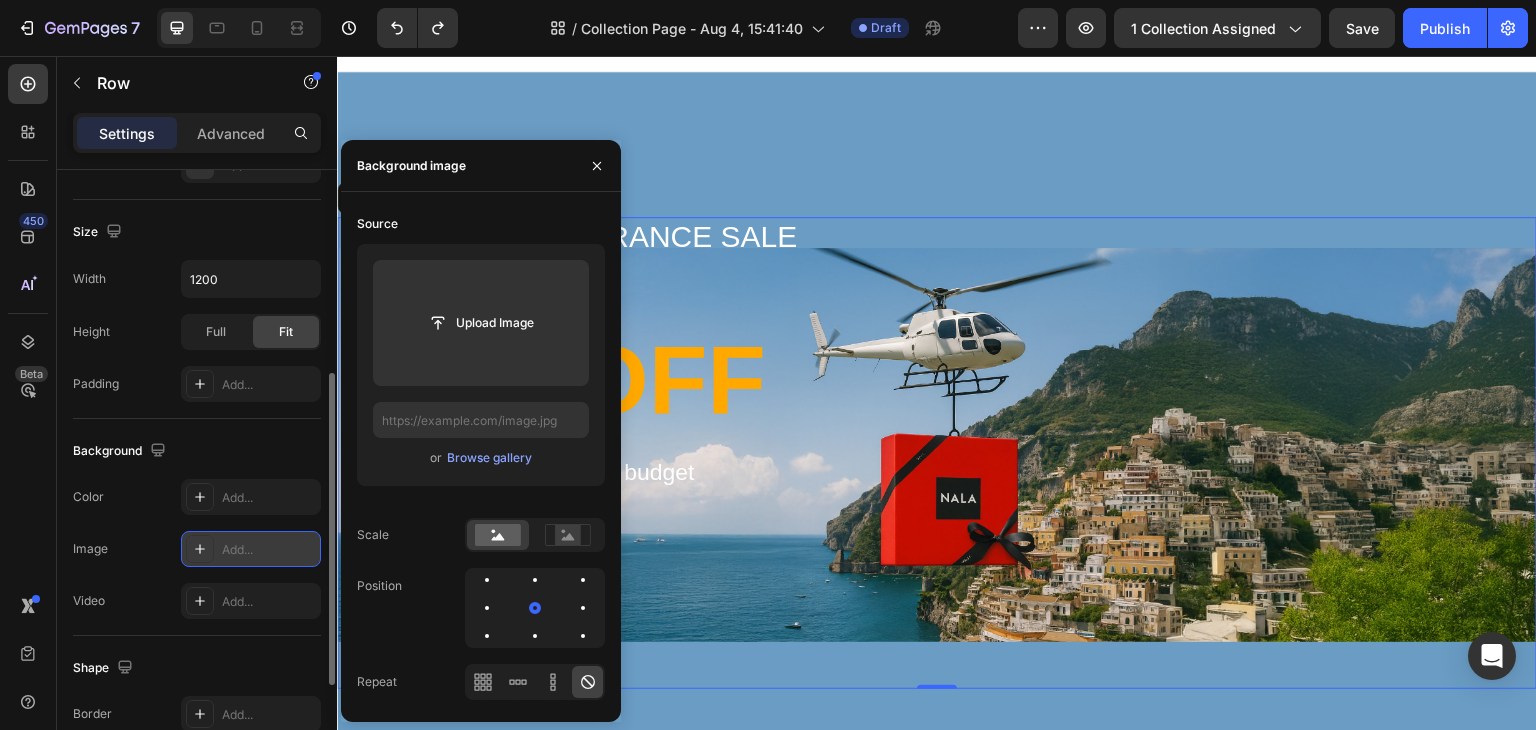 click on "Title Line tents clearance sale Text block Row up to Text block 50% OFF   Heading Your favorite tent, on your budget  Text block Explore our collection Button 00 Days 18 Hrs 37 Mins 32 Secs Countdown Timer Row" at bounding box center (937, 453) 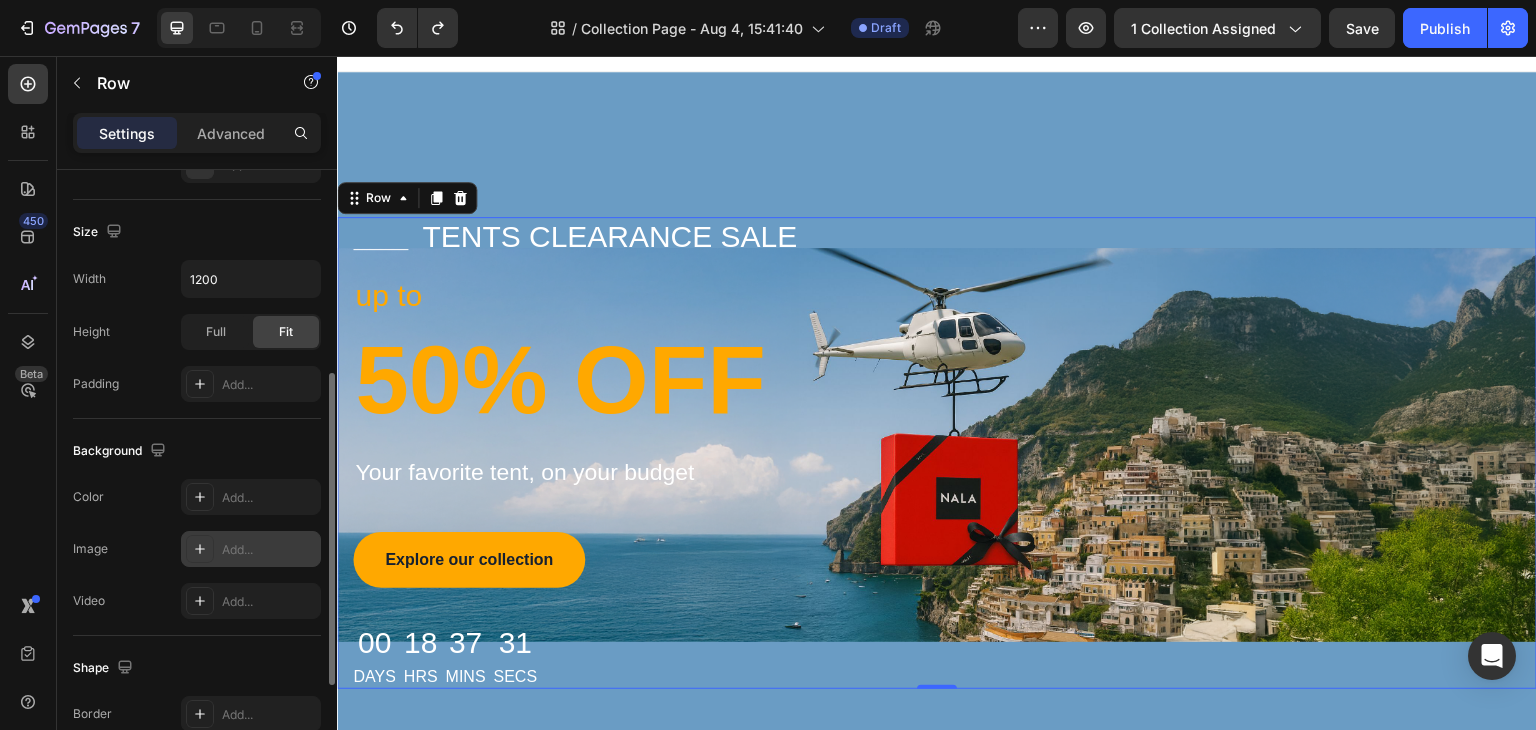 click on "Title Line tents clearance sale Text block Row up to Text block 50% OFF   Heading Your favorite tent, on your budget  Text block Explore our collection Button 00 Days 18 Hrs 37 Mins 31 Secs Countdown Timer Row" at bounding box center (937, 453) 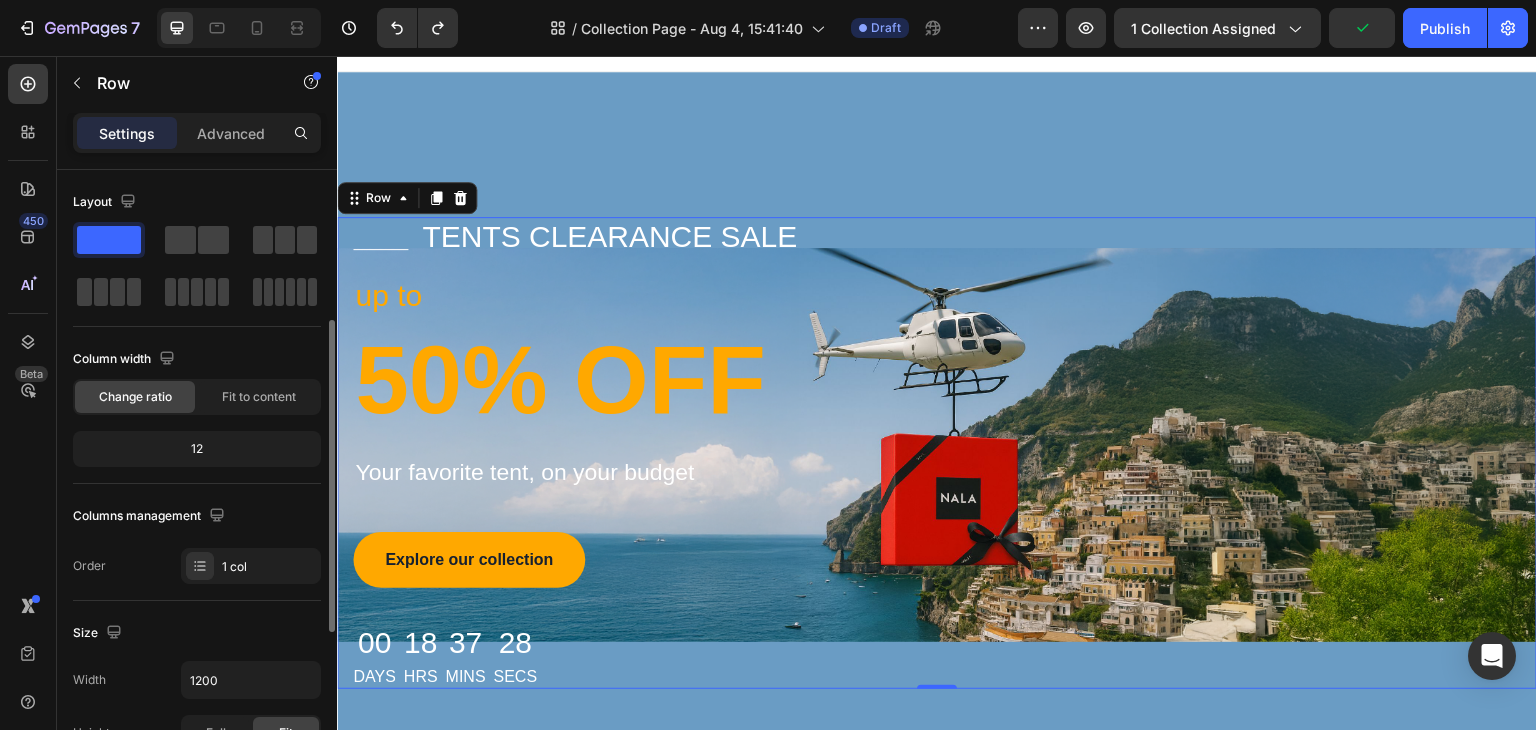 scroll, scrollTop: 100, scrollLeft: 0, axis: vertical 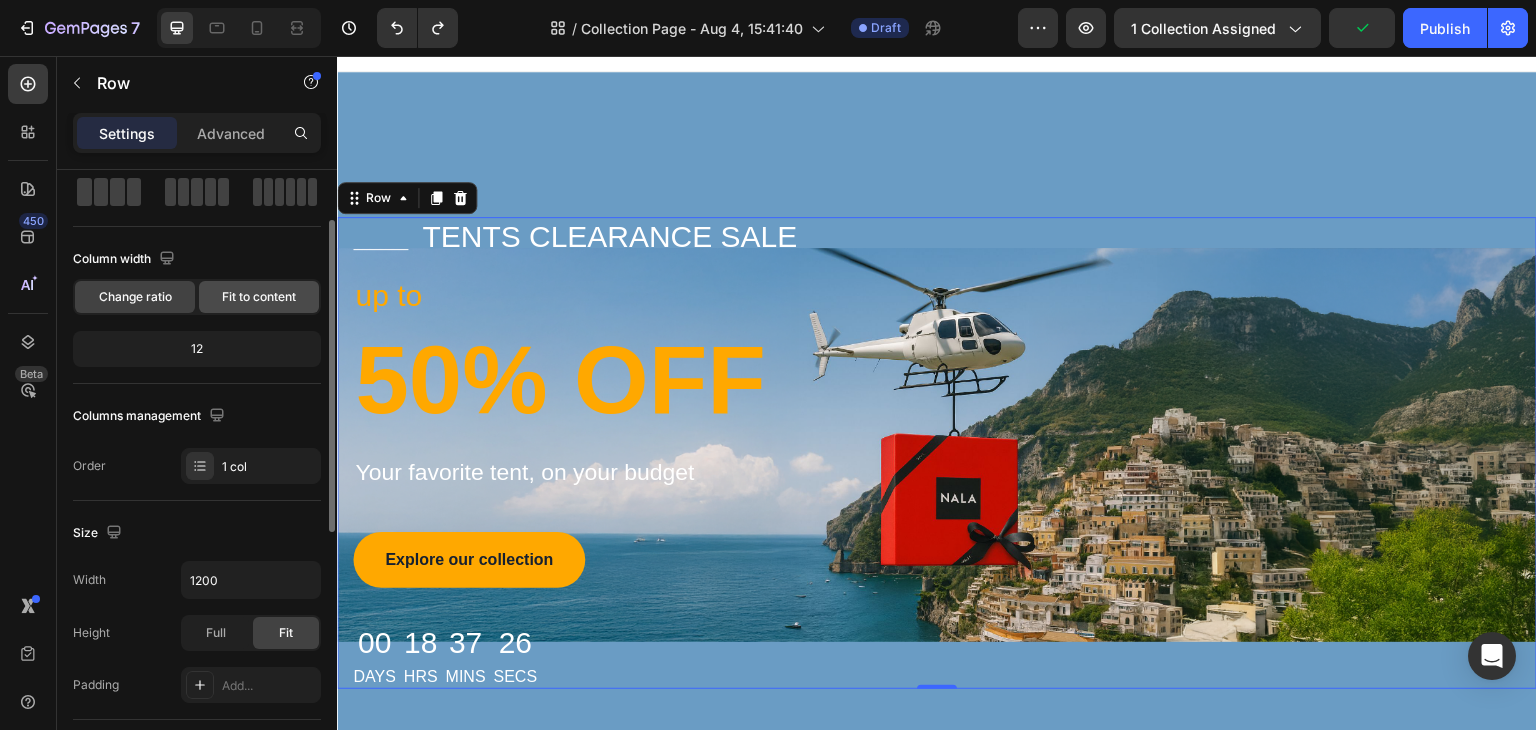 click on "Fit to content" 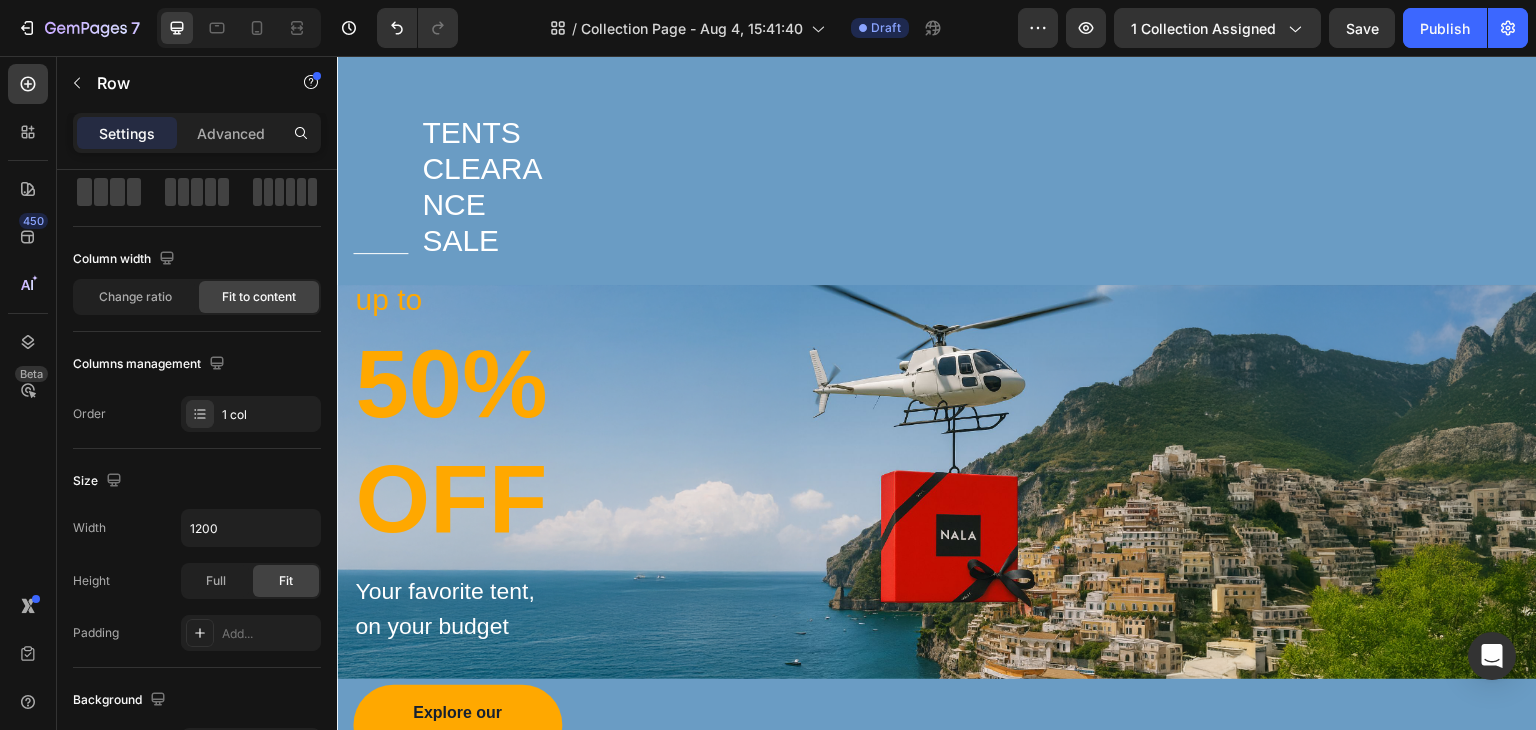 scroll, scrollTop: 125, scrollLeft: 0, axis: vertical 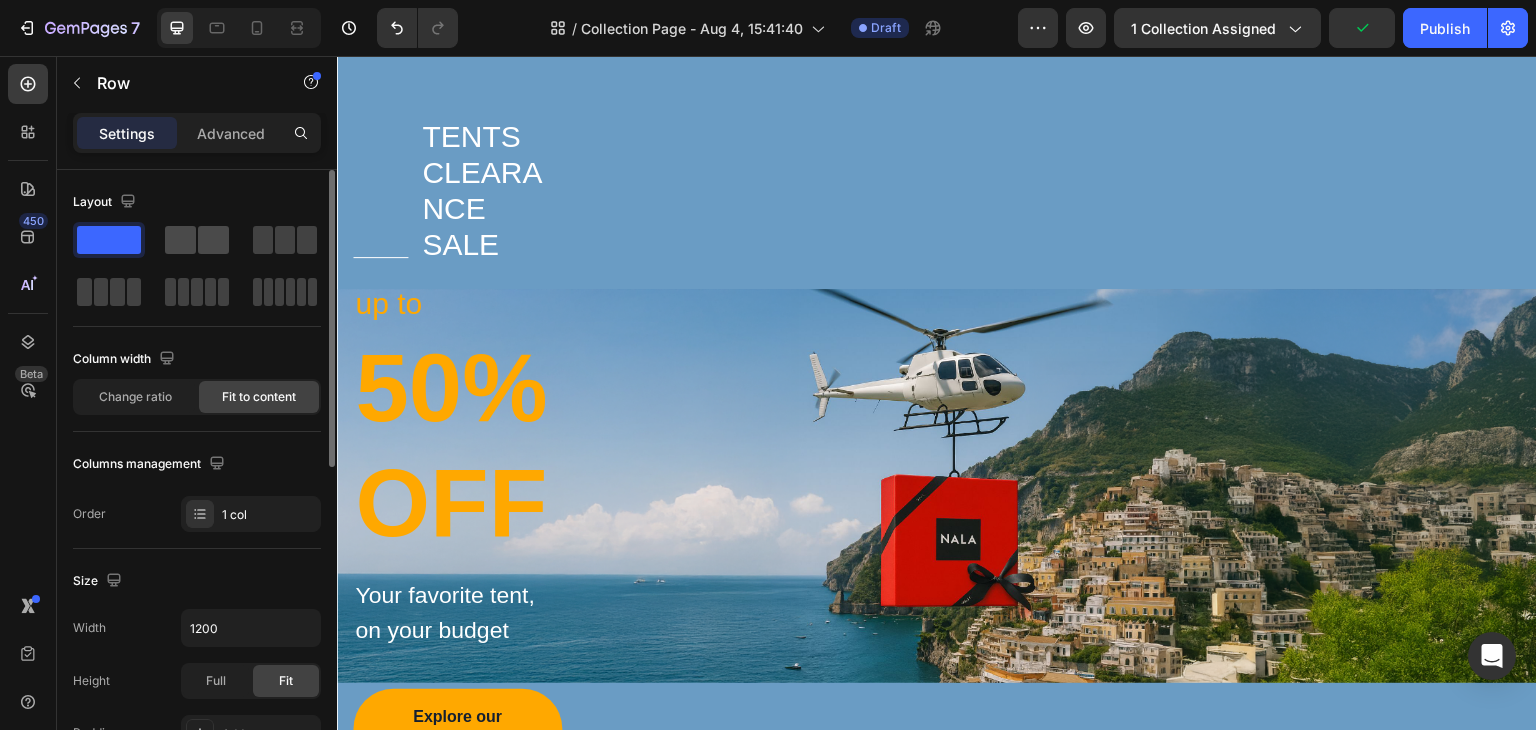 click 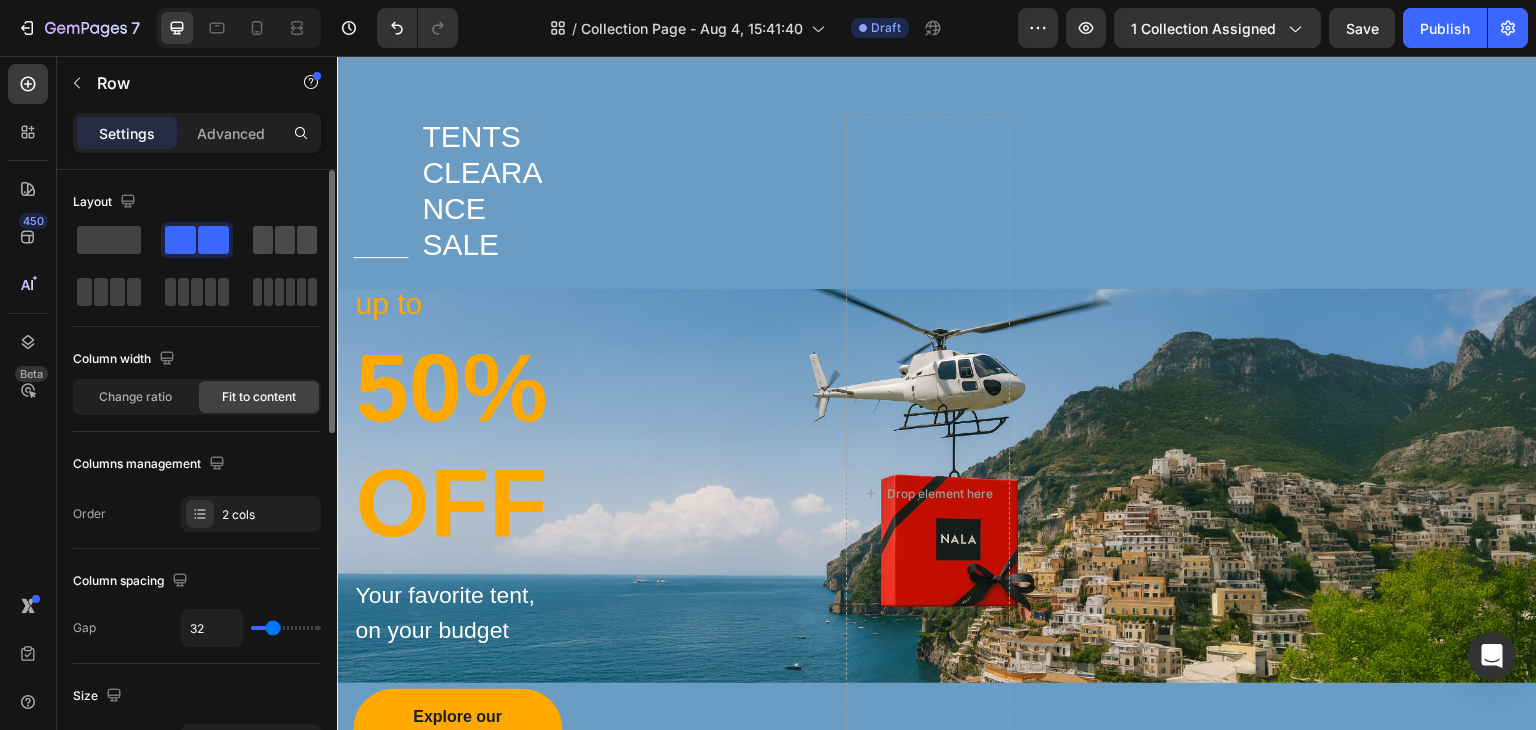 click 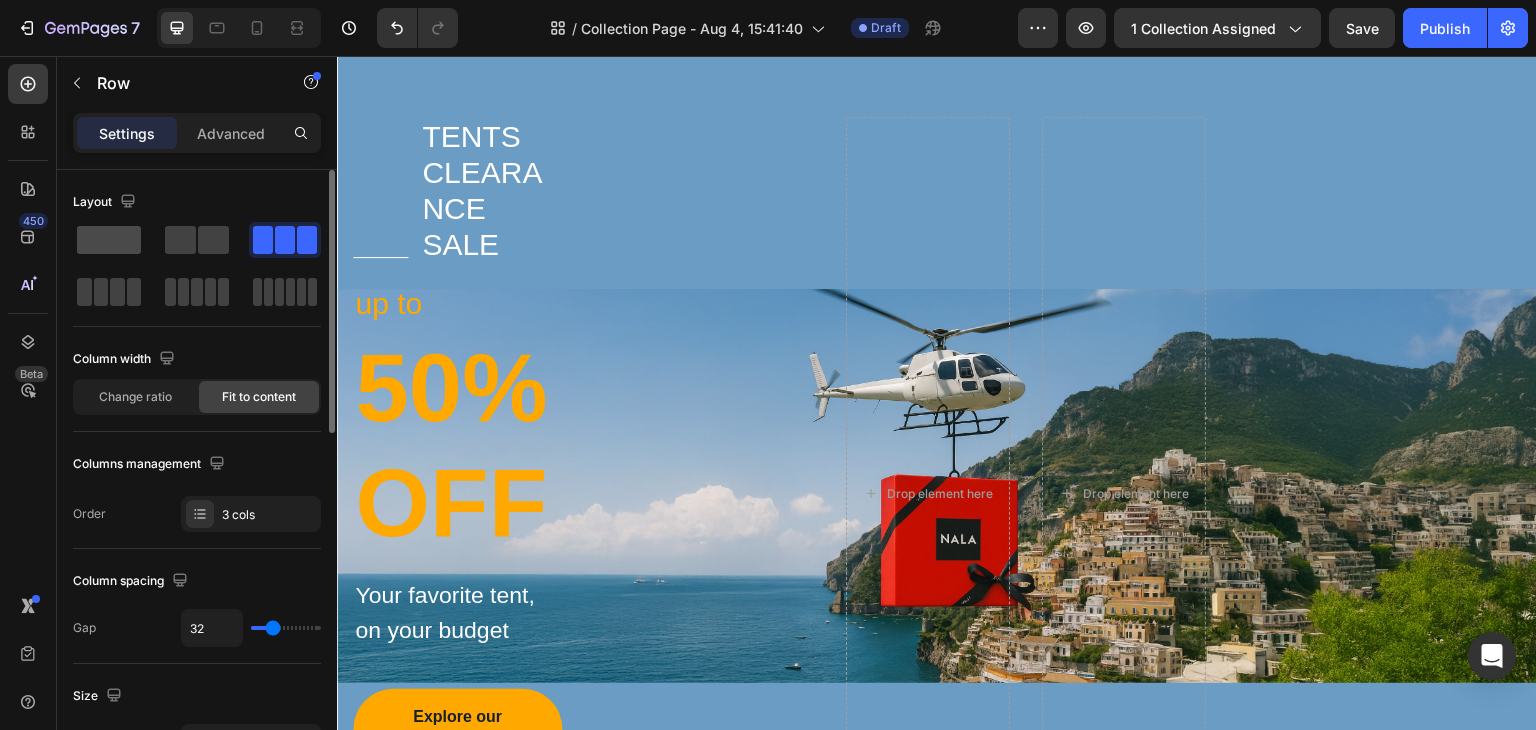click 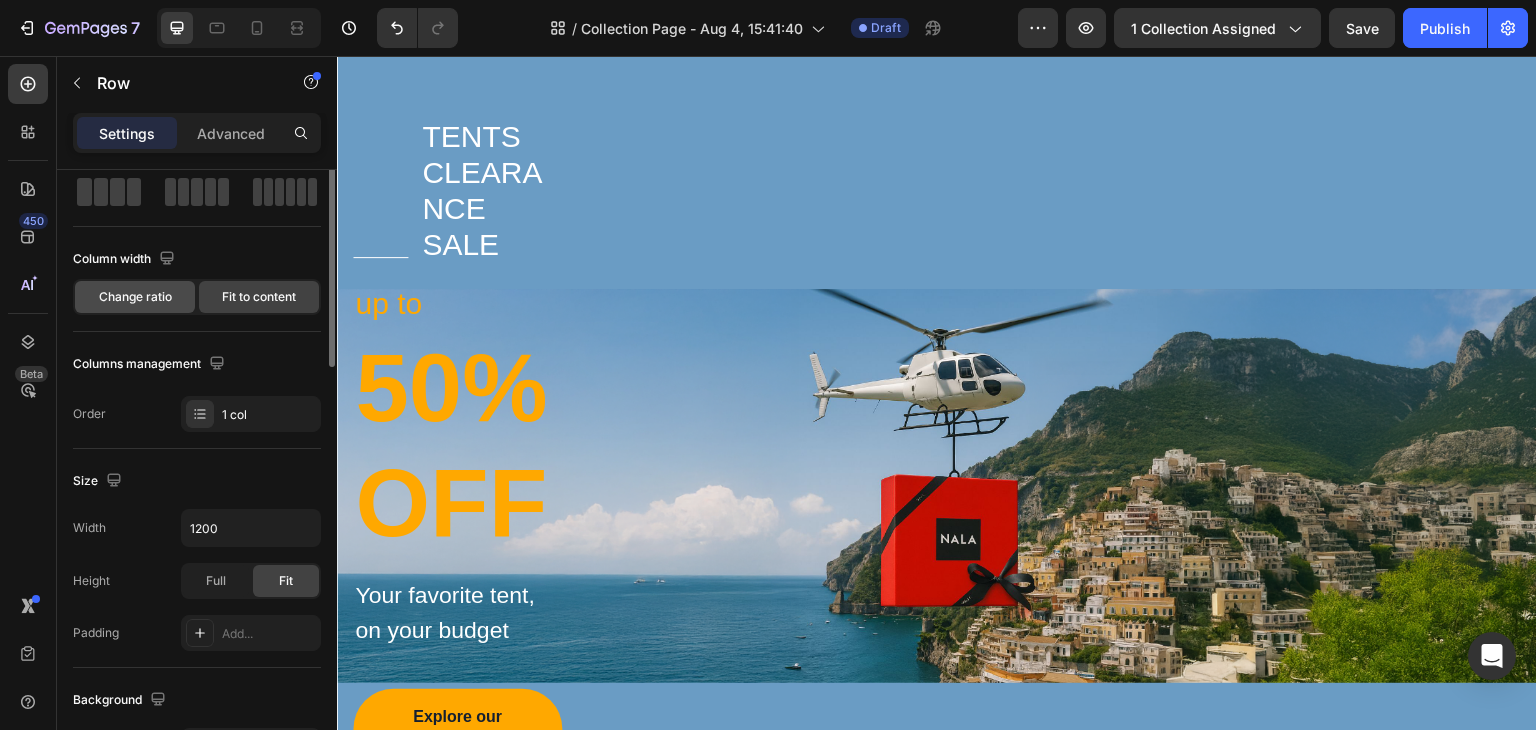 scroll, scrollTop: 0, scrollLeft: 0, axis: both 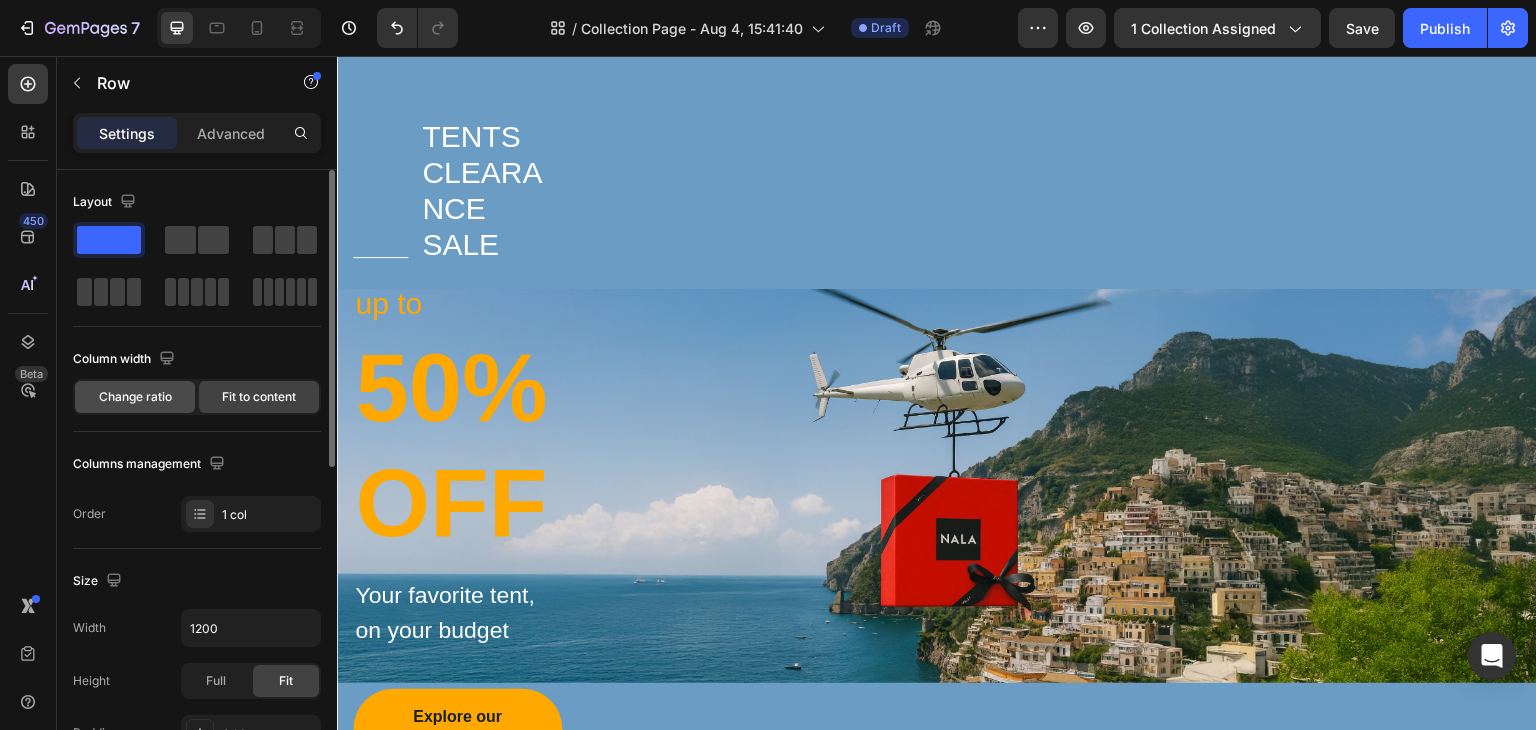 click on "Change ratio" 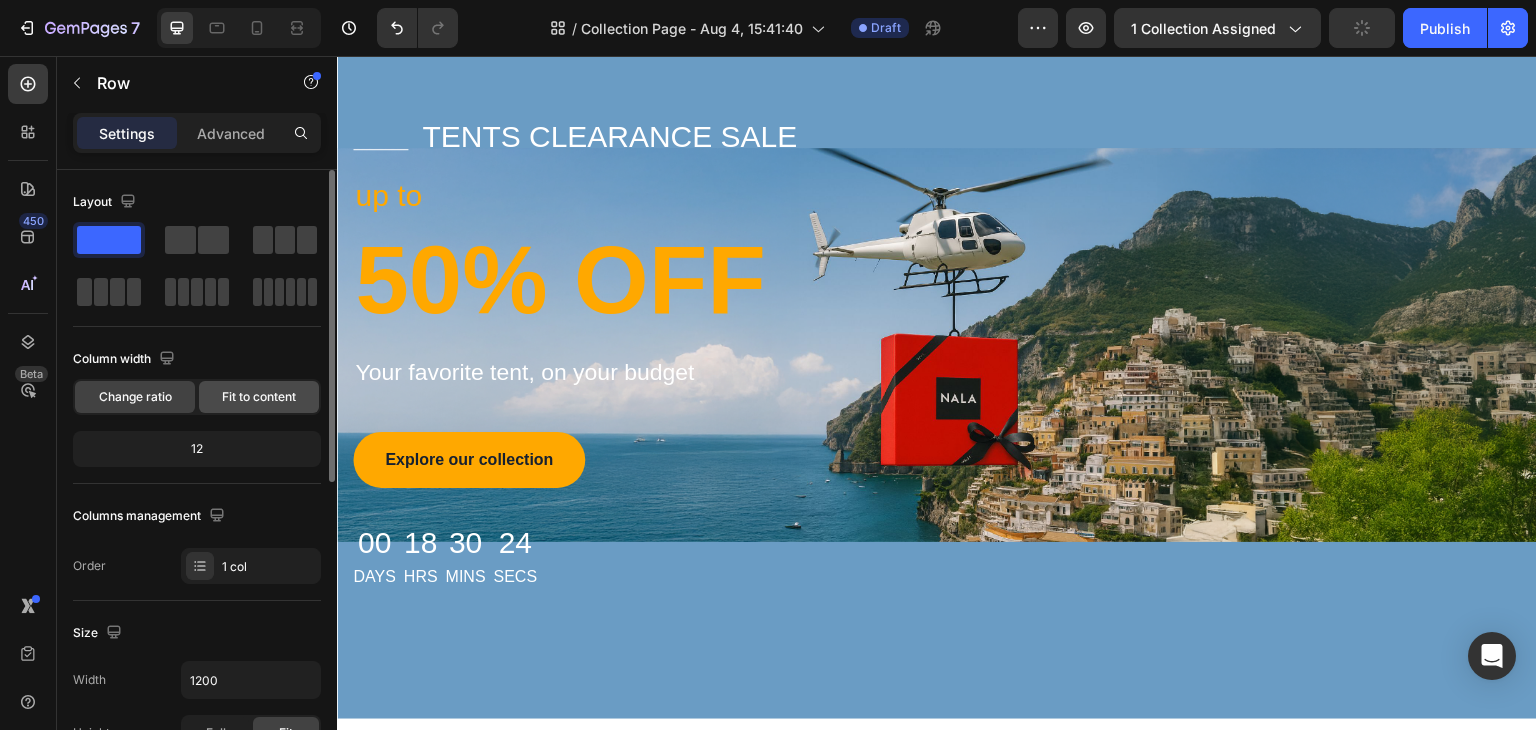 click on "Fit to content" 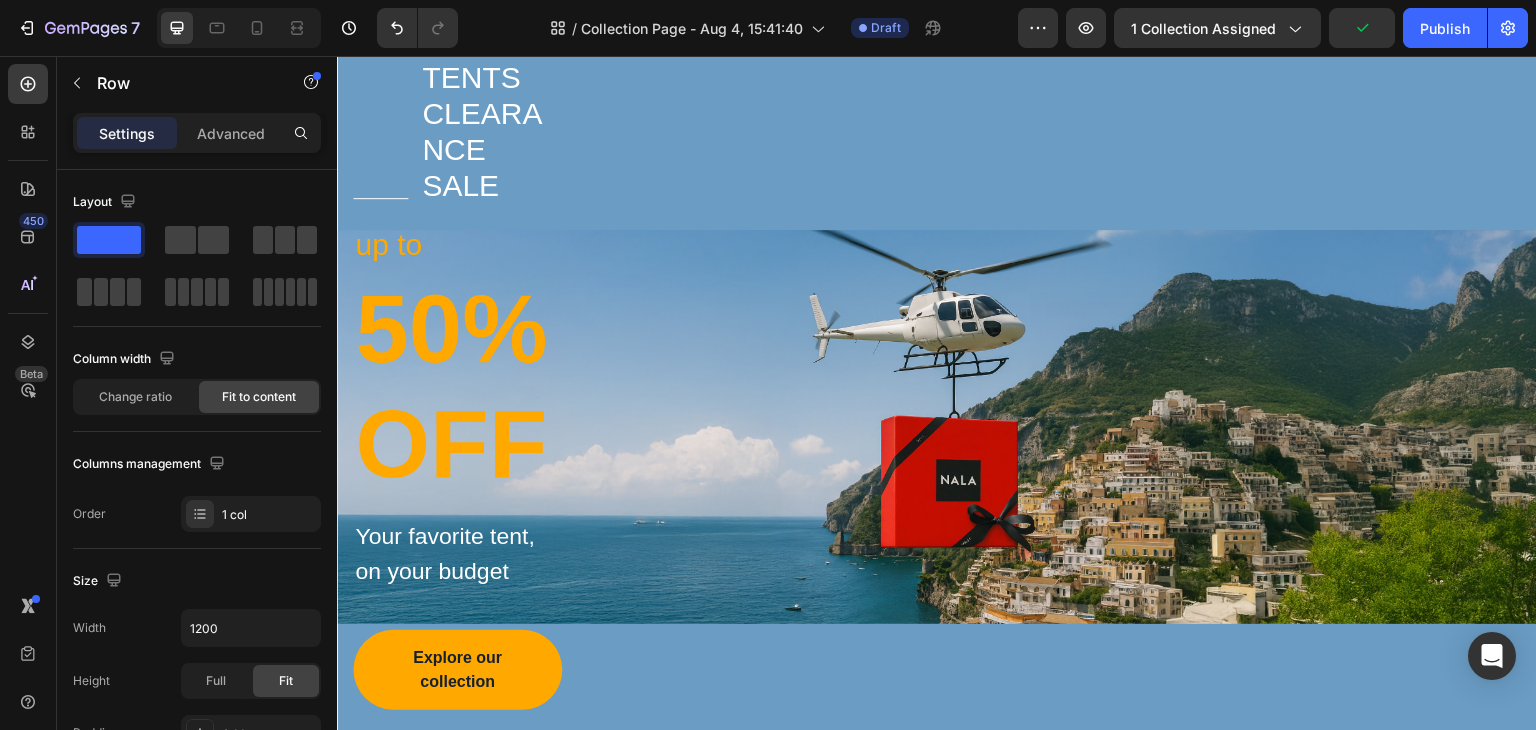 scroll, scrollTop: 125, scrollLeft: 0, axis: vertical 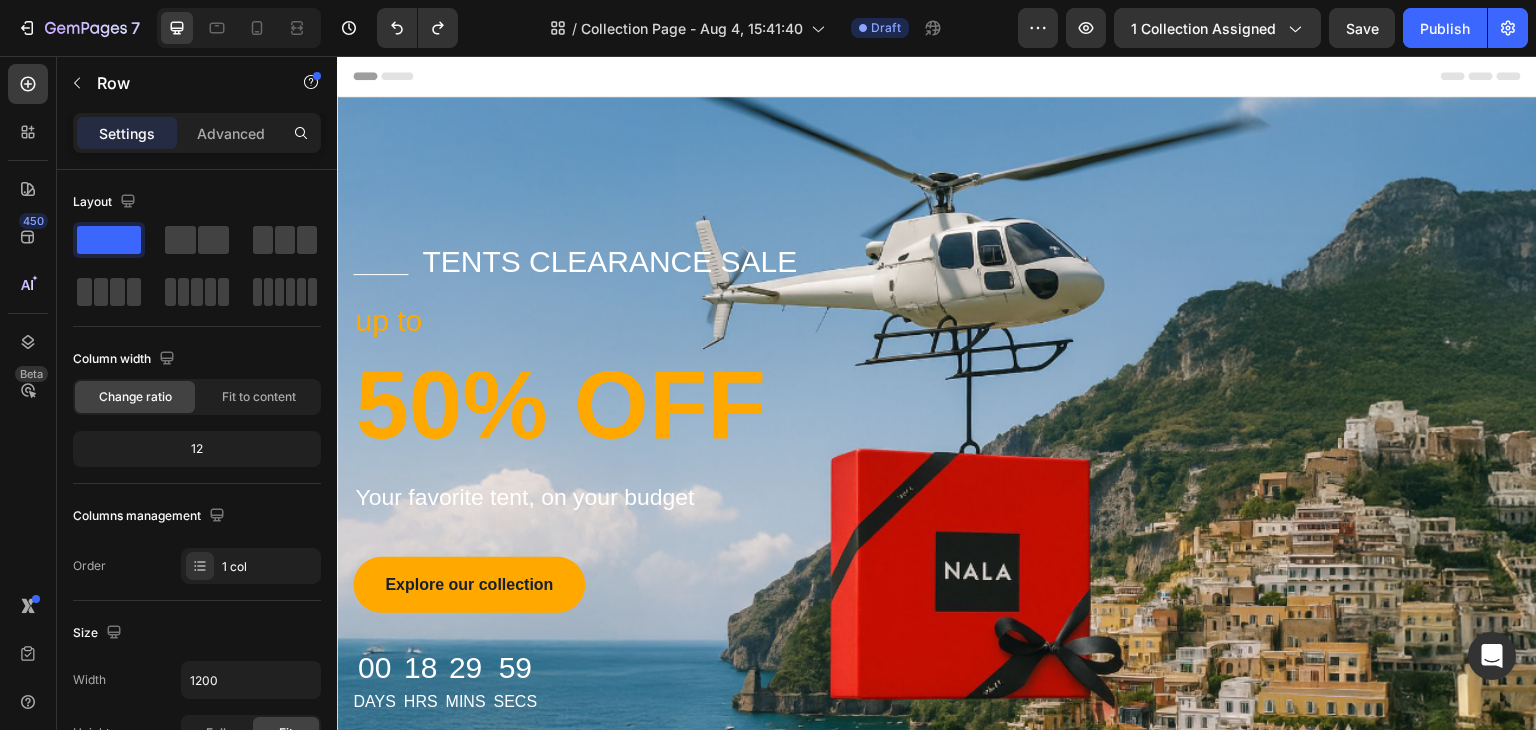 click on "Title Line tents clearance sale Text block Row up to Text block 50% OFF   Heading Your favorite tent, on your budget  Text block Explore our collection Button 00 Days 18 Hrs 29 Mins 59 Secs Countdown Timer Row" at bounding box center (937, 478) 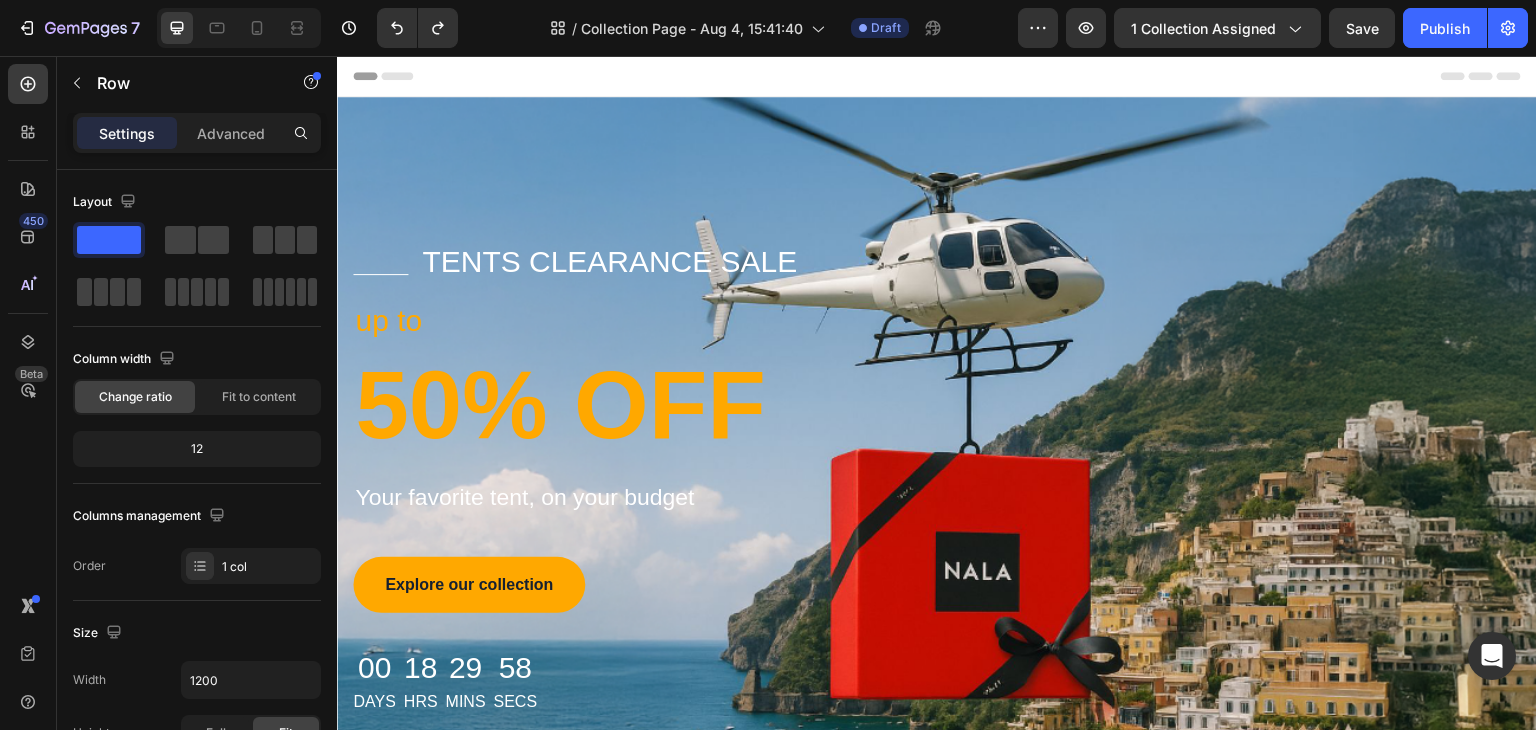 click on "Title Line tents clearance sale Text block Row up to Text block 50% OFF   Heading Your favorite tent, on your budget  Text block Explore our collection Button 00 Days 18 Hrs 29 Mins 58 Secs Countdown Timer Row" at bounding box center [937, 478] 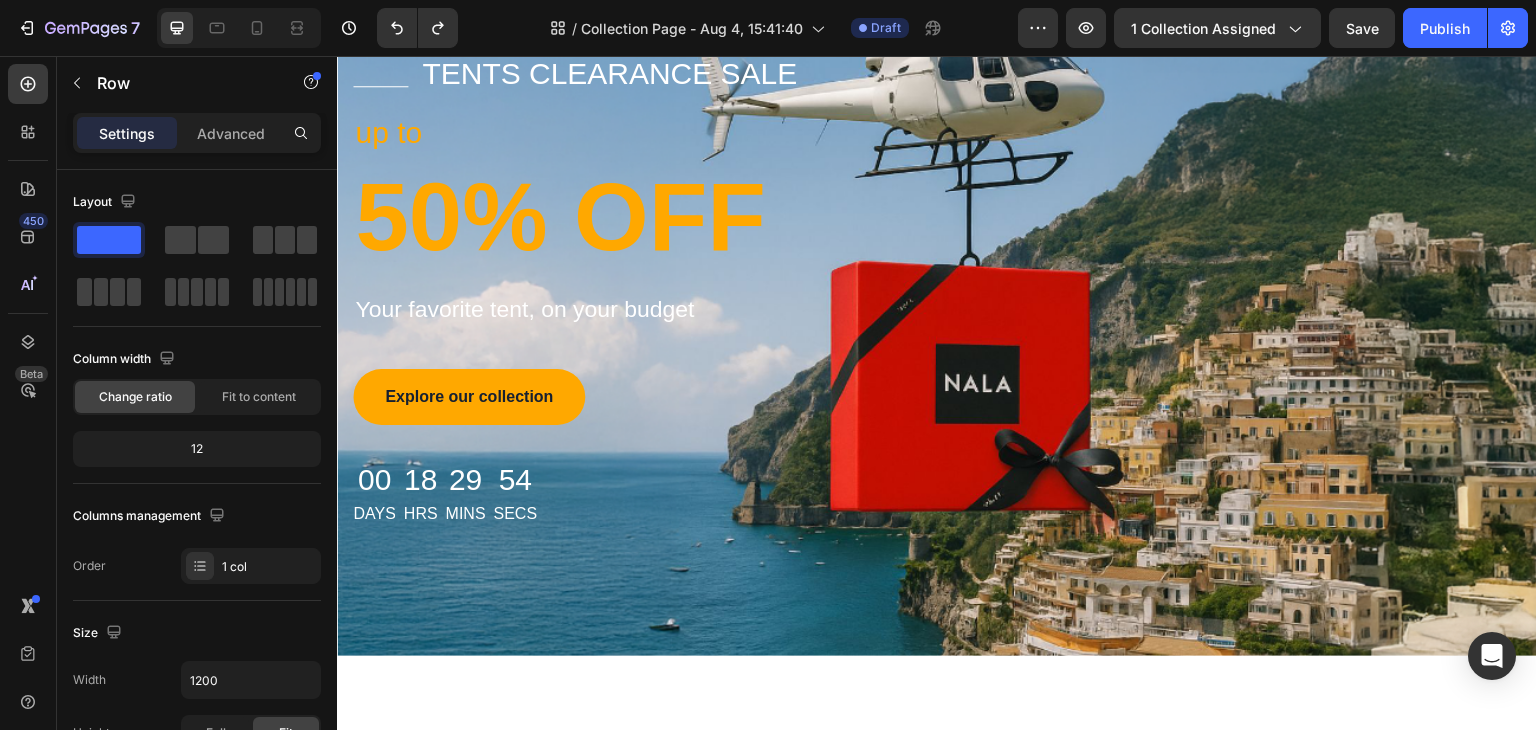 scroll, scrollTop: 200, scrollLeft: 0, axis: vertical 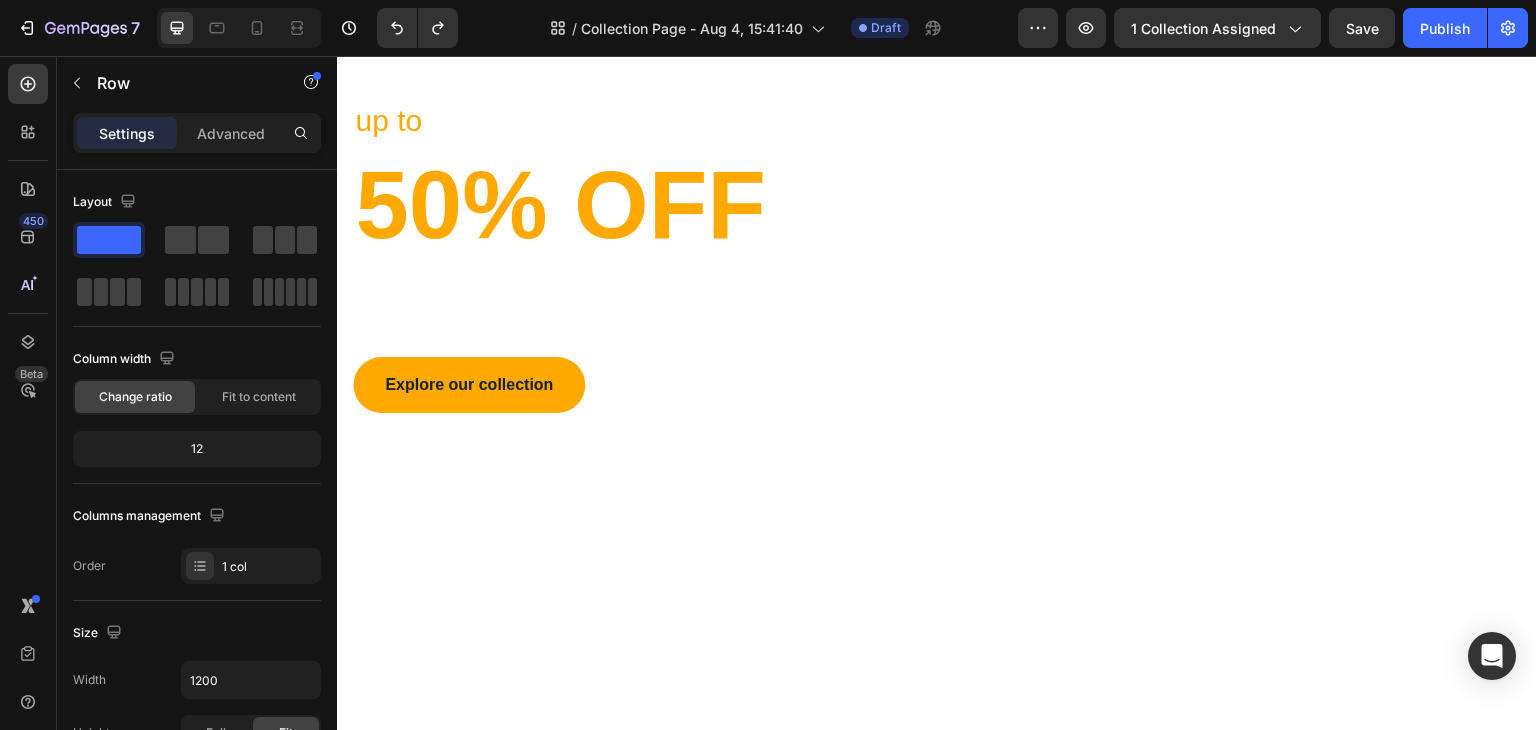 click on "Title Line tents clearance sale Text block Row up to Text block 50% OFF   Heading Your favorite tent, on your budget  Text block Explore our collection Button 00 Days 18 Hrs 29 Mins 44 Secs Countdown Timer Row" at bounding box center (937, 278) 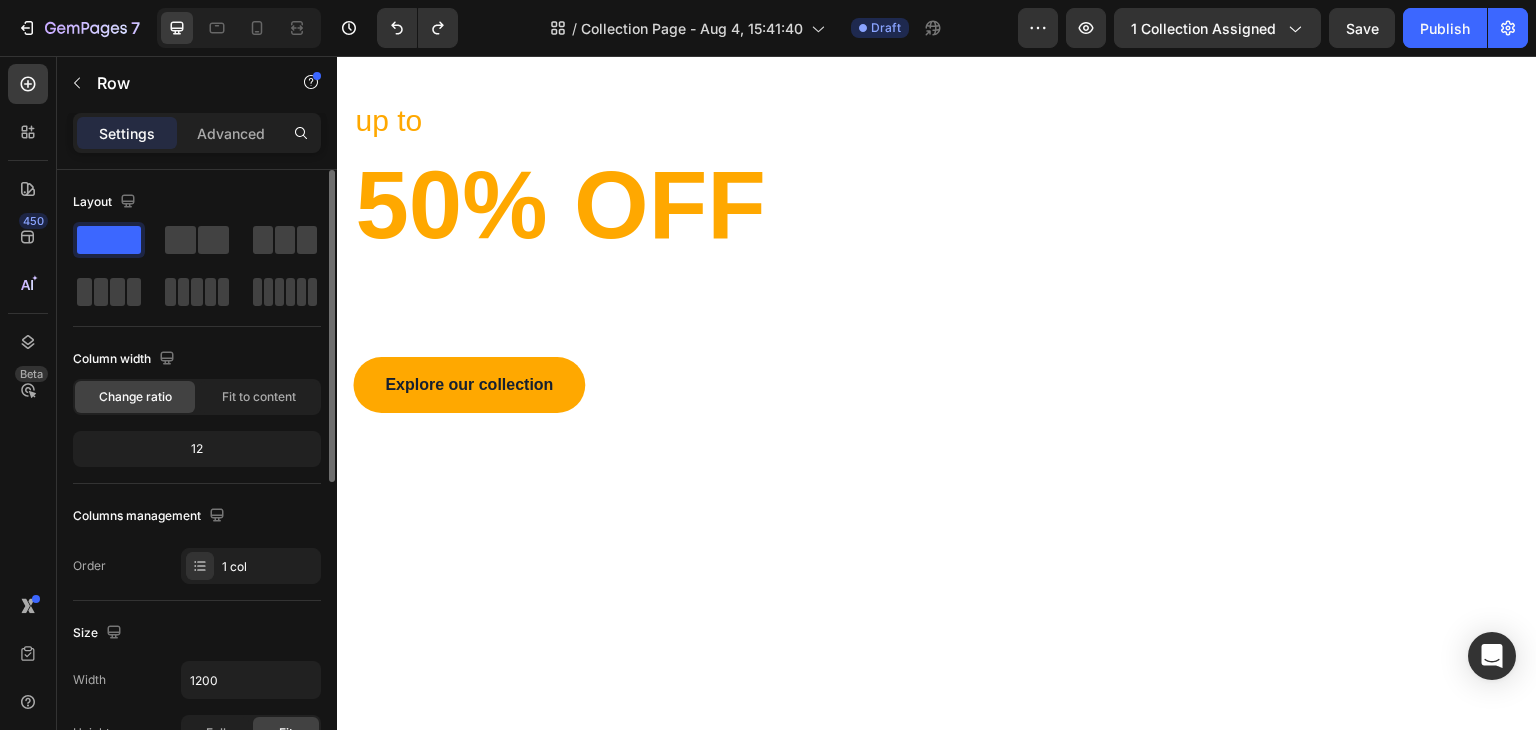click 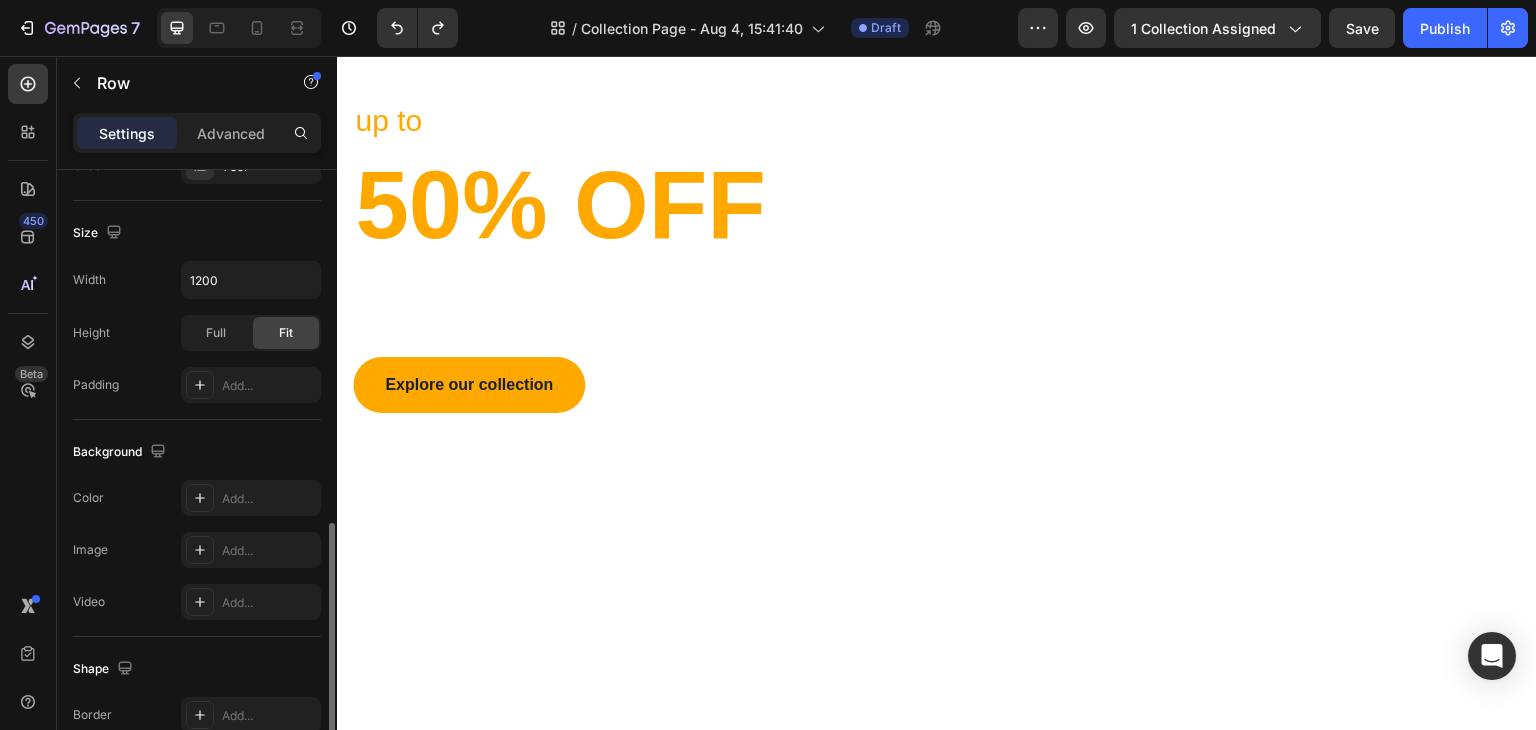 scroll, scrollTop: 500, scrollLeft: 0, axis: vertical 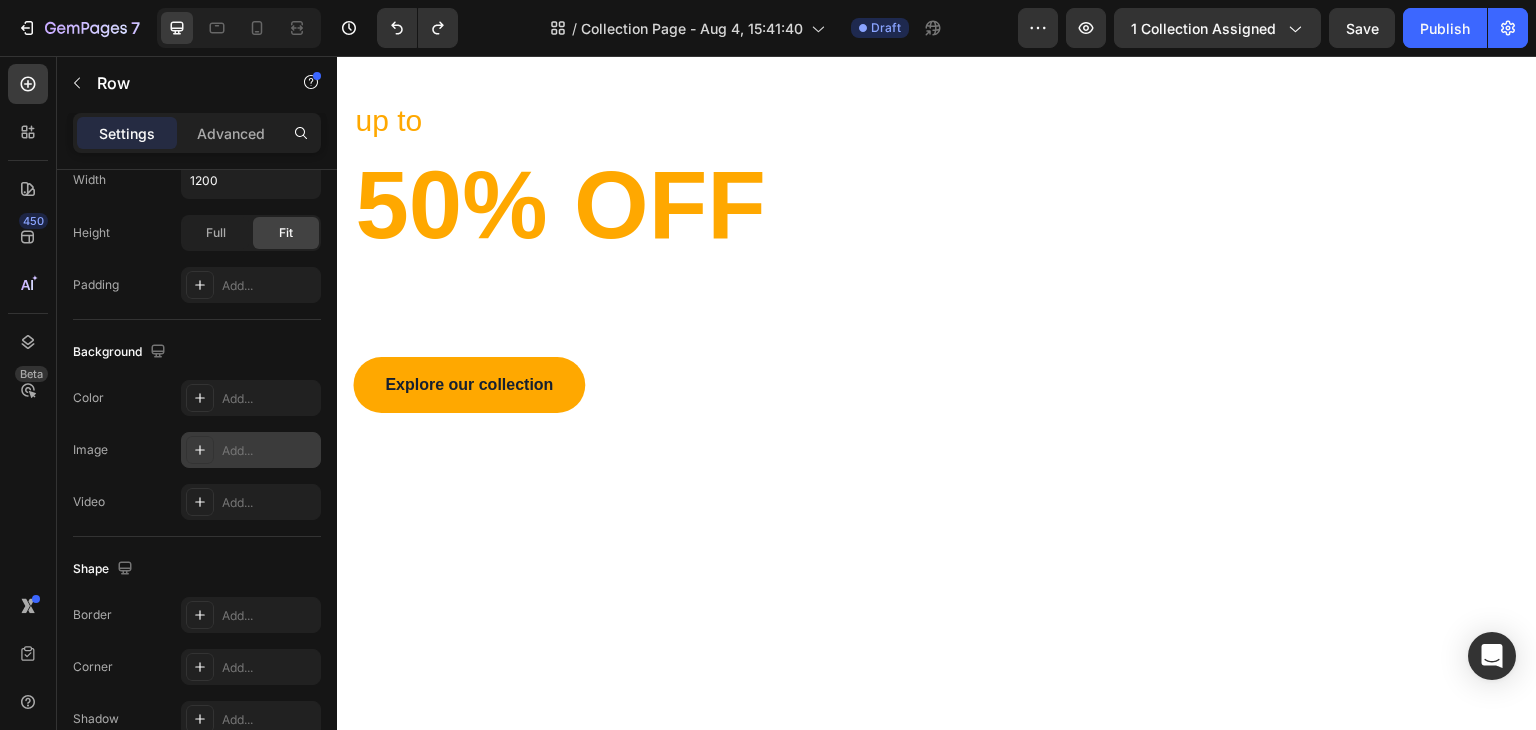 click on "Add..." at bounding box center (269, 451) 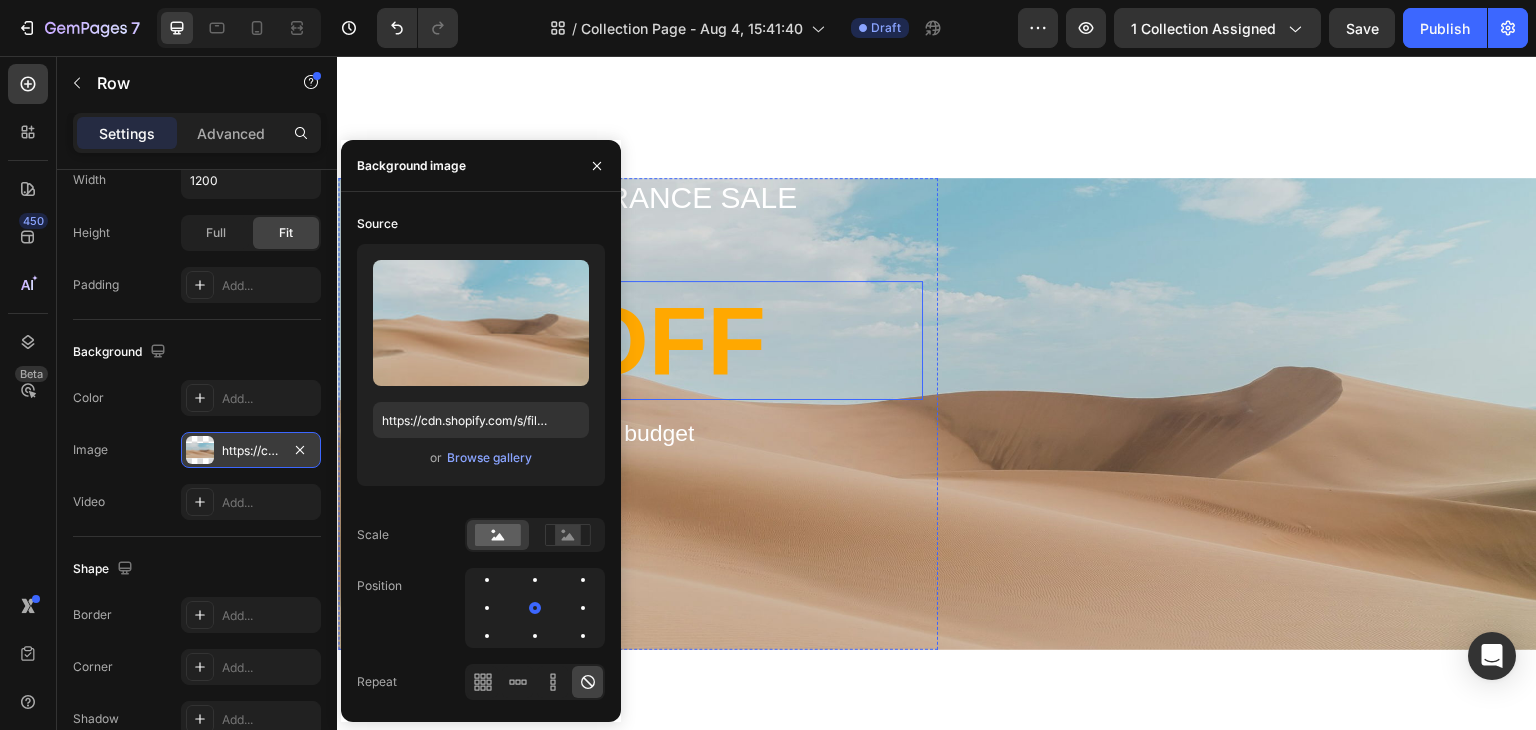 scroll, scrollTop: 100, scrollLeft: 0, axis: vertical 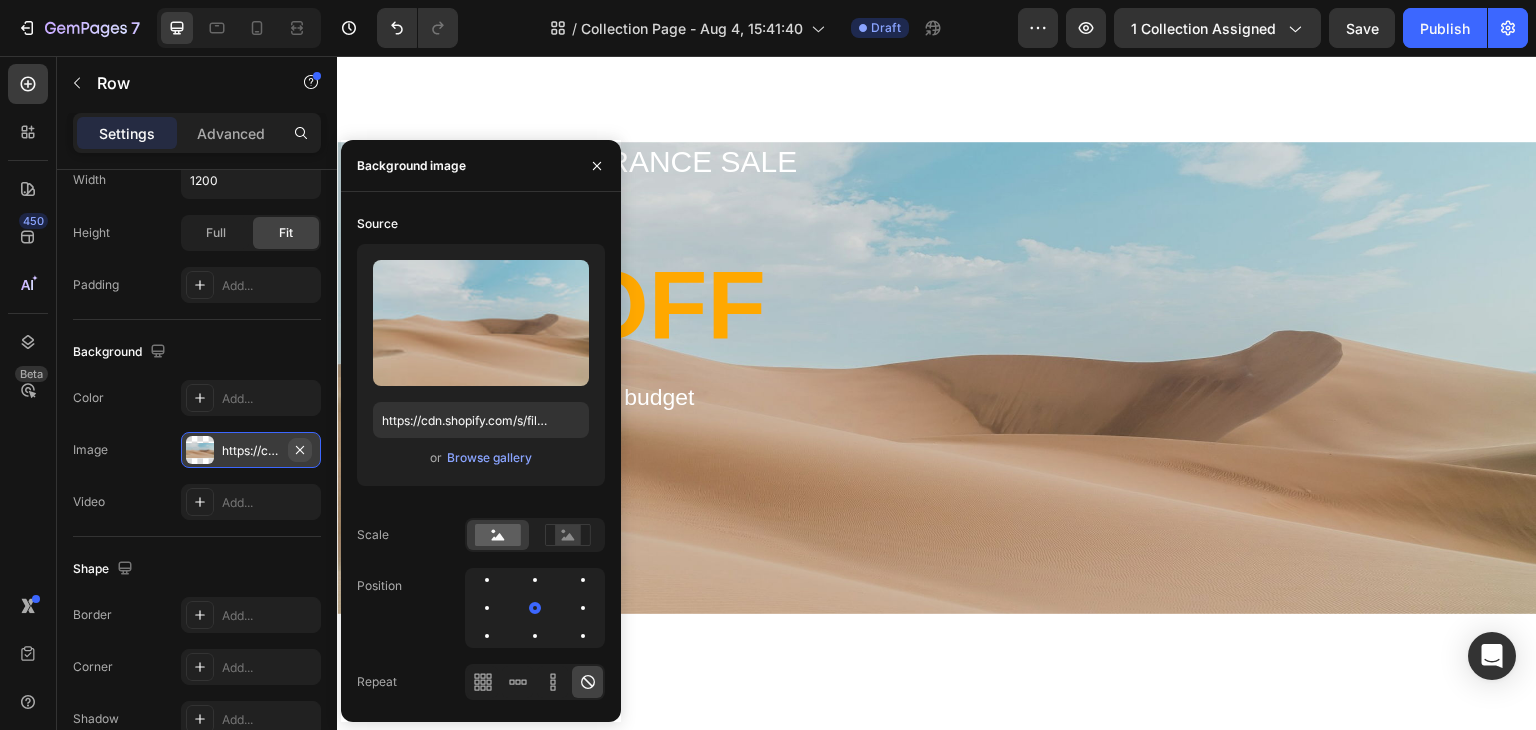 click 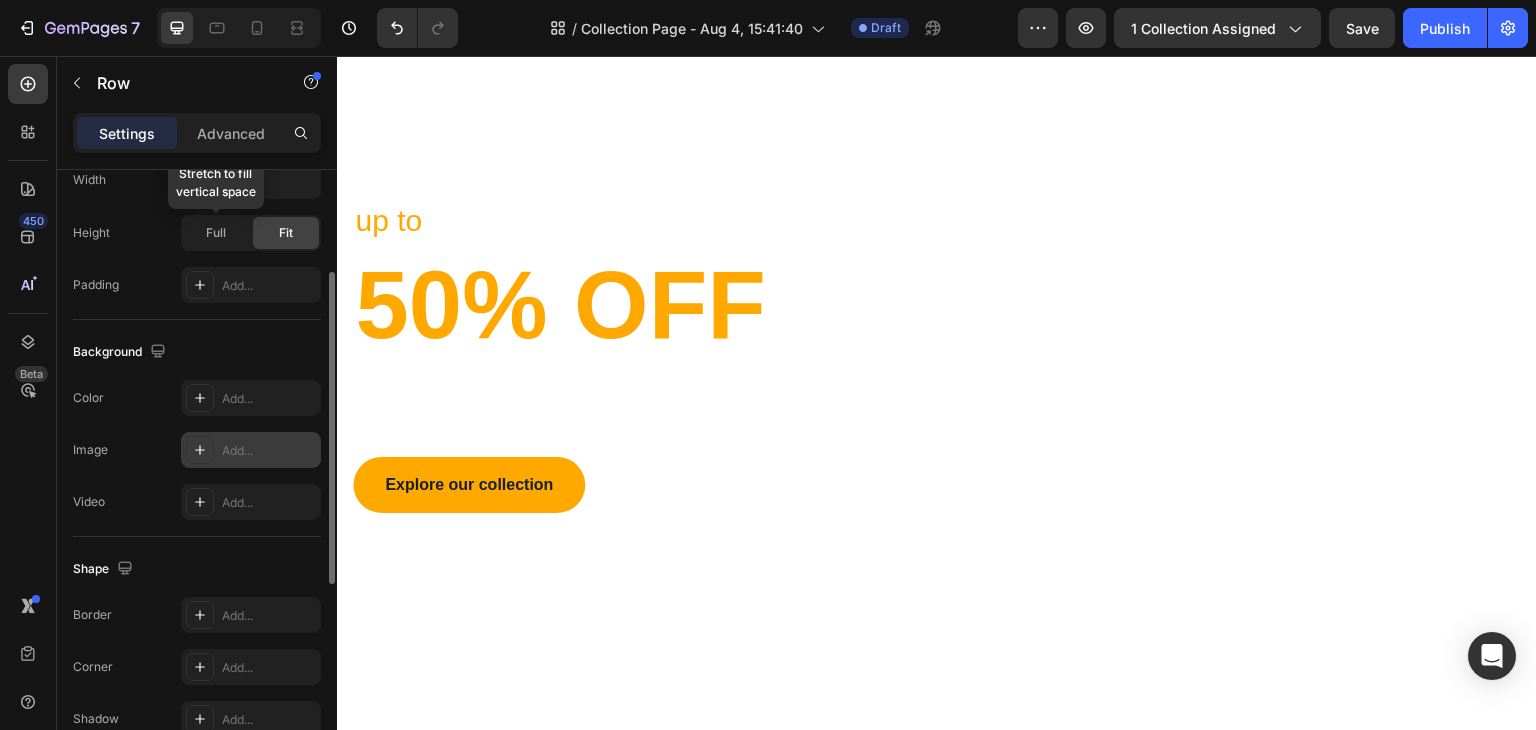 scroll, scrollTop: 200, scrollLeft: 0, axis: vertical 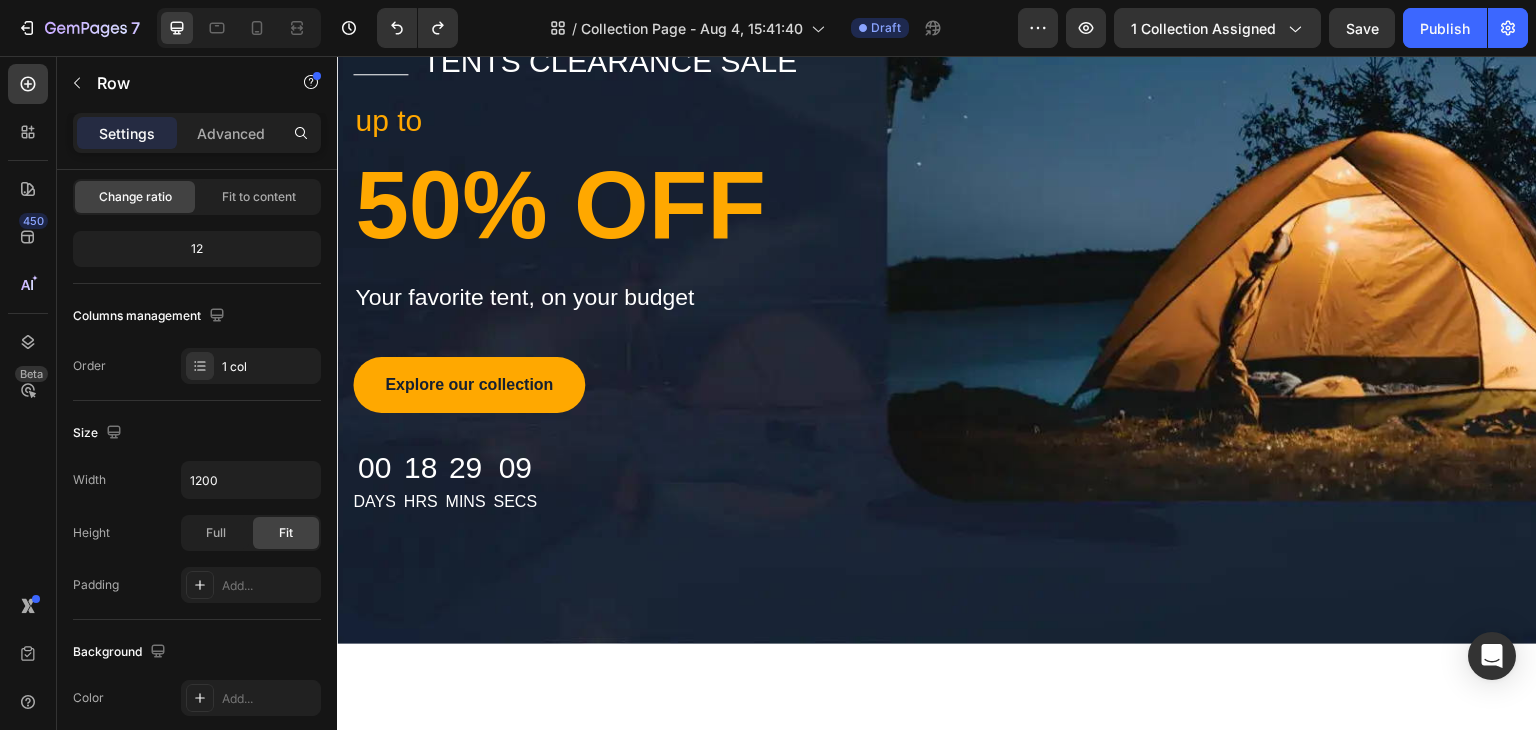 click on "Title Line tents clearance sale Text block Row up to Text block 50% OFF   Heading Your favorite tent, on your budget  Text block Explore our collection Button 00 Days 18 Hrs 29 Mins 09 Secs Countdown Timer Row" at bounding box center [937, 278] 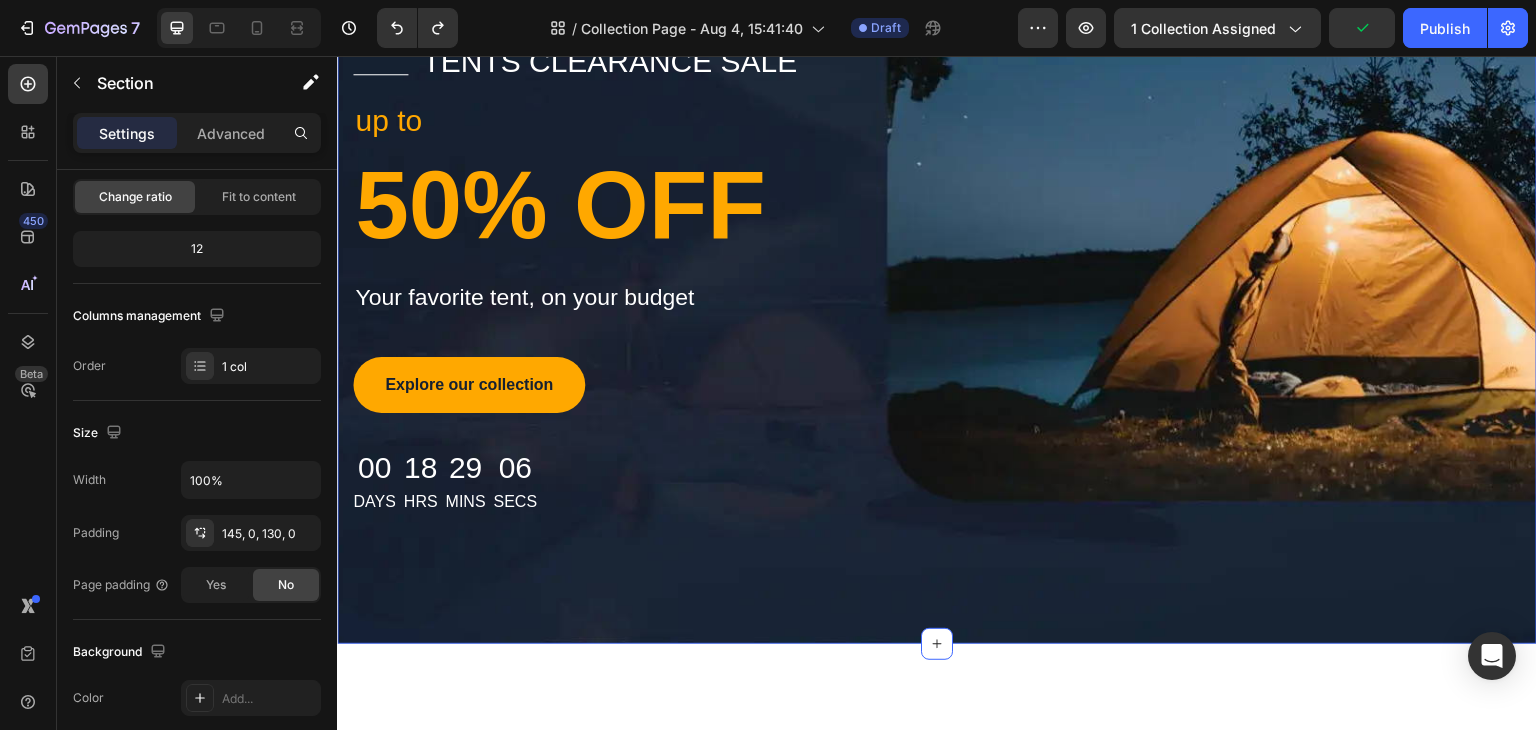click on "Title Line tents clearance sale Text block Row up to Text block 50% OFF   Heading Your favorite tent, on your budget  Text block Explore our collection Button 00 Days 18 Hrs 29 Mins 06 Secs Countdown Timer Row Row Section 1   You can create reusable sections Create Theme Section AI Content Write with GemAI What would you like to describe here? Tone and Voice Persuasive Product Show more Generate" at bounding box center (937, 270) 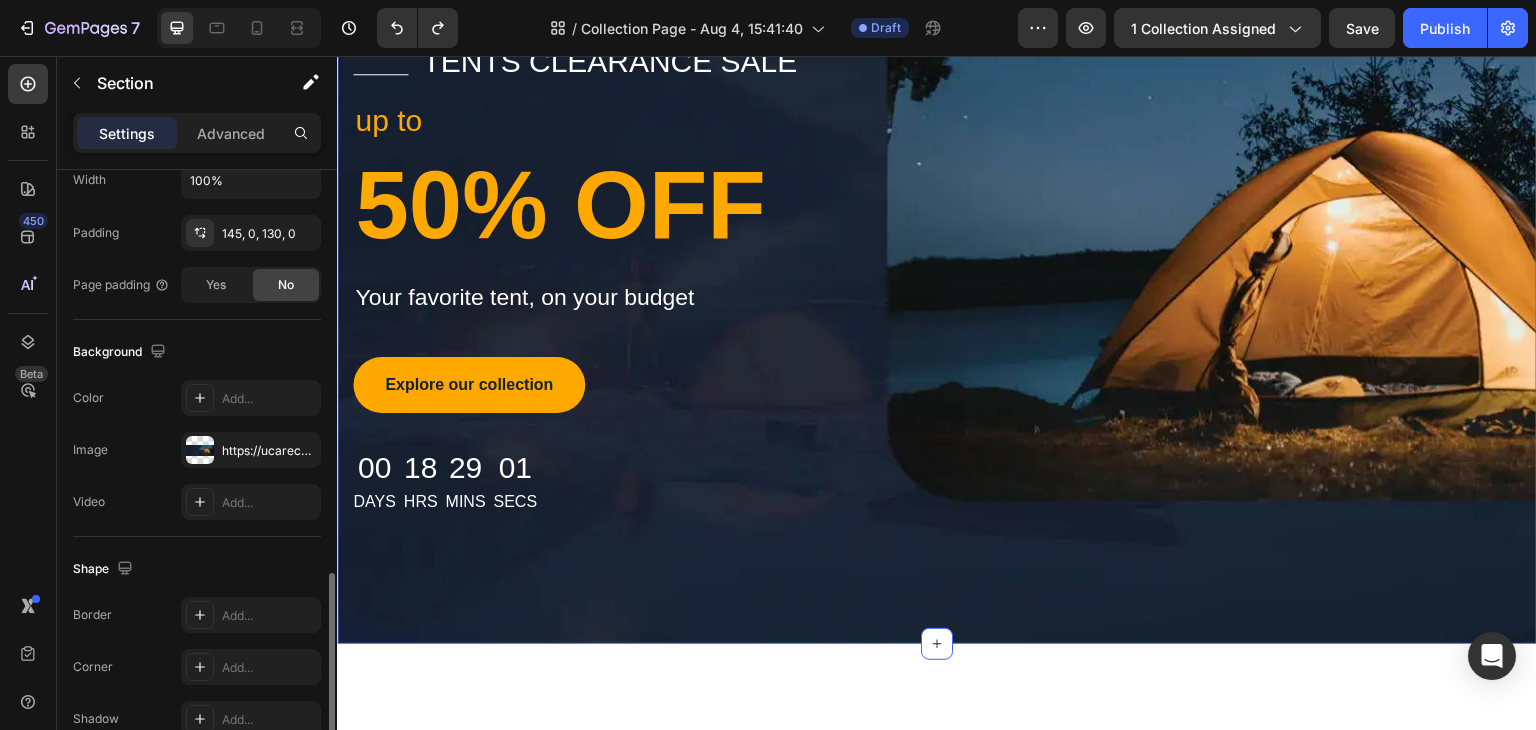 scroll, scrollTop: 600, scrollLeft: 0, axis: vertical 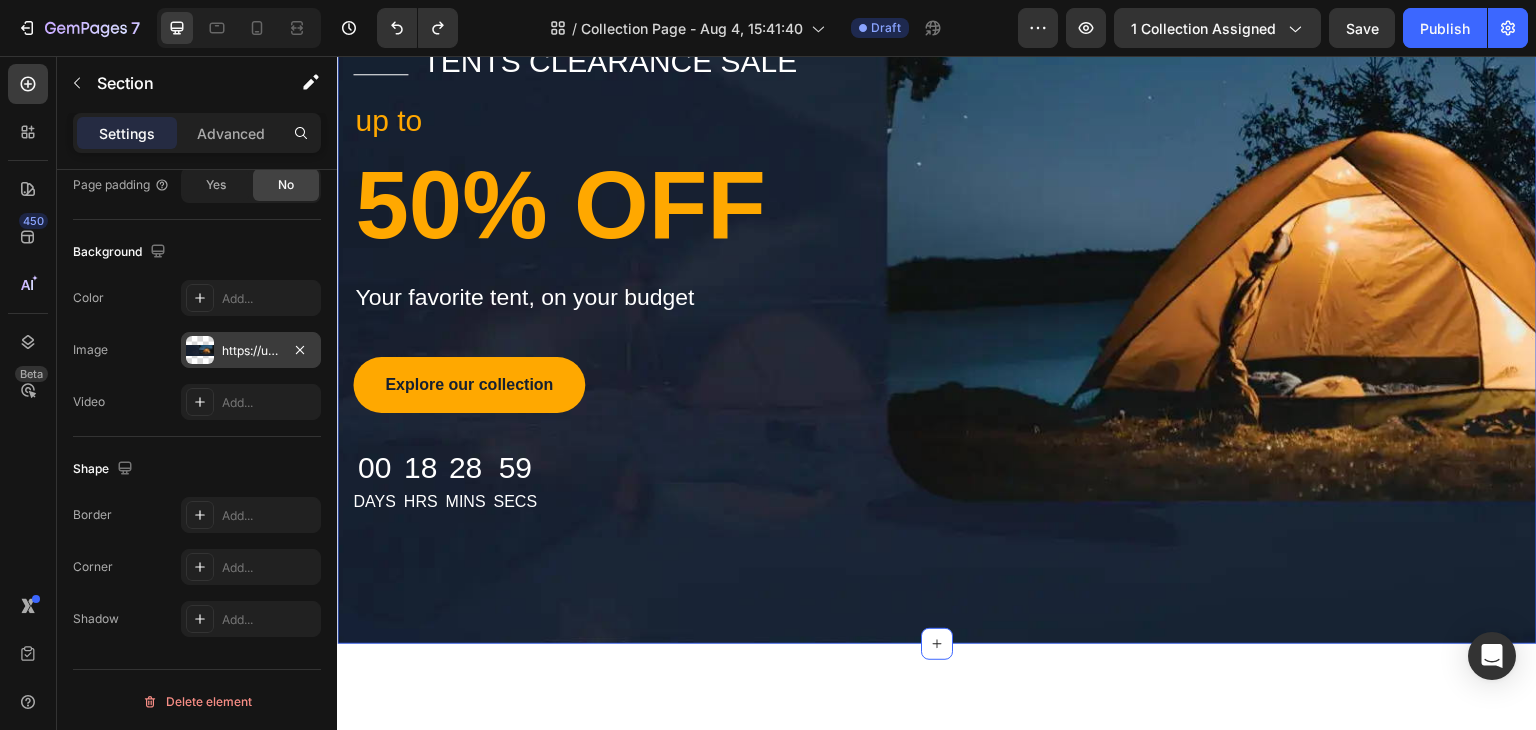 click on "https://ucarecdn.com/492e00e6-6cf7-44b4-9d27-92984f5f7546/-/format/auto/-/preview/3000x3000/-/quality/lighter/" at bounding box center [251, 351] 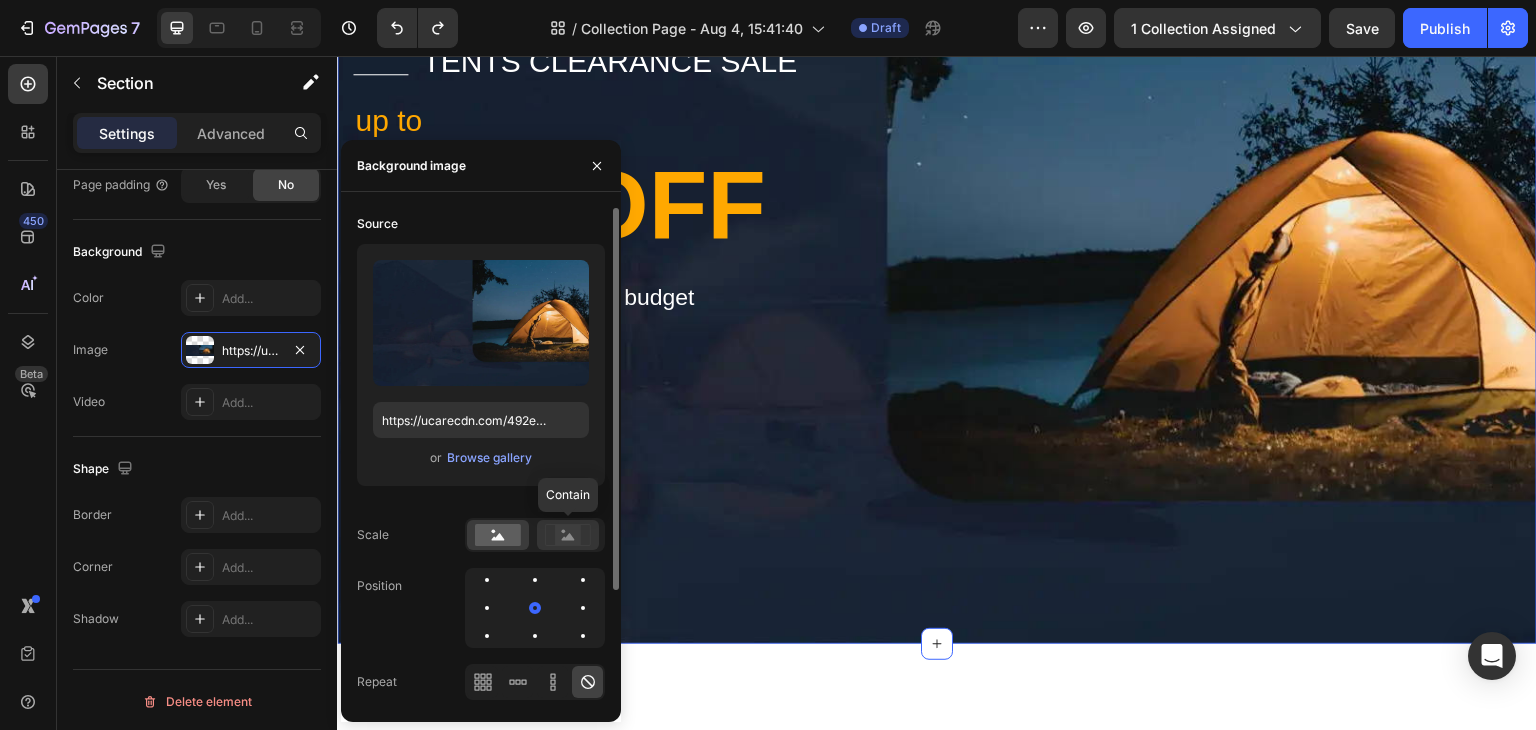 click 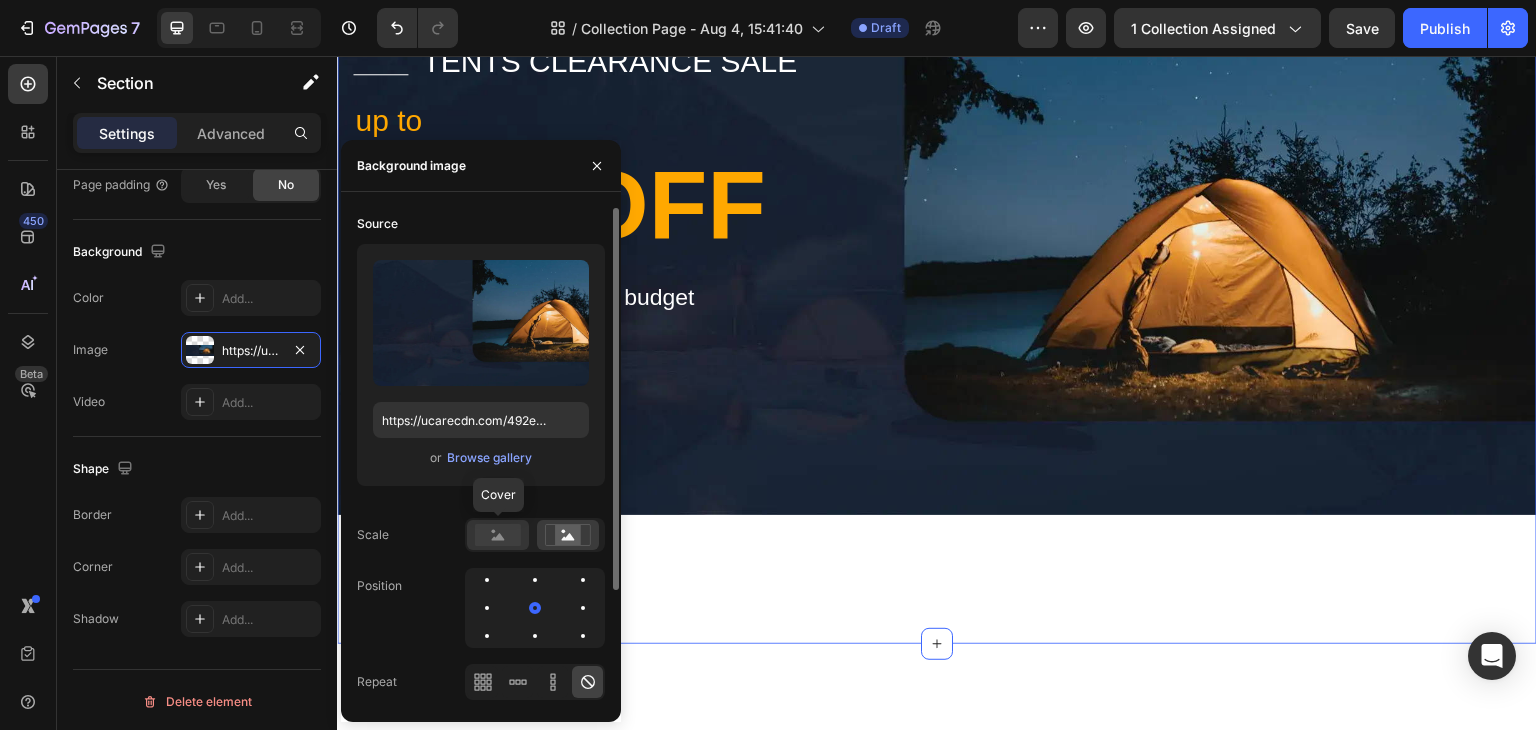click 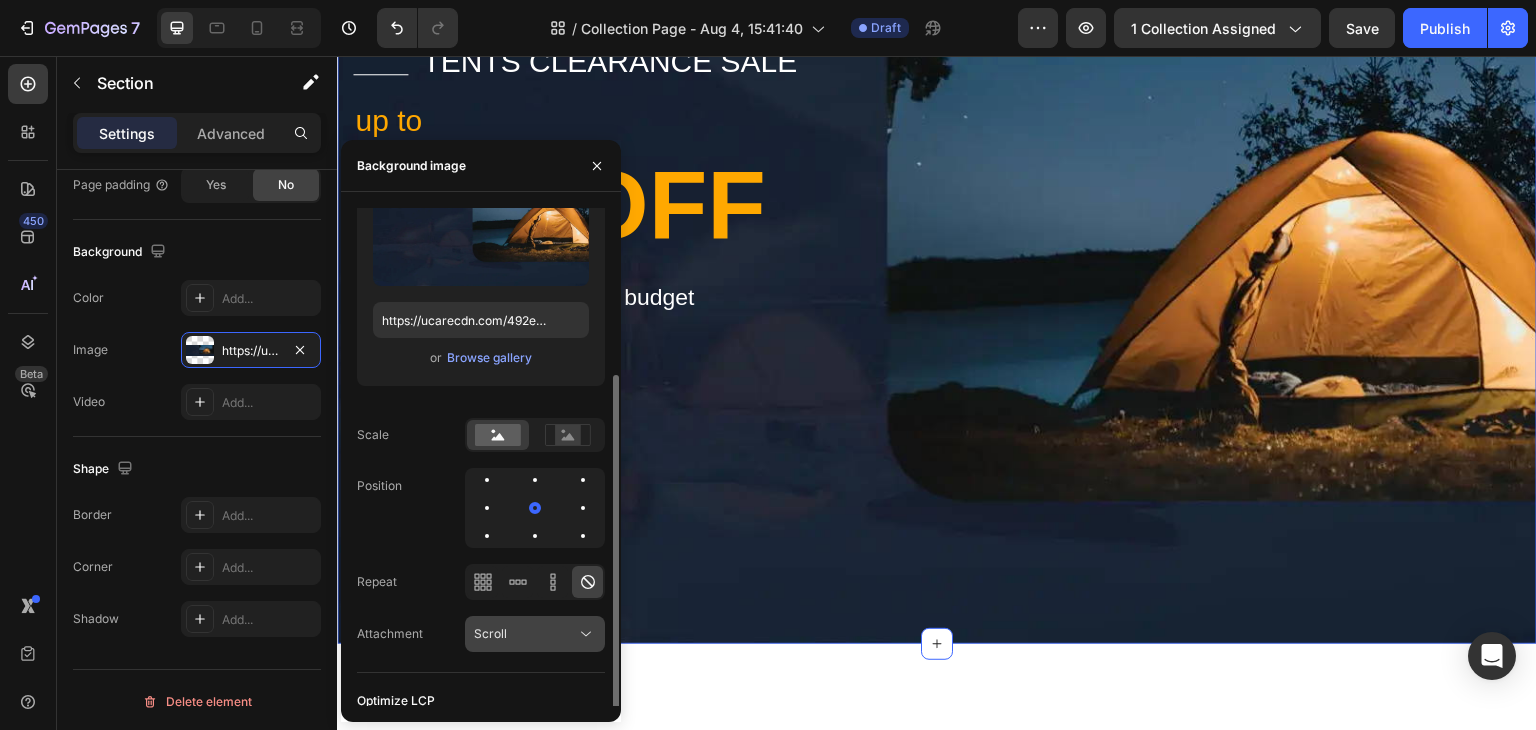 scroll, scrollTop: 151, scrollLeft: 0, axis: vertical 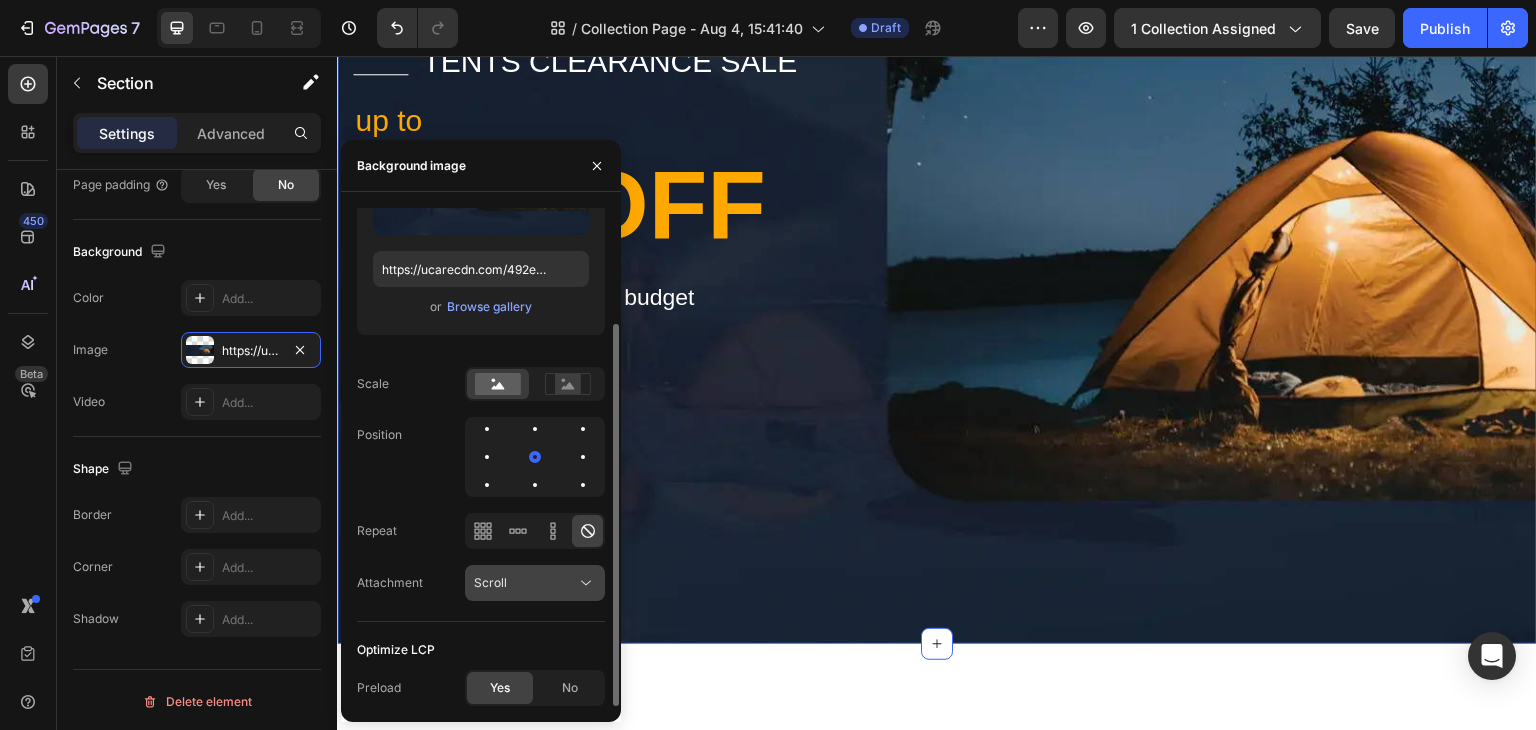 click 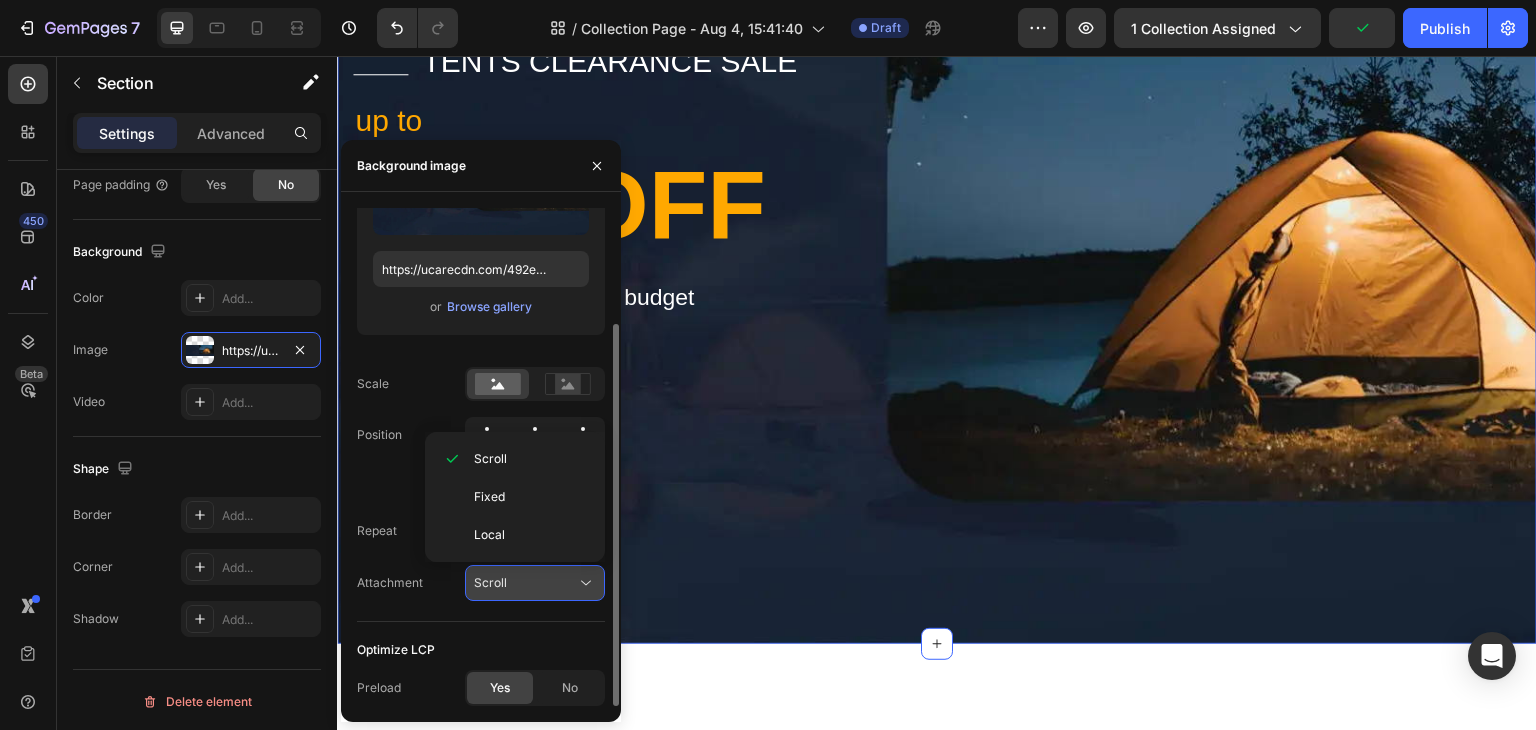 click 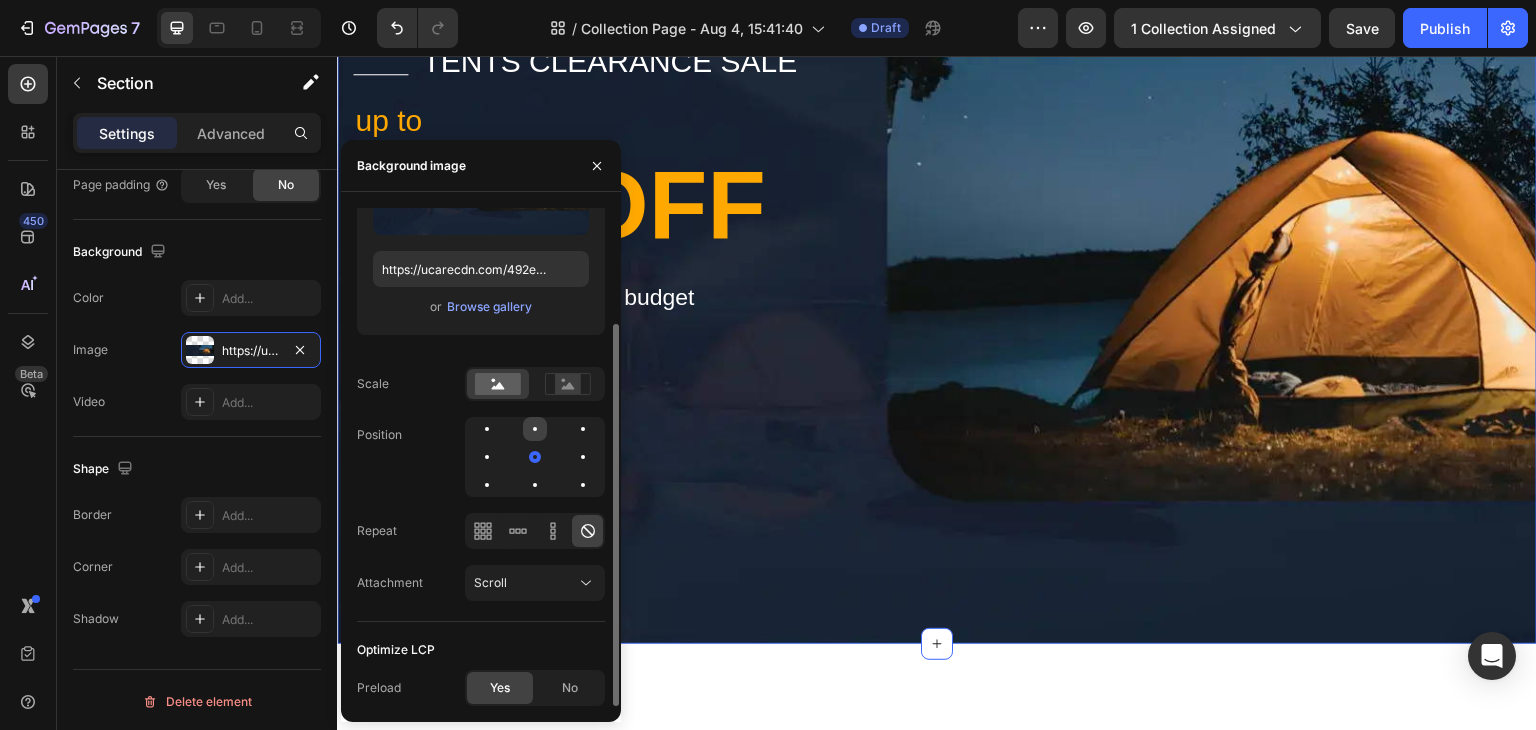 click 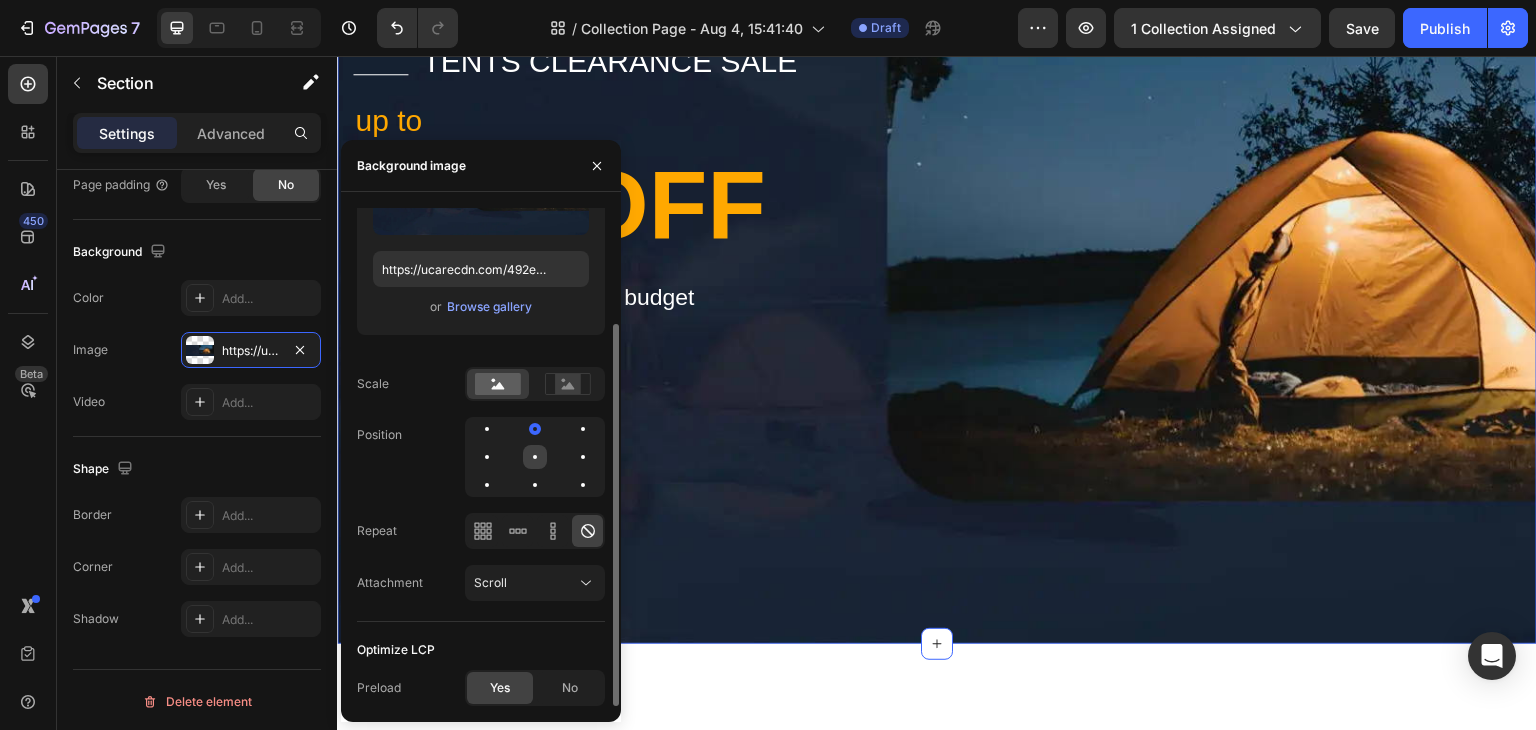 click 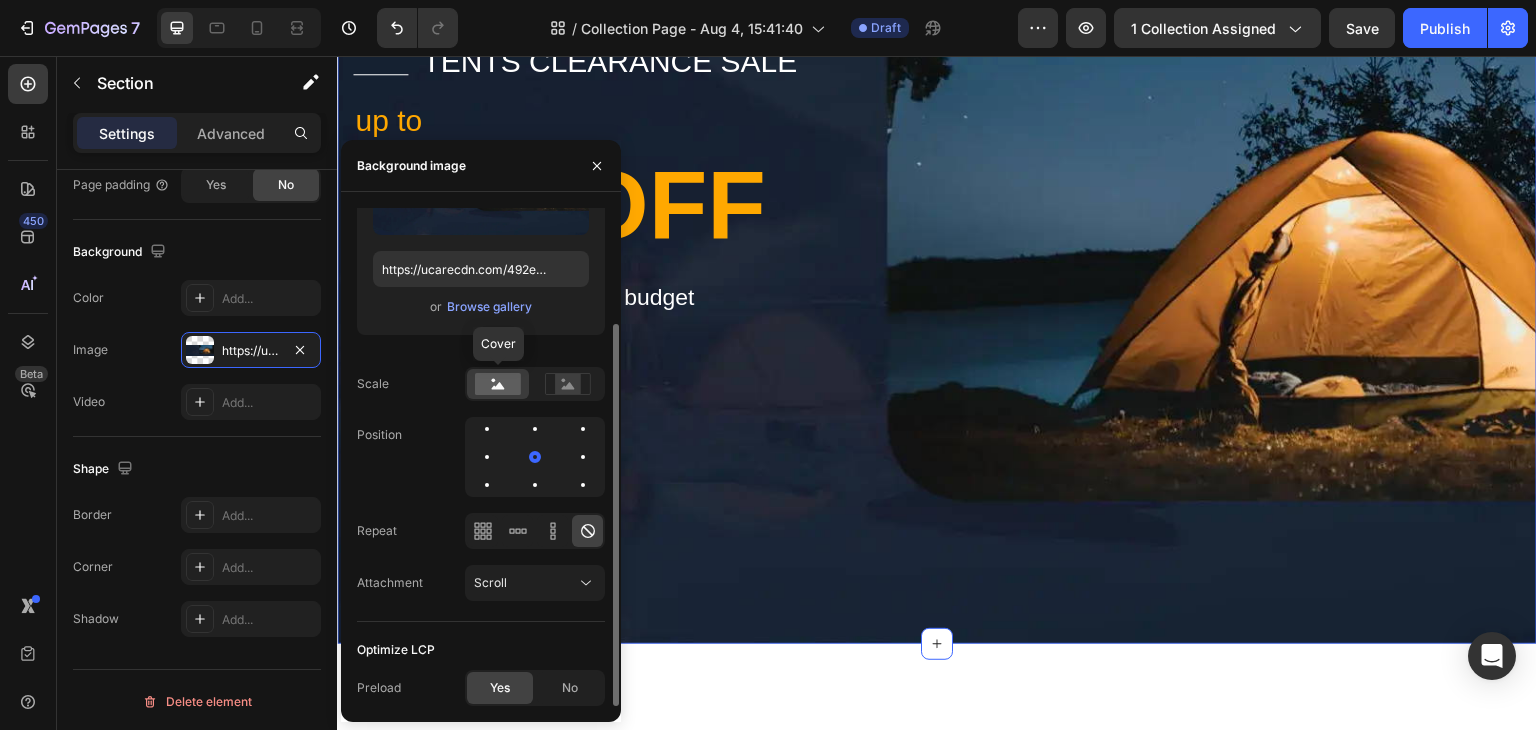click 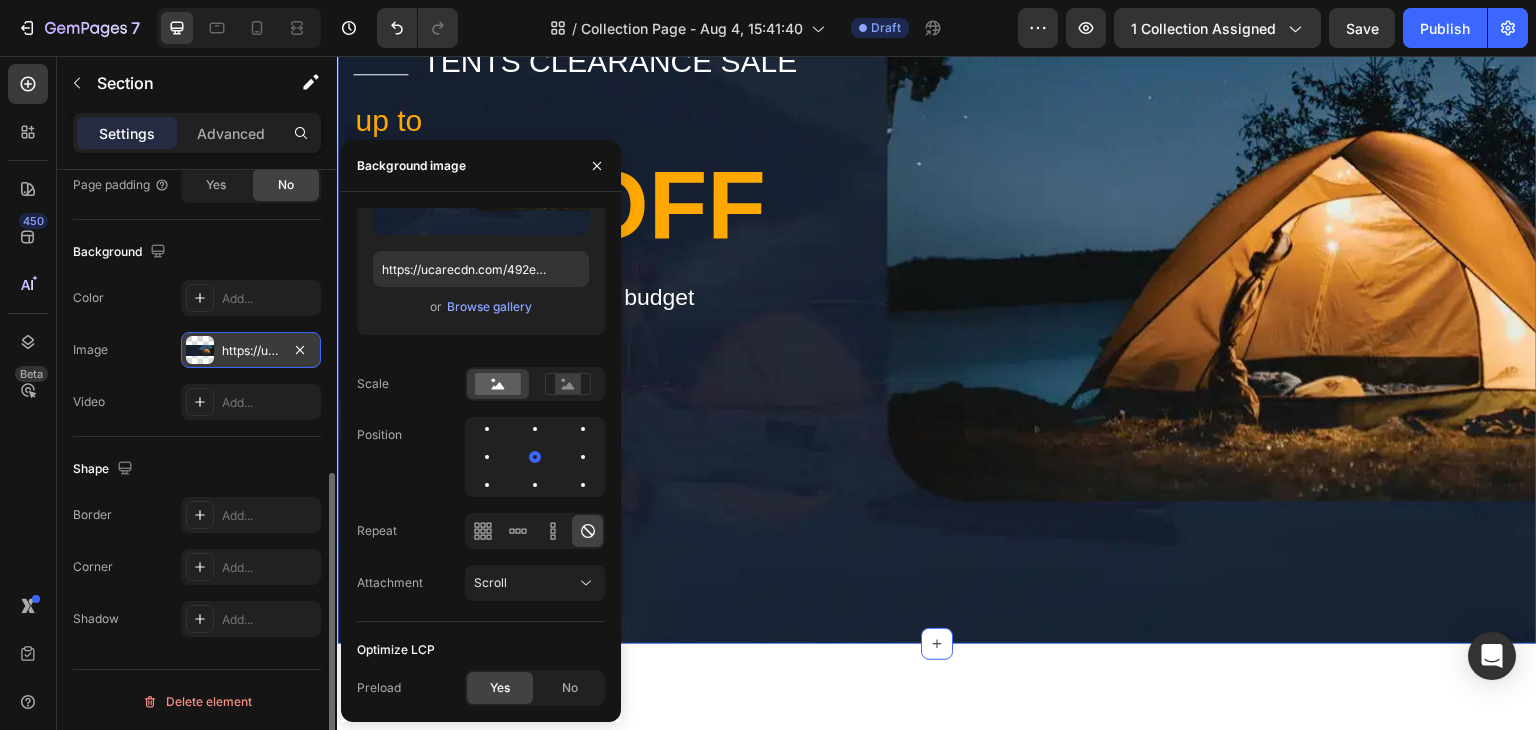 scroll, scrollTop: 400, scrollLeft: 0, axis: vertical 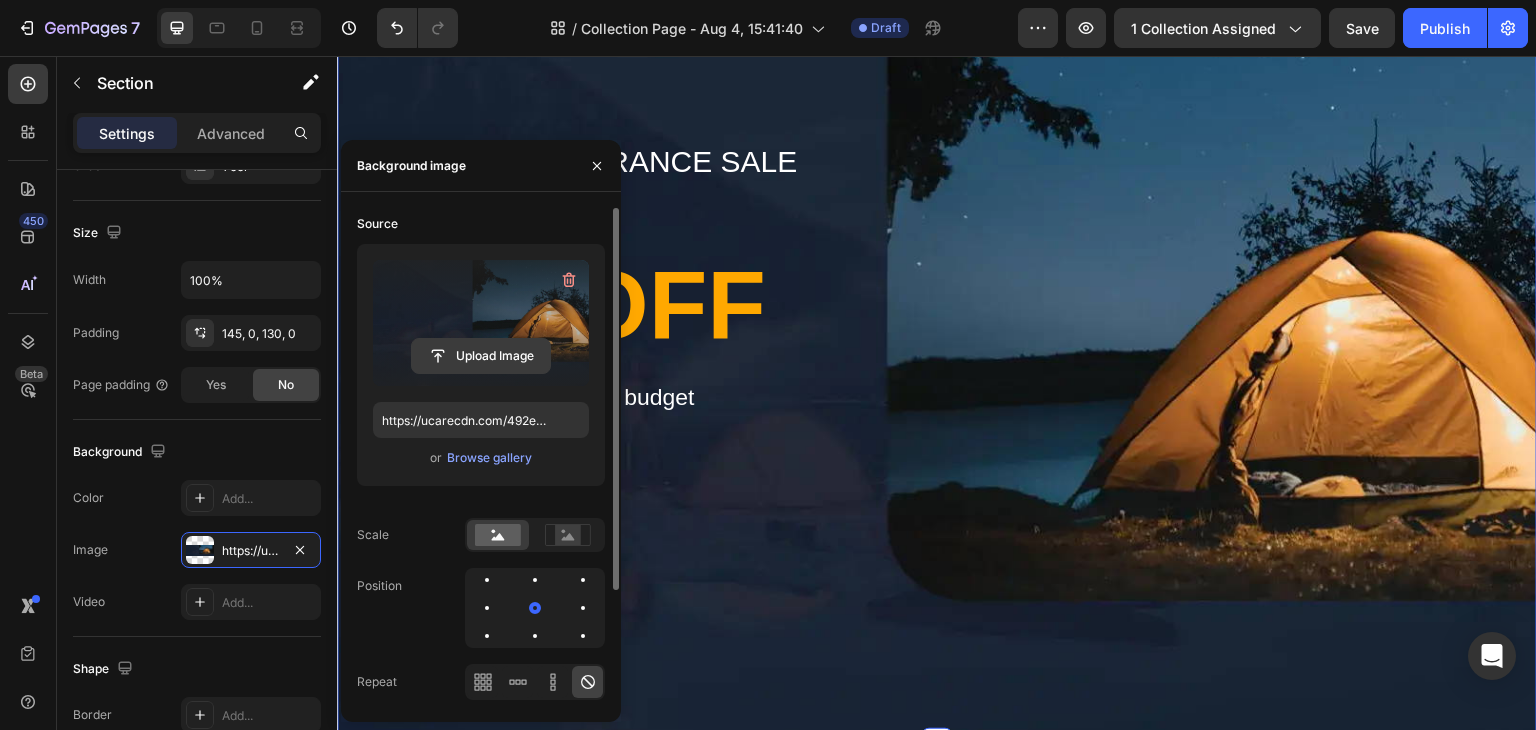 click 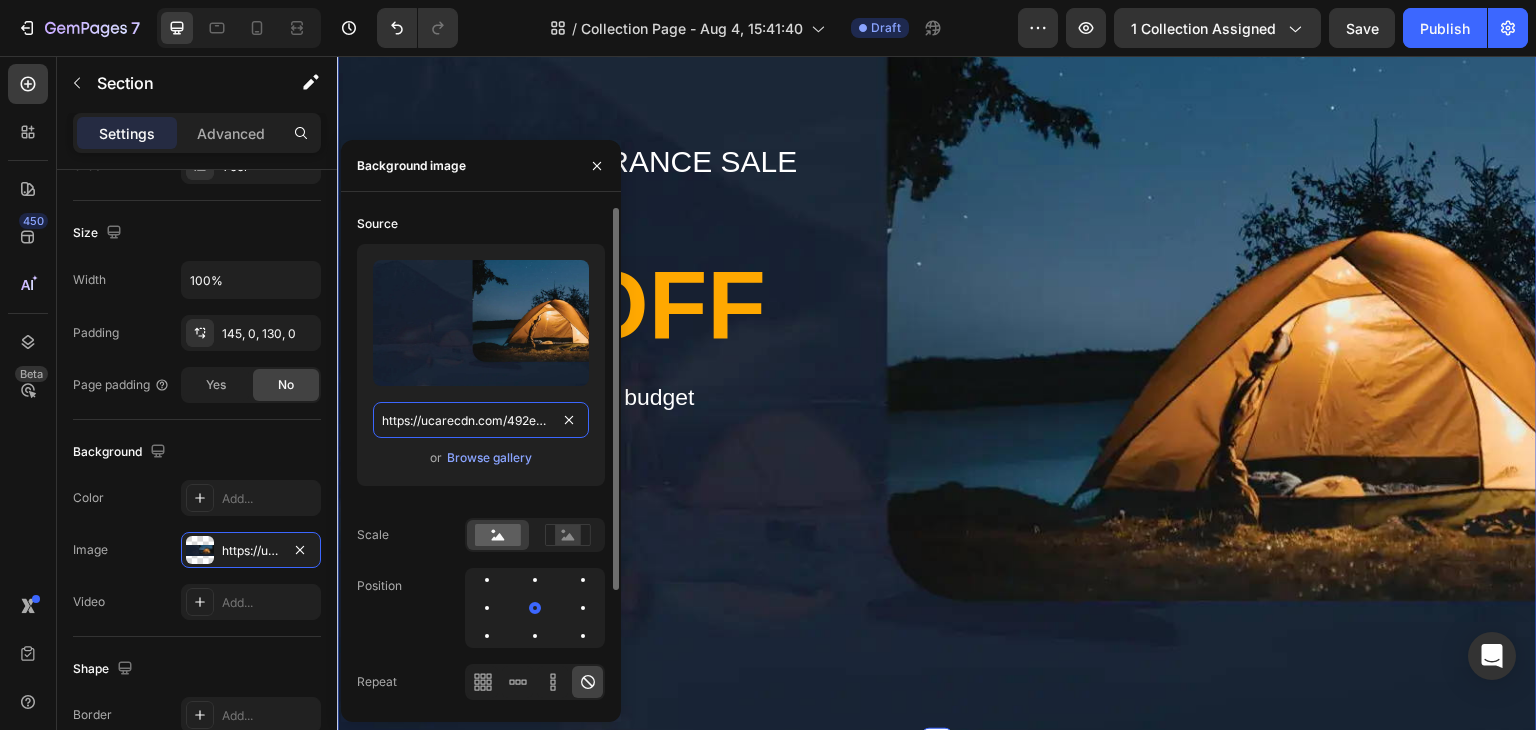 click on "https://ucarecdn.com/492e00e6-6cf7-44b4-9d27-92984f5f7546/-/format/auto/-/preview/3000x3000/-/quality/lighter/" at bounding box center [481, 420] 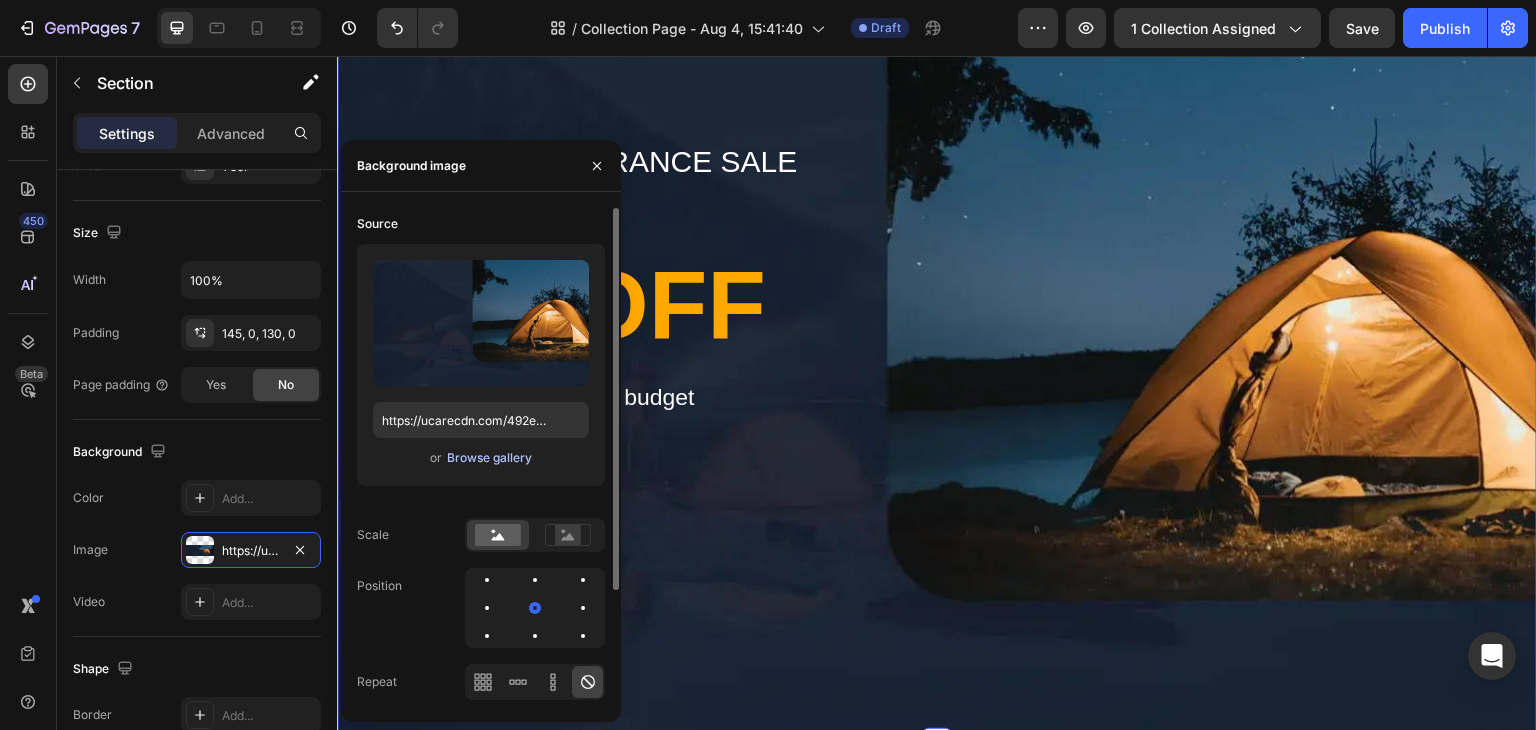 click on "Browse gallery" at bounding box center (489, 458) 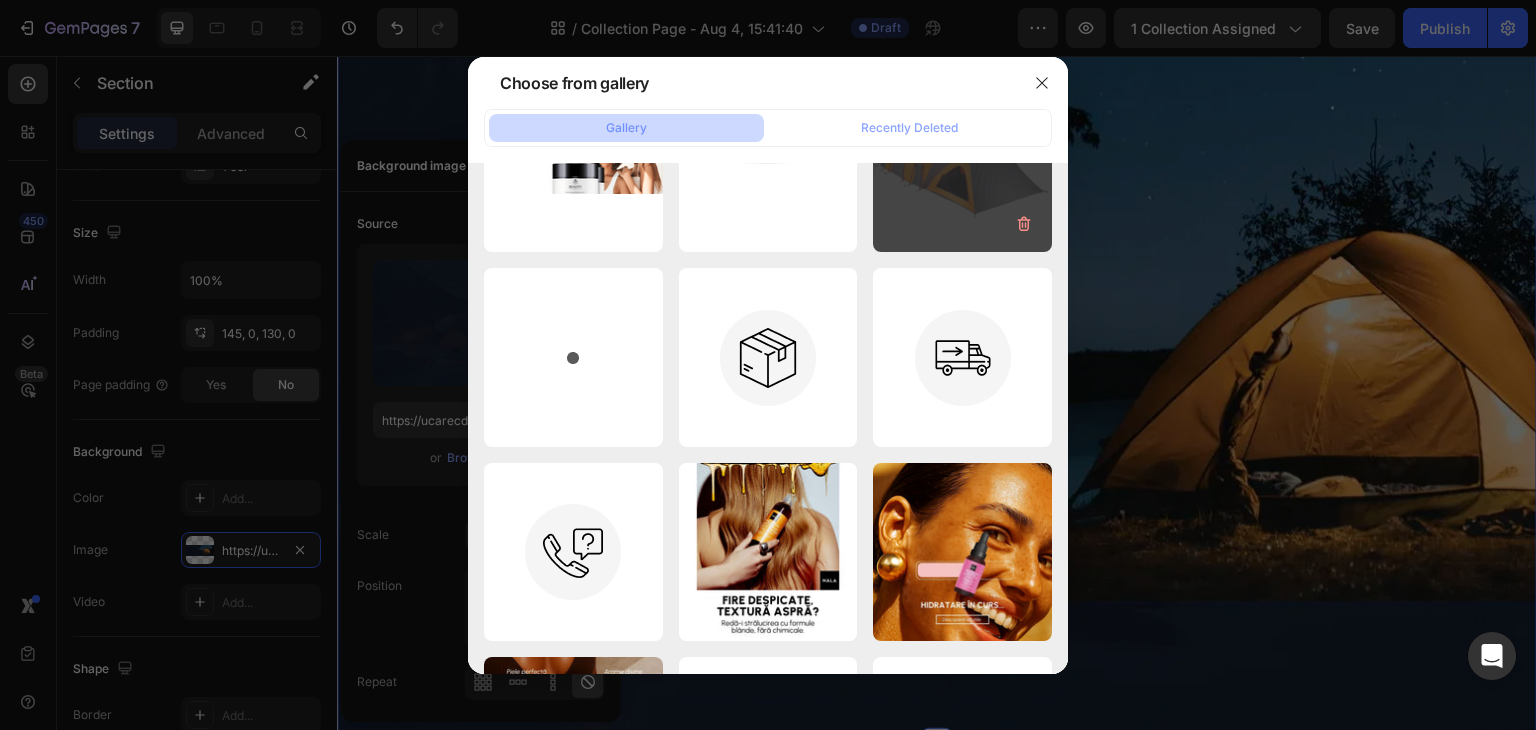 scroll, scrollTop: 0, scrollLeft: 0, axis: both 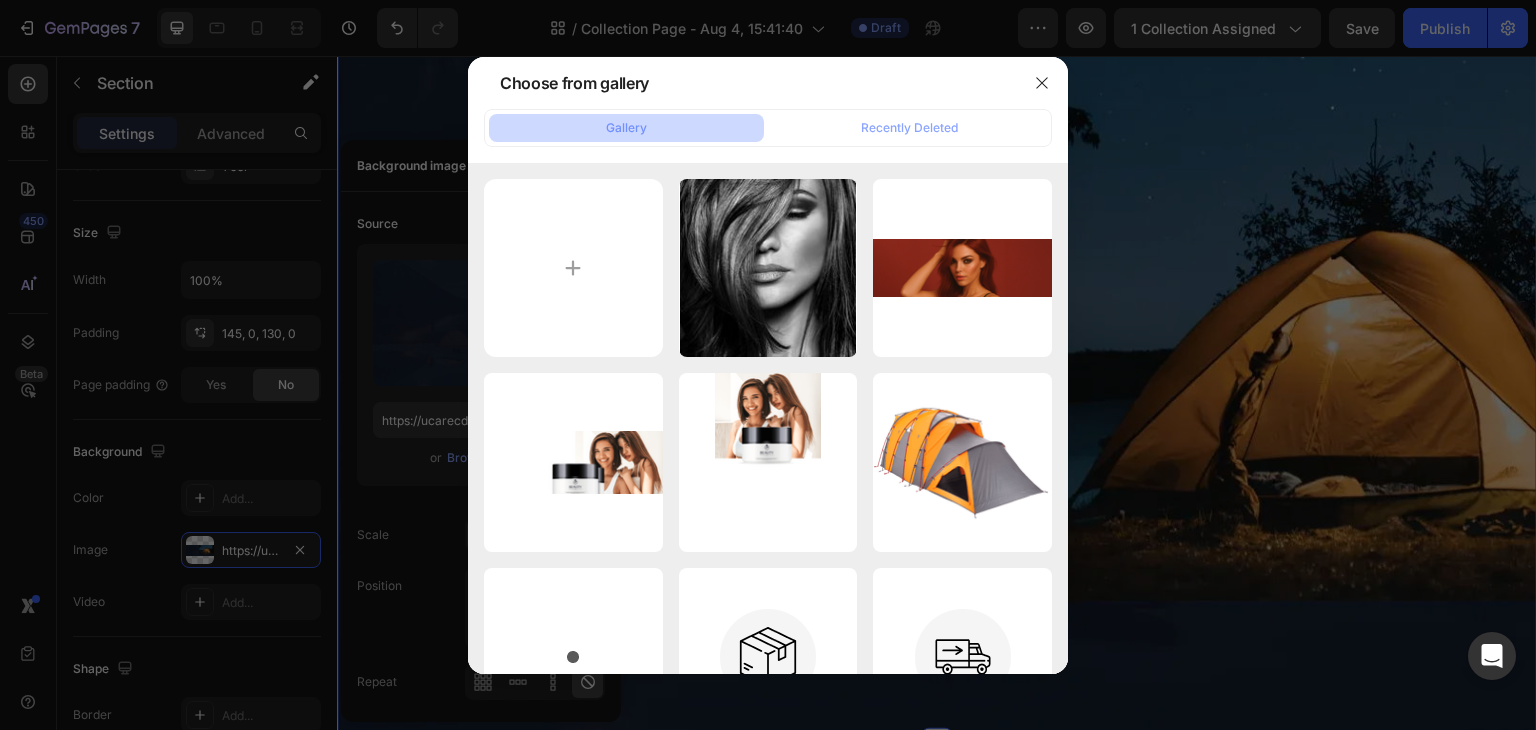 click on "Gallery" at bounding box center [626, 128] 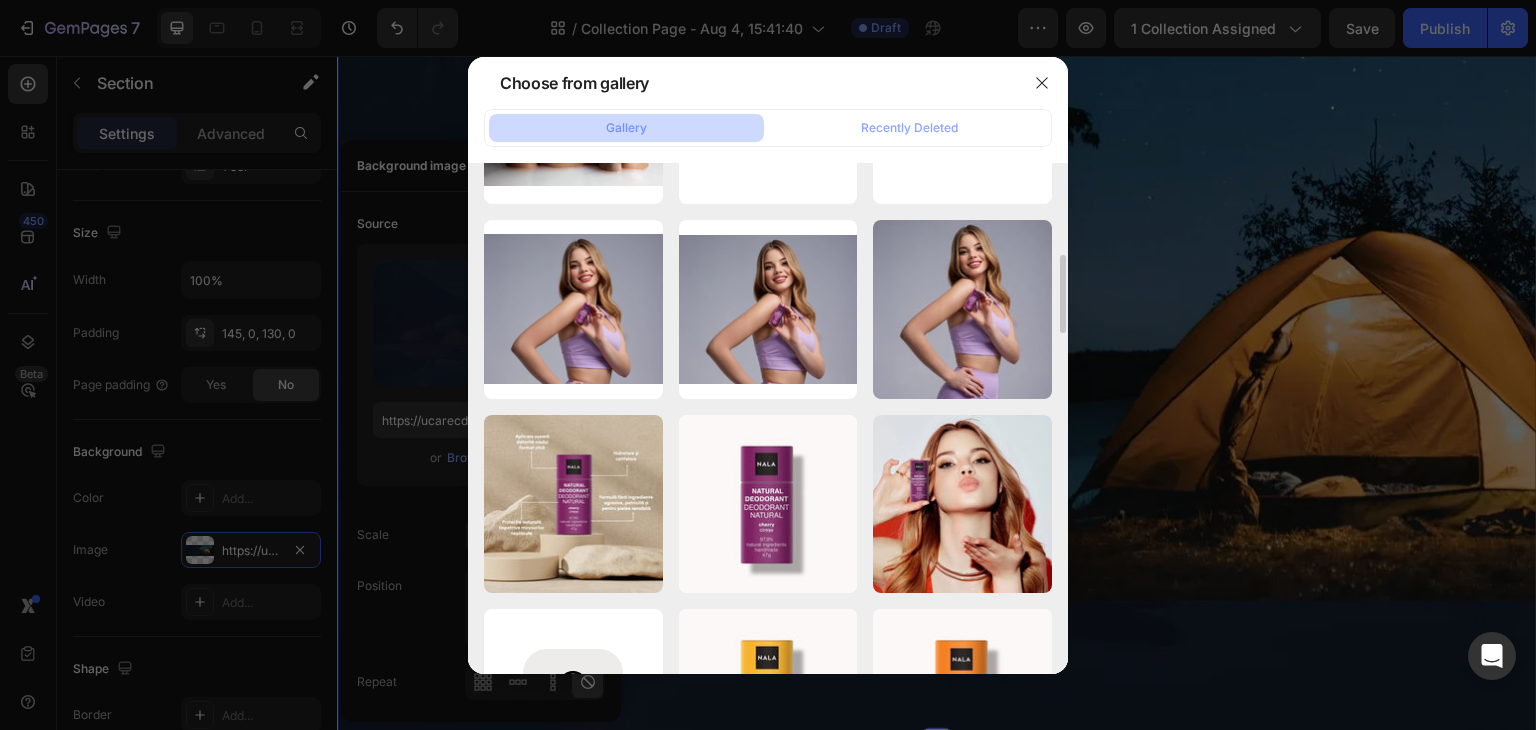 scroll, scrollTop: 1900, scrollLeft: 0, axis: vertical 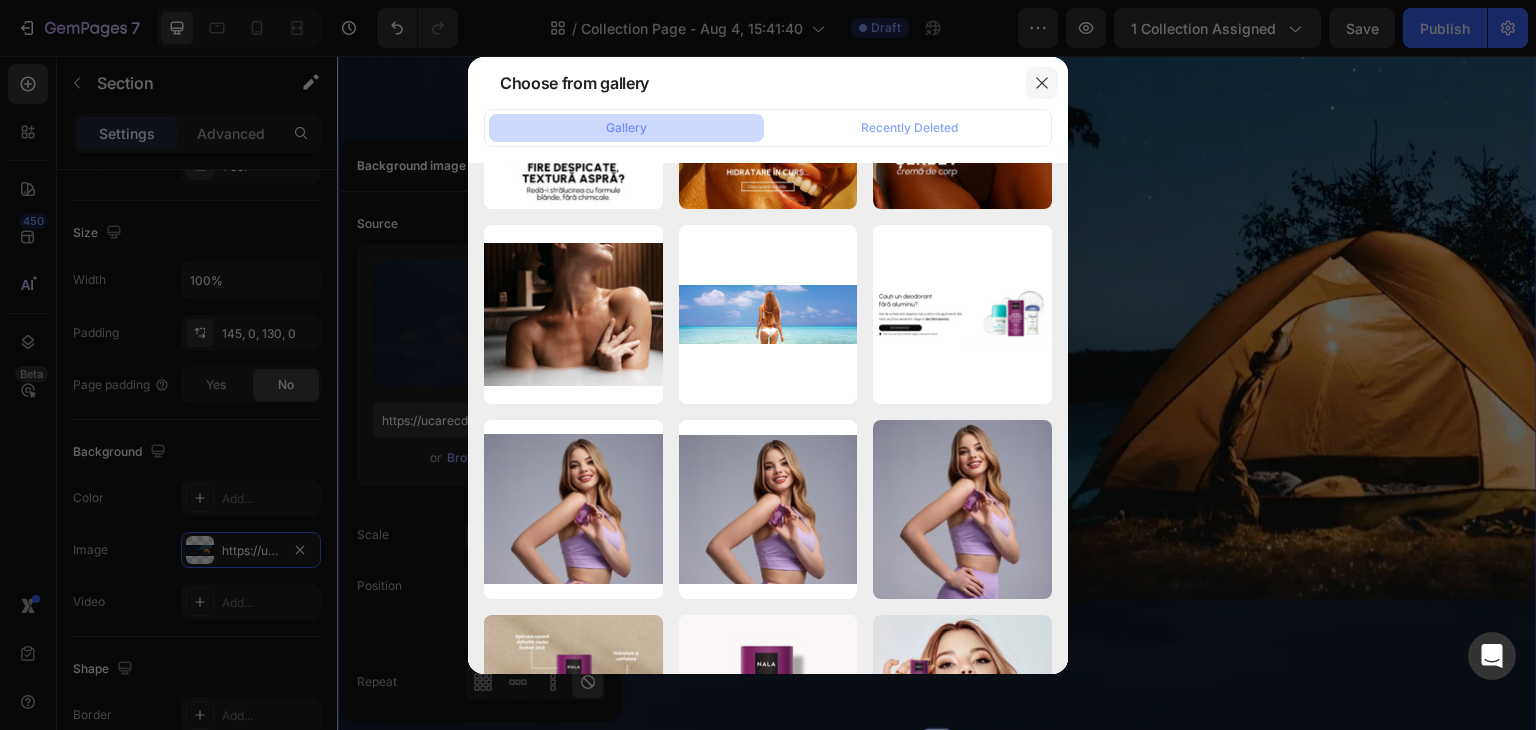 click at bounding box center (1042, 83) 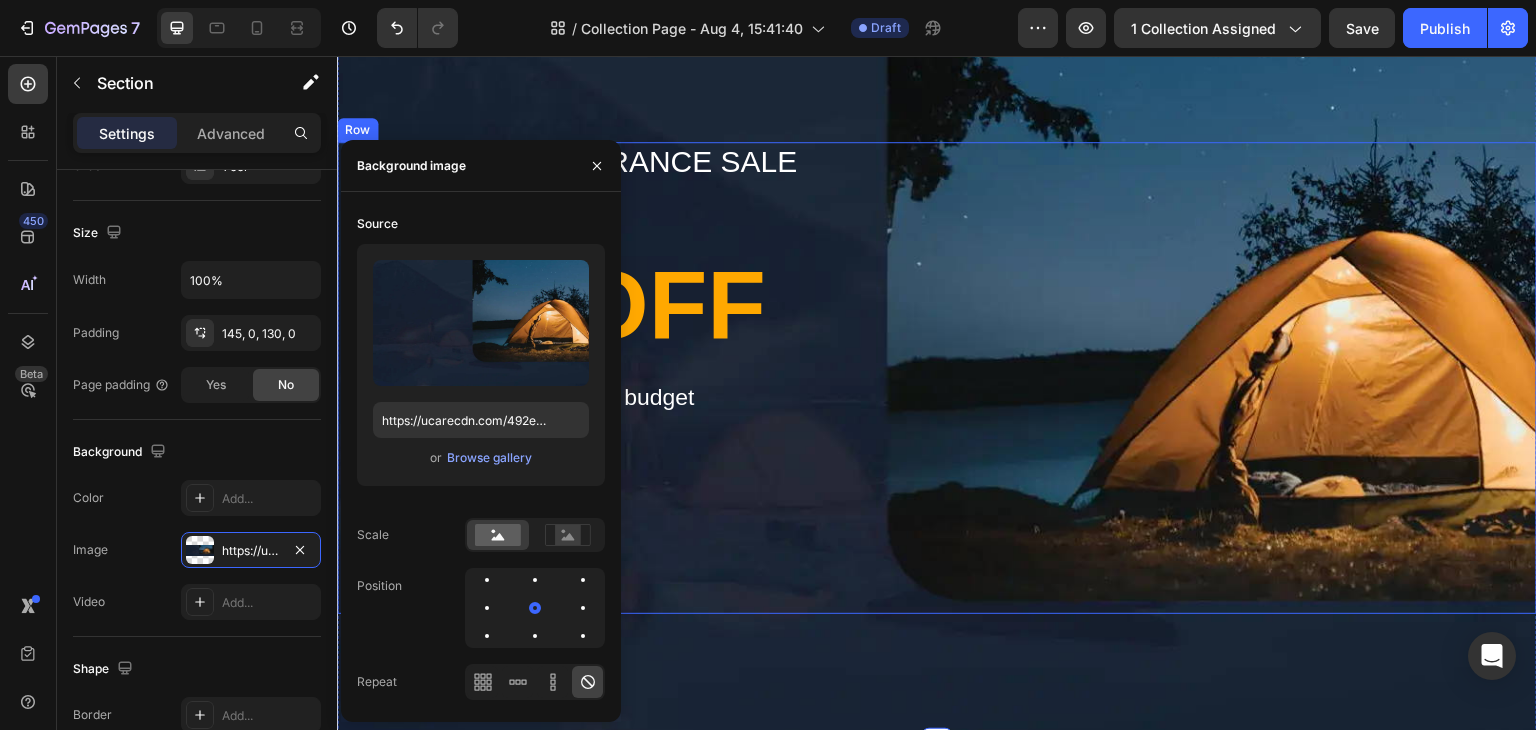 click on "Title Line tents clearance sale Text block Row up to Text block 50% OFF   Heading Your favorite tent, on your budget  Text block Explore our collection Button 00 Days 18 Hrs 25 Mins 40 Secs Countdown Timer Row" at bounding box center (937, 378) 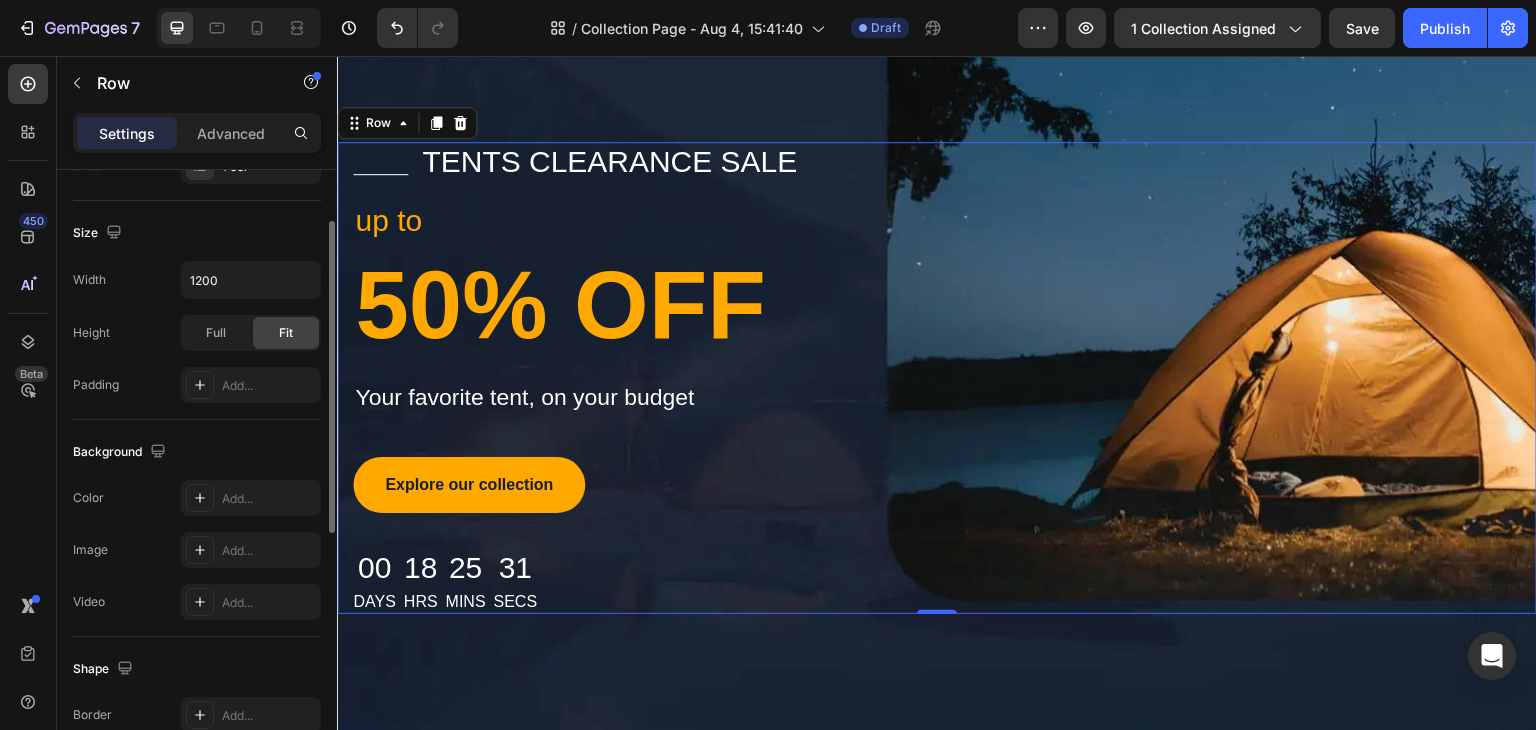 scroll, scrollTop: 300, scrollLeft: 0, axis: vertical 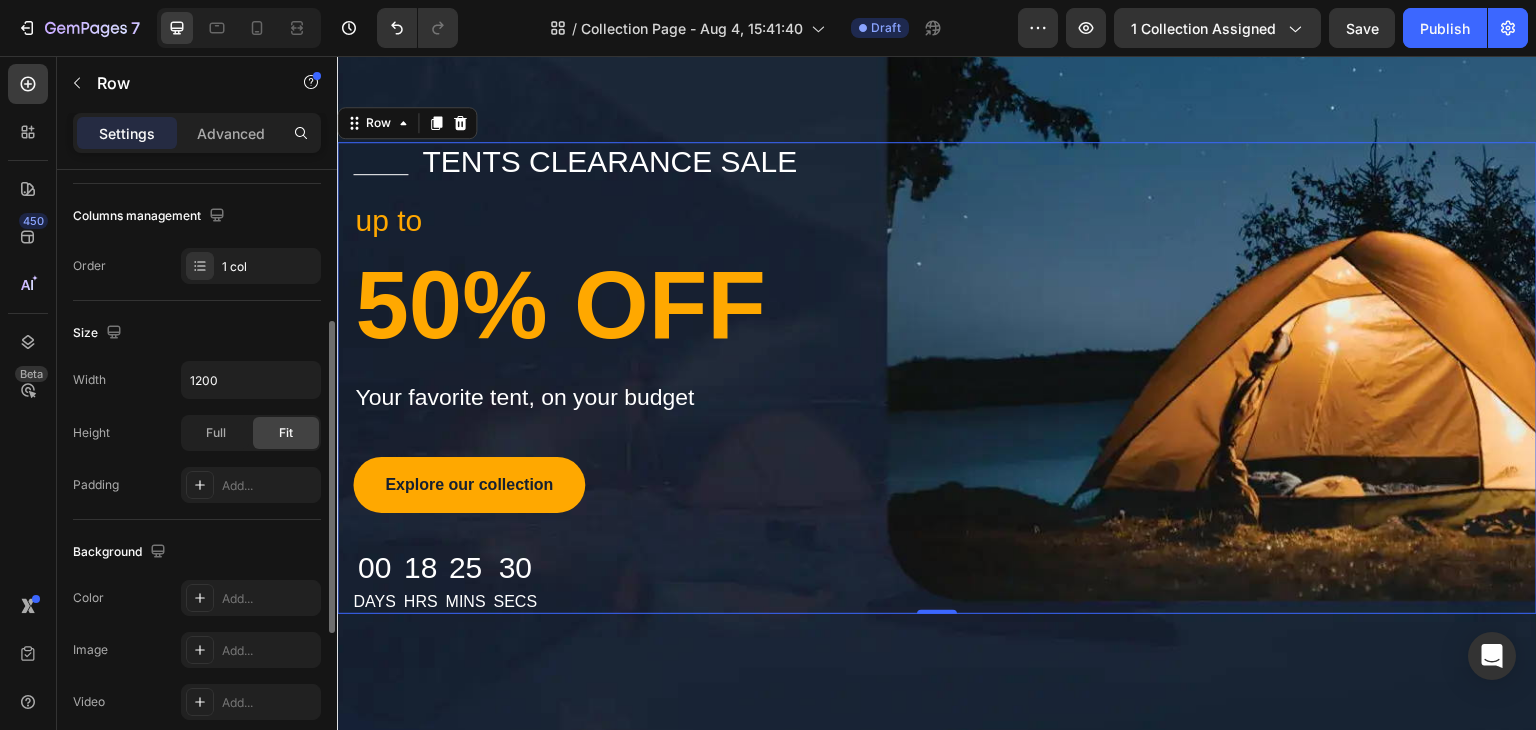click on "Title Line tents clearance sale Text block Row up to Text block 50% OFF   Heading Your favorite tent, on your budget  Text block Explore our collection Button 00 Days 18 Hrs 25 Mins 30 Secs Countdown Timer Row" at bounding box center (937, 378) 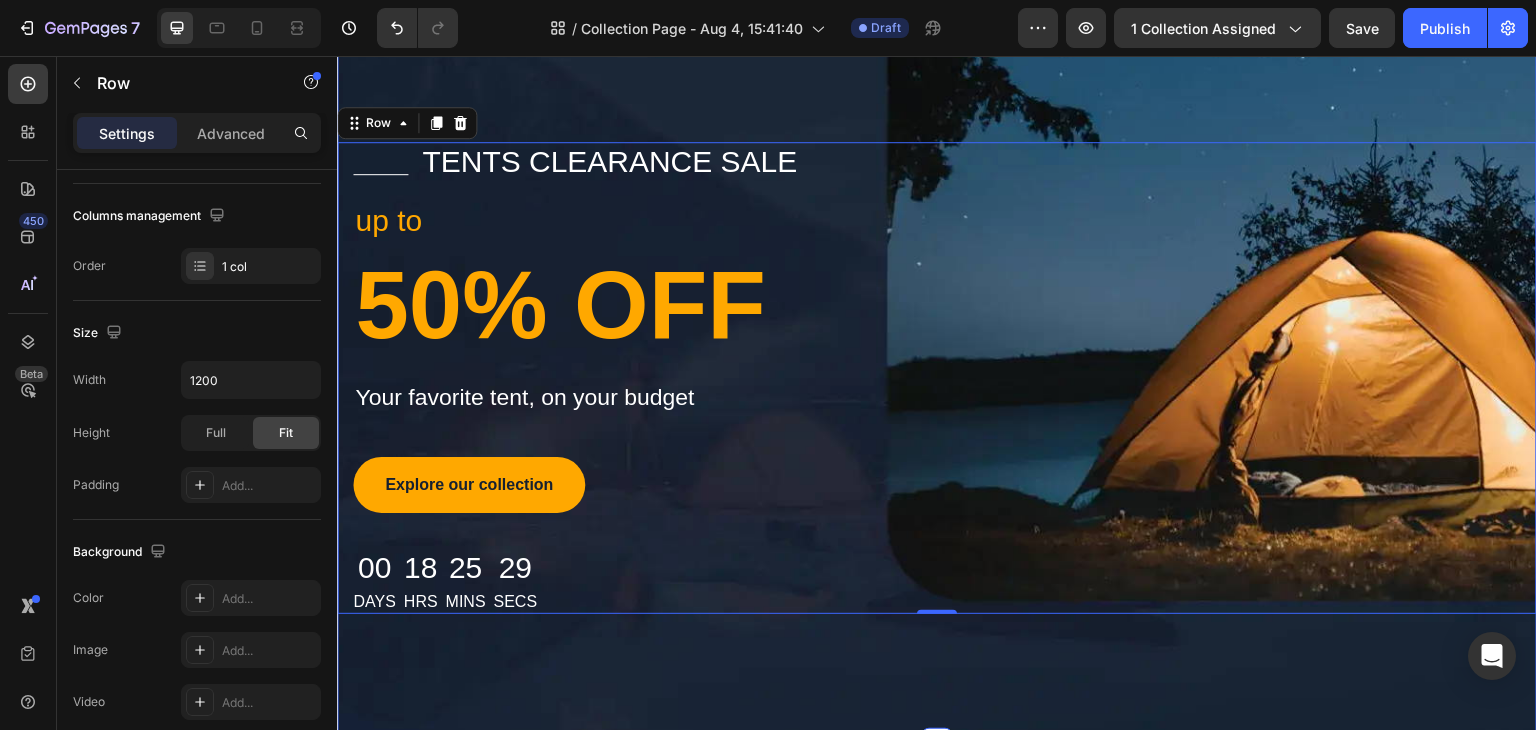 click on "Title Line tents clearance sale Text block Row up to Text block 50% OFF   Heading Your favorite tent, on your budget  Text block Explore our collection Button 00 Days 18 Hrs 25 Mins 29 Secs Countdown Timer Row Row   0 Section 1" at bounding box center [937, 370] 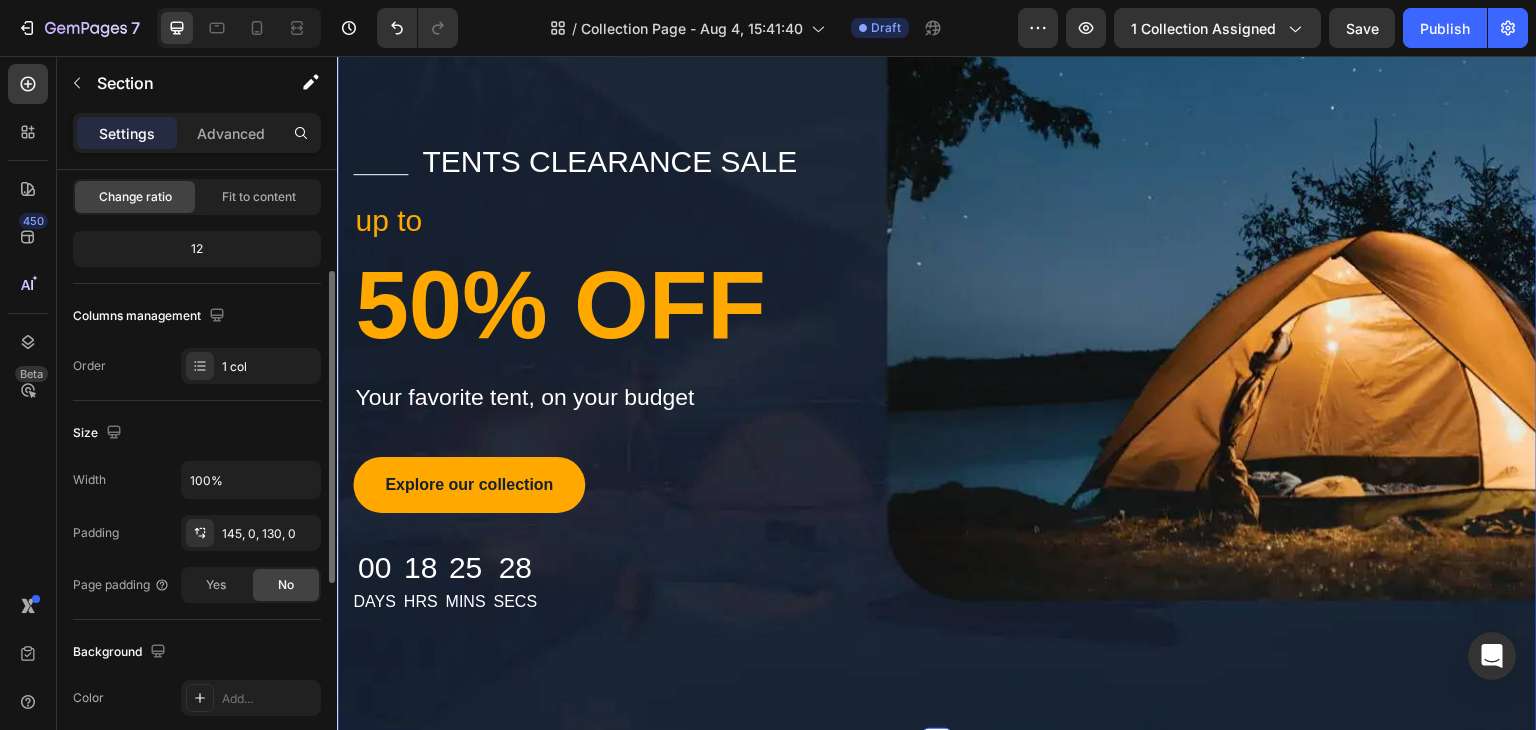 scroll, scrollTop: 500, scrollLeft: 0, axis: vertical 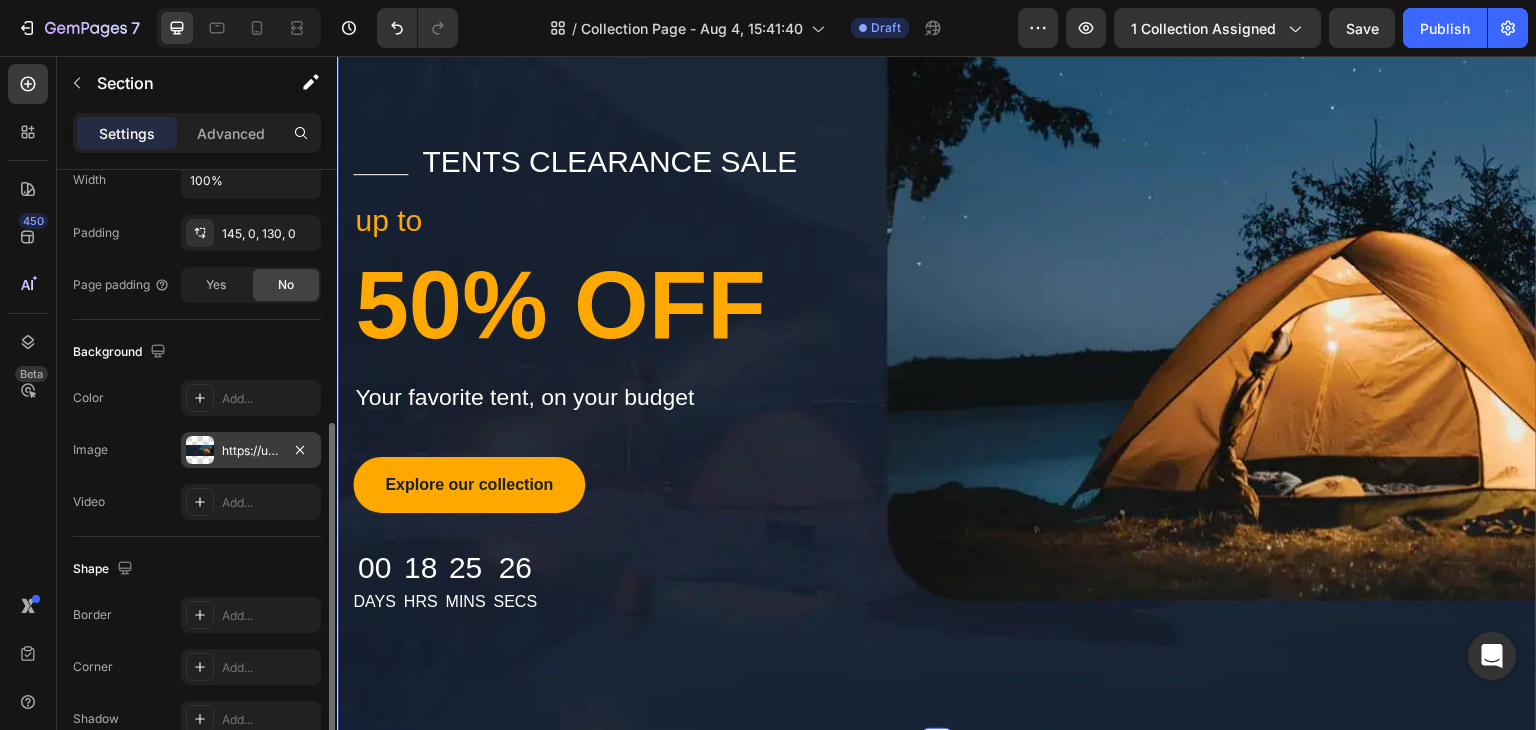 click on "https://ucarecdn.com/492e00e6-6cf7-44b4-9d27-92984f5f7546/-/format/auto/-/preview/3000x3000/-/quality/lighter/" at bounding box center (251, 451) 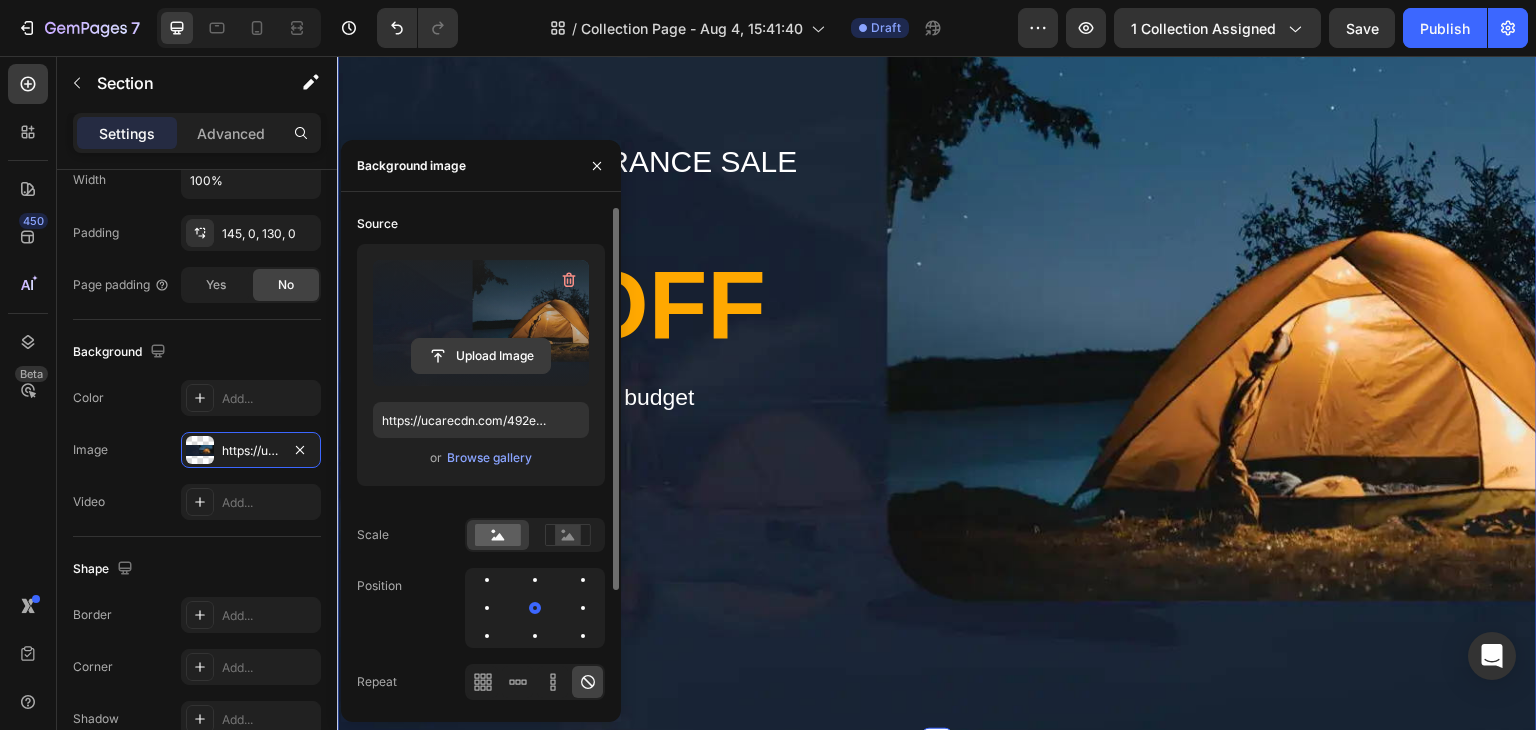click 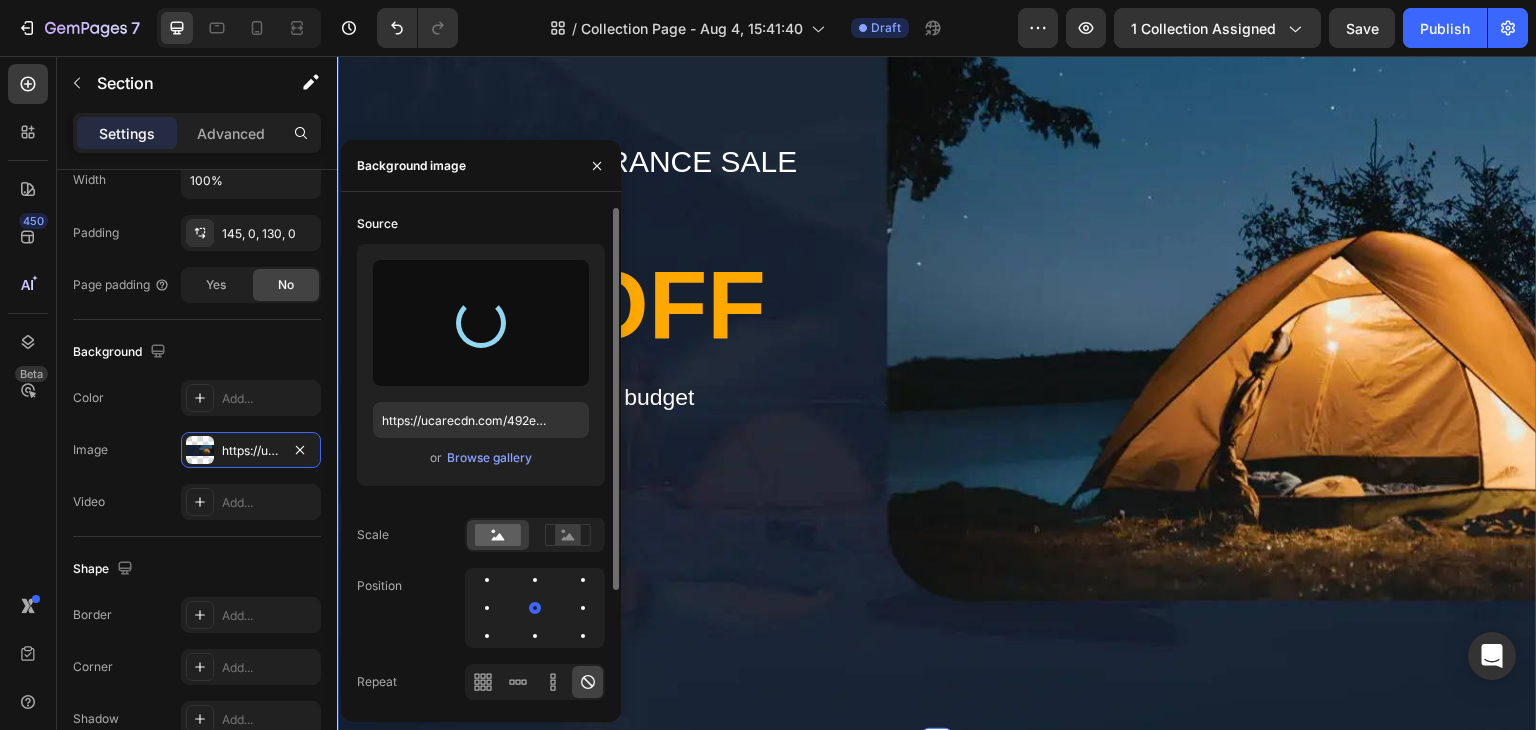 type on "https://cdn.shopify.com/s/files/1/0569/5907/4470/files/gempages_567694810639500329-[ID].jpg" 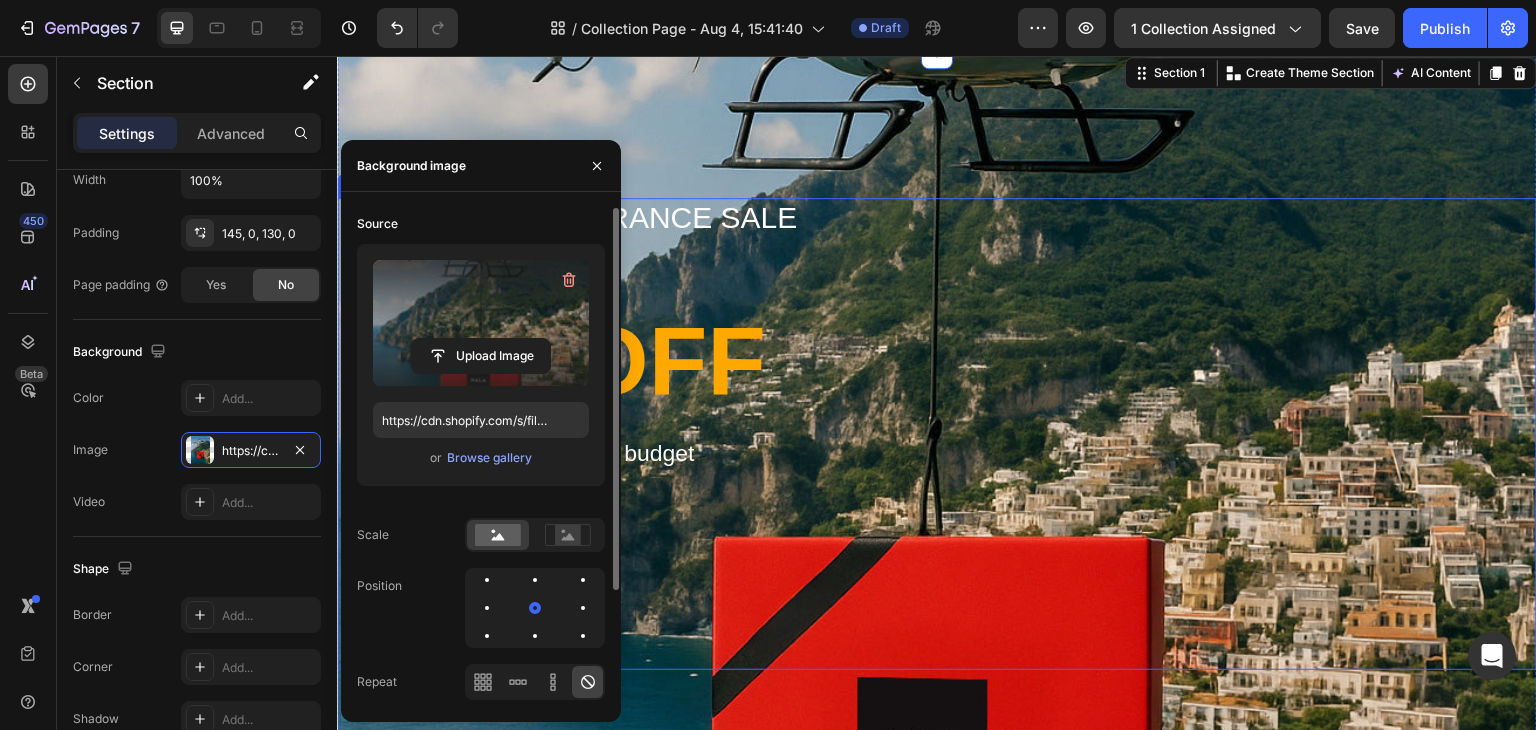 scroll, scrollTop: 0, scrollLeft: 0, axis: both 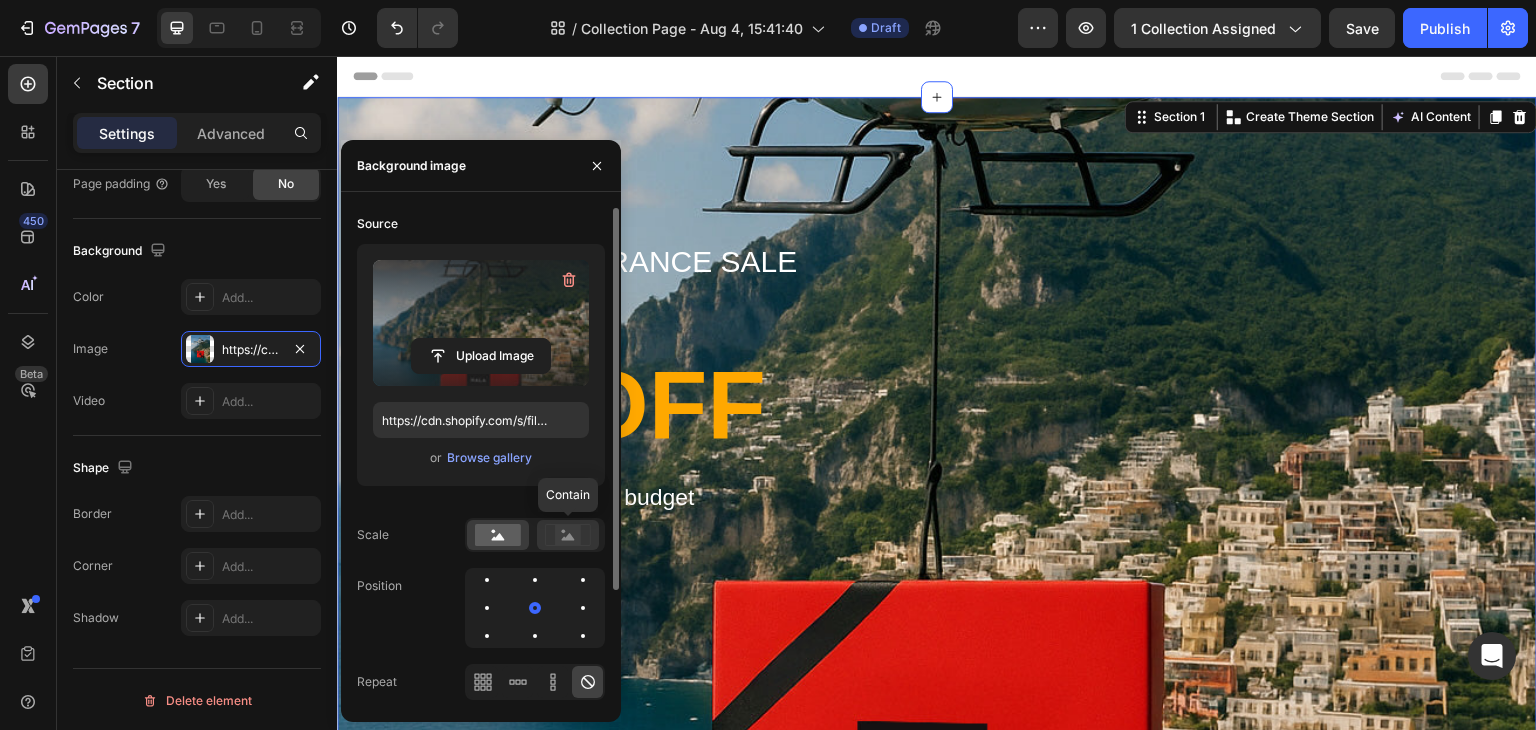 click 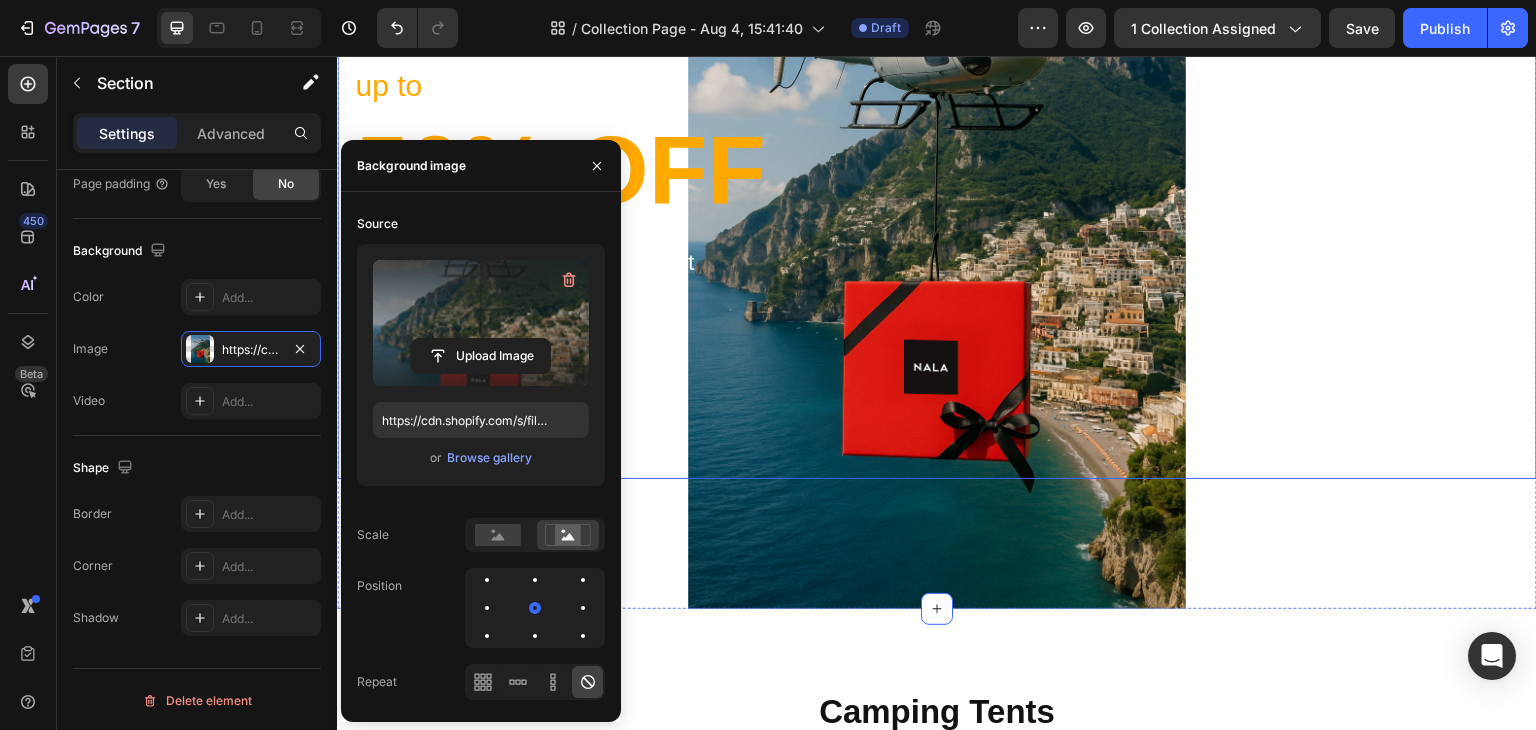 scroll, scrollTop: 200, scrollLeft: 0, axis: vertical 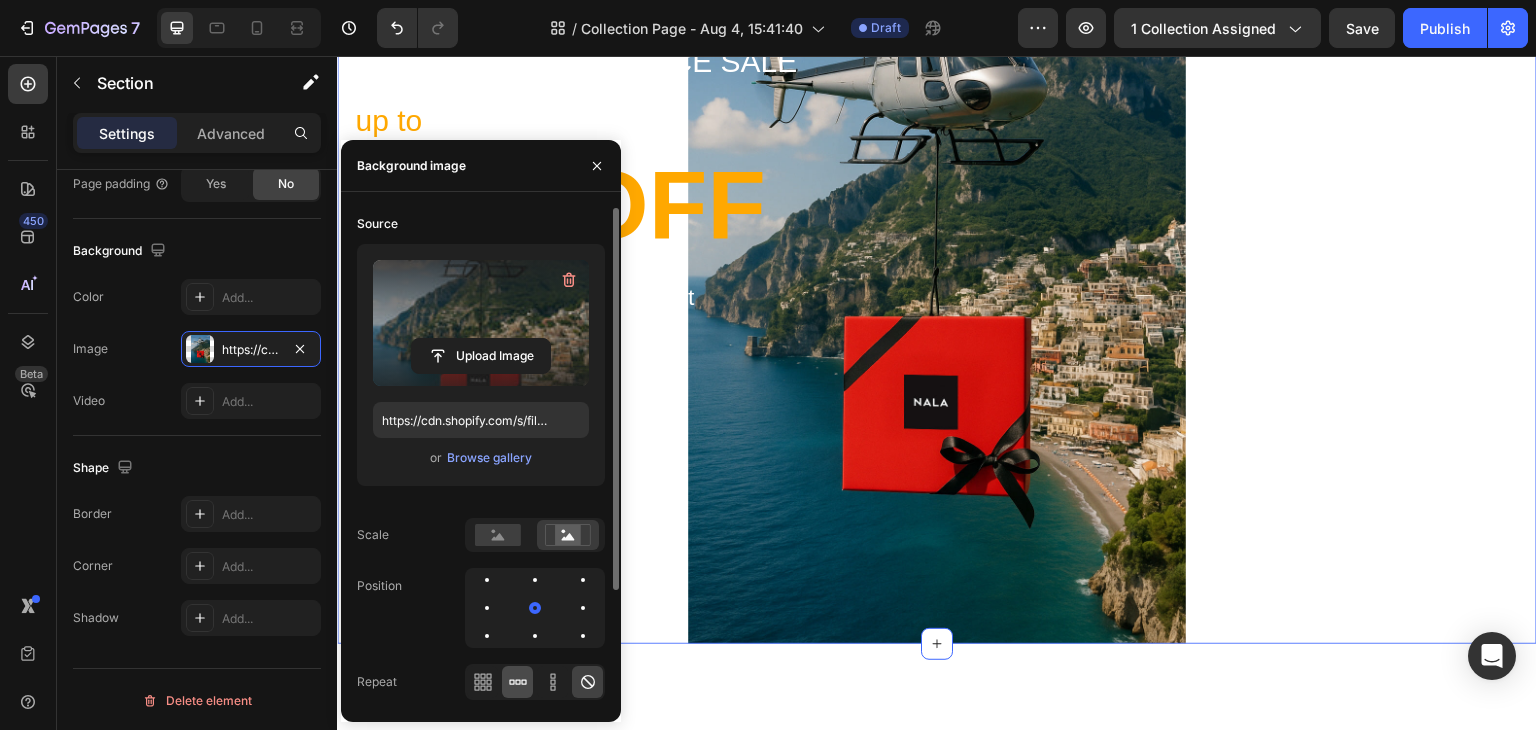 click 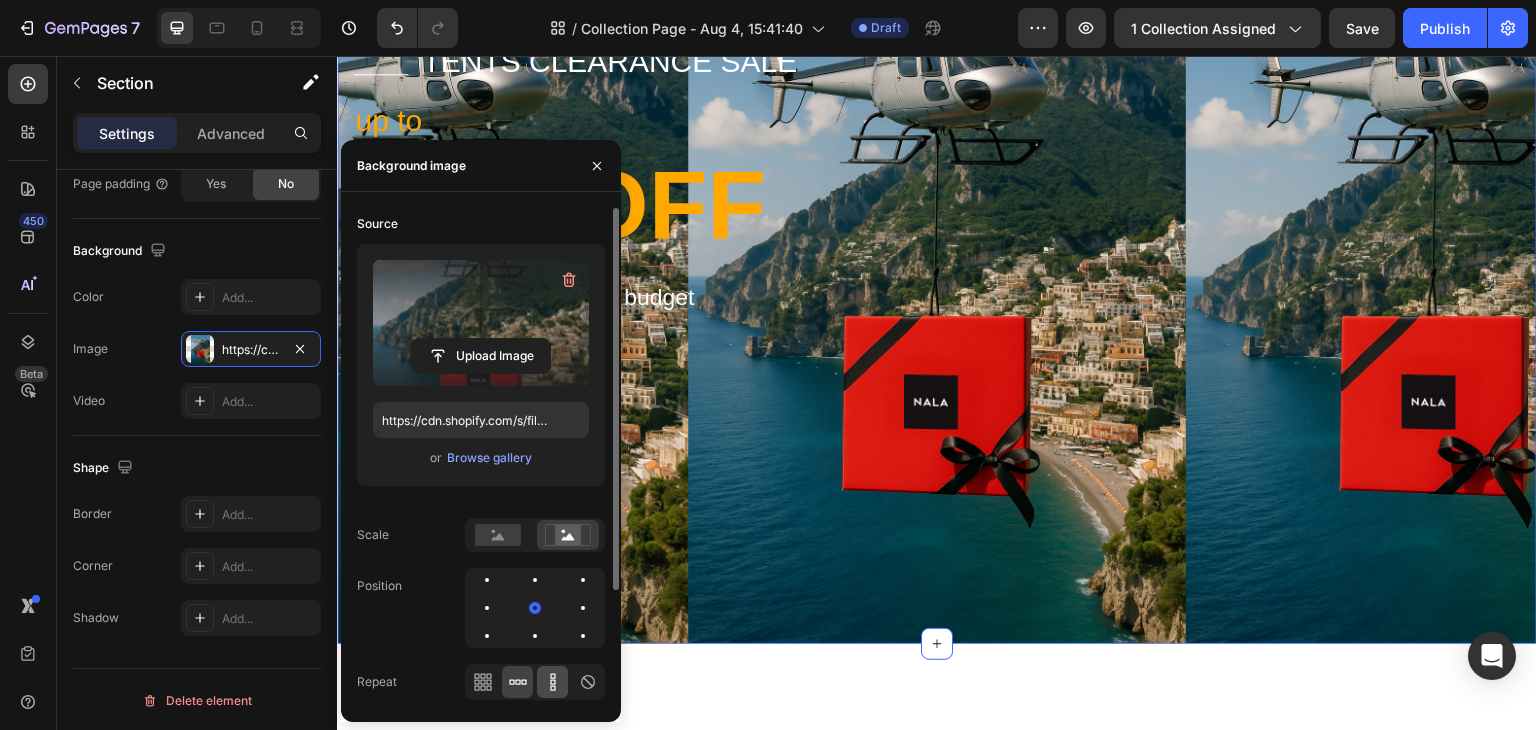 click 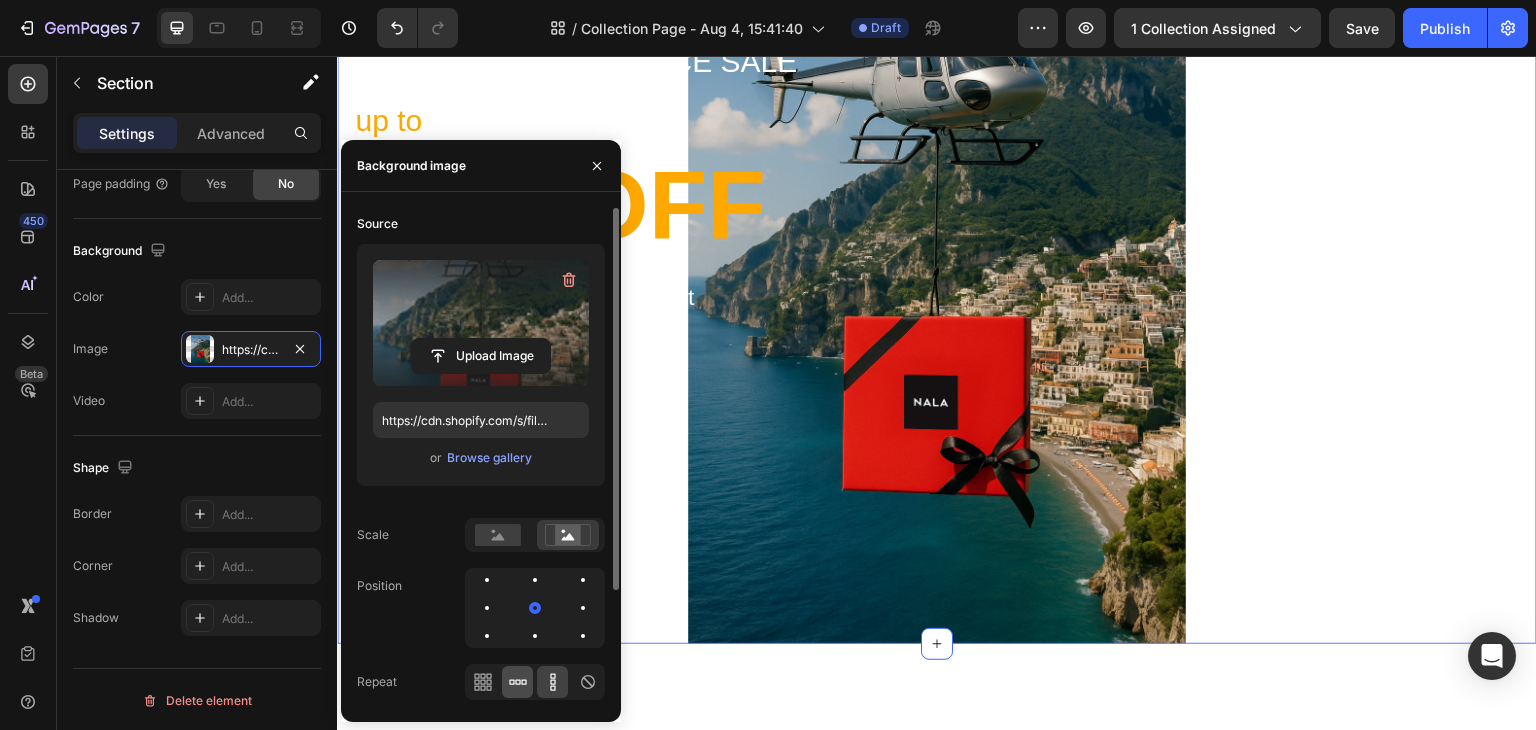 click 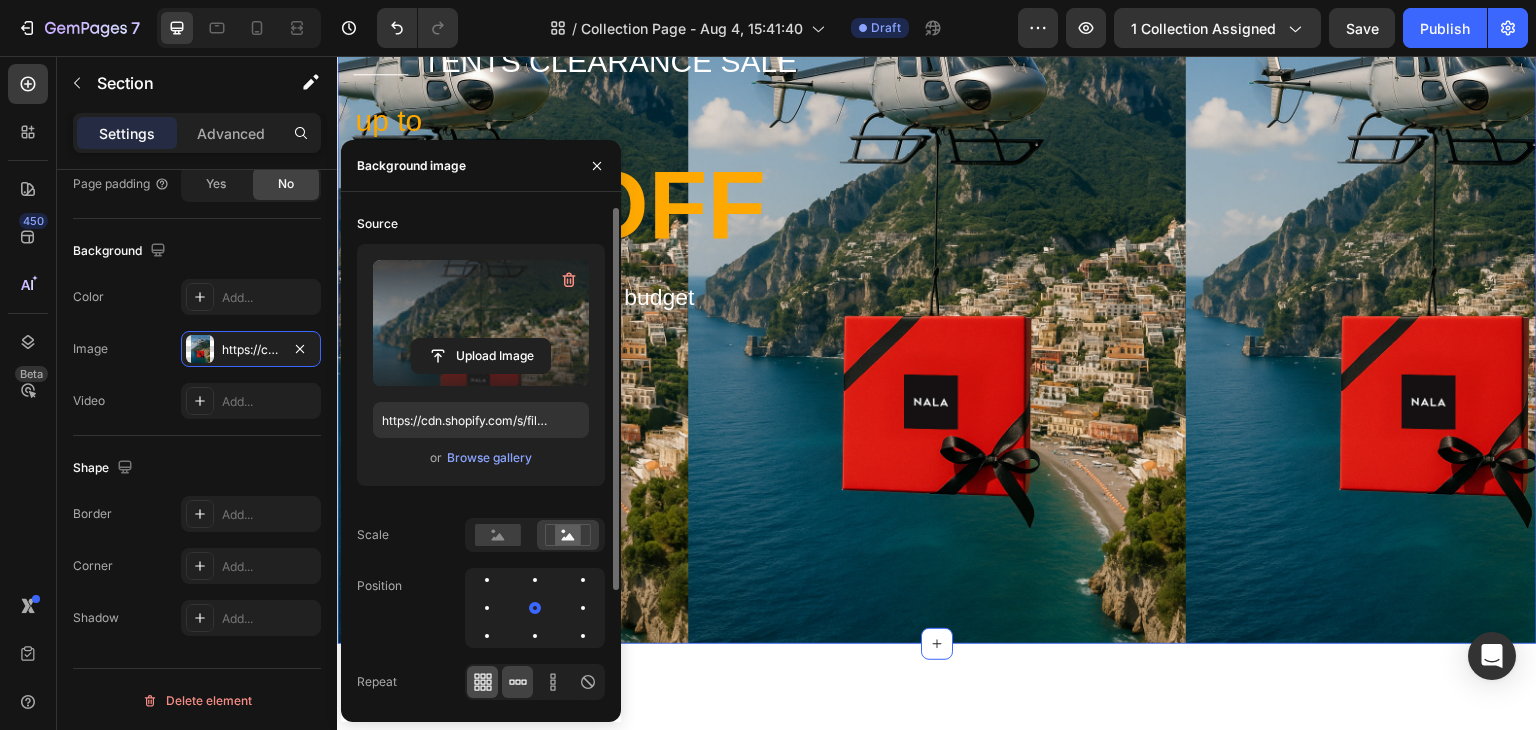 click 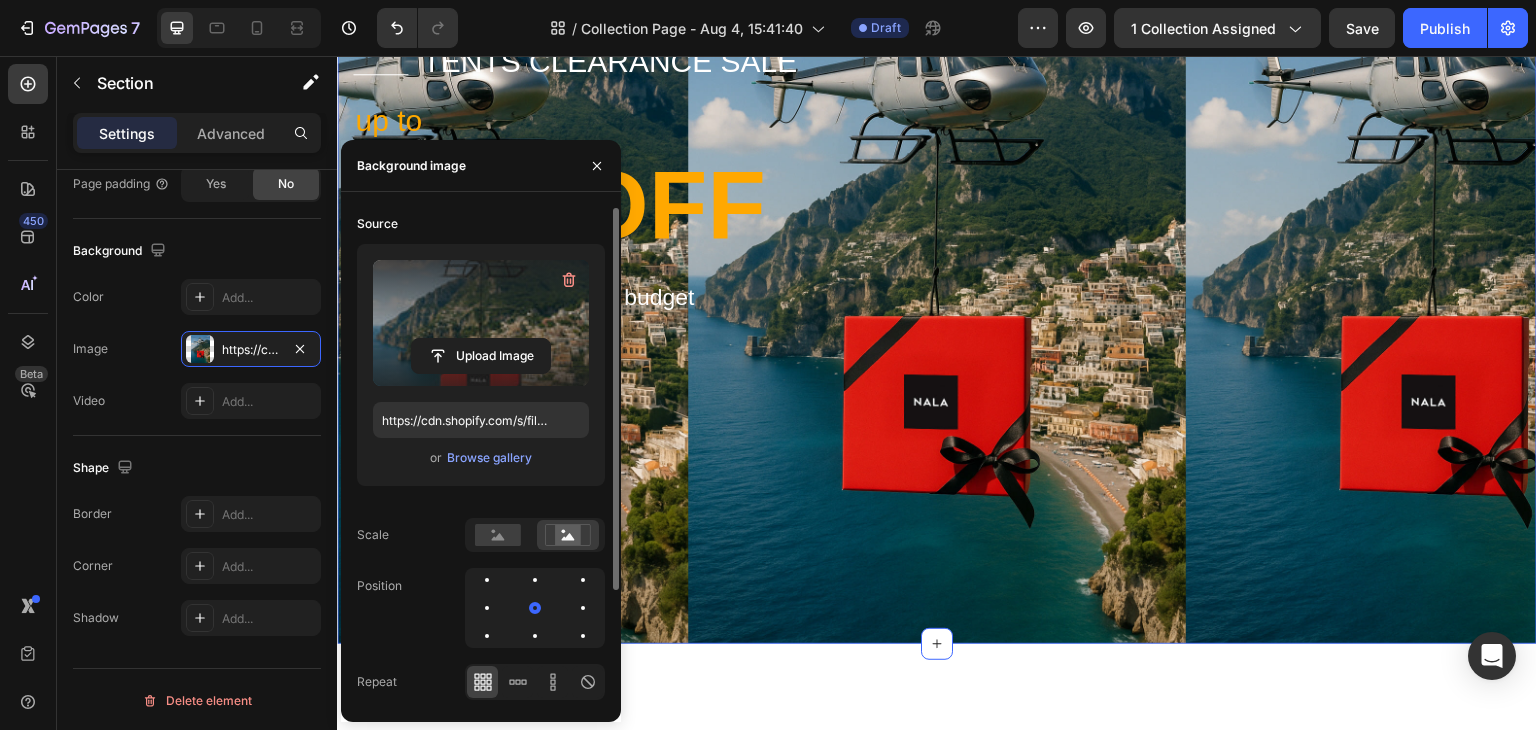 click 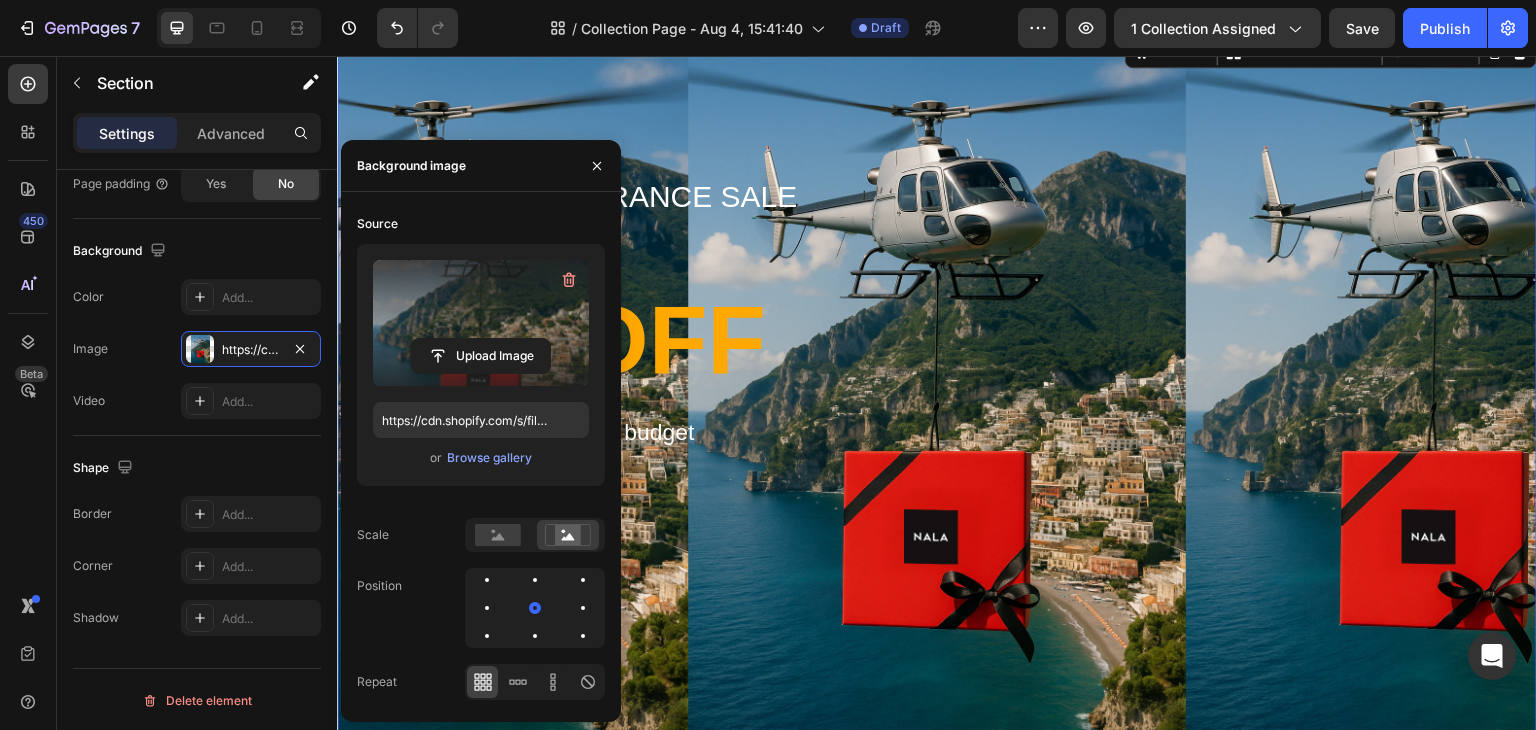 scroll, scrollTop: 100, scrollLeft: 0, axis: vertical 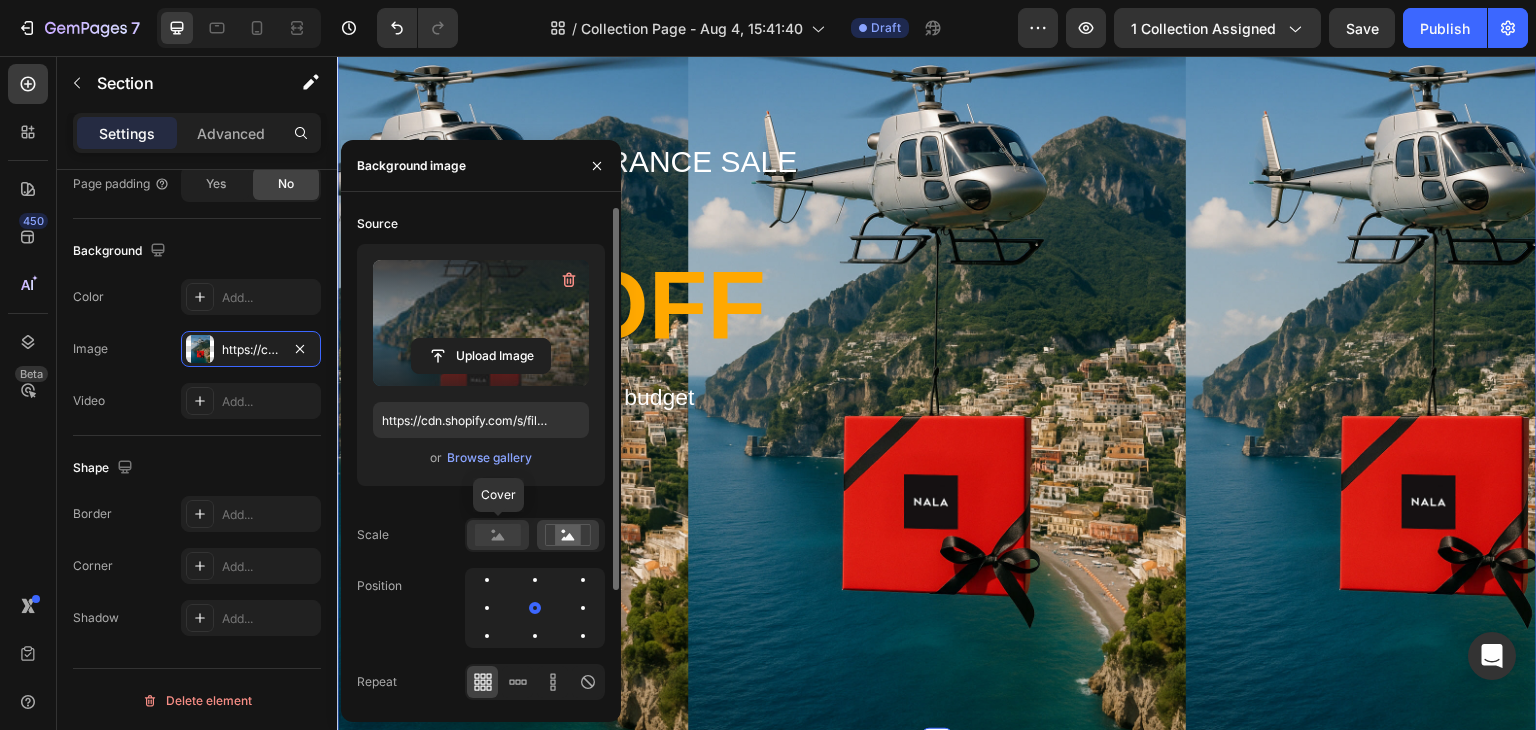 click 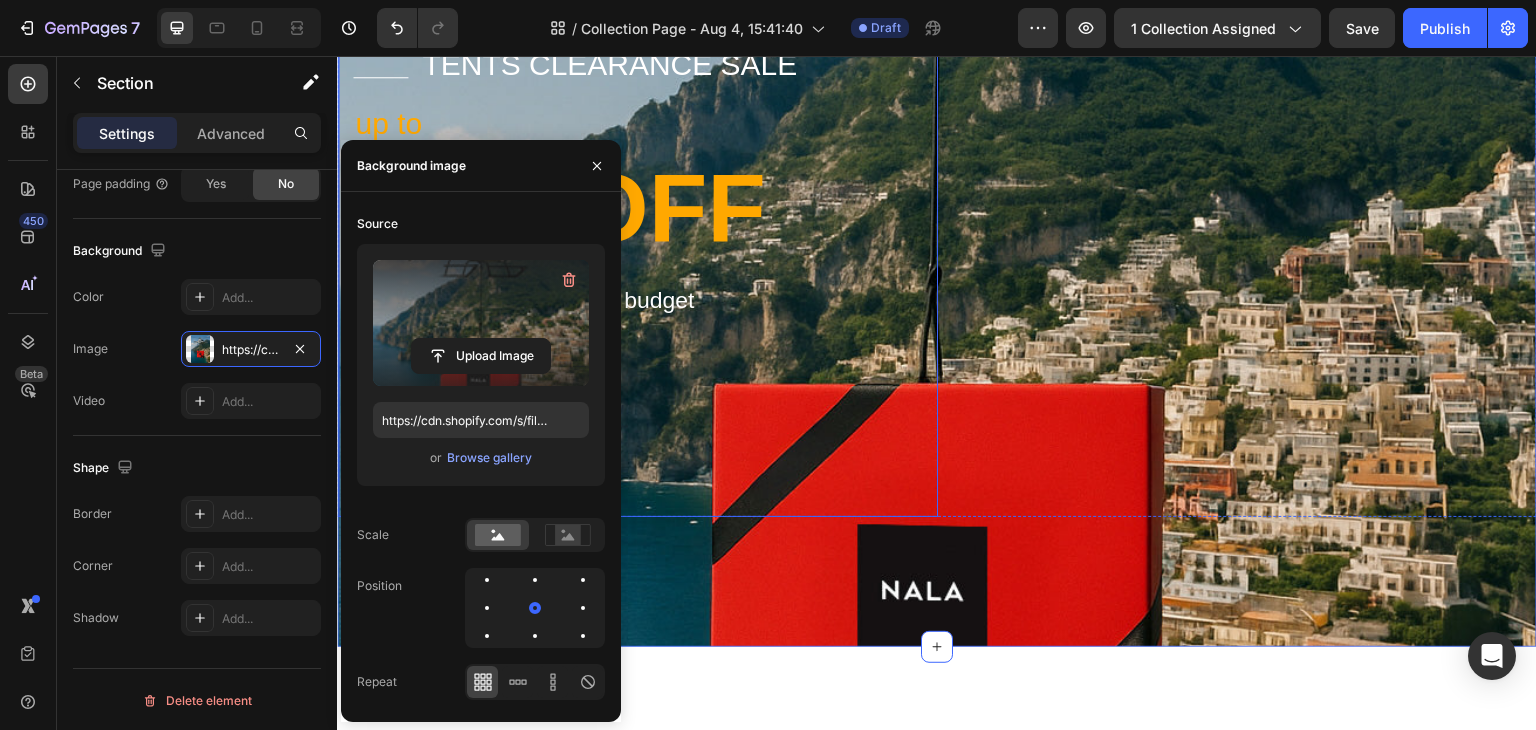 scroll, scrollTop: 200, scrollLeft: 0, axis: vertical 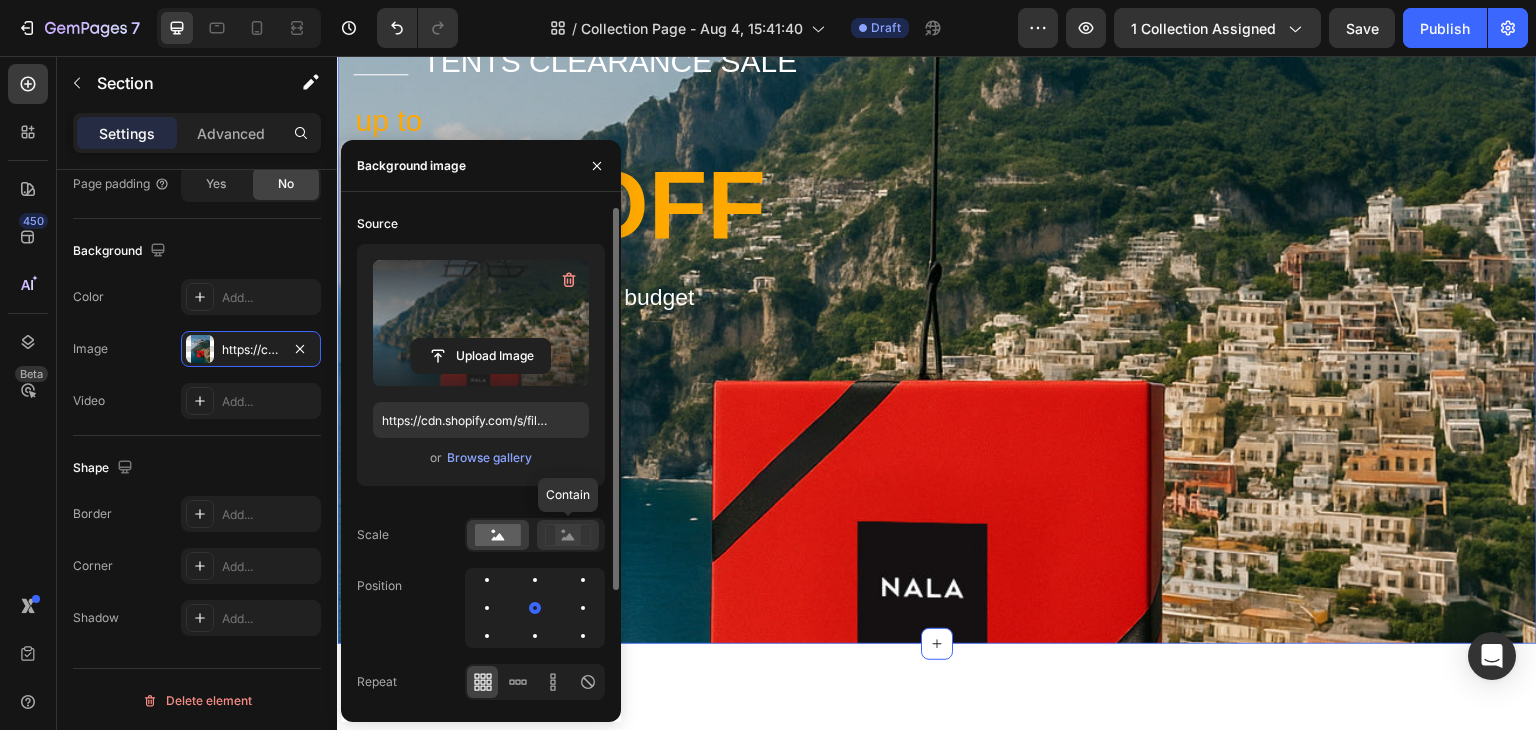 click 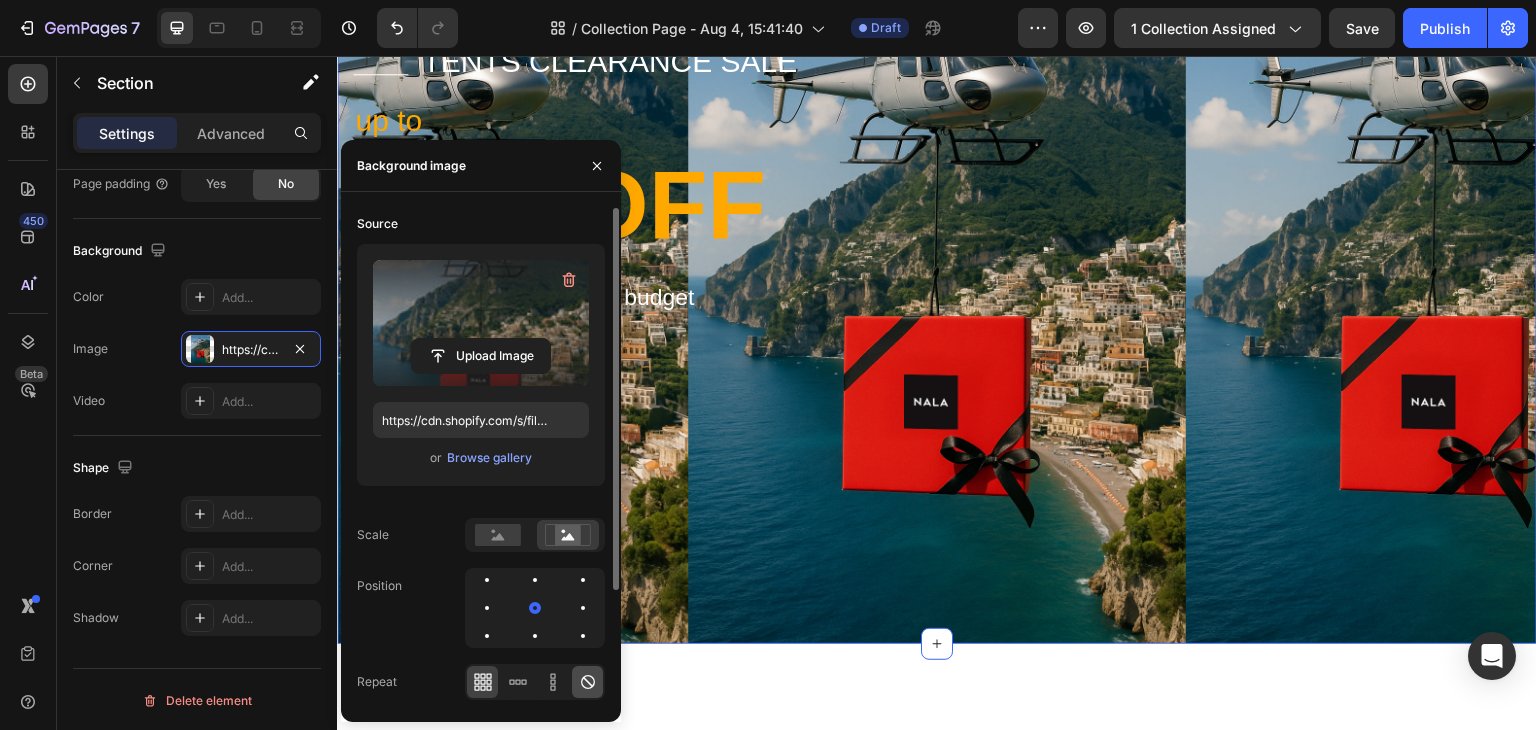 click 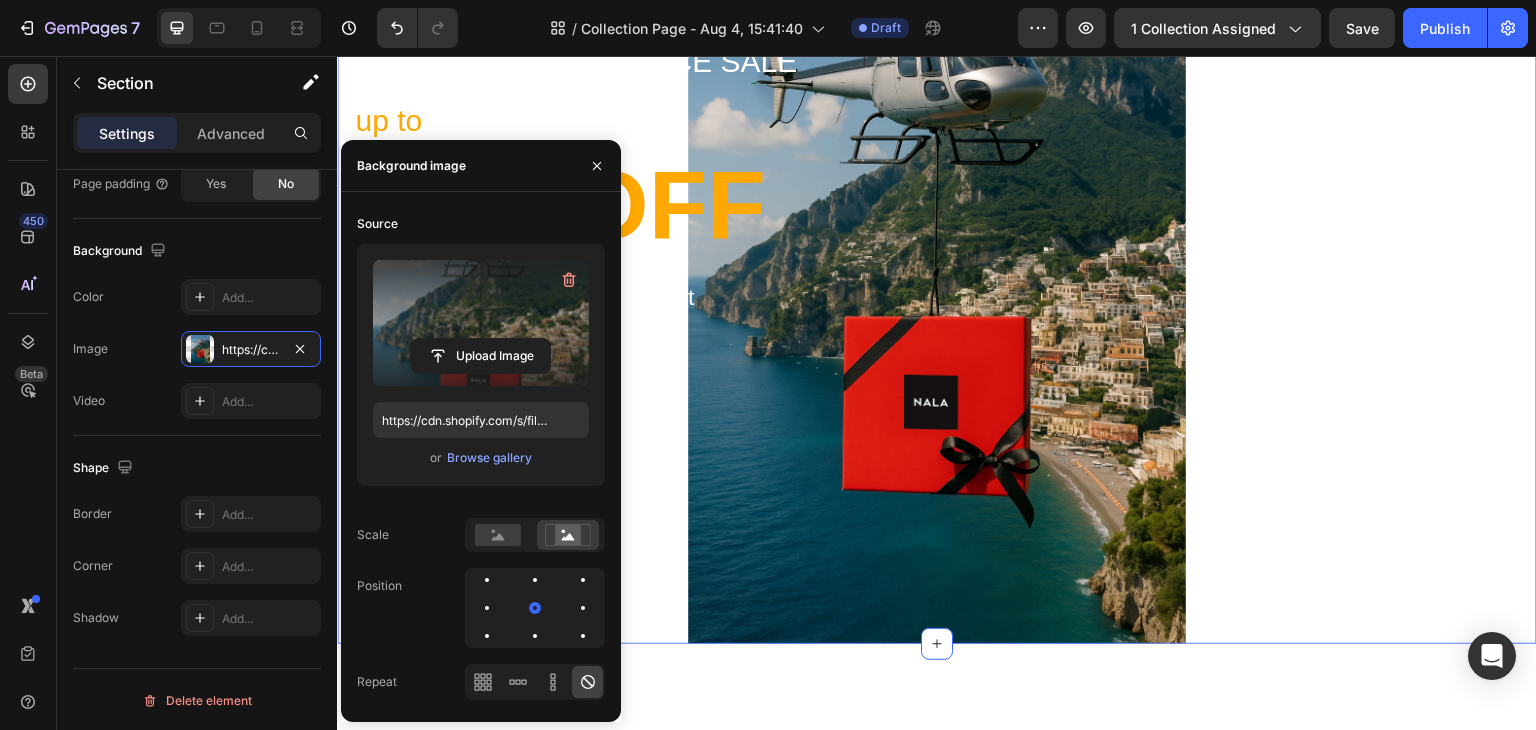 scroll, scrollTop: 0, scrollLeft: 0, axis: both 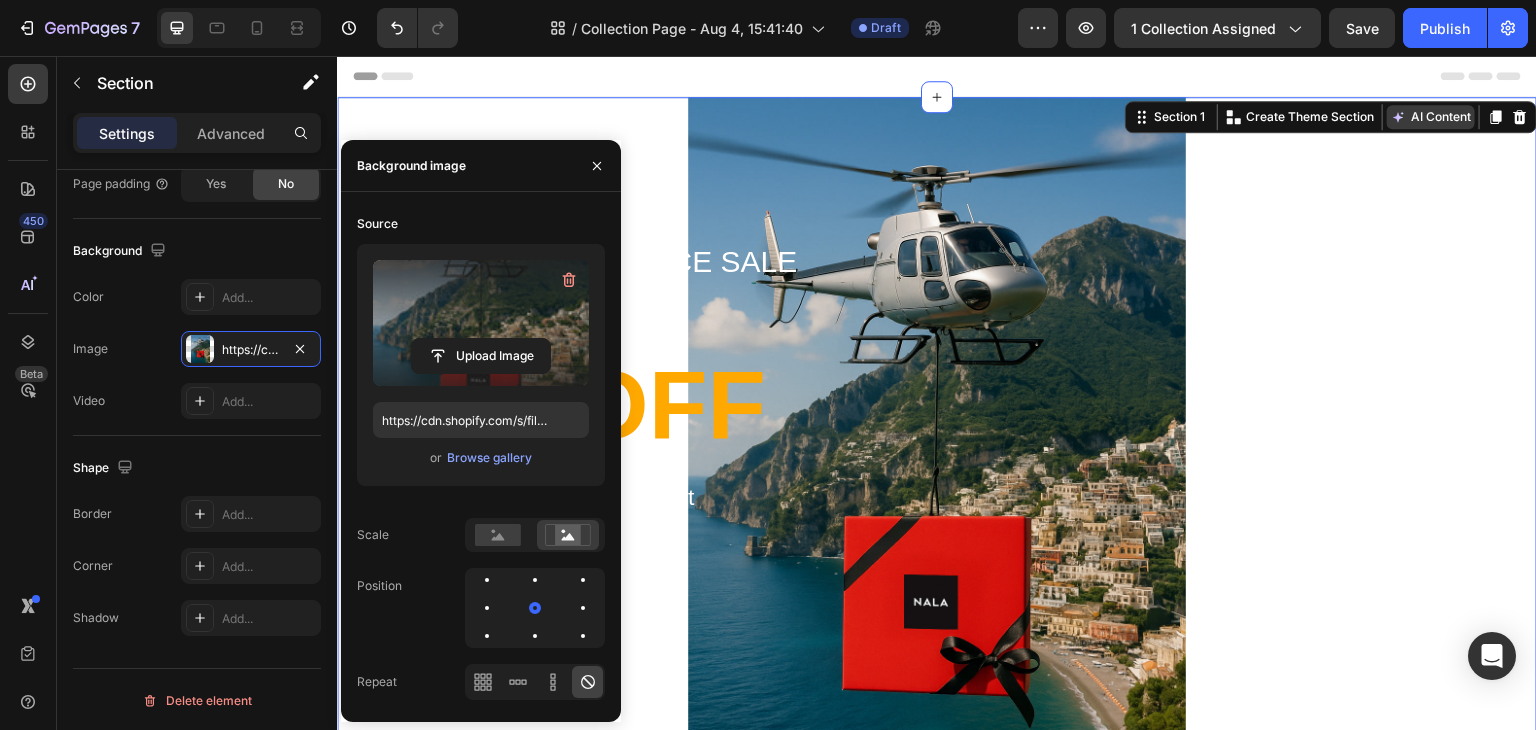 click on "AI Content" at bounding box center (1431, 117) 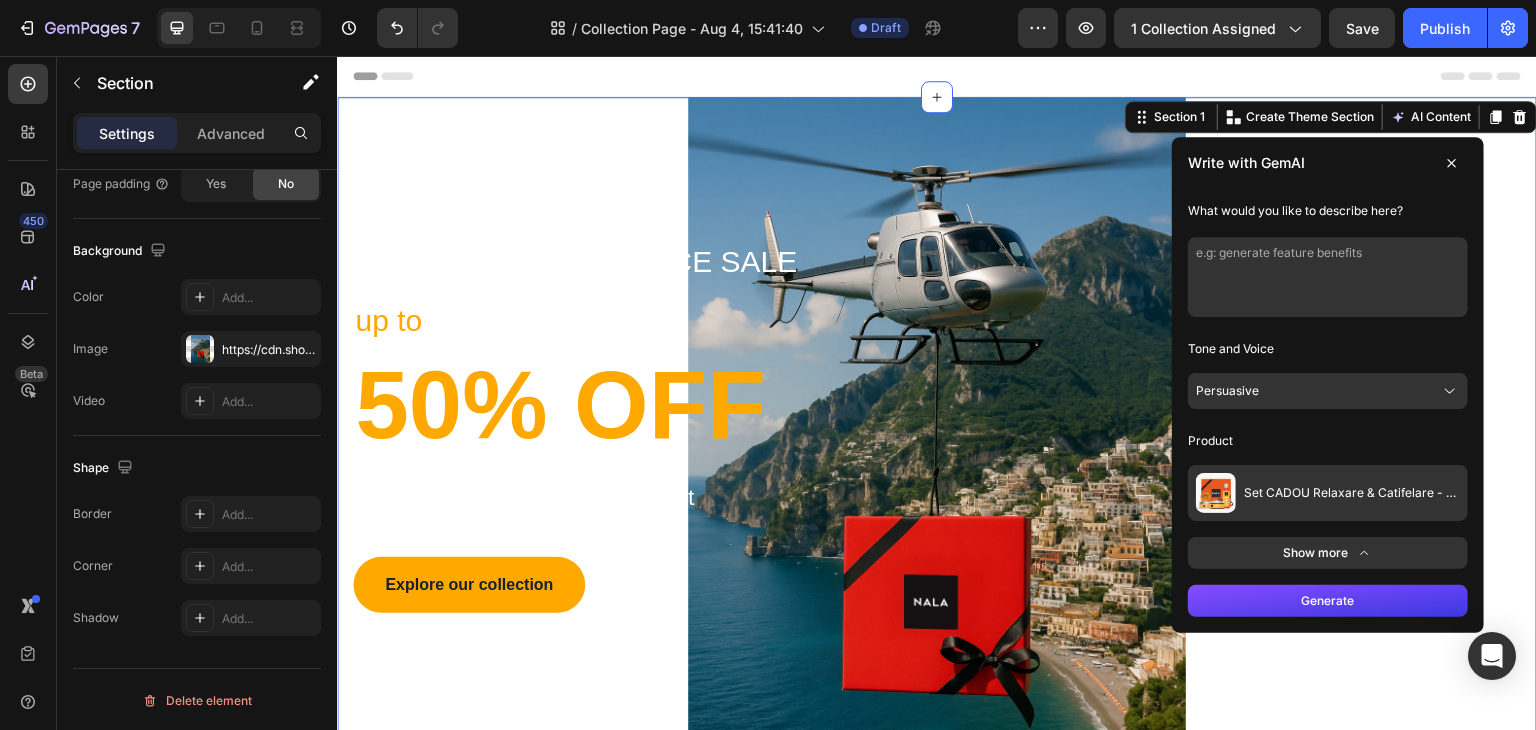 click 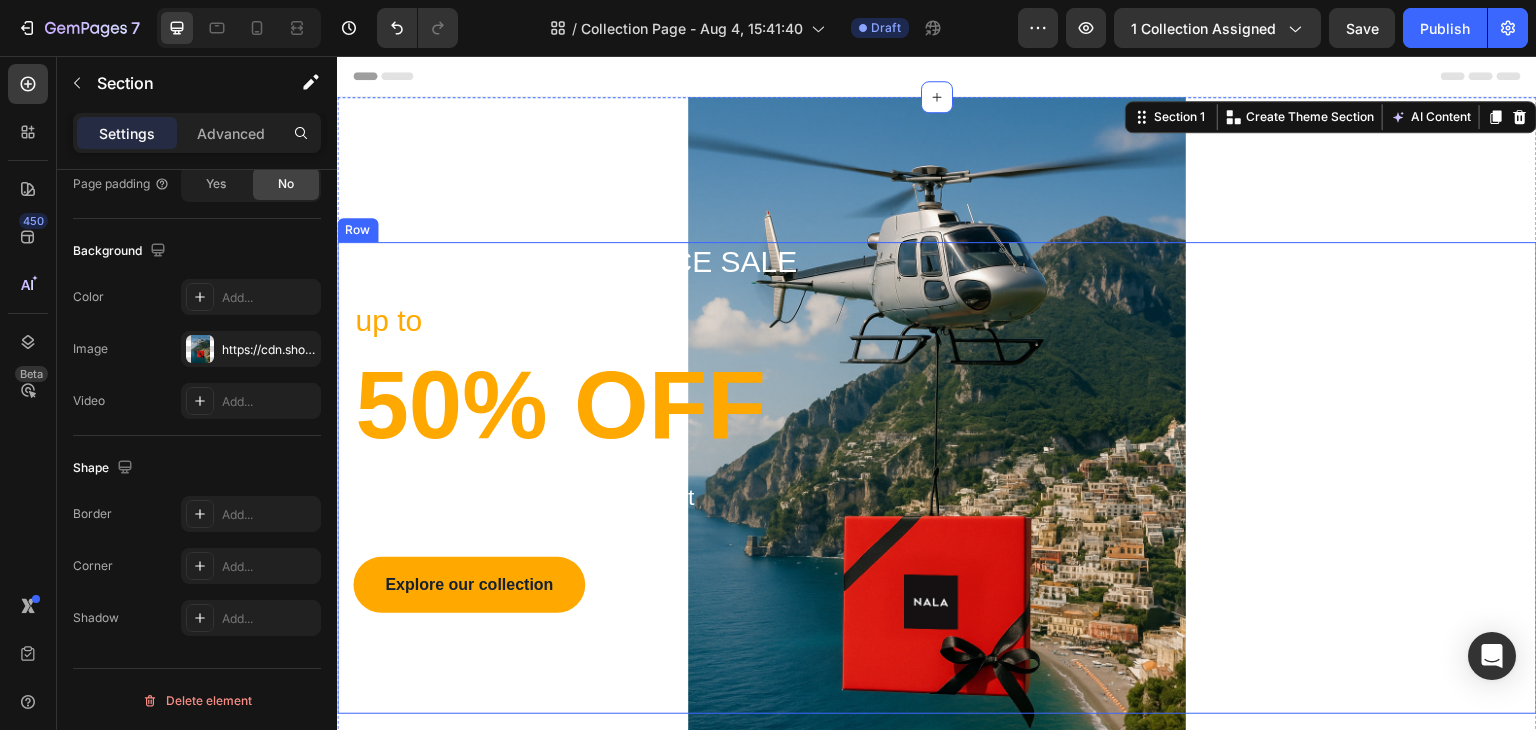 click on "Title Line tents clearance sale Text block Row up to Text block 50% OFF   Heading Your favorite tent, on your budget  Text block Explore our collection Button 00 Days 18 Hrs 23 Mins 41 Secs Countdown Timer Row" at bounding box center [937, 478] 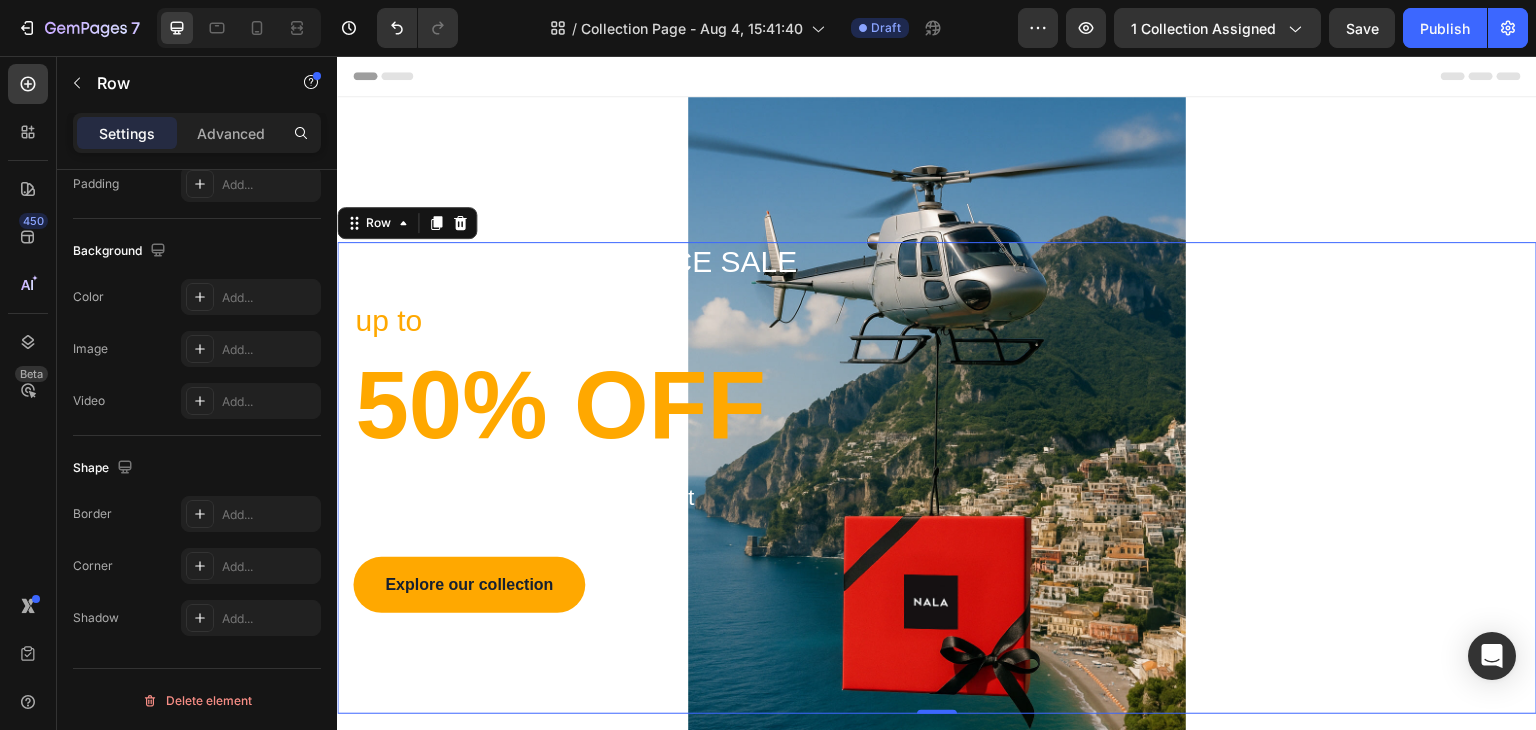 scroll, scrollTop: 0, scrollLeft: 0, axis: both 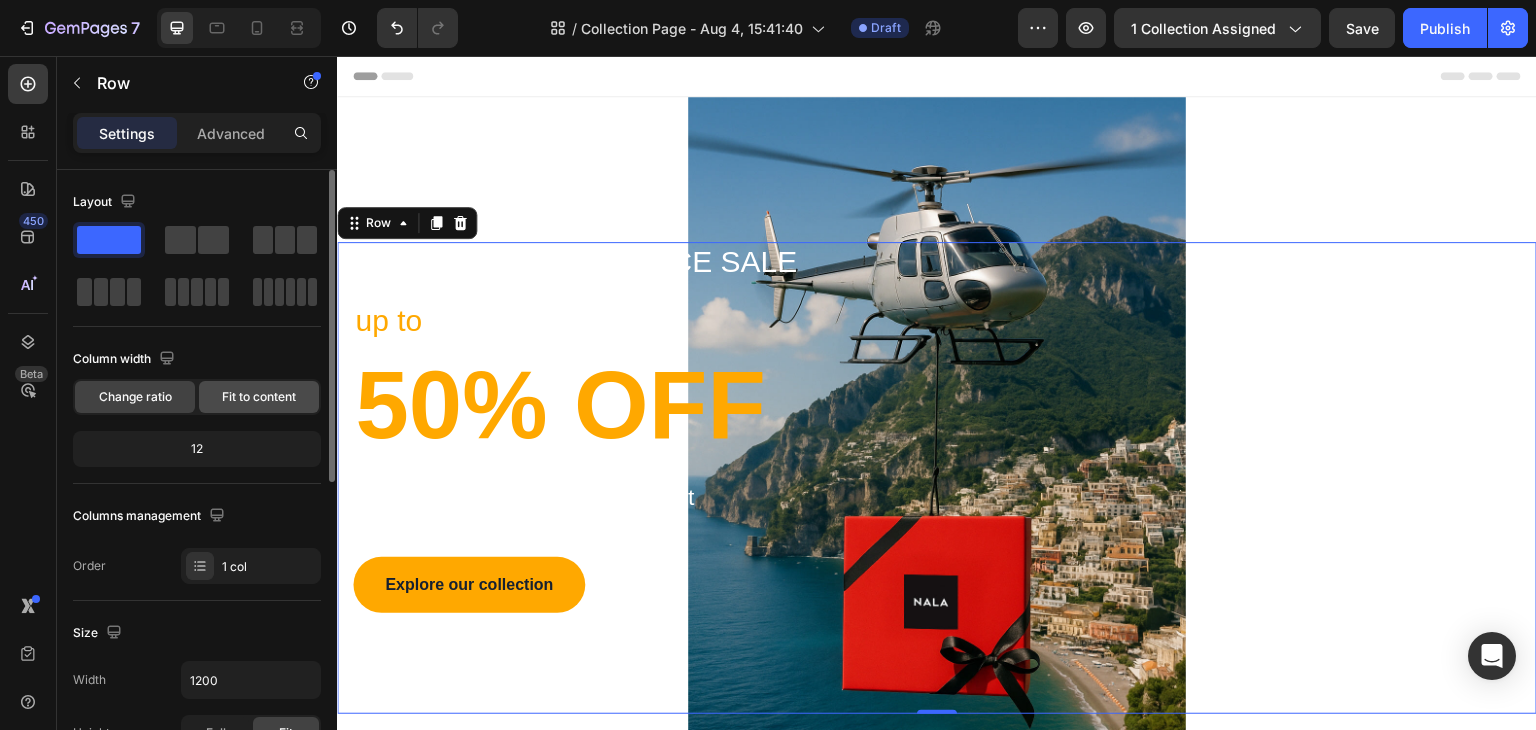 click on "Fit to content" 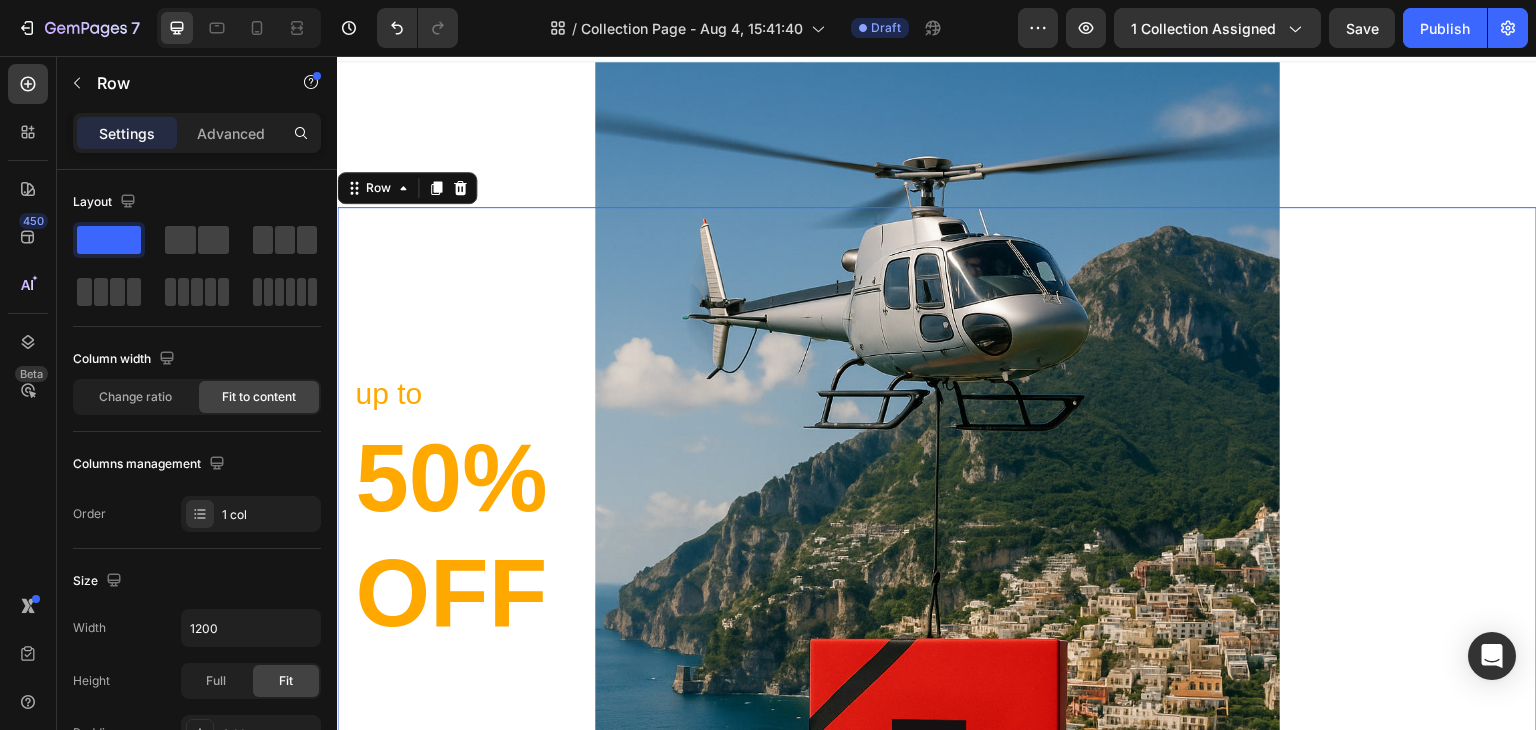 scroll, scrollTop: 0, scrollLeft: 0, axis: both 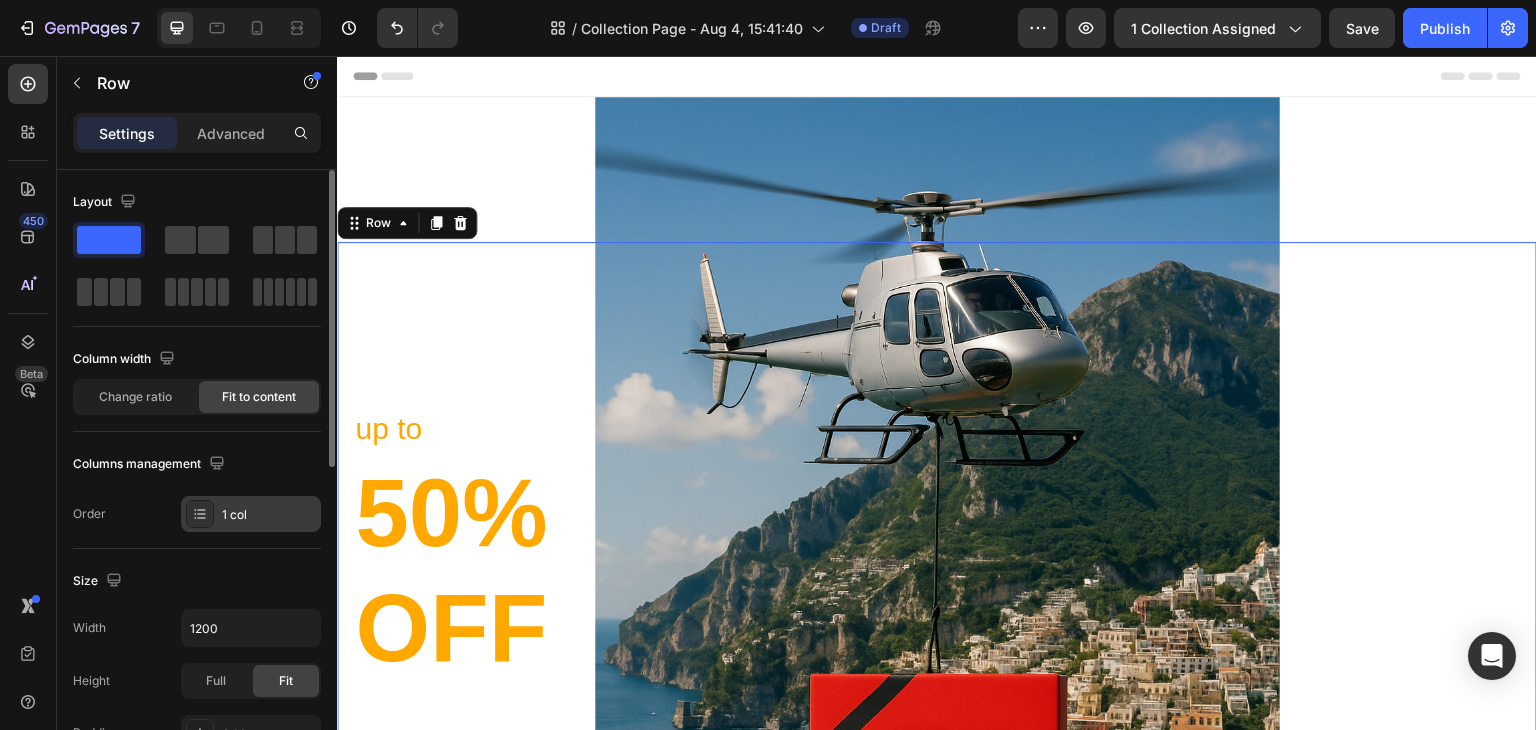click 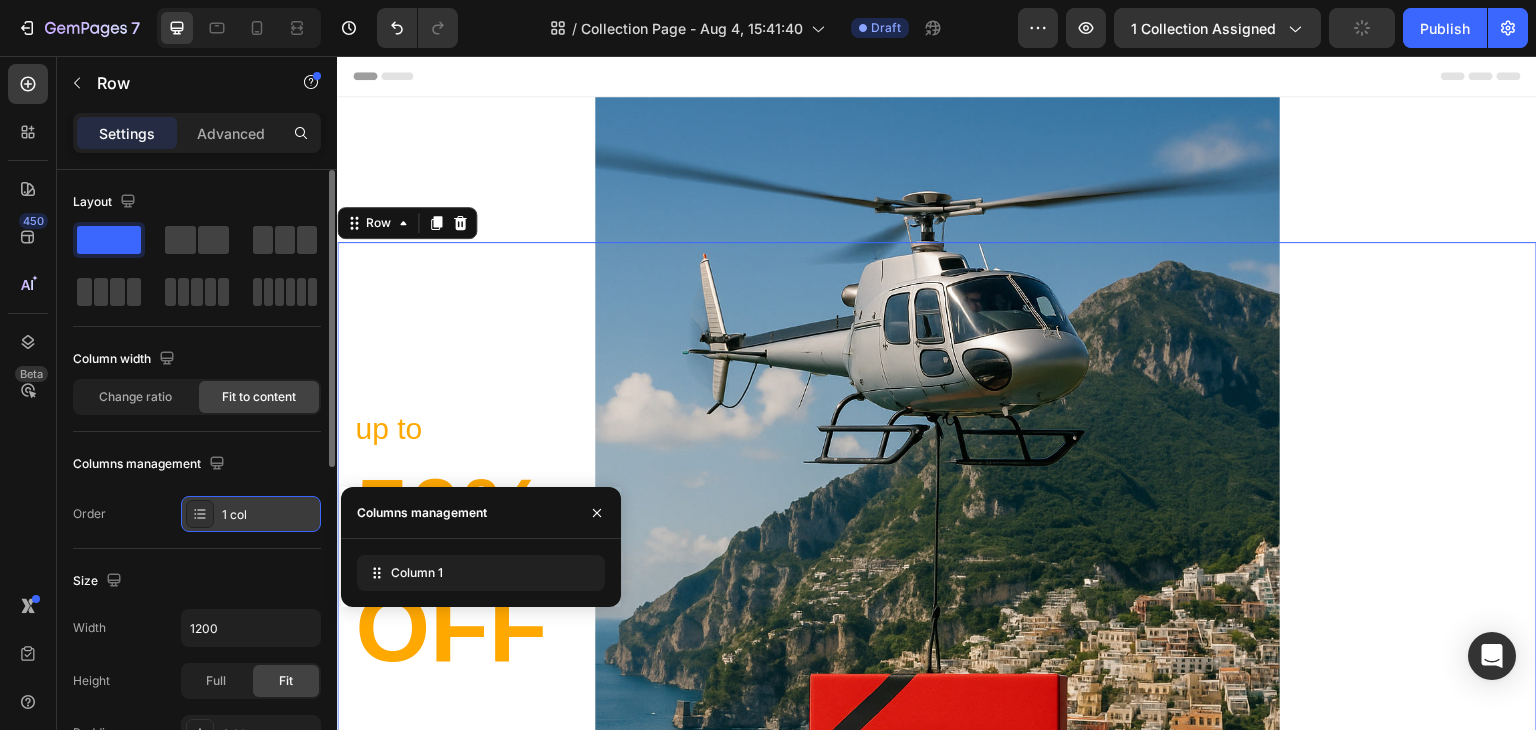 click 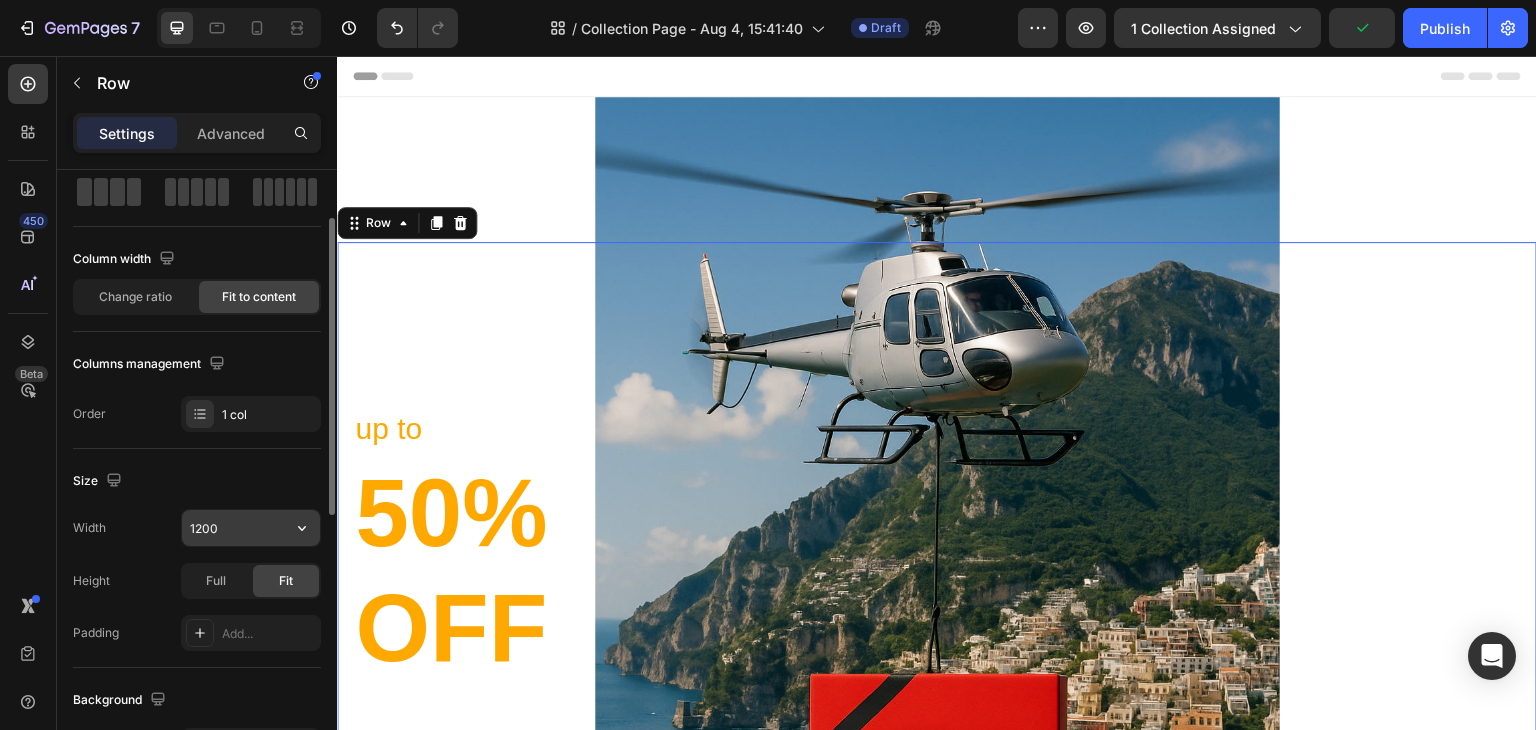 scroll, scrollTop: 200, scrollLeft: 0, axis: vertical 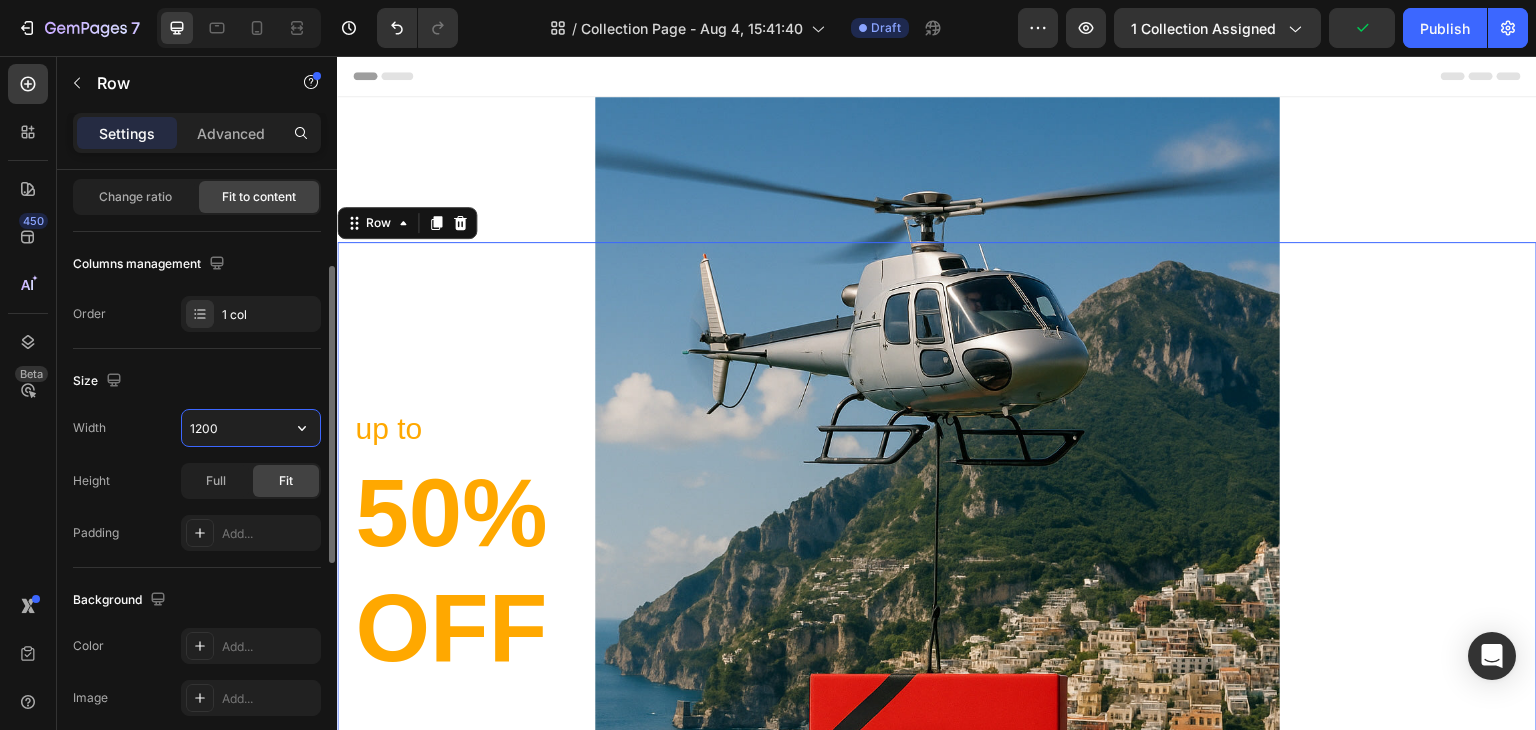 click on "1200" at bounding box center [251, 428] 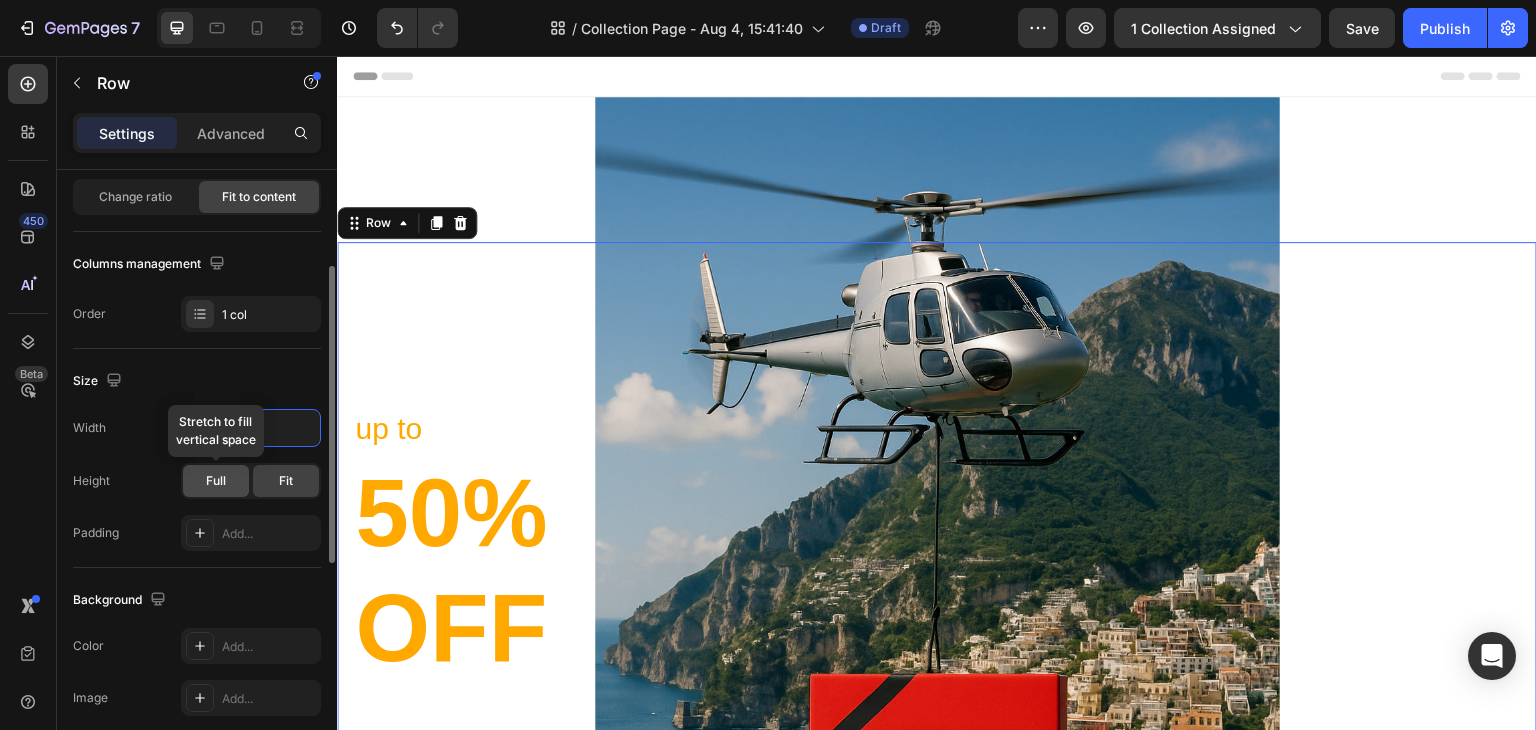 click on "Full" 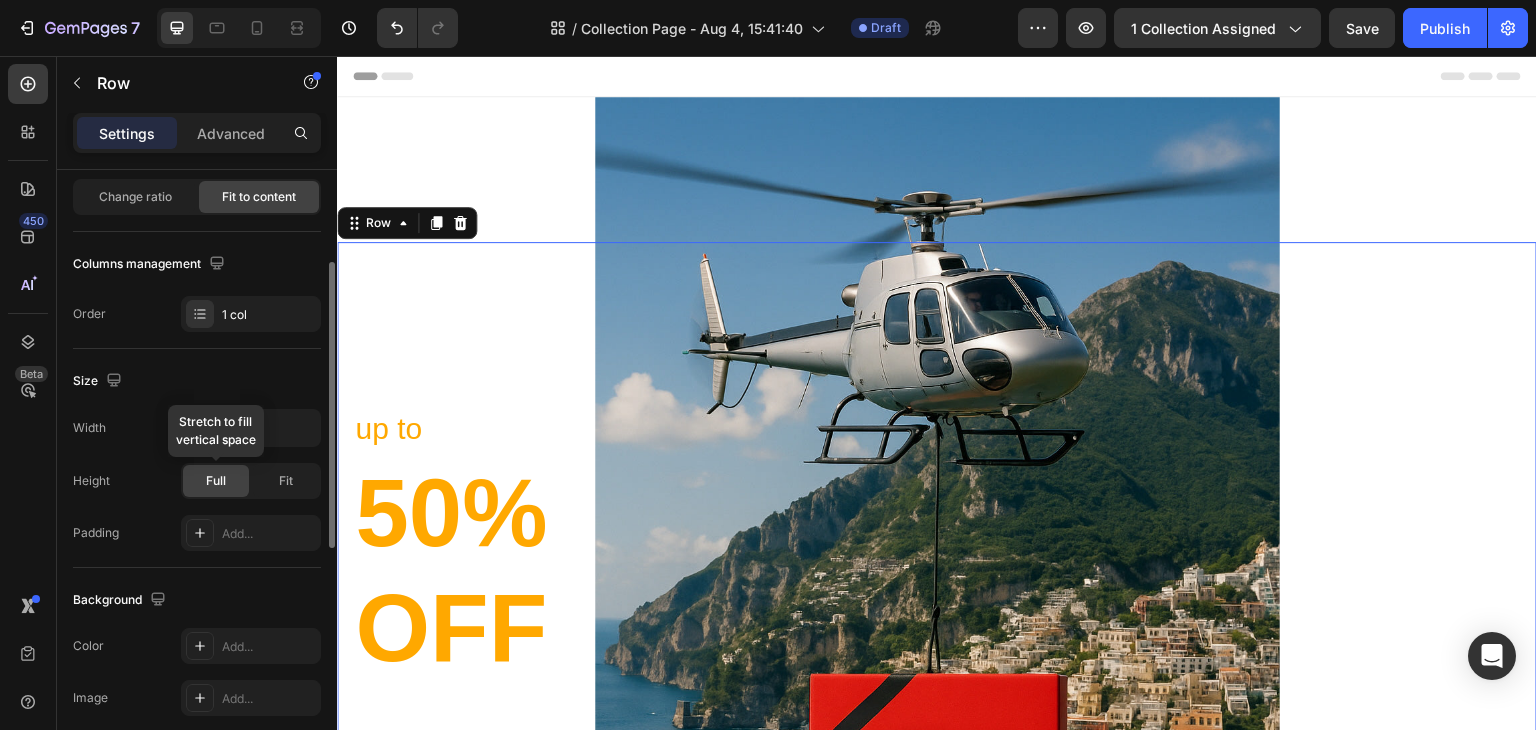 click on "Full" 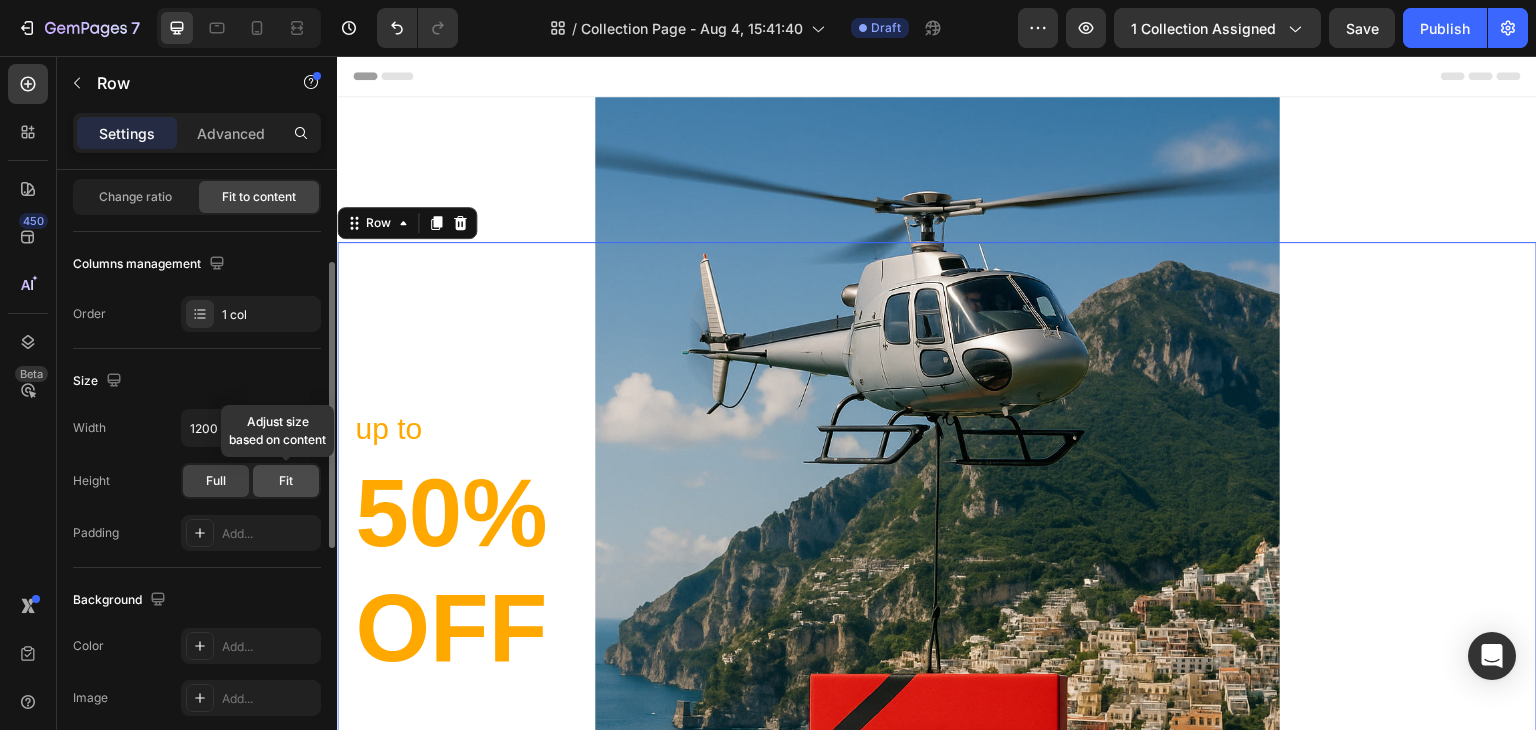 click on "Fit" 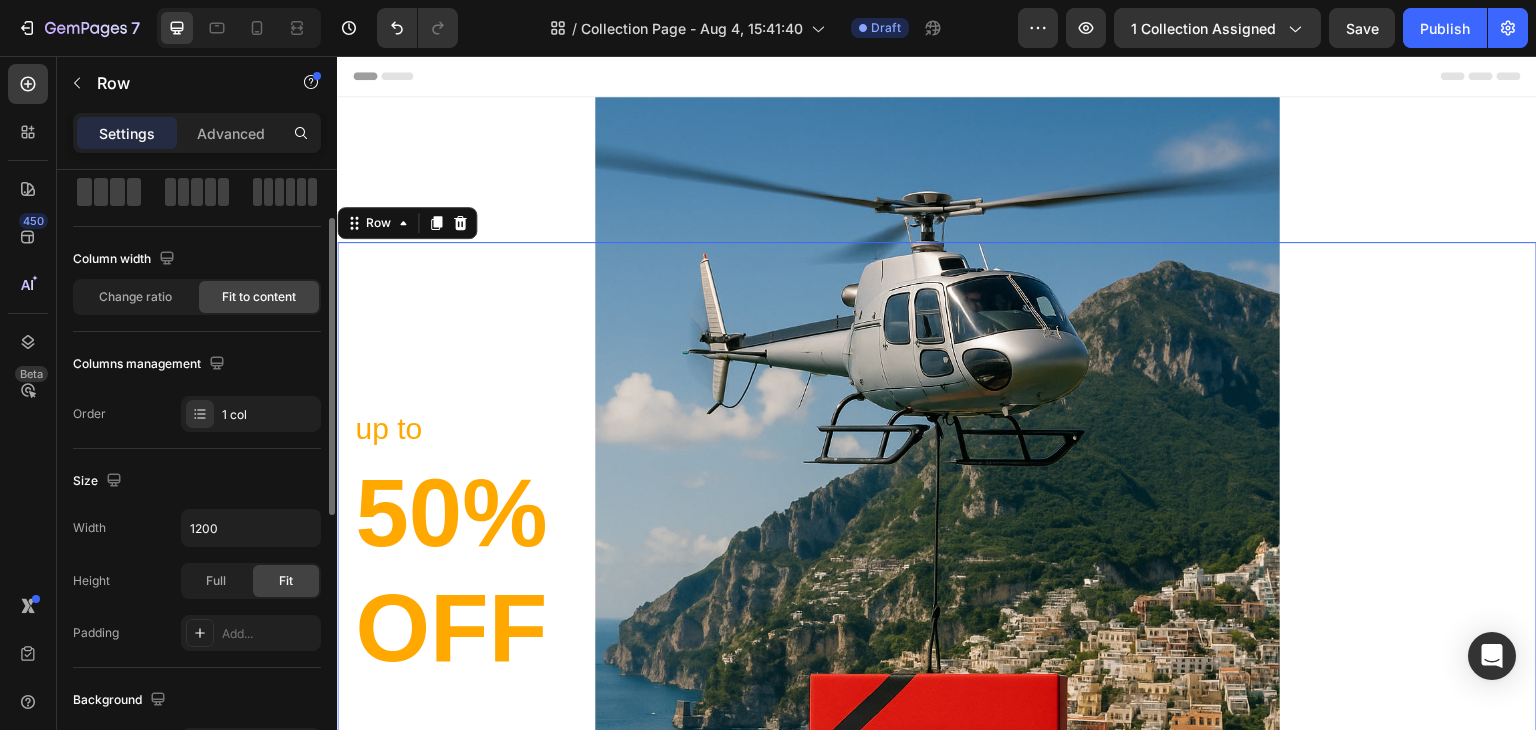 scroll, scrollTop: 0, scrollLeft: 0, axis: both 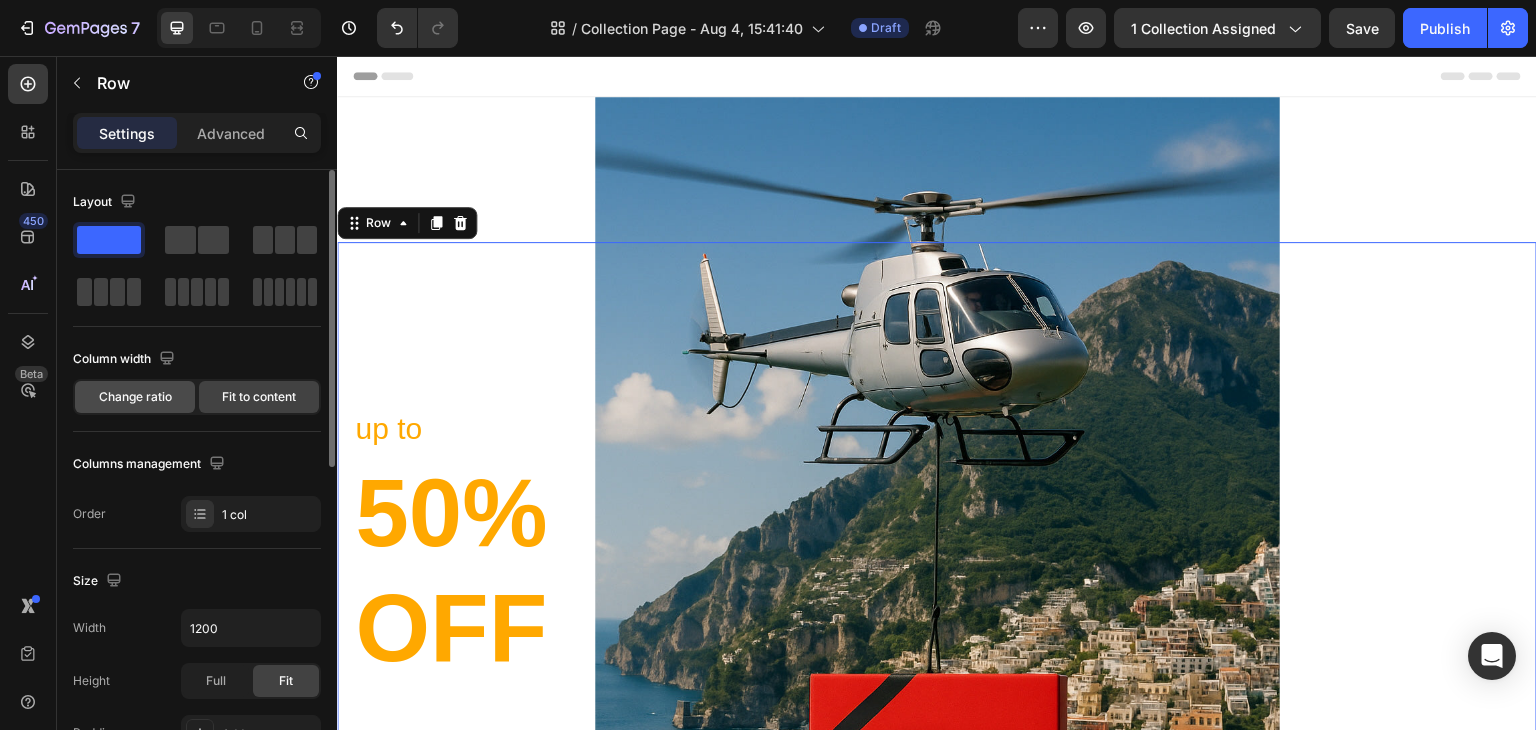 click on "Change ratio" 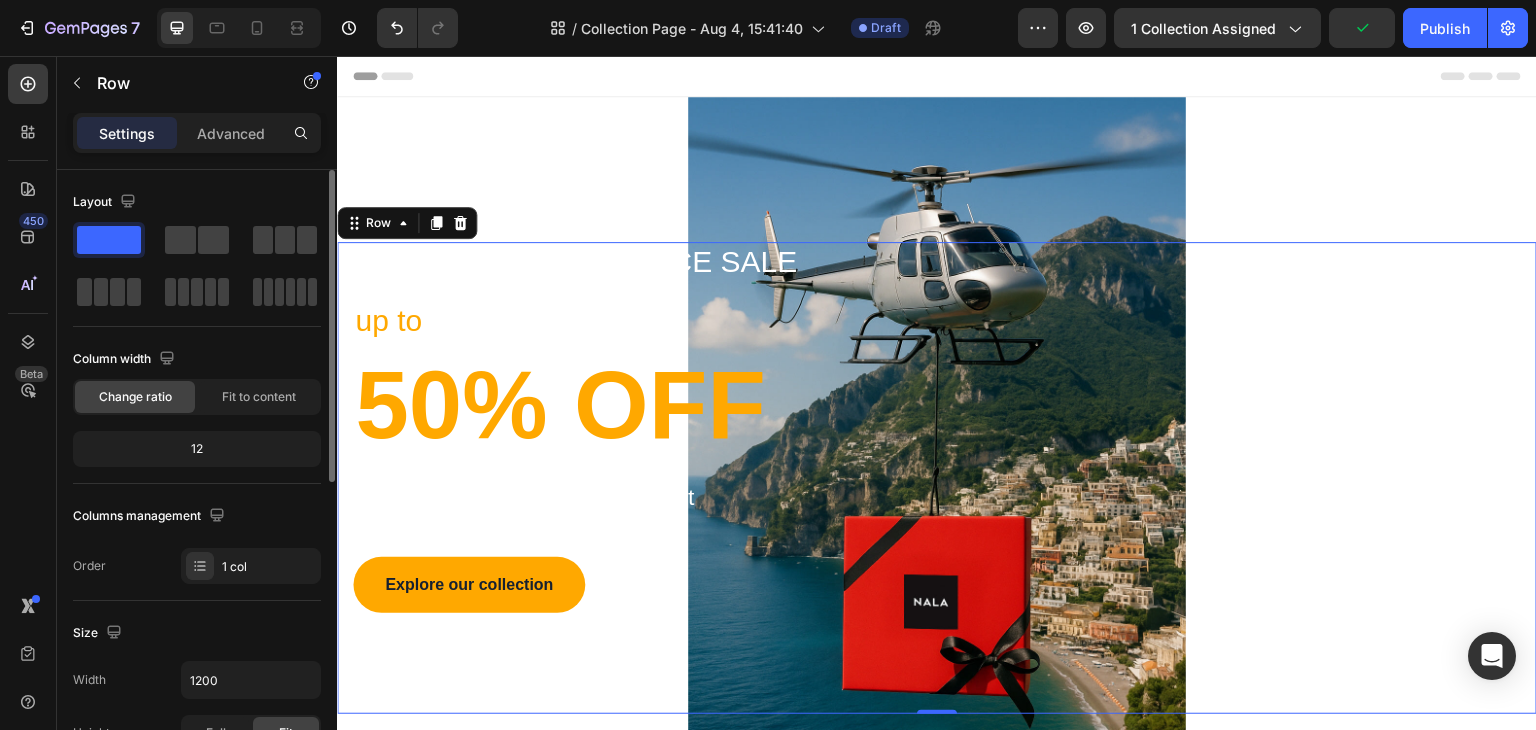 click on "12" 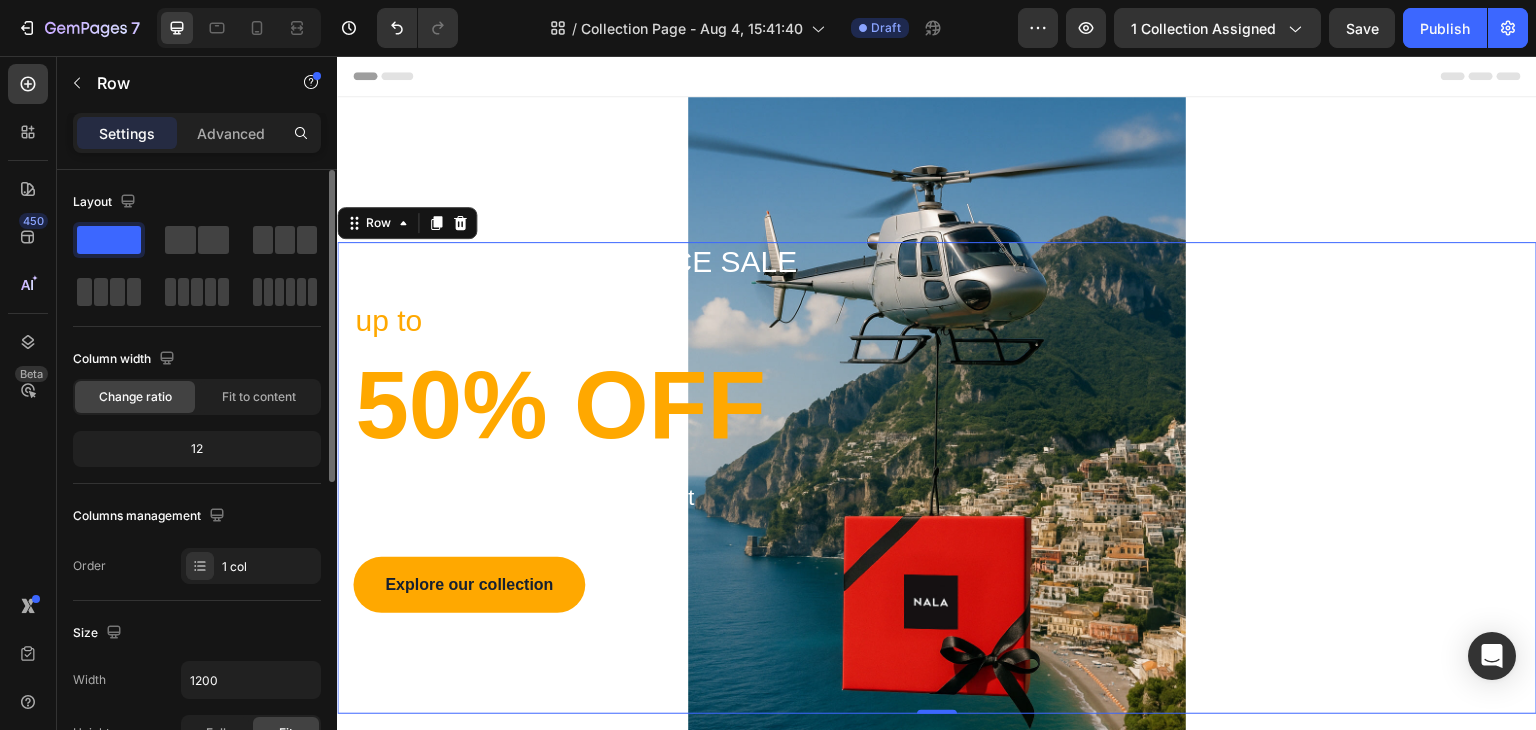 click on "12" 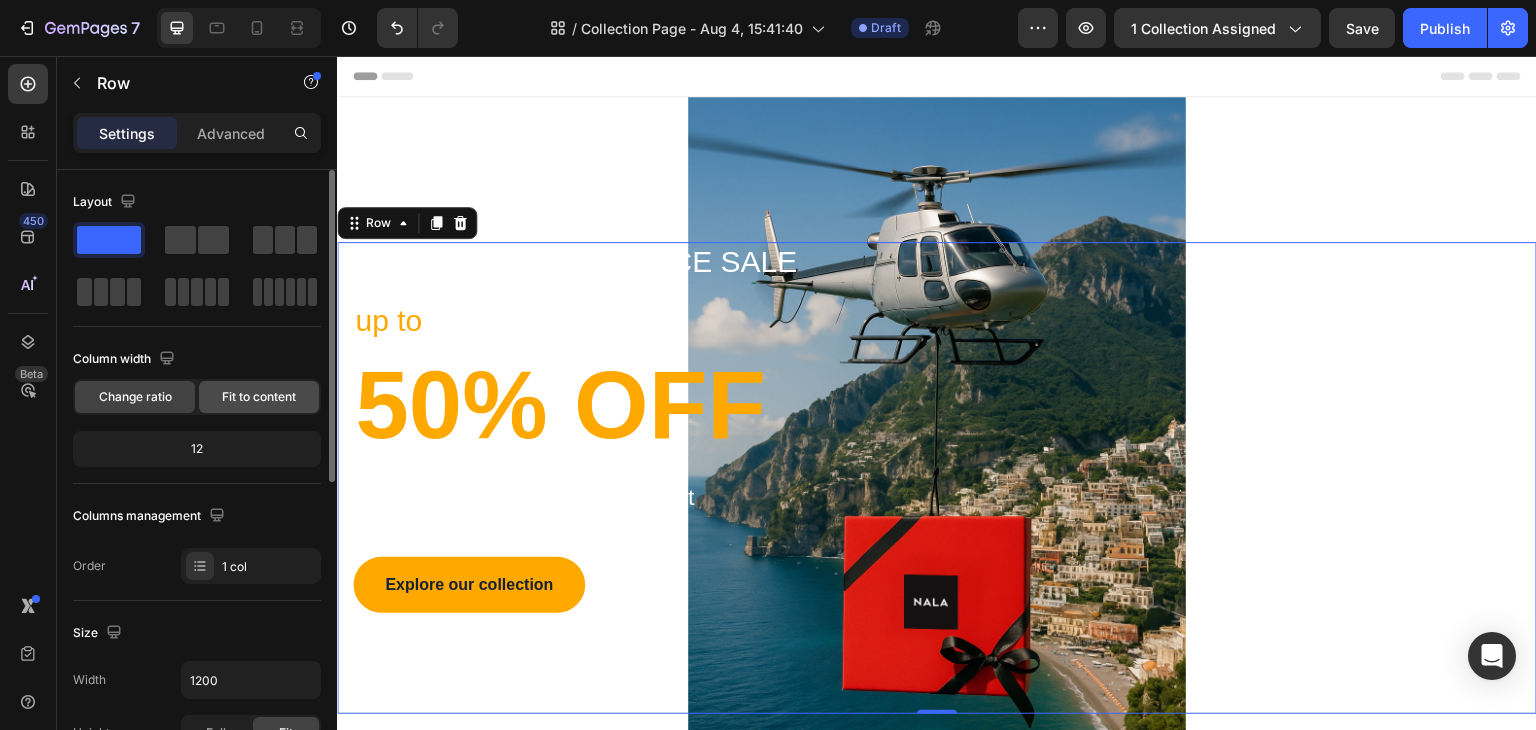 click on "Fit to content" 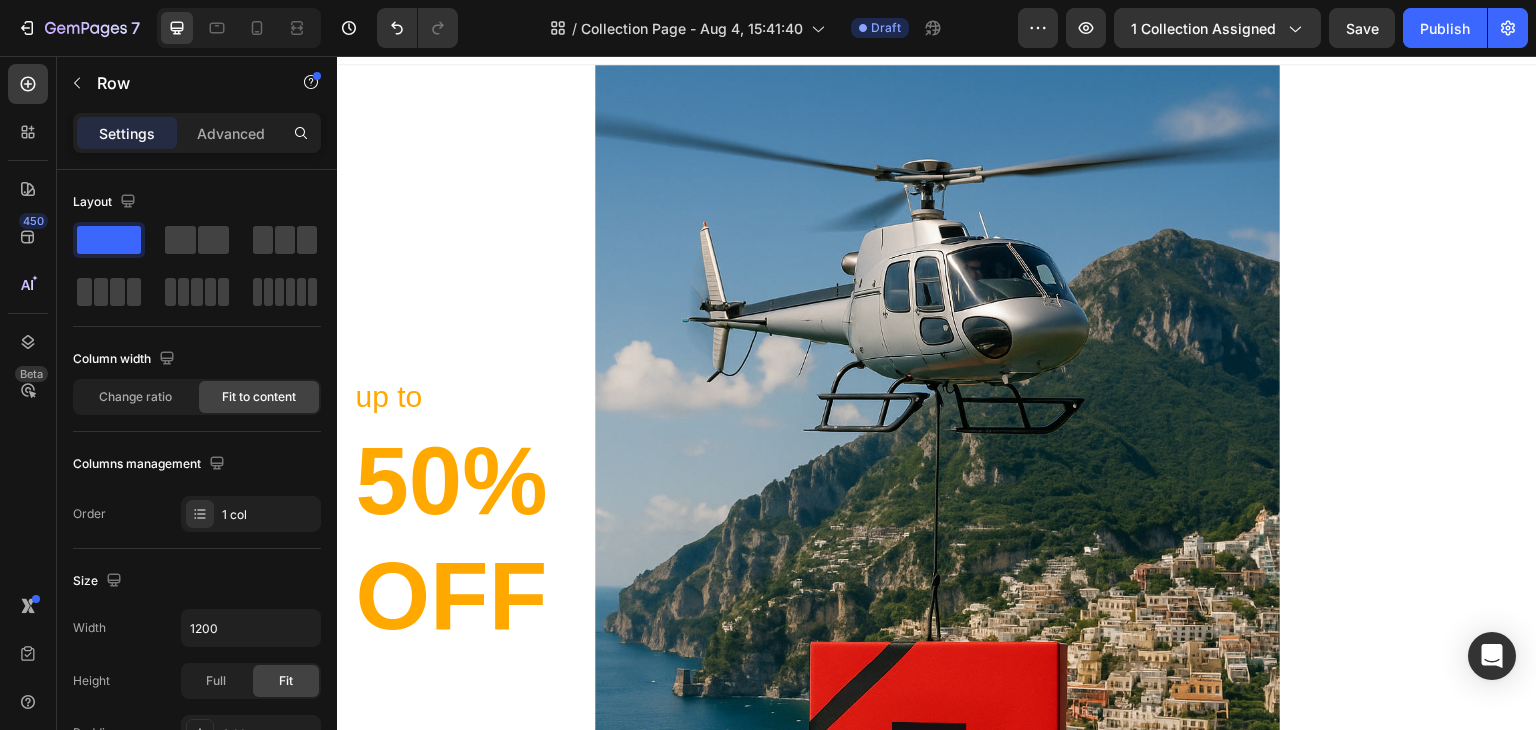 scroll, scrollTop: 0, scrollLeft: 0, axis: both 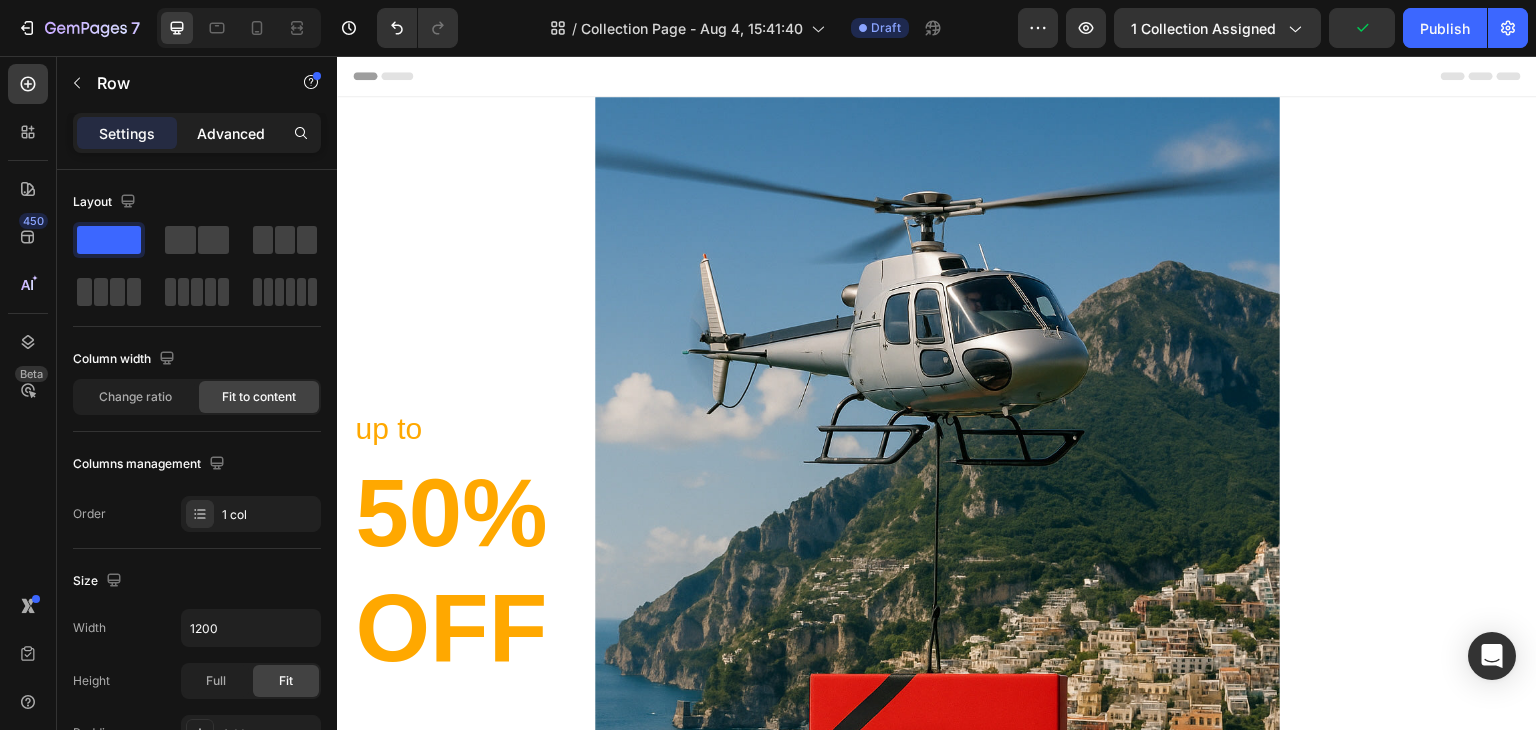 click on "Advanced" at bounding box center [231, 133] 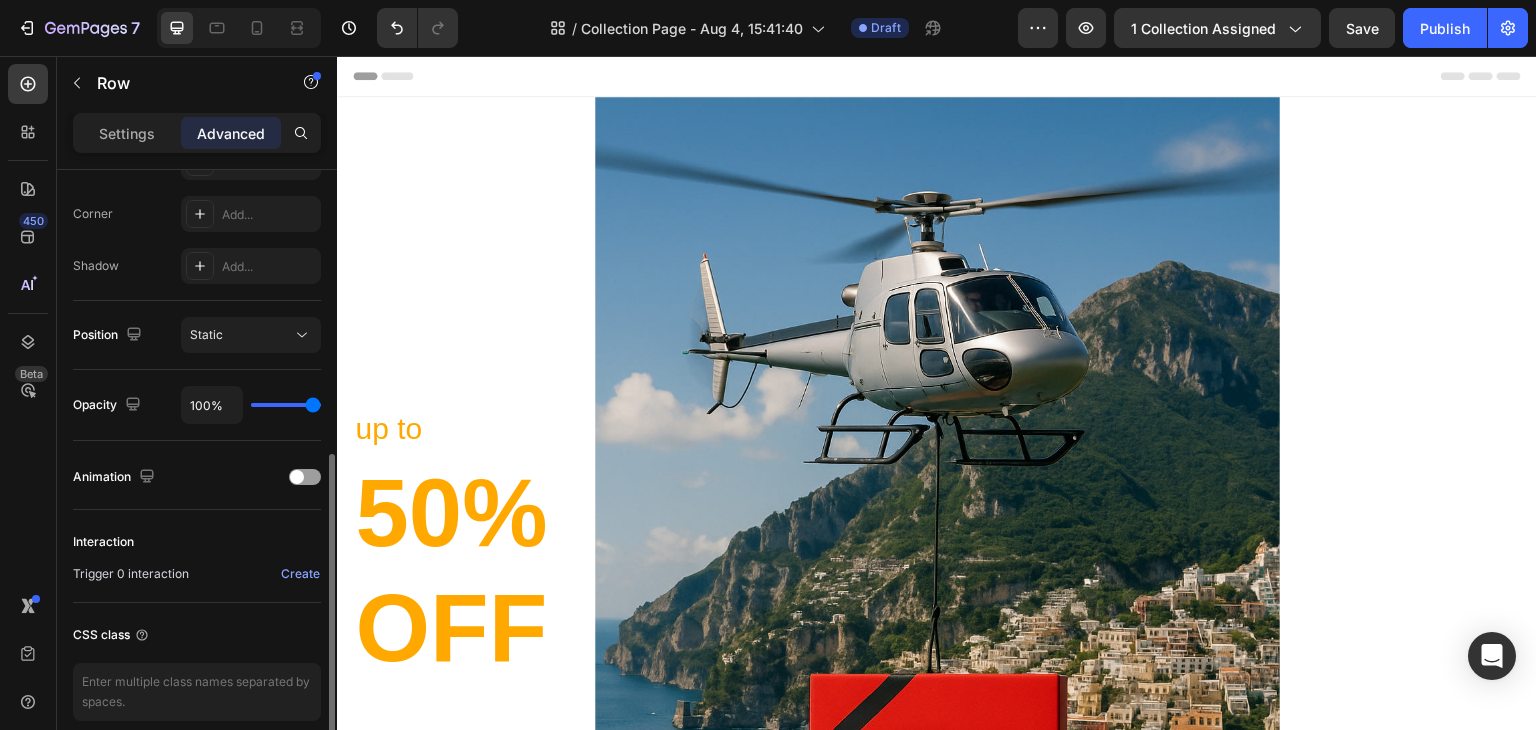 scroll, scrollTop: 685, scrollLeft: 0, axis: vertical 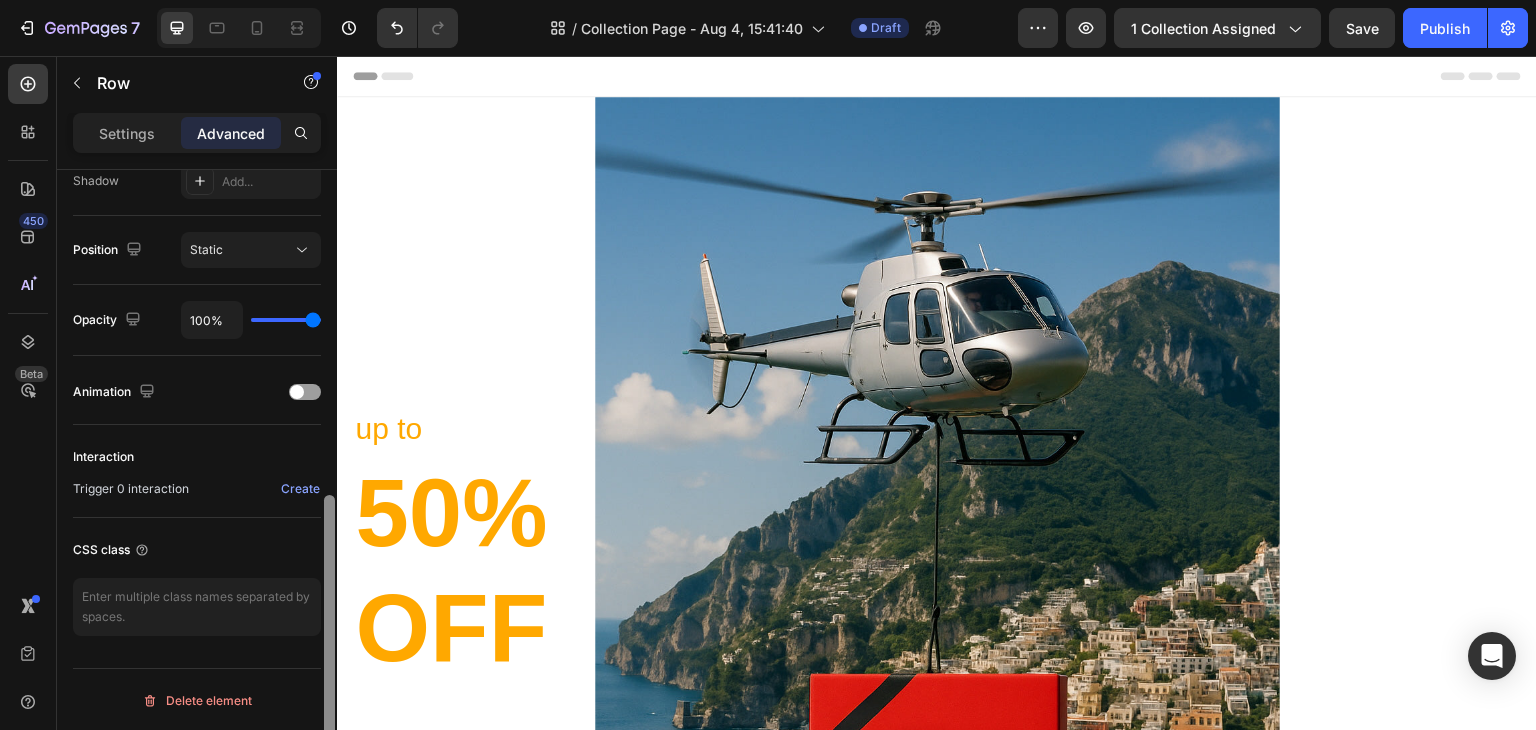 drag, startPoint x: 299, startPoint y: 385, endPoint x: 324, endPoint y: 393, distance: 26.24881 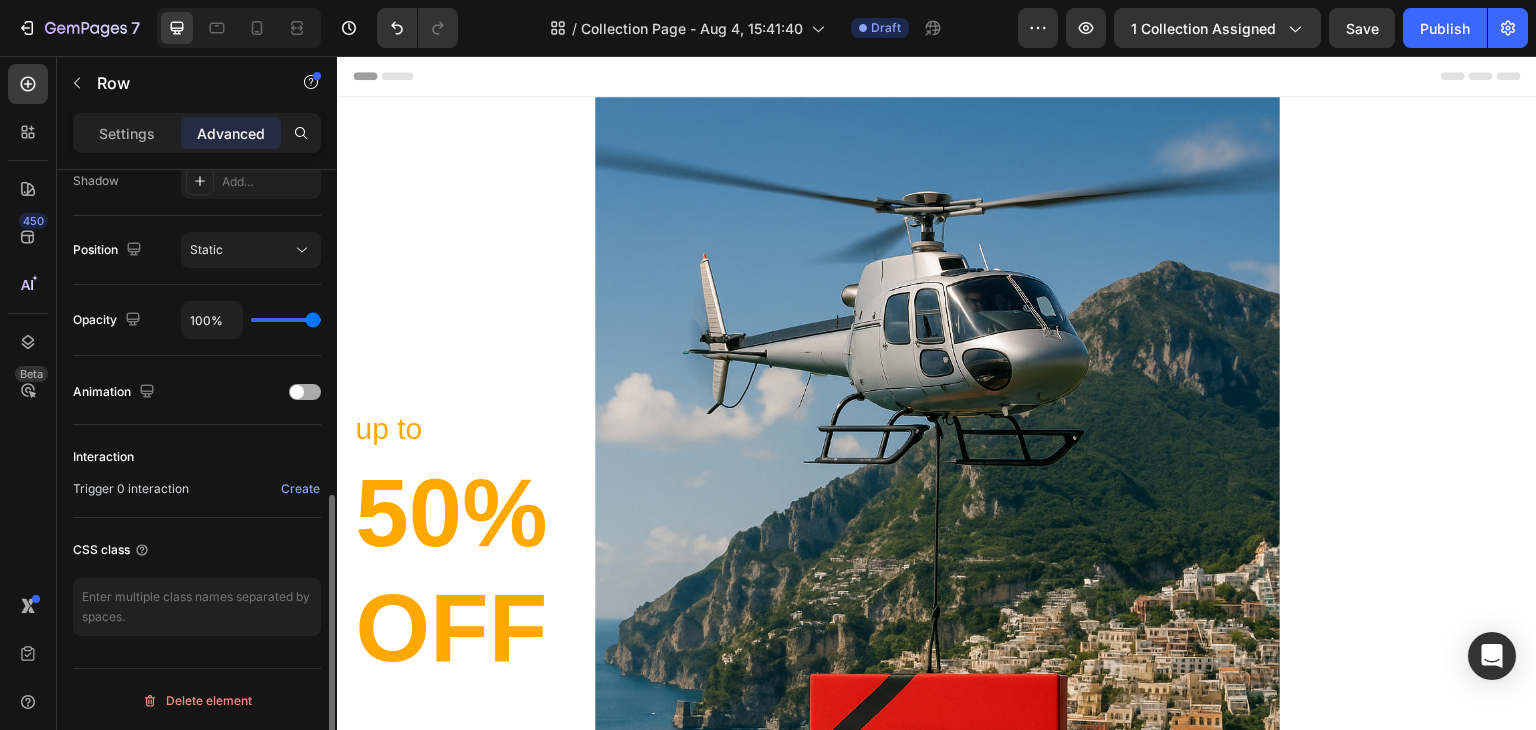 click at bounding box center [305, 392] 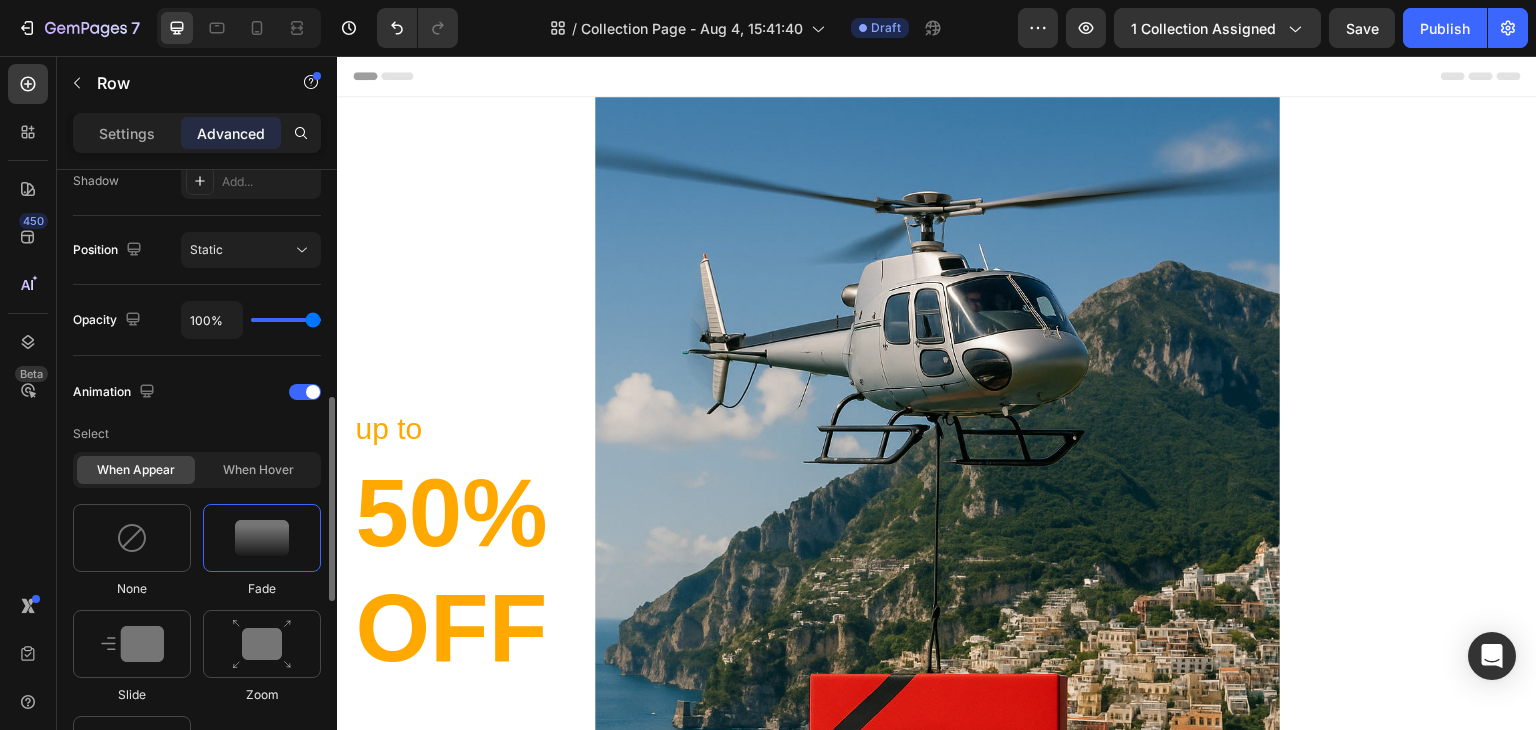 scroll, scrollTop: 885, scrollLeft: 0, axis: vertical 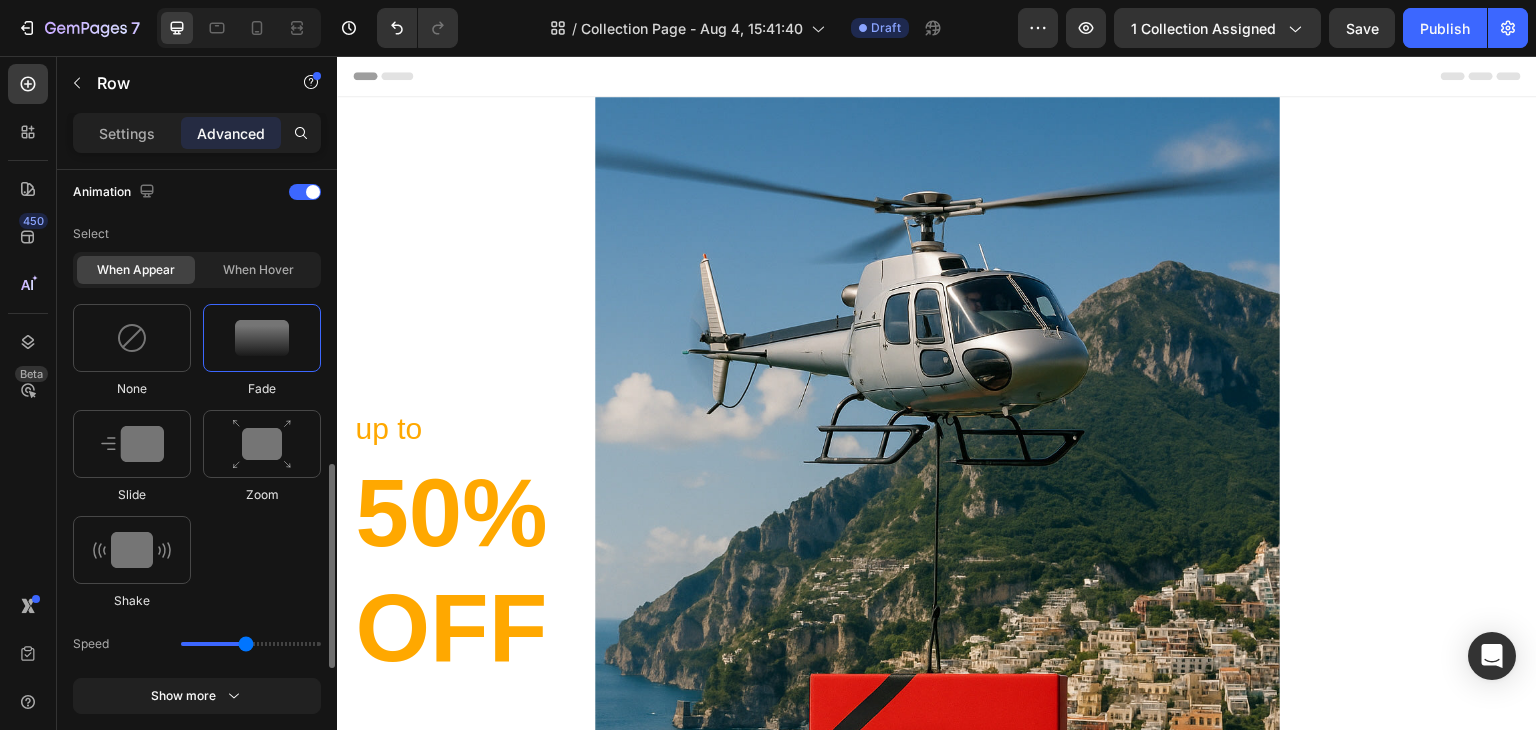 click at bounding box center (262, 338) 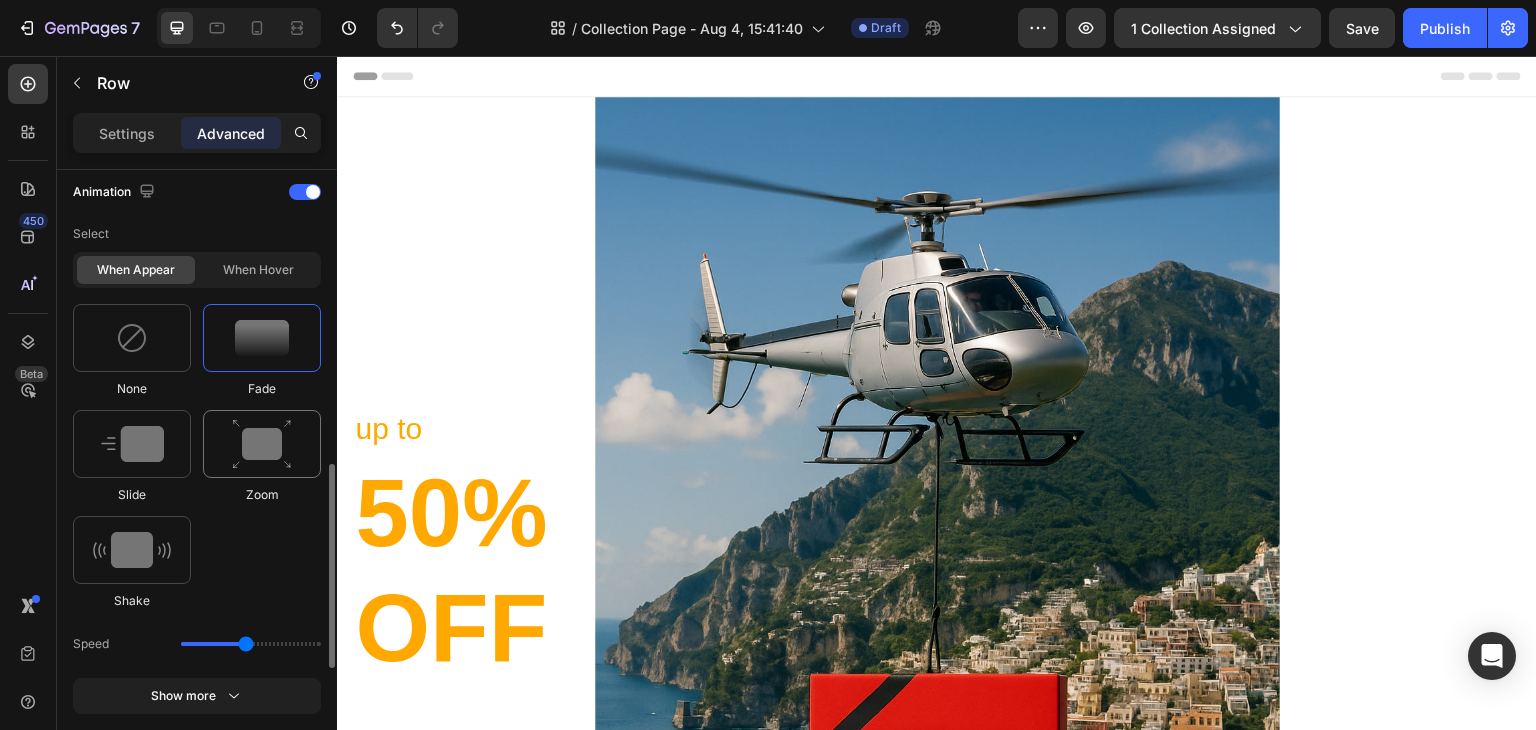 click at bounding box center [262, 444] 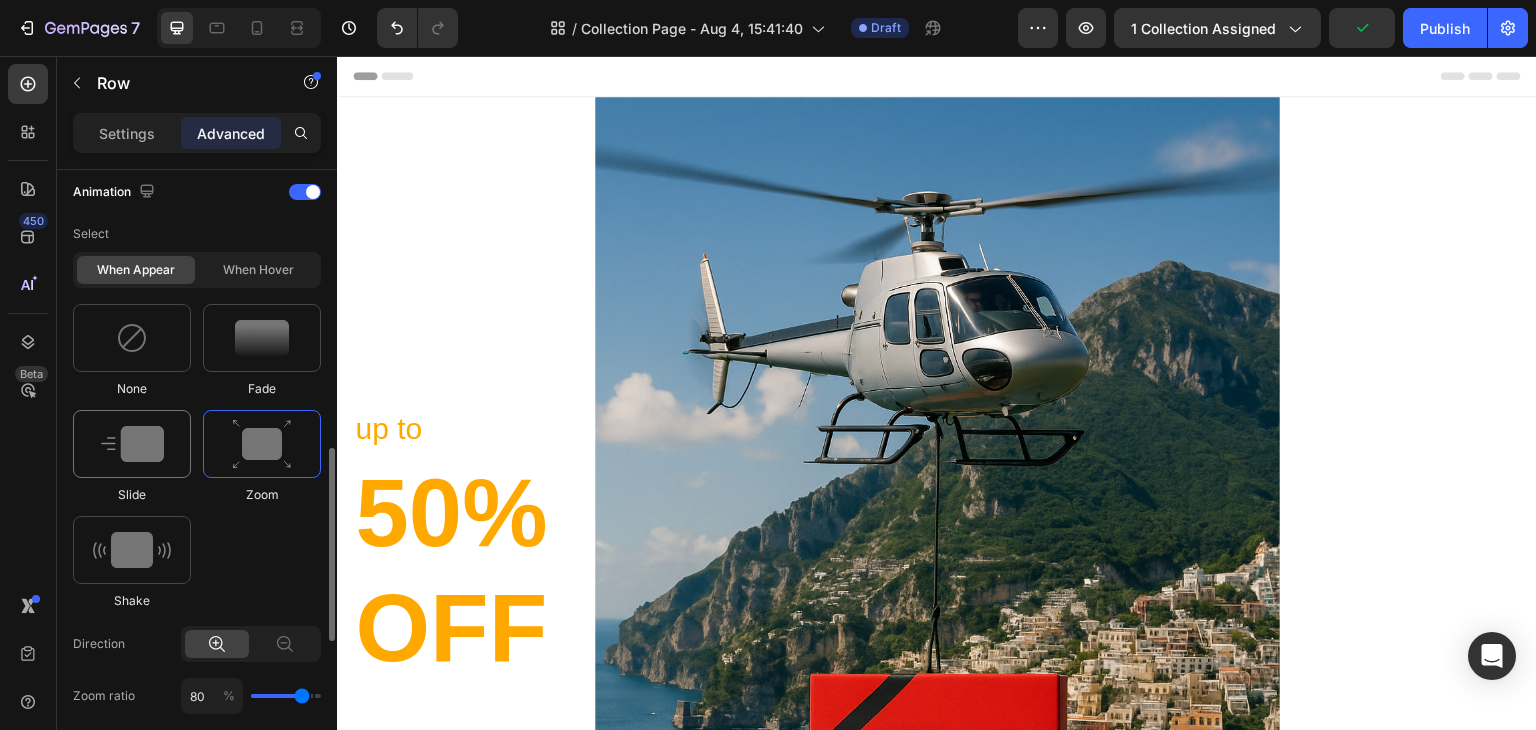 click at bounding box center (132, 444) 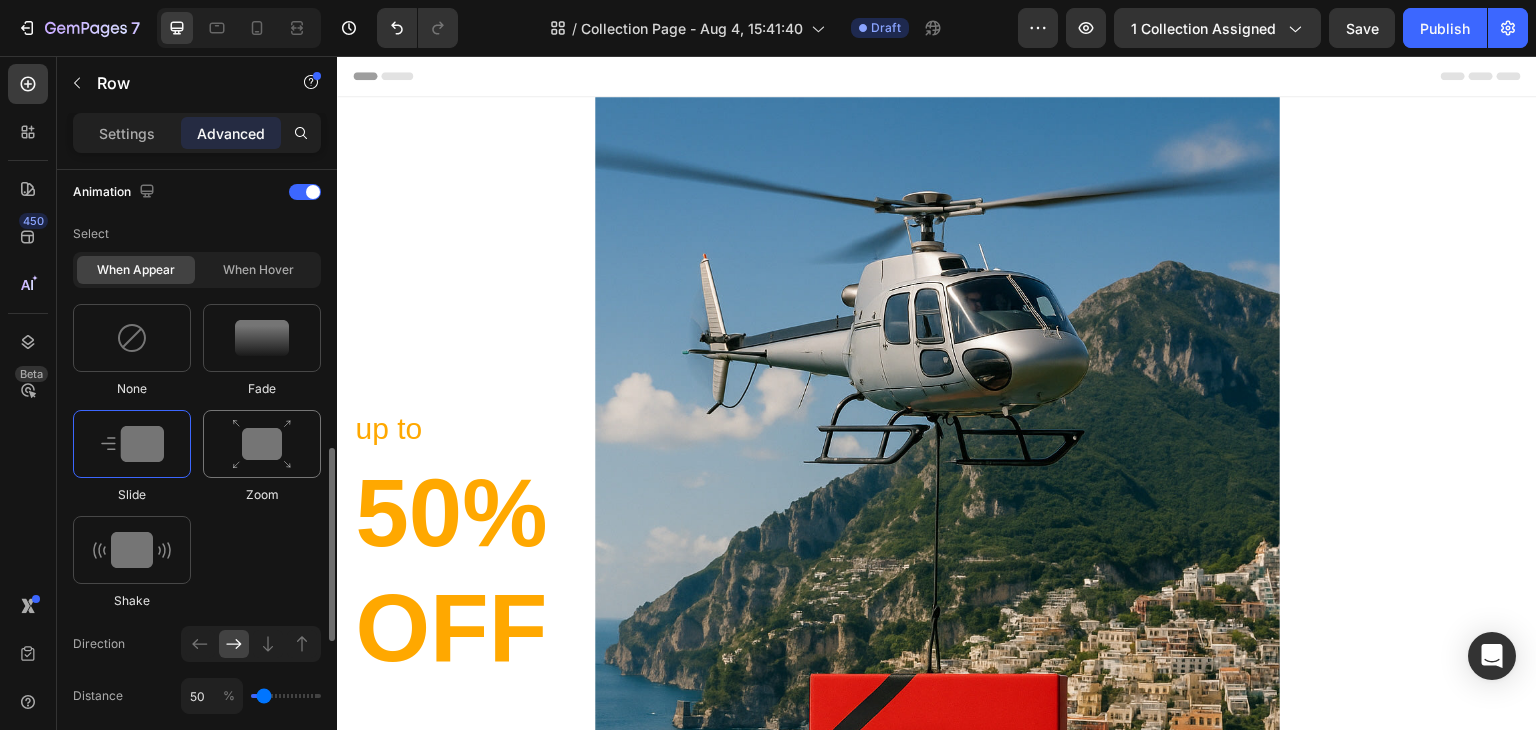 click at bounding box center (262, 444) 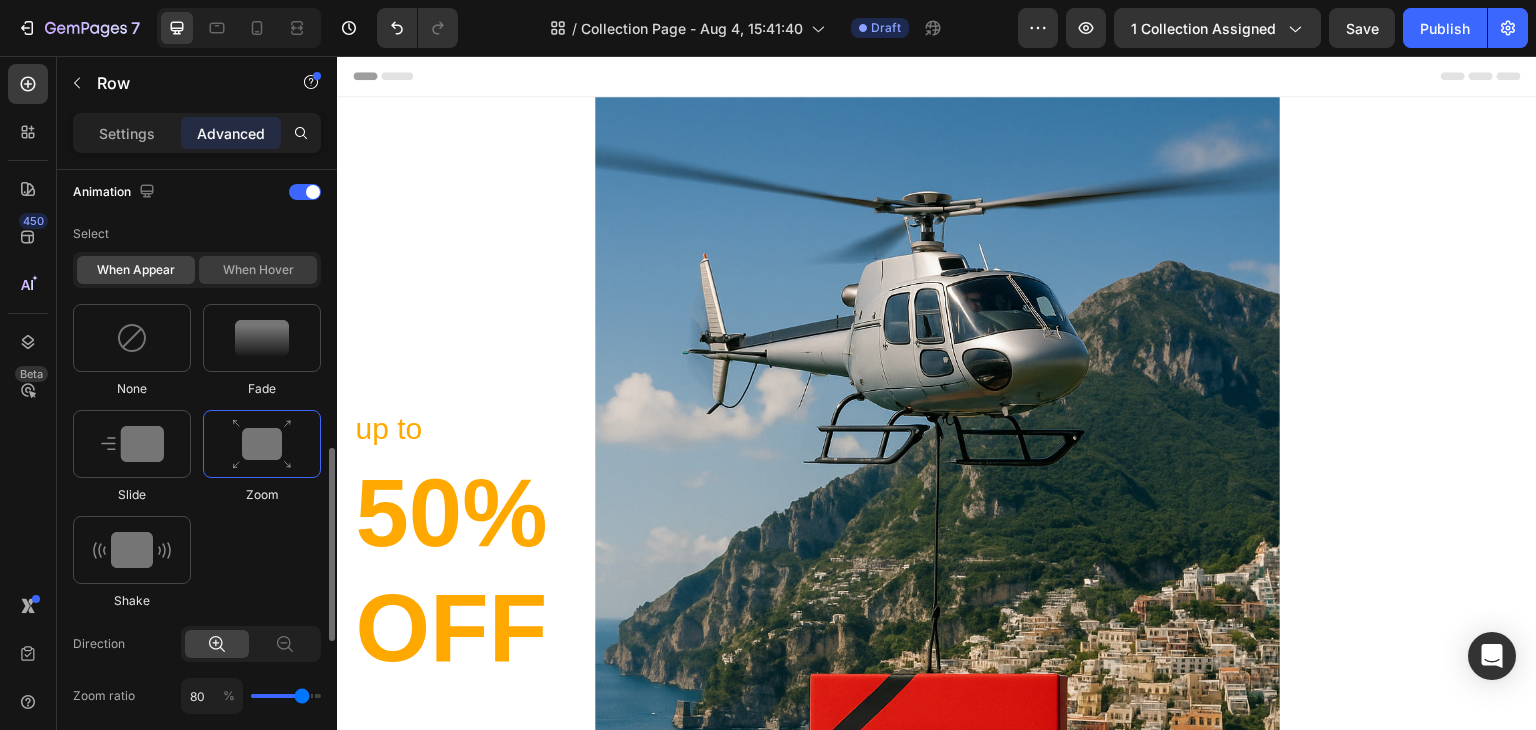 click on "When hover" 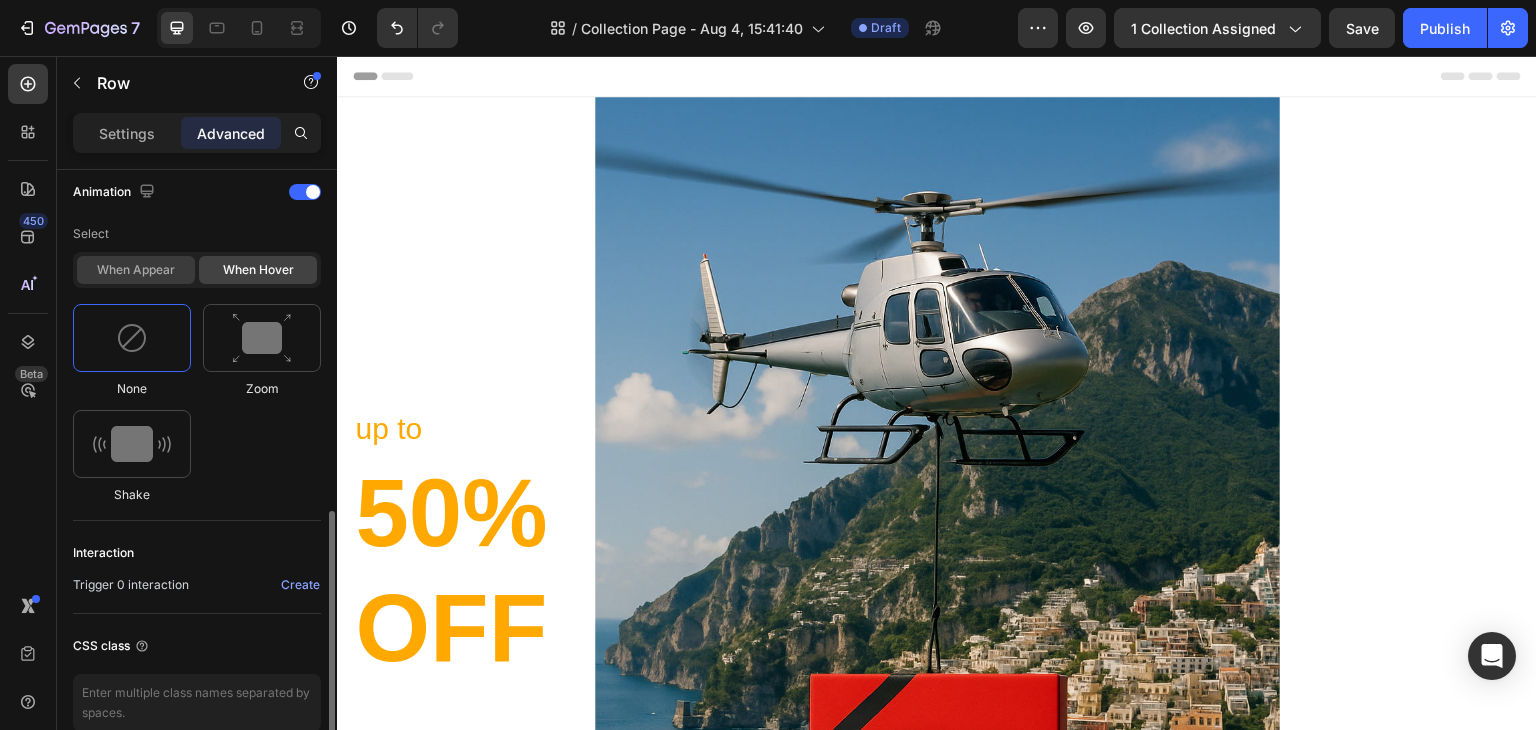 click on "When appear" 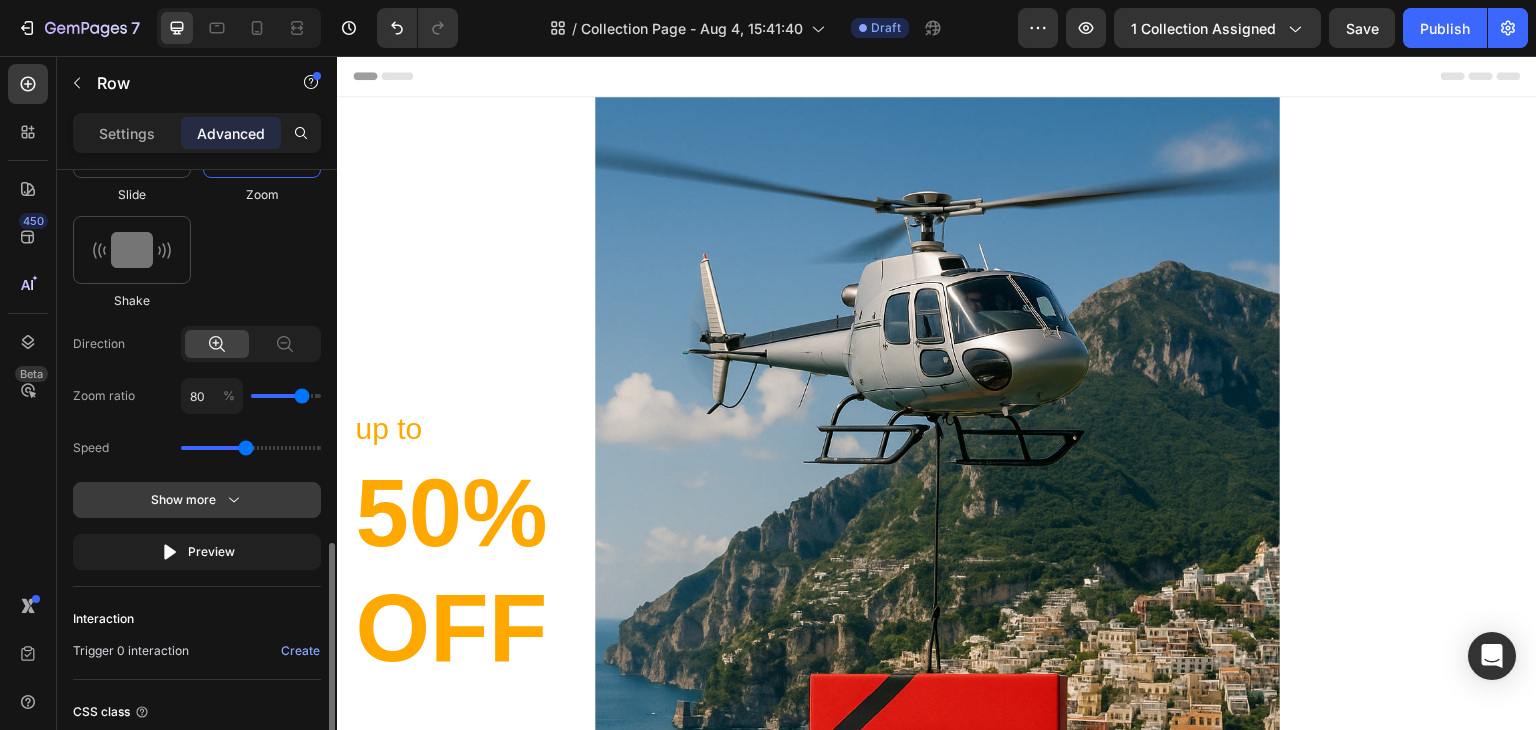scroll, scrollTop: 1347, scrollLeft: 0, axis: vertical 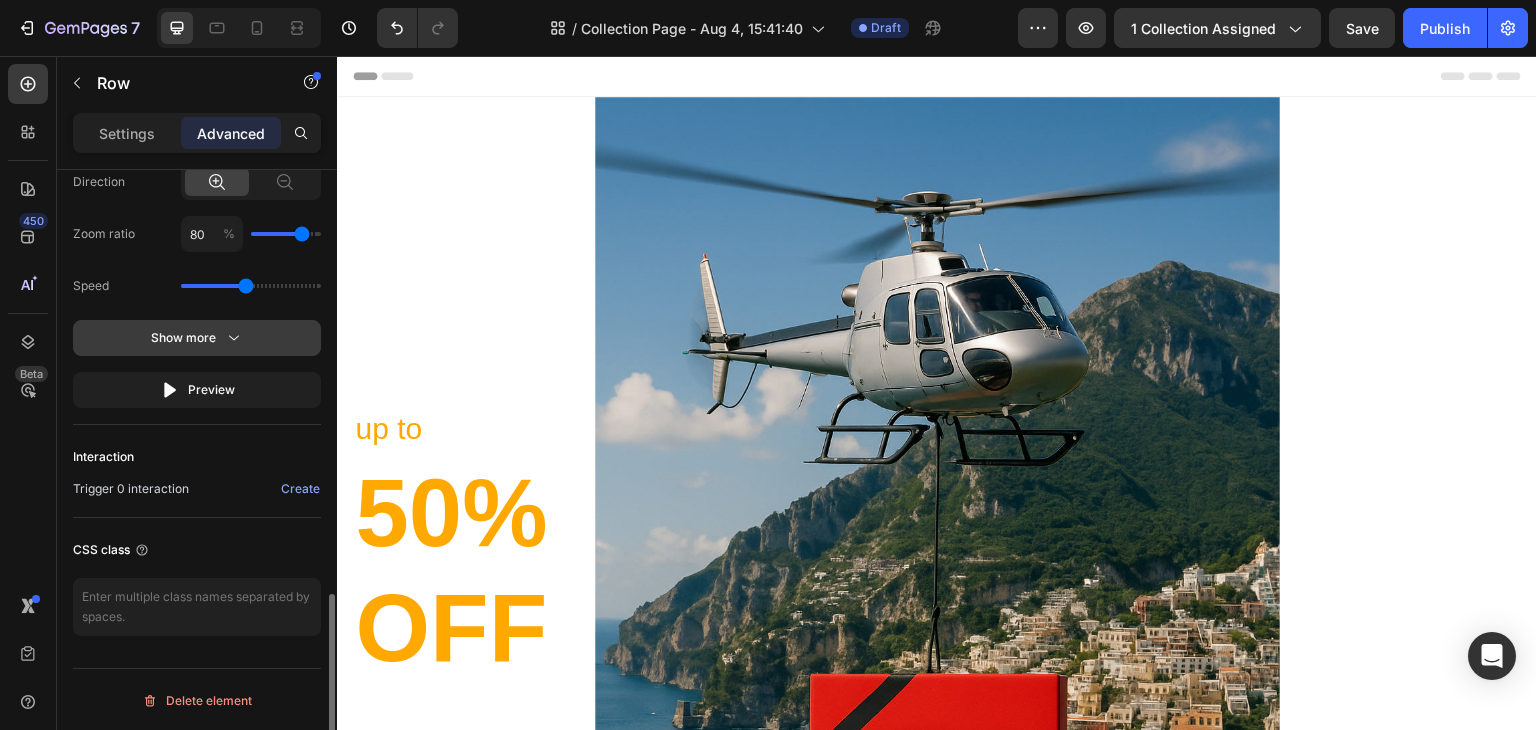 click on "Show more" at bounding box center [197, 338] 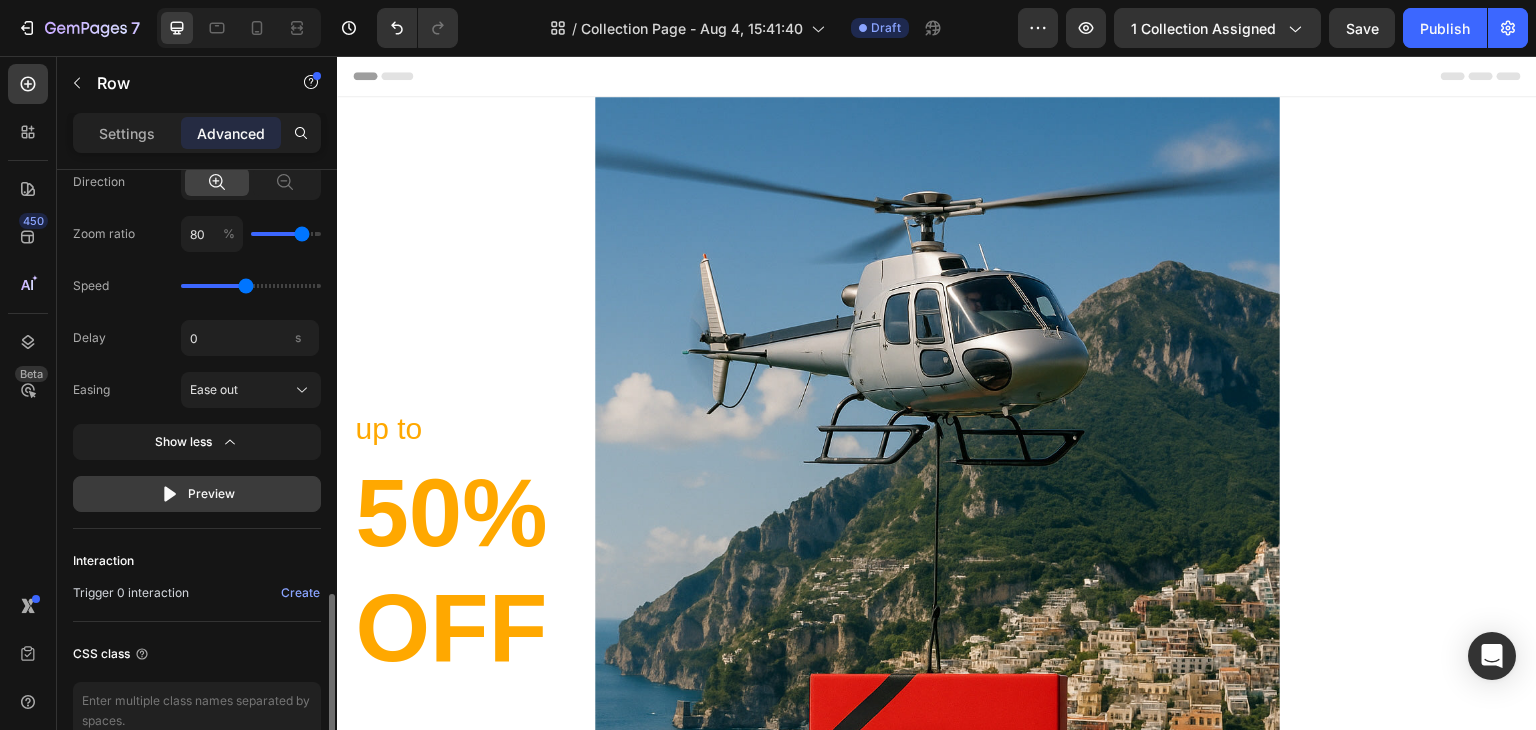 click 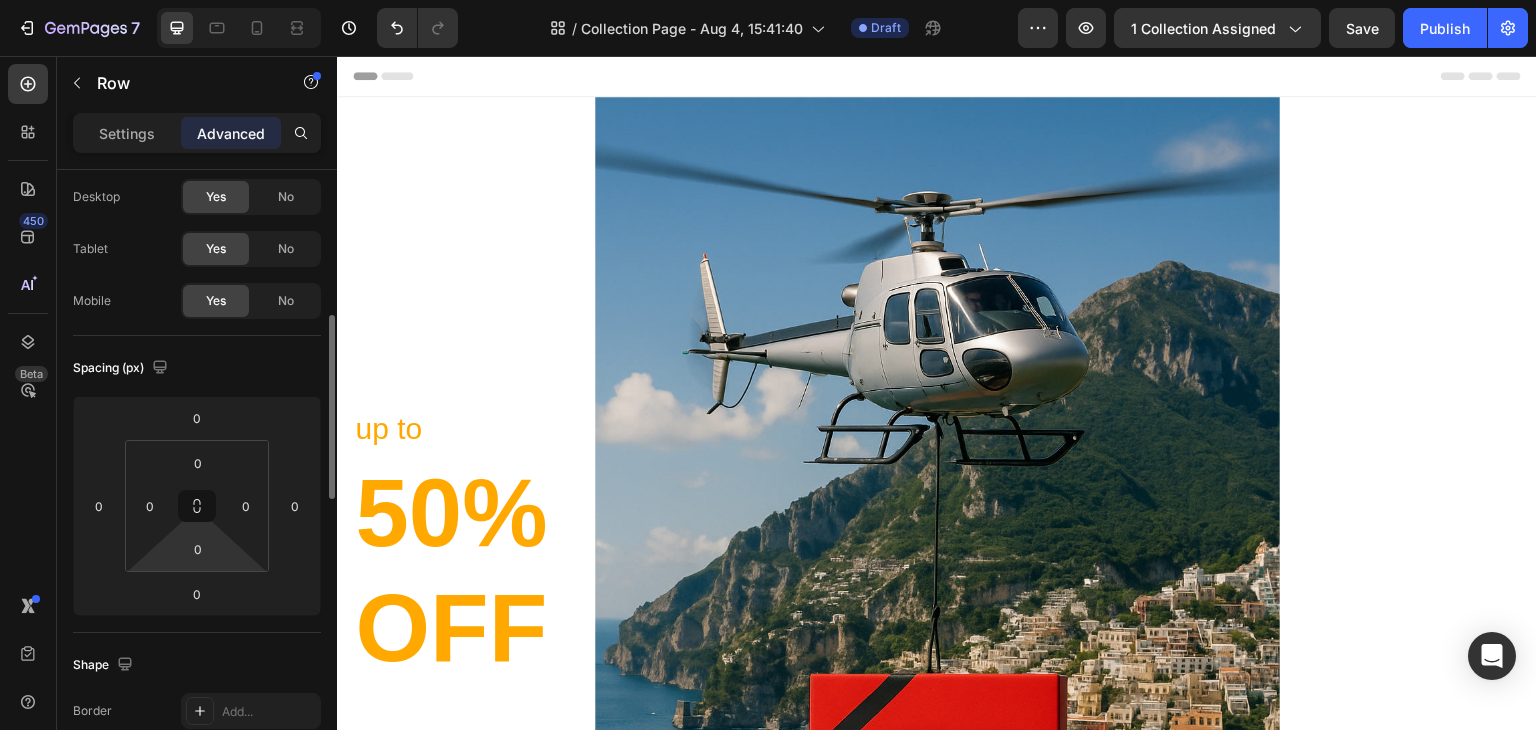 scroll, scrollTop: 0, scrollLeft: 0, axis: both 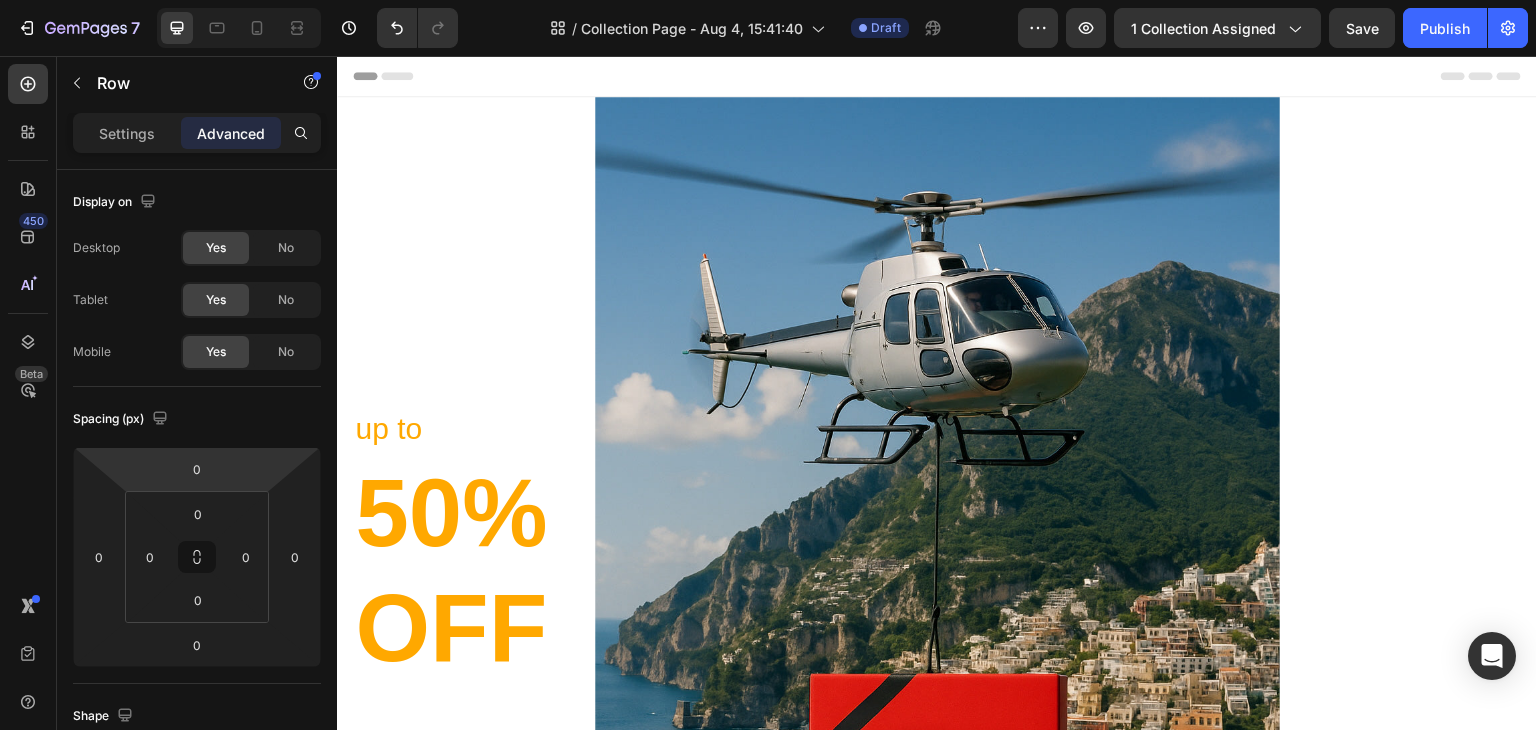 click on "Title Line tents clearance sale Text block Row up to Text block 50% OFF   Heading Your favorite tent, on your budget  Text block Explore our collection Button [DAYS] Days [HOURS] Hrs [MINUTES] Mins [SECONDS] Secs Countdown Timer Row Row" at bounding box center [937, 618] 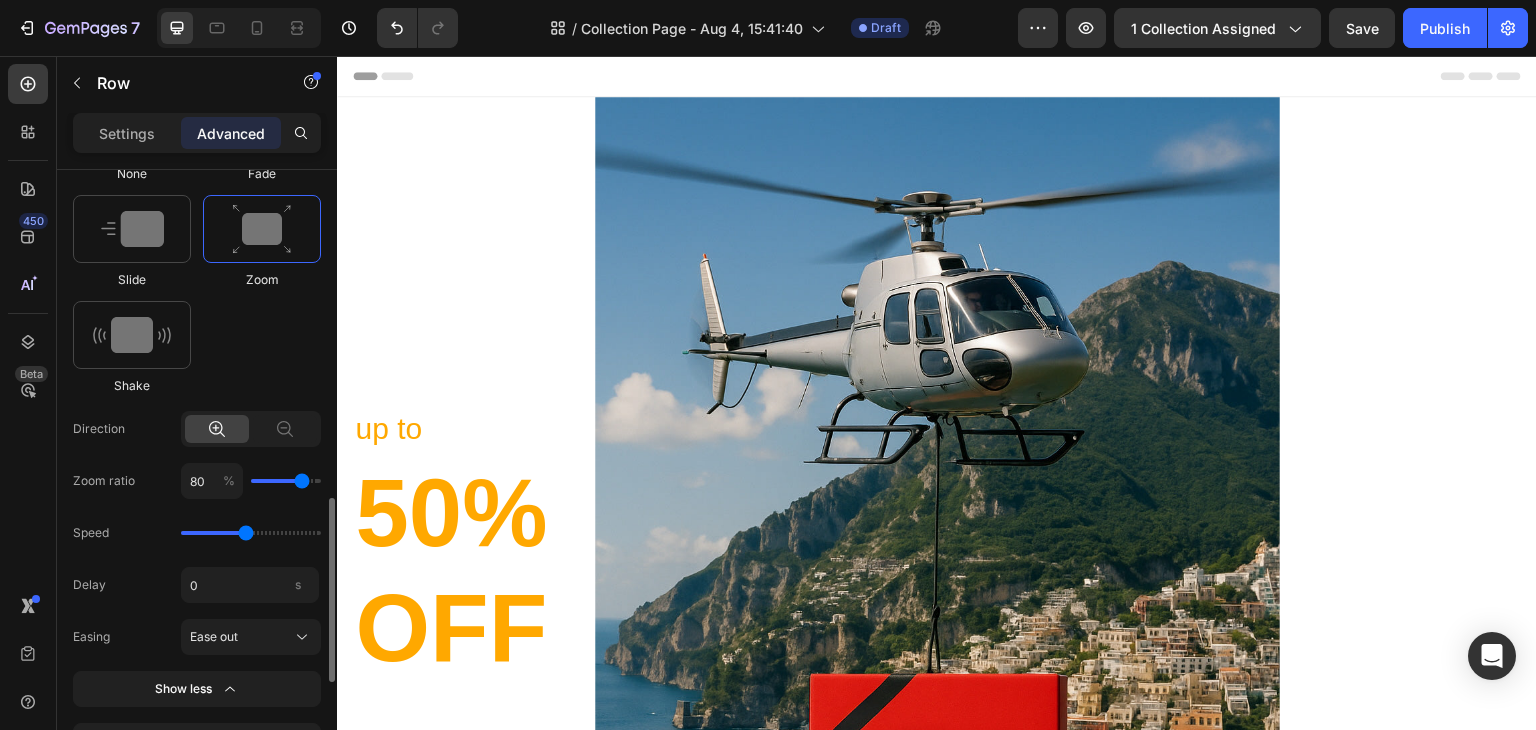 scroll, scrollTop: 1200, scrollLeft: 0, axis: vertical 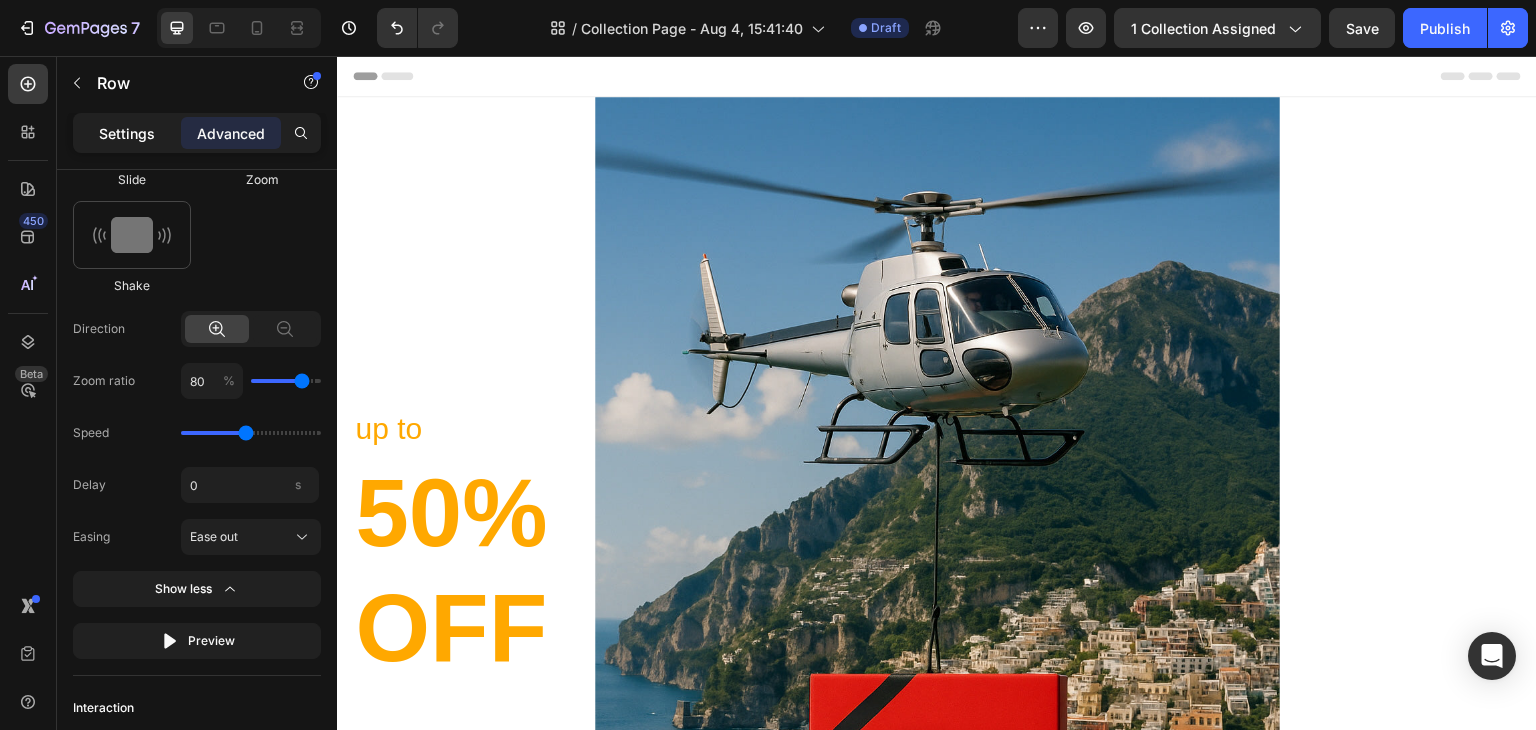 click on "Settings" at bounding box center (127, 133) 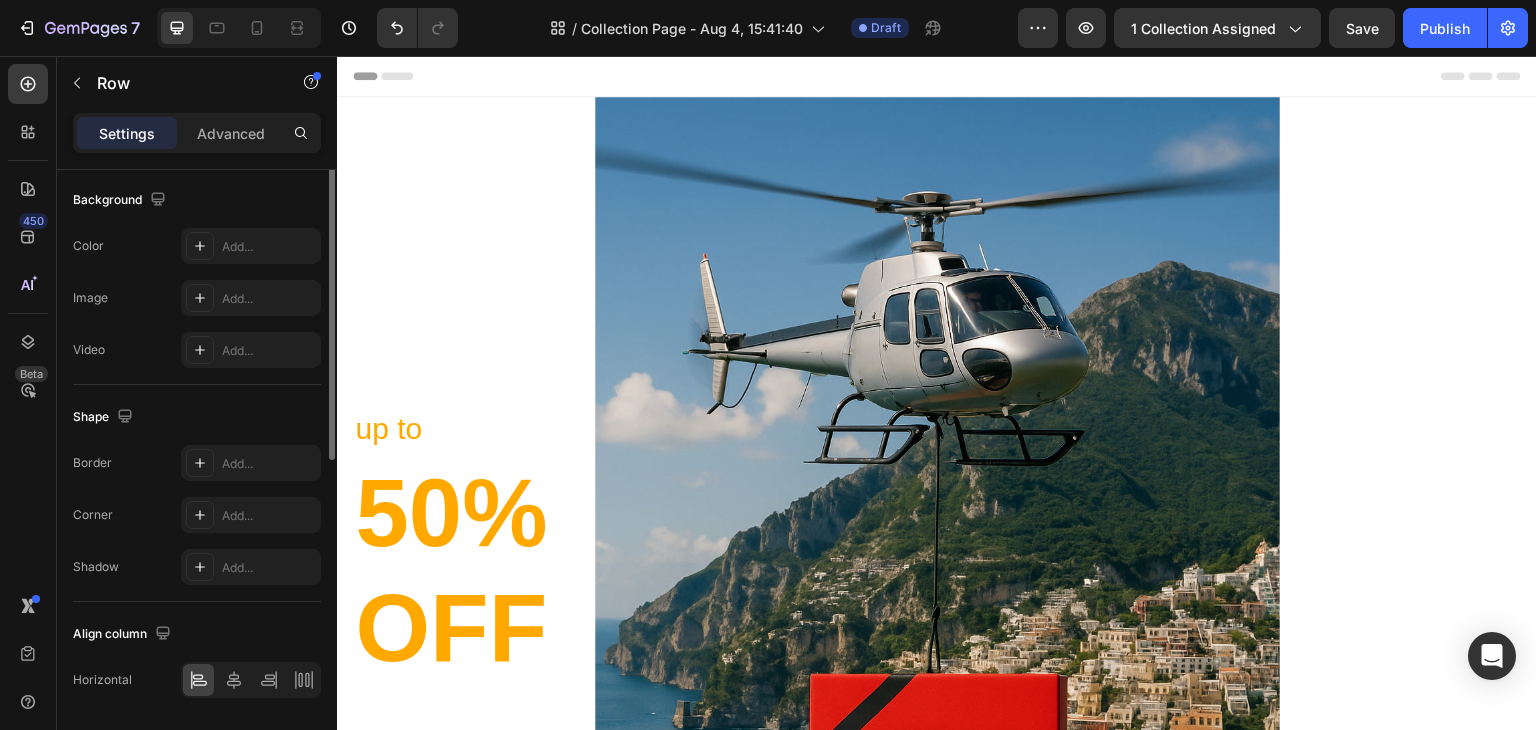 scroll, scrollTop: 400, scrollLeft: 0, axis: vertical 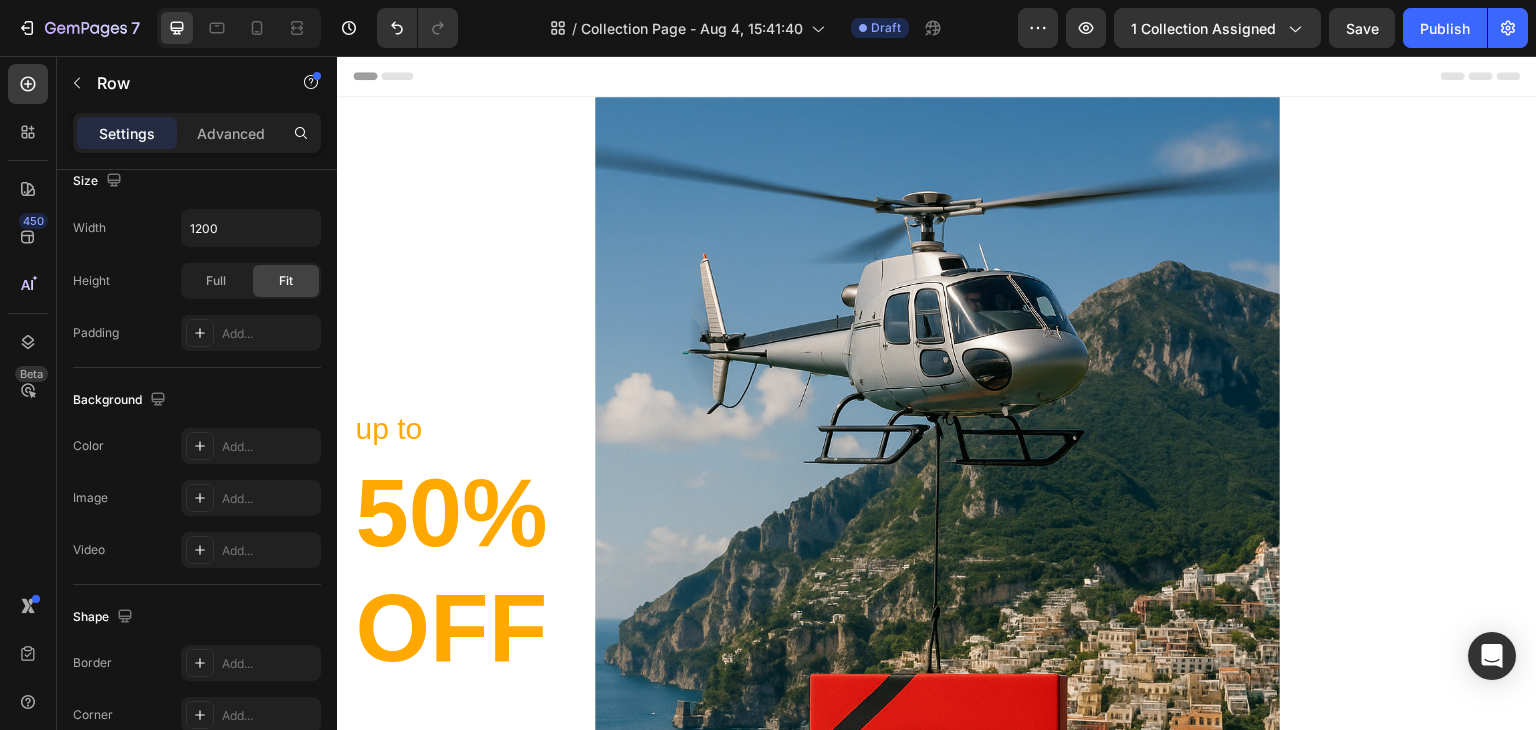 click on "Title Line tents clearance sale Text block Row up to Text block 50% OFF   Heading Your favorite tent, on your budget  Text block Explore our collection Button 00 Days 18 Hrs 21 Mins 38 Secs Countdown Timer Row Row" at bounding box center (937, 618) 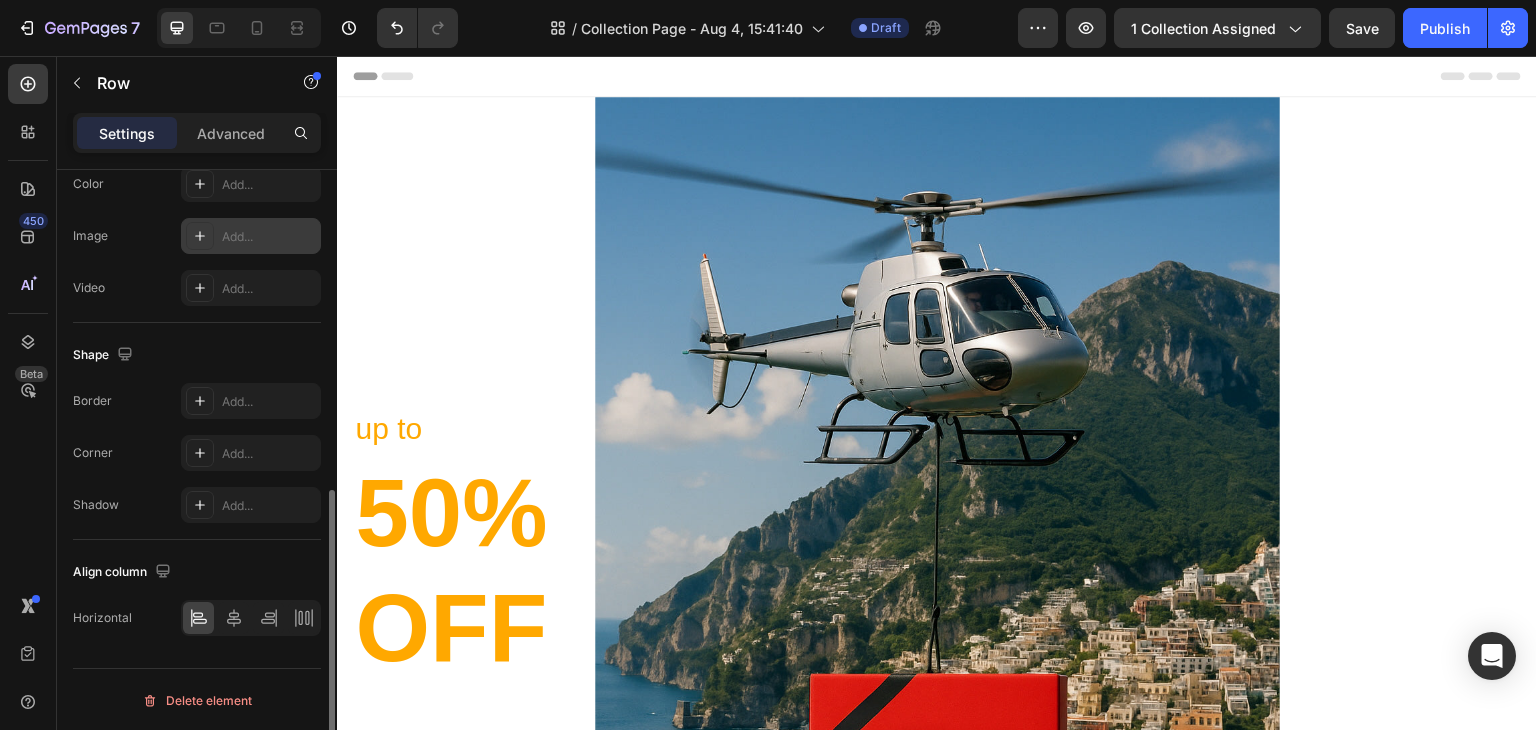 scroll, scrollTop: 462, scrollLeft: 0, axis: vertical 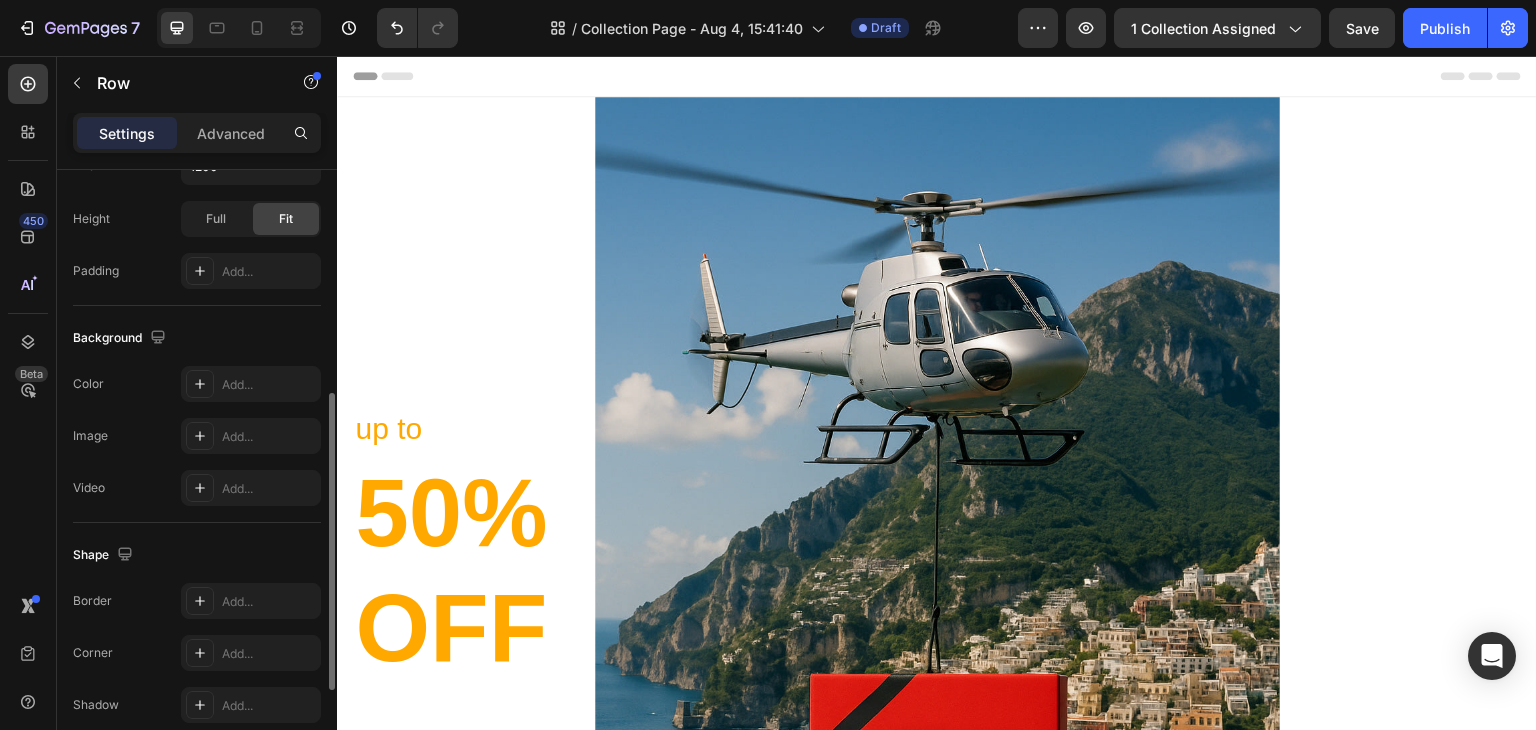 click on "Image" at bounding box center [90, 436] 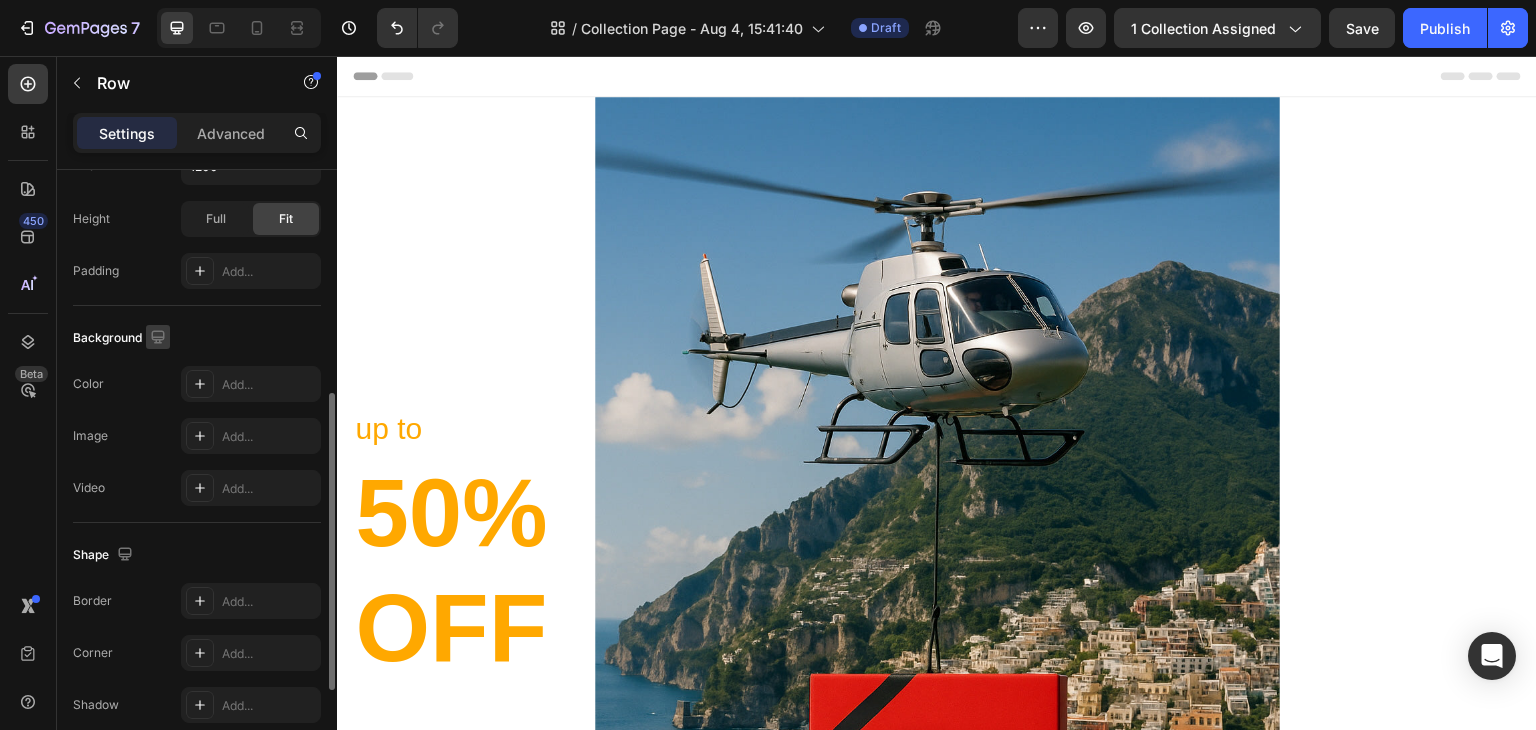 click 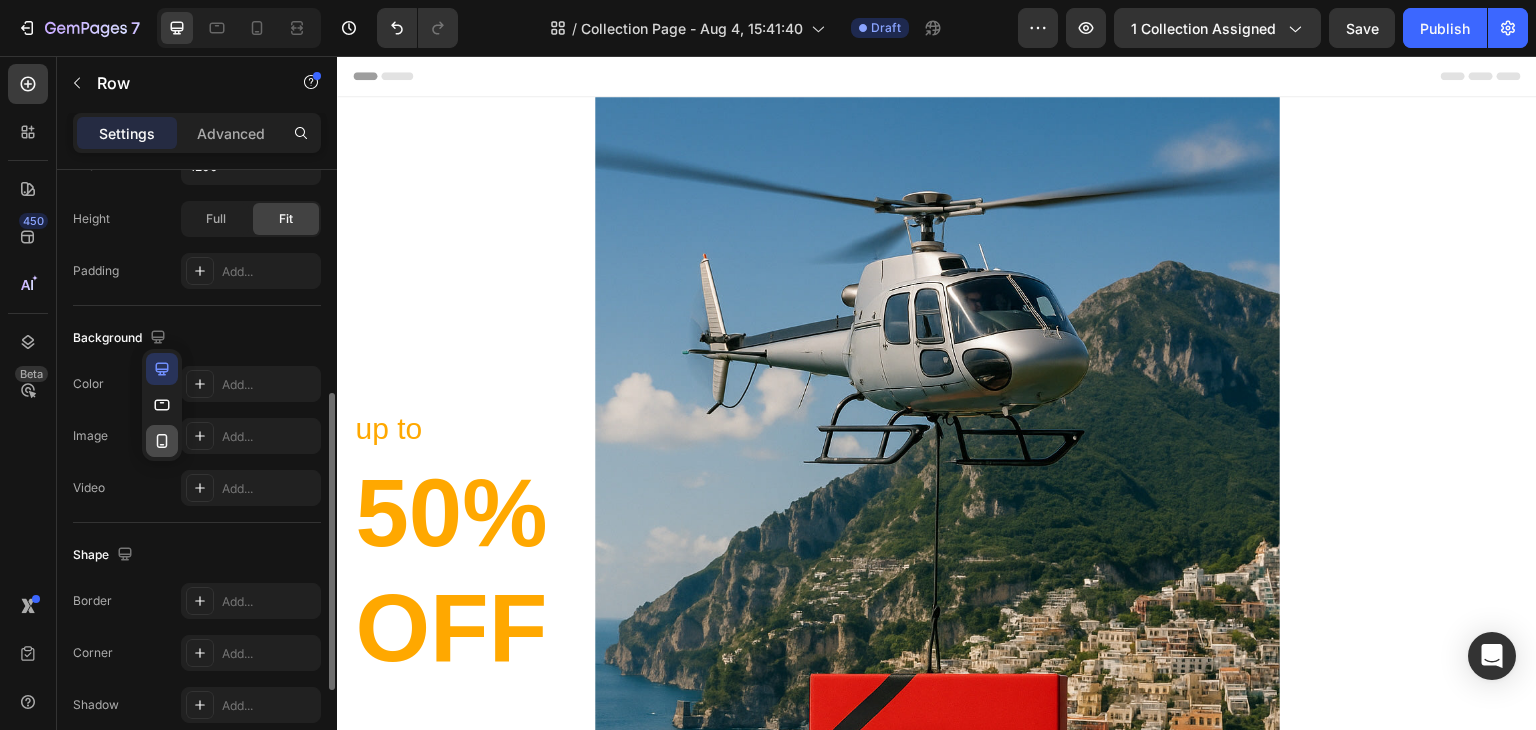 click 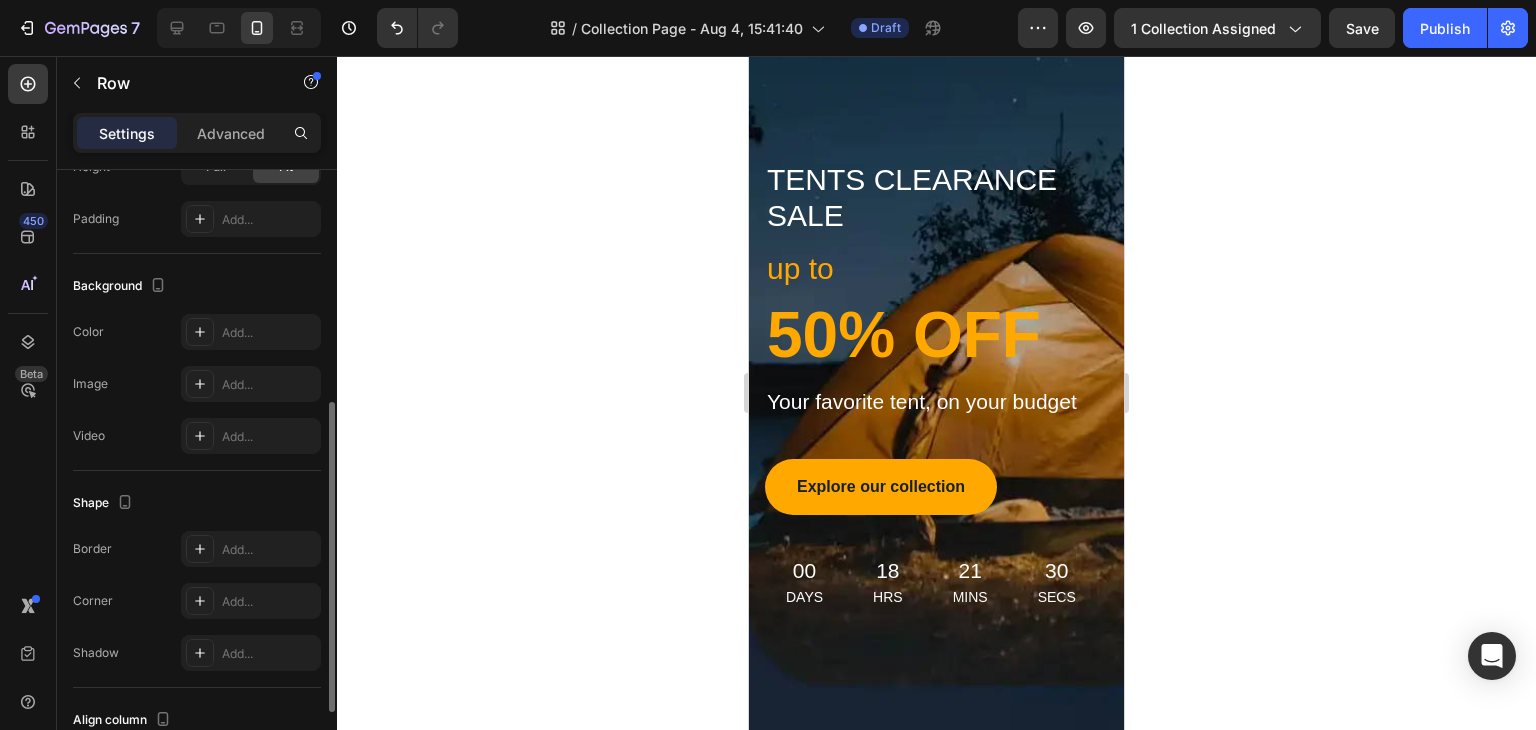 scroll, scrollTop: 105, scrollLeft: 0, axis: vertical 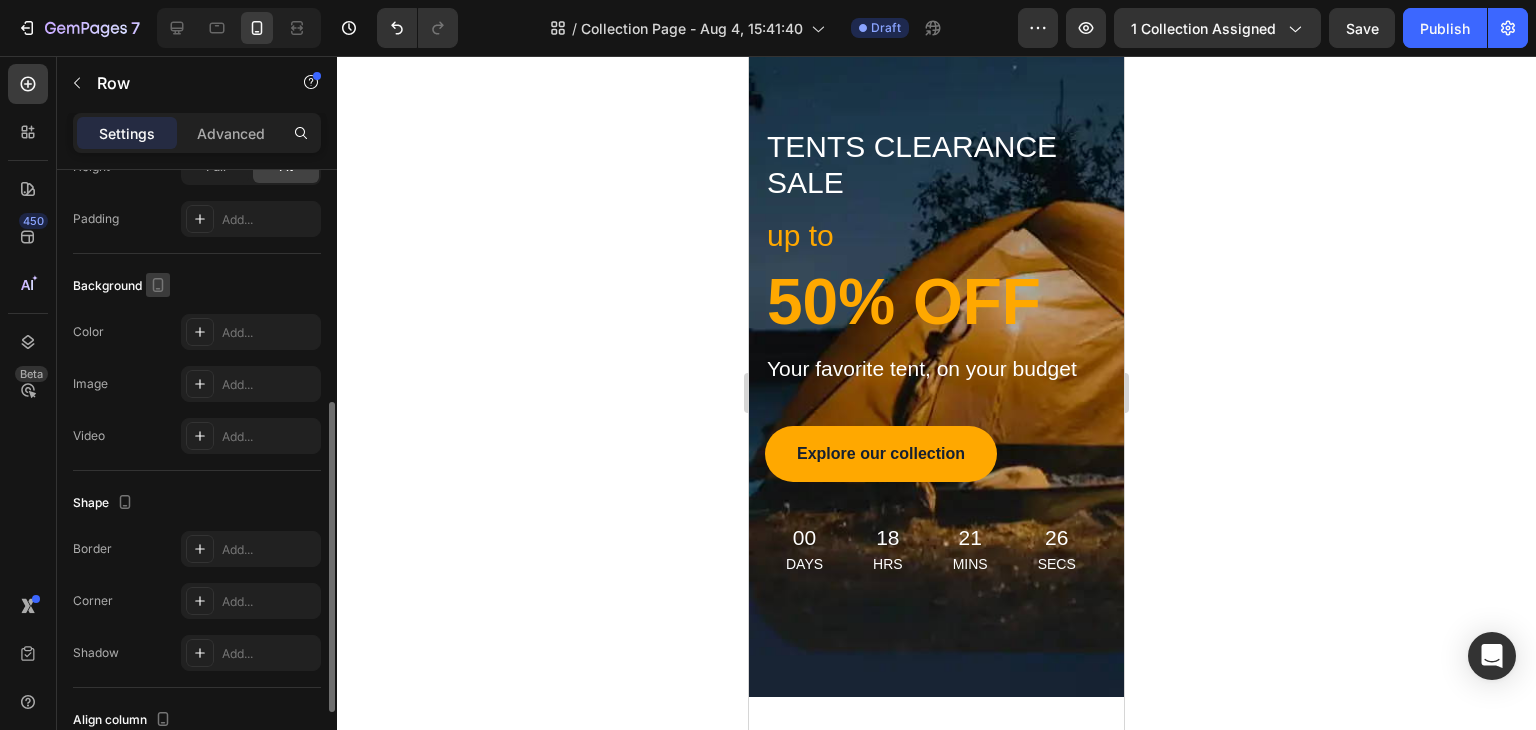 click 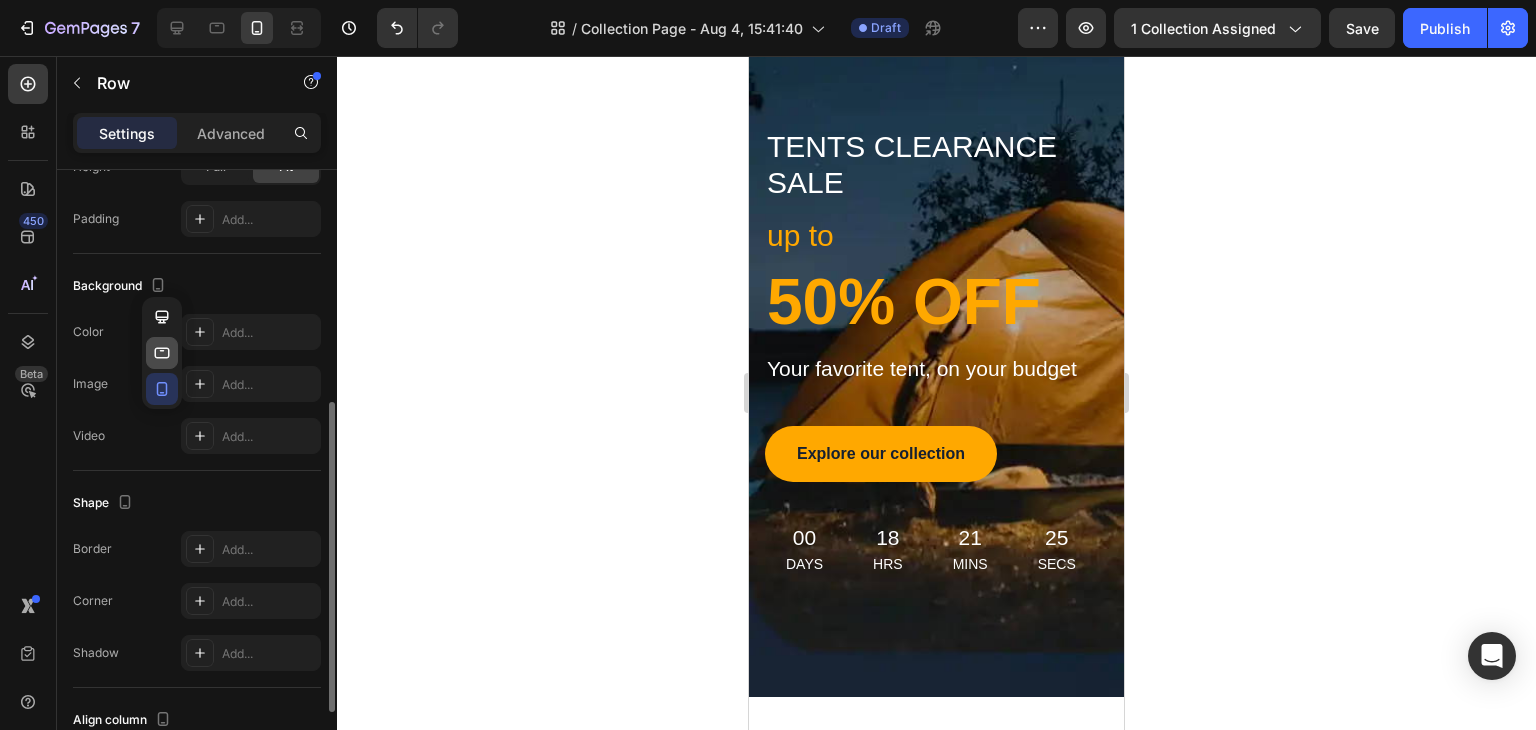 click 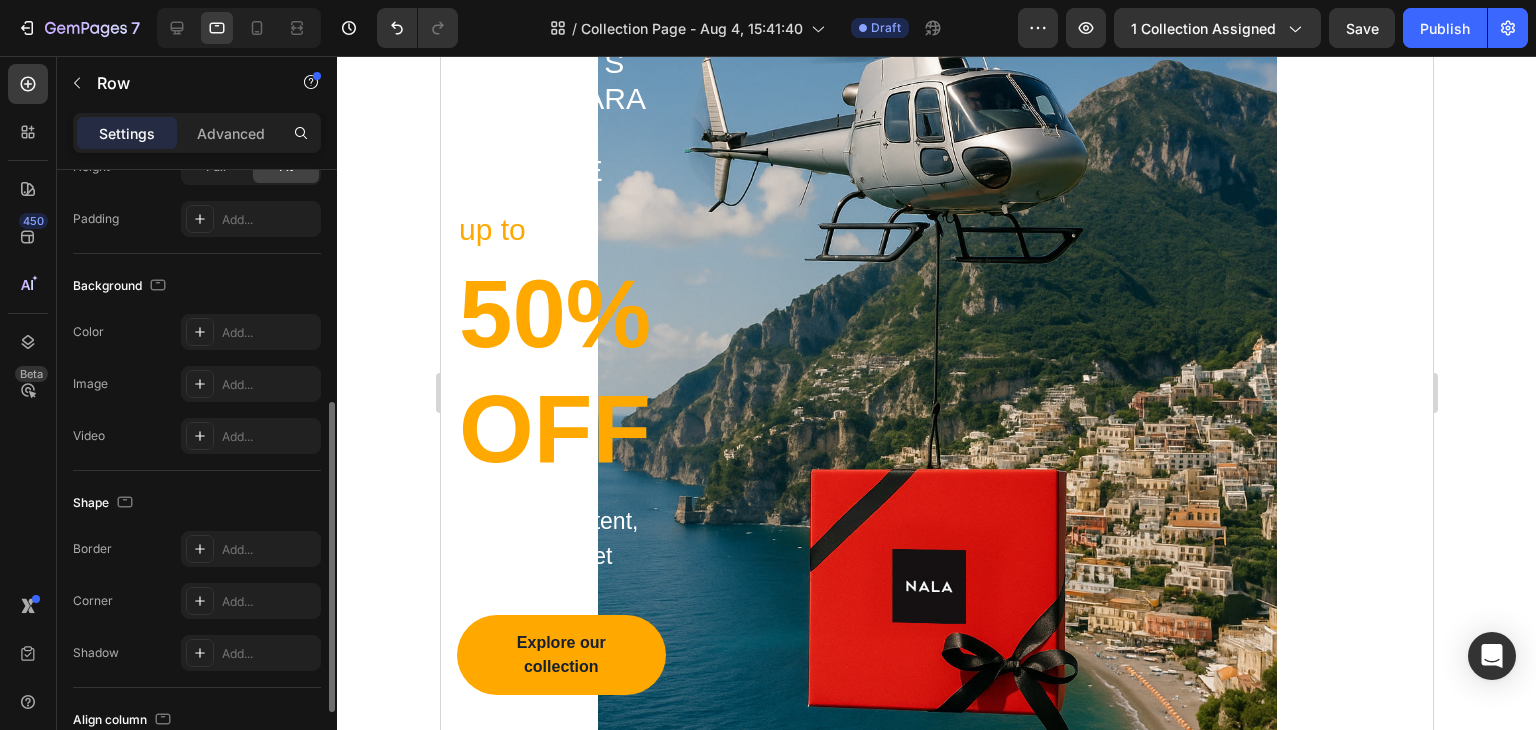 scroll, scrollTop: 100, scrollLeft: 0, axis: vertical 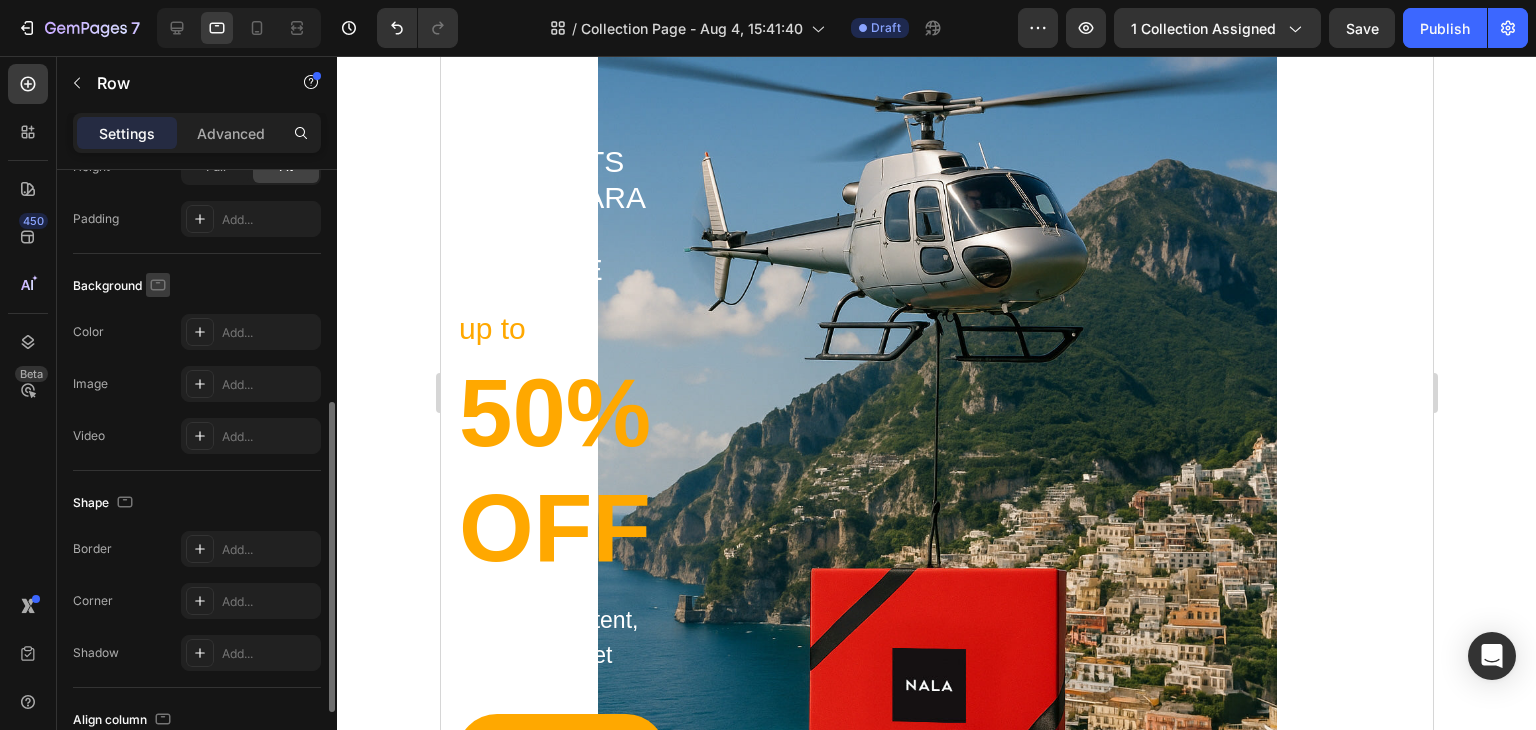 click 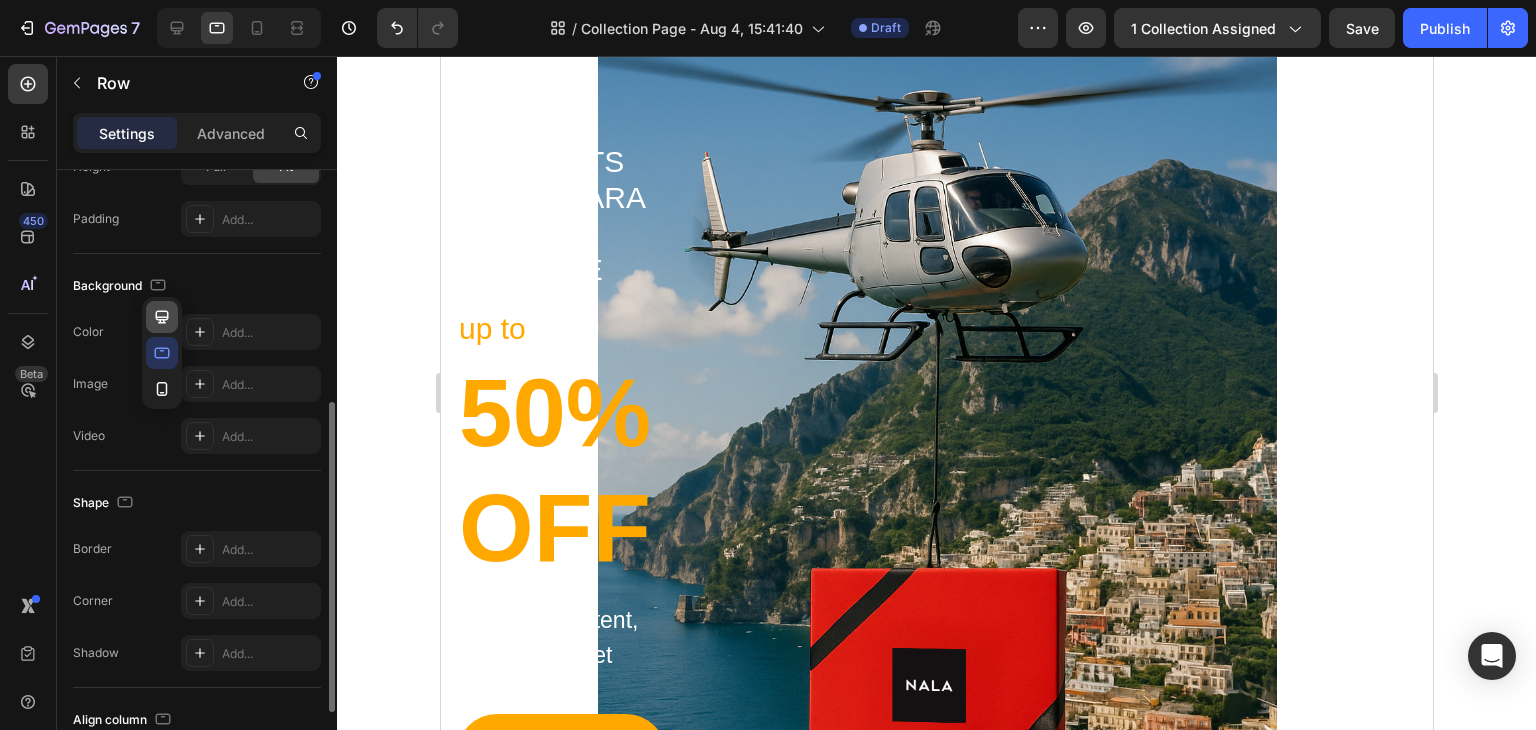 click 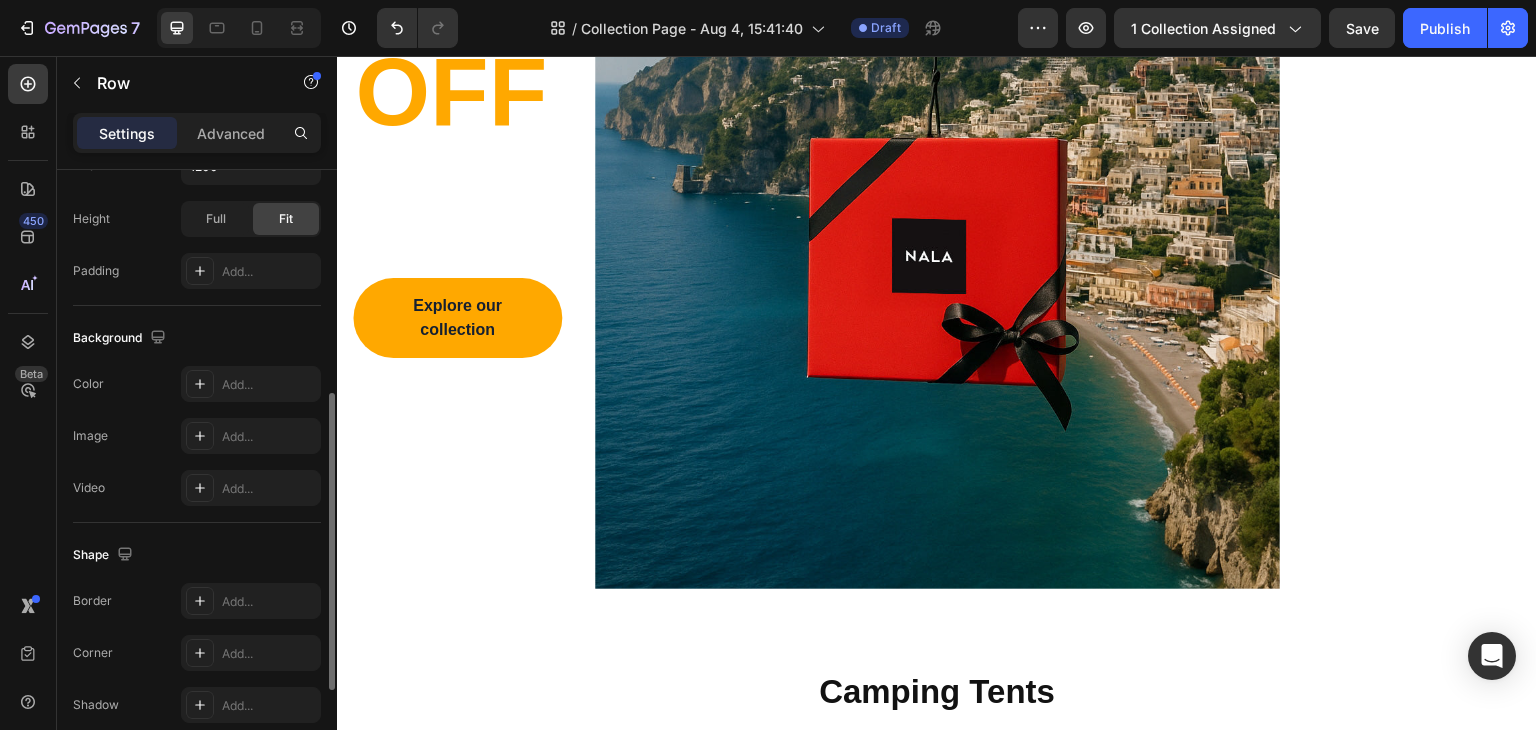 scroll, scrollTop: 500, scrollLeft: 0, axis: vertical 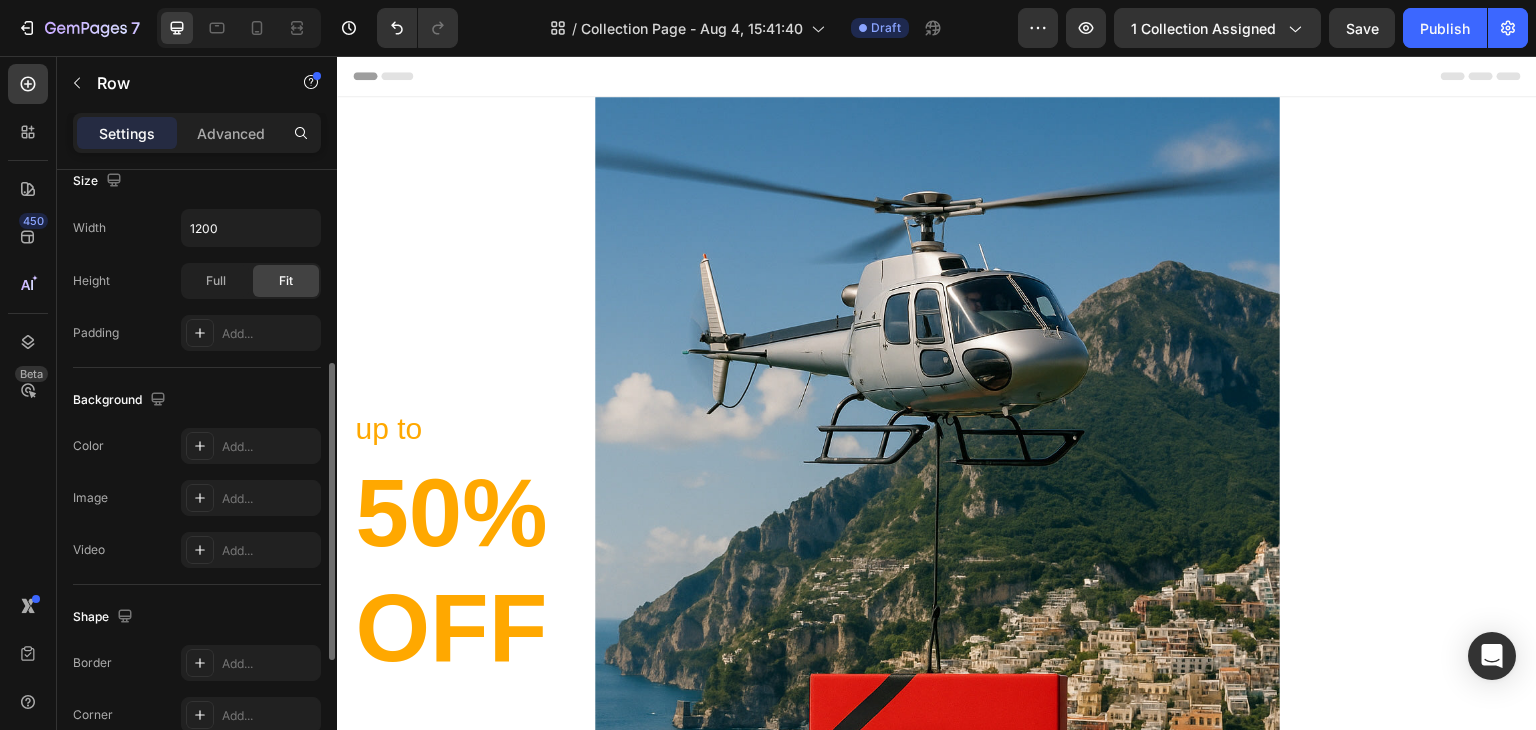 click on "Image" at bounding box center [90, 498] 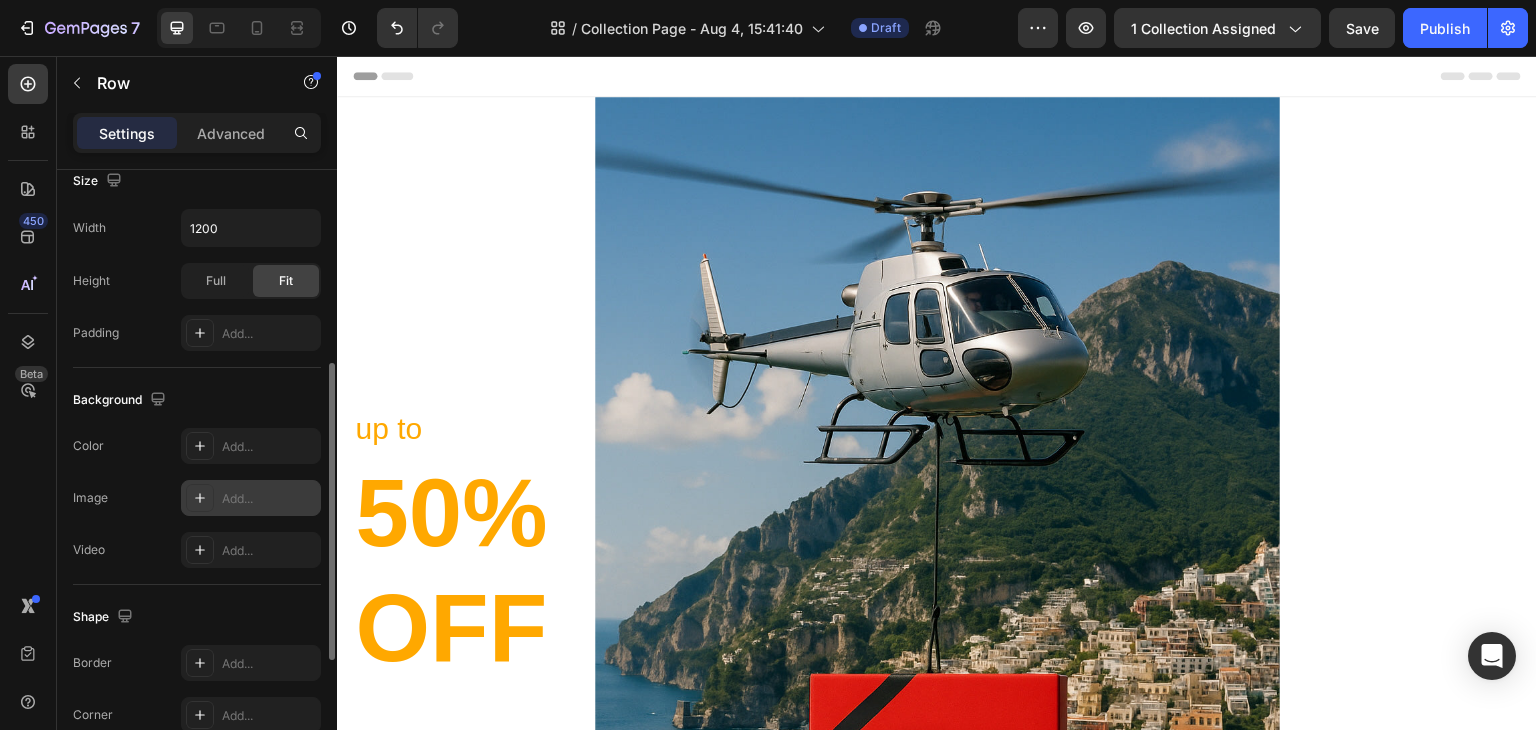 click on "Add..." at bounding box center [269, 499] 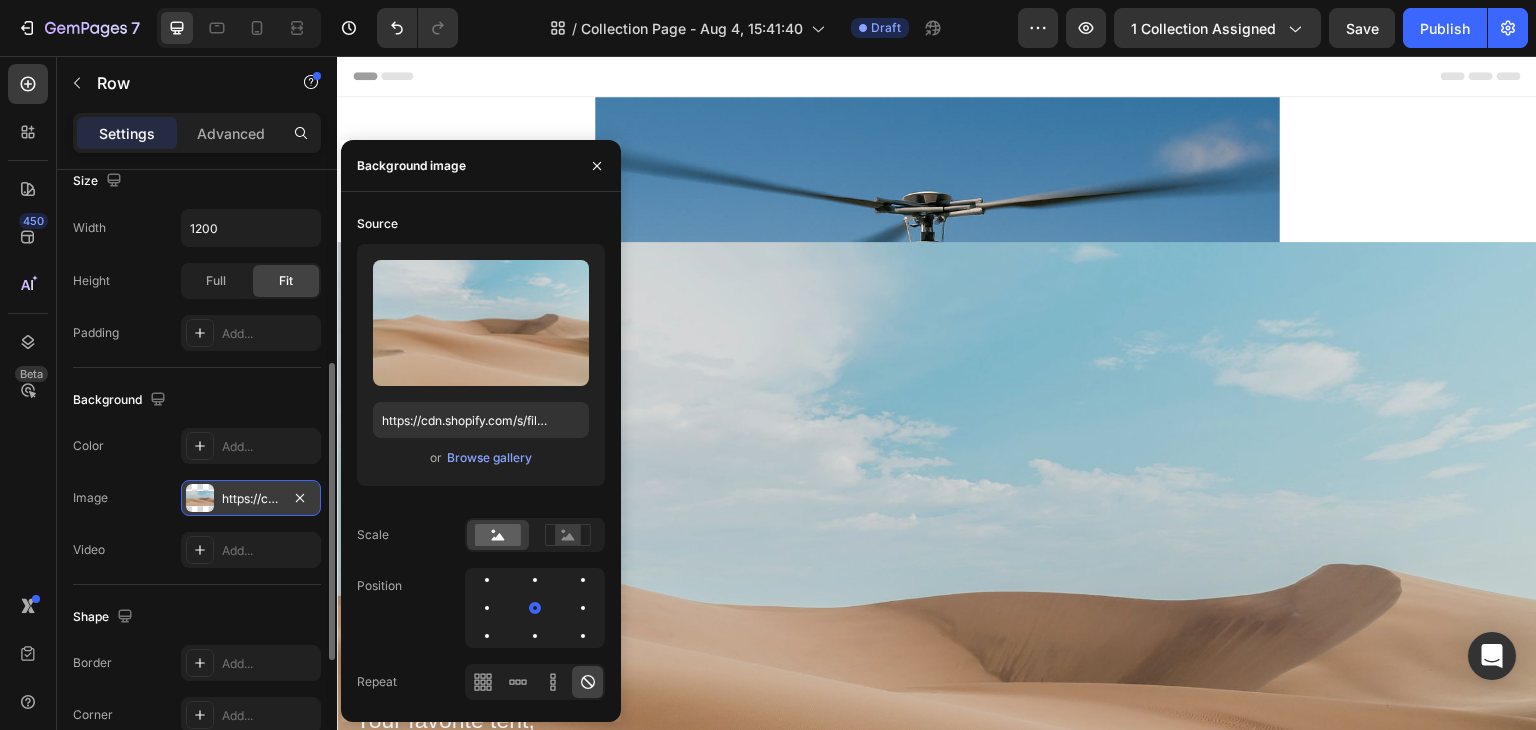 click on "https://cdn.shopify.com/s/files/1/2005/9307/files/background_settings.jpg" at bounding box center [251, 499] 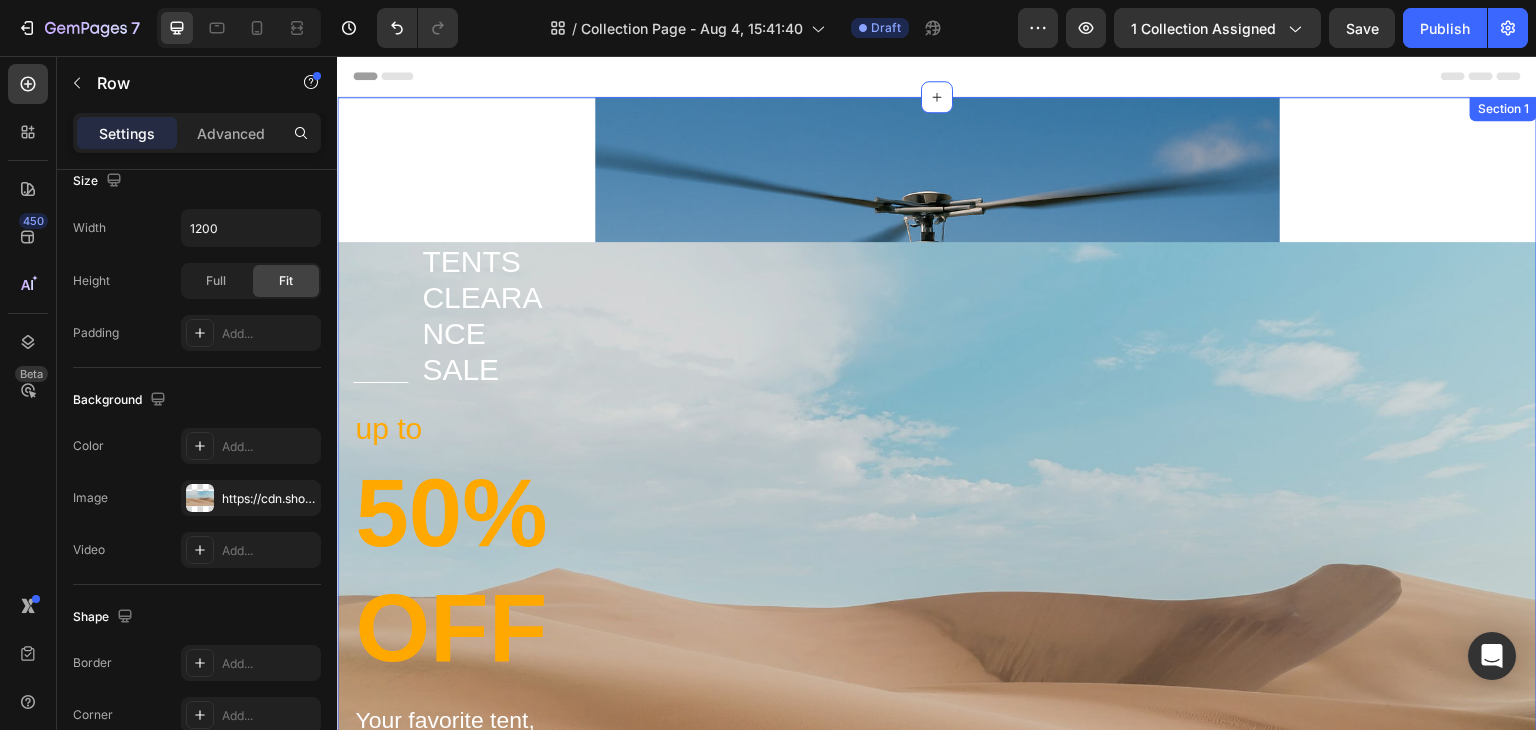 click on "Title Line tents clearance sale Text block Row up to Text block 50% OFF   Heading Your favorite tent, on your budget  Text block Explore our collection Button 00 Days 18 Hrs 19 Mins 29 Secs Countdown Timer Row Row Section 1" at bounding box center [937, 611] 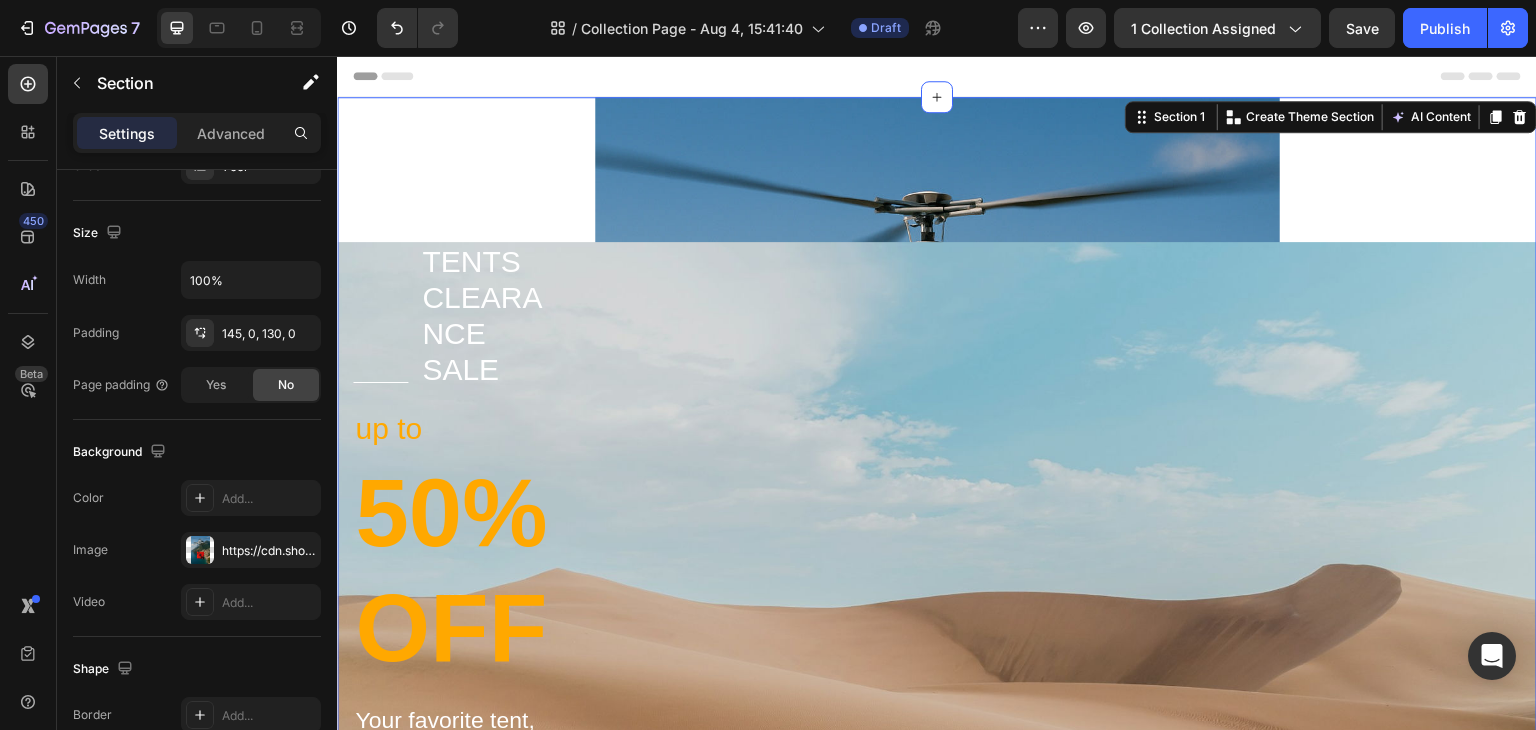scroll, scrollTop: 0, scrollLeft: 0, axis: both 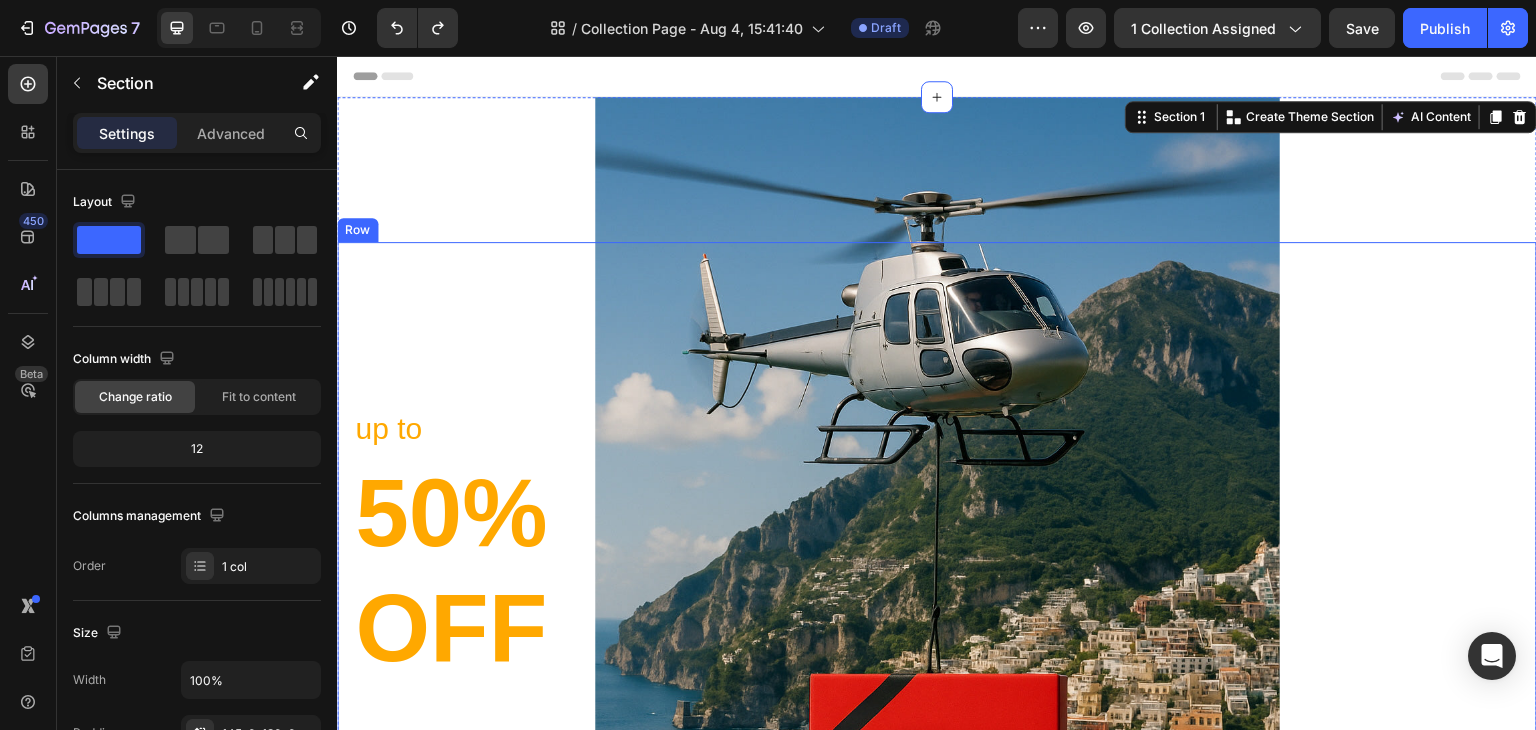 click on "Title Line tents clearance sale Text block Row up to Text block 50% OFF   Heading Your favorite tent, on your budget  Text block Explore our collection Button 00 Days 18 Hrs 22 Mins 42 Secs Countdown Timer Row Row" at bounding box center (937, 618) 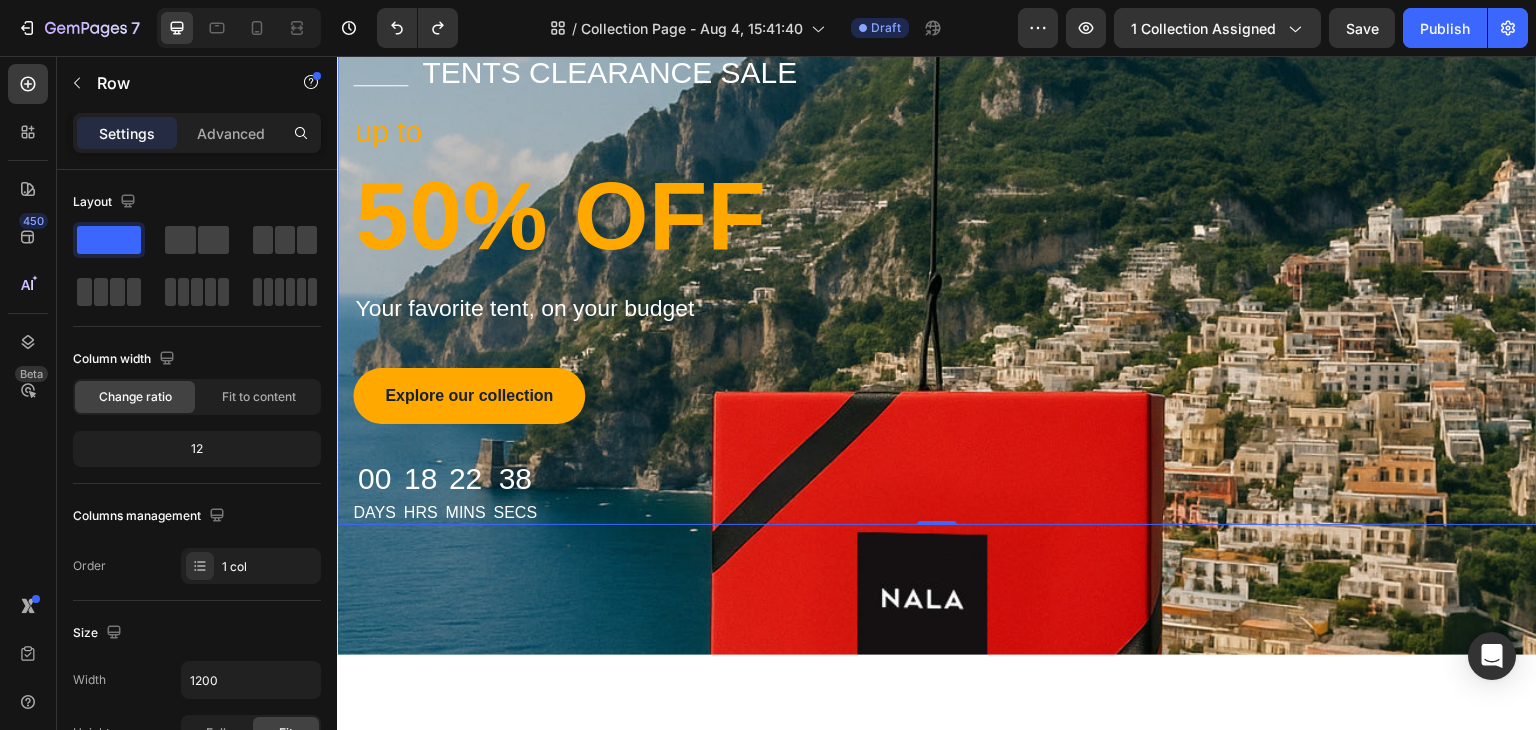 scroll, scrollTop: 200, scrollLeft: 0, axis: vertical 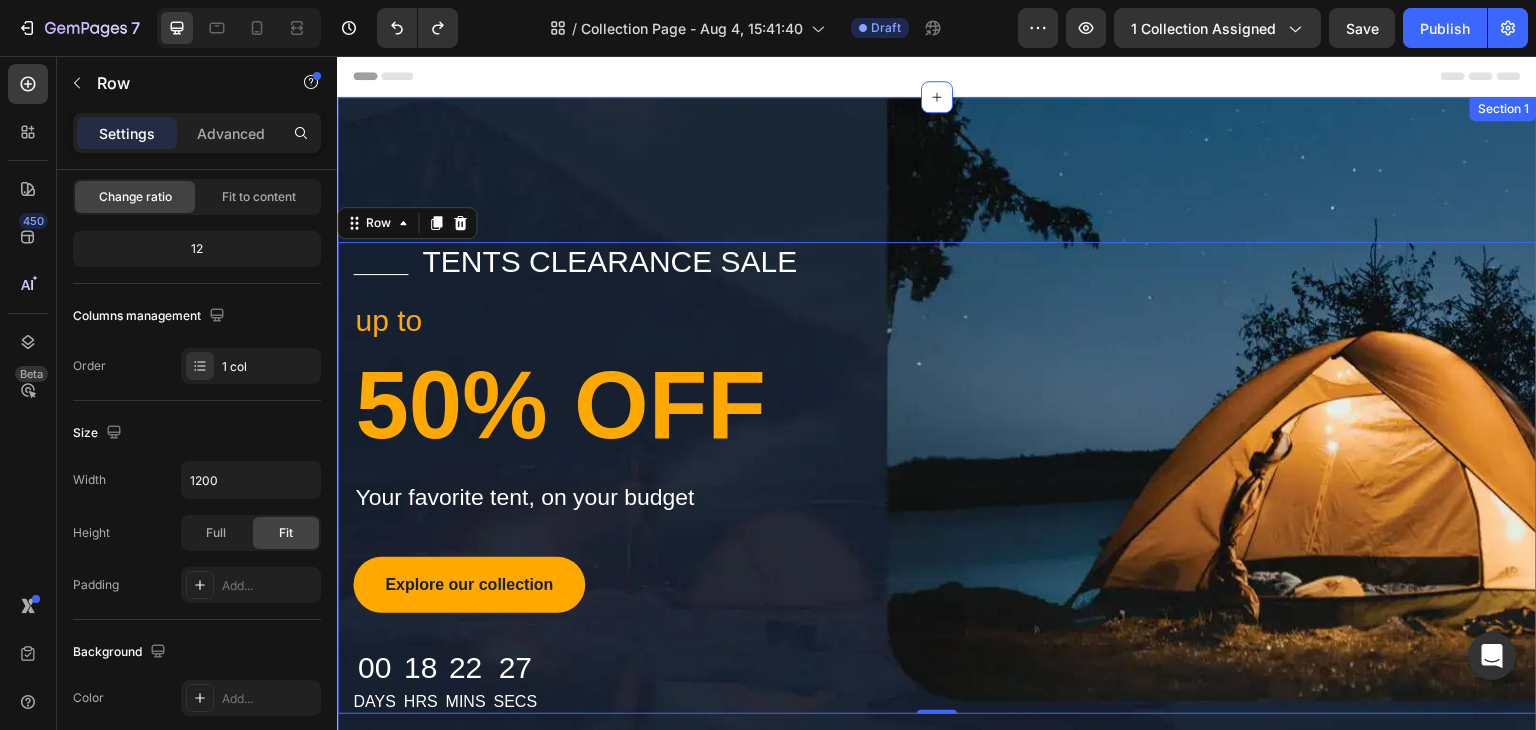 click on "Title Line tents clearance sale Text block Row up to Text block 50% OFF   Heading Your favorite tent, on your budget  Text block Explore our collection Button 00 Days 18 Hrs 22 Mins 27 Secs Countdown Timer Row Row   0 Section 1" at bounding box center [937, 470] 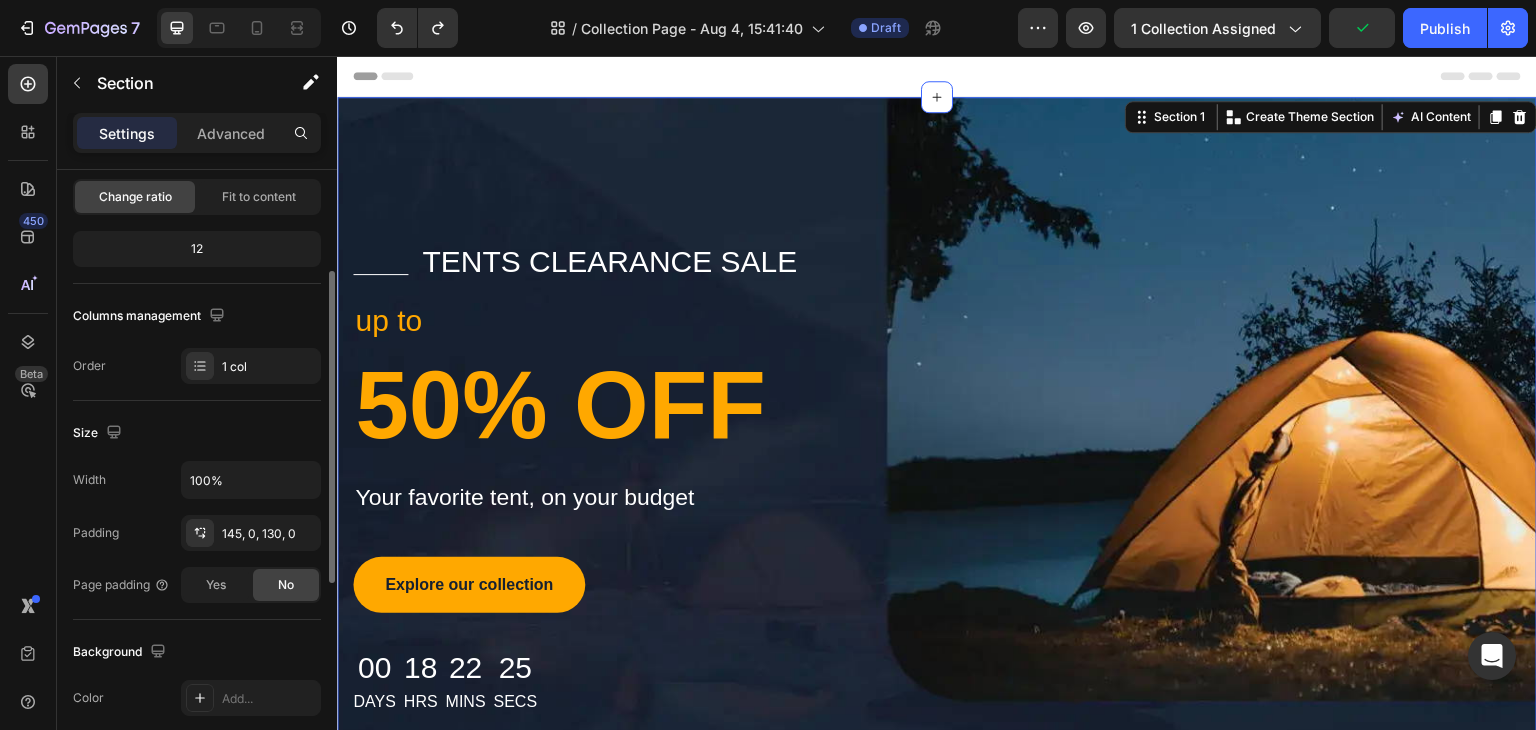 scroll, scrollTop: 300, scrollLeft: 0, axis: vertical 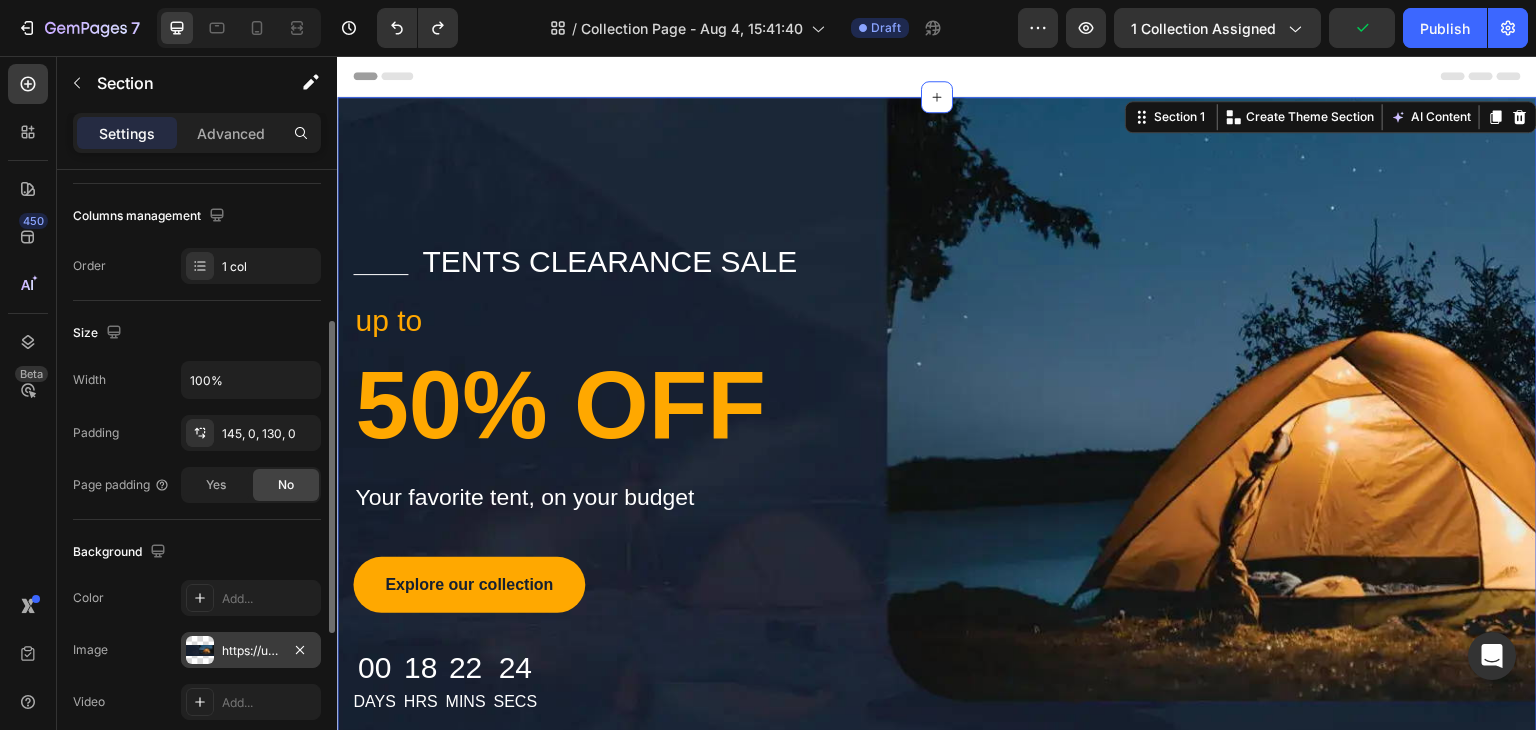 click on "https://ucarecdn.com/492e00e6-6cf7-44b4-9d27-92984f5f7546/-/format/auto/-/preview/3000x3000/-/quality/lighter/" at bounding box center (251, 651) 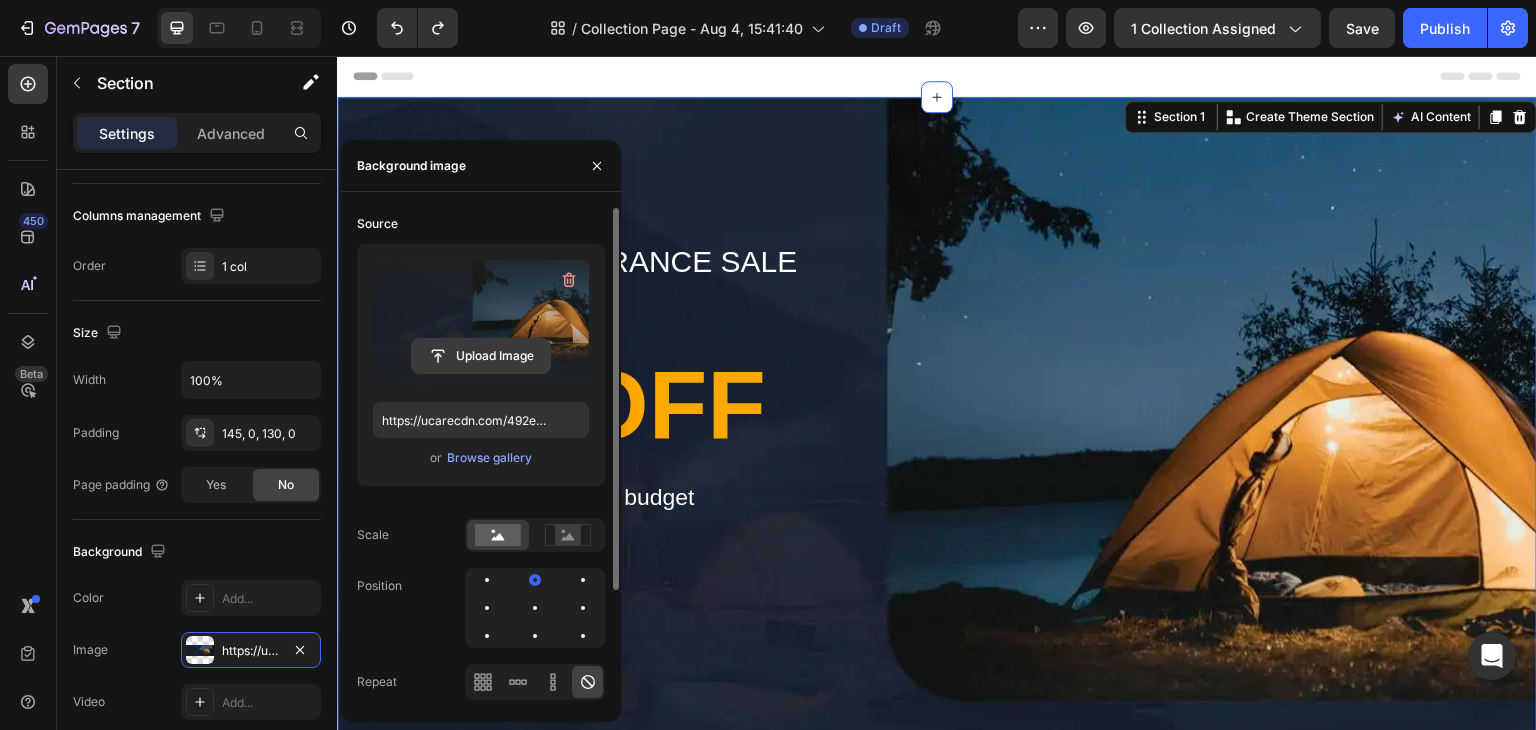 click 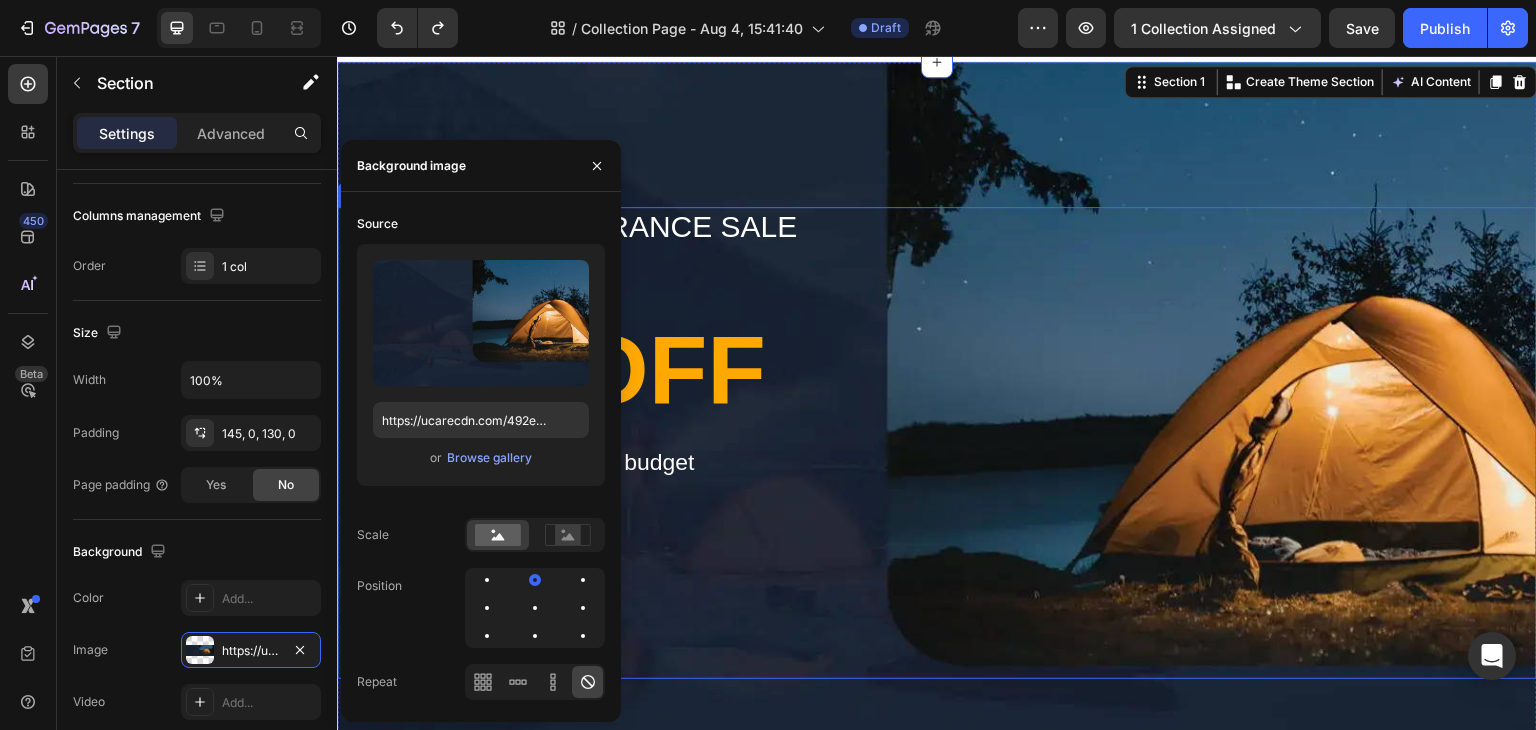 scroll, scrollTop: 0, scrollLeft: 0, axis: both 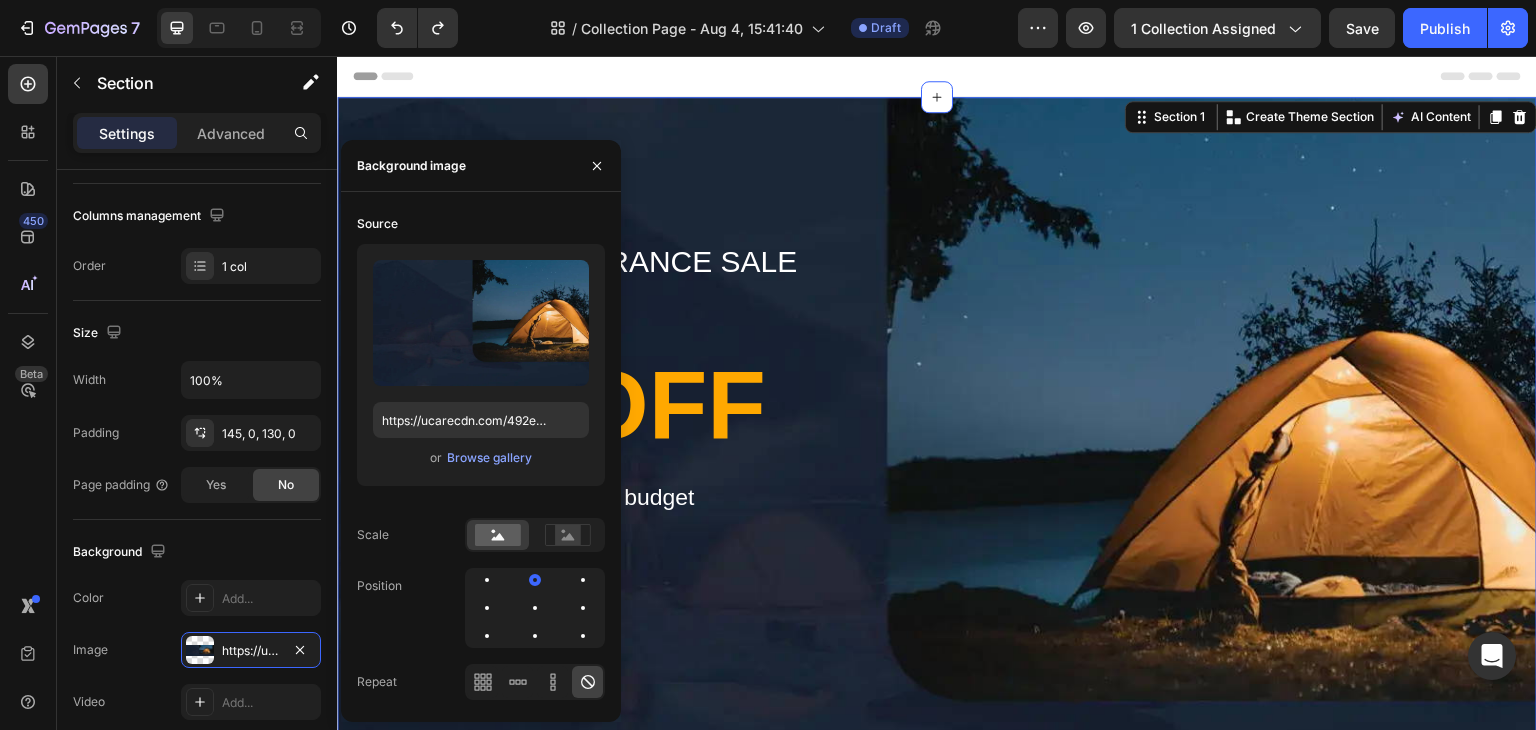 click on "Title Line tents clearance sale Text block Row up to Text block 50% OFF   Heading Your favorite tent, on your budget  Text block Explore our collection Button [DAYS] Days [HOURS] Hrs [MINUTES] Mins [SECONDS] Secs Countdown Timer Row Row Section 1   You can create reusable sections Create Theme Section AI Content Write with GemAI What would you like to describe here? Tone and Voice Persuasive Product Set CADOU Relaxare   Catifelare - Ananas   Lemn Santal Show more Generate" at bounding box center (937, 470) 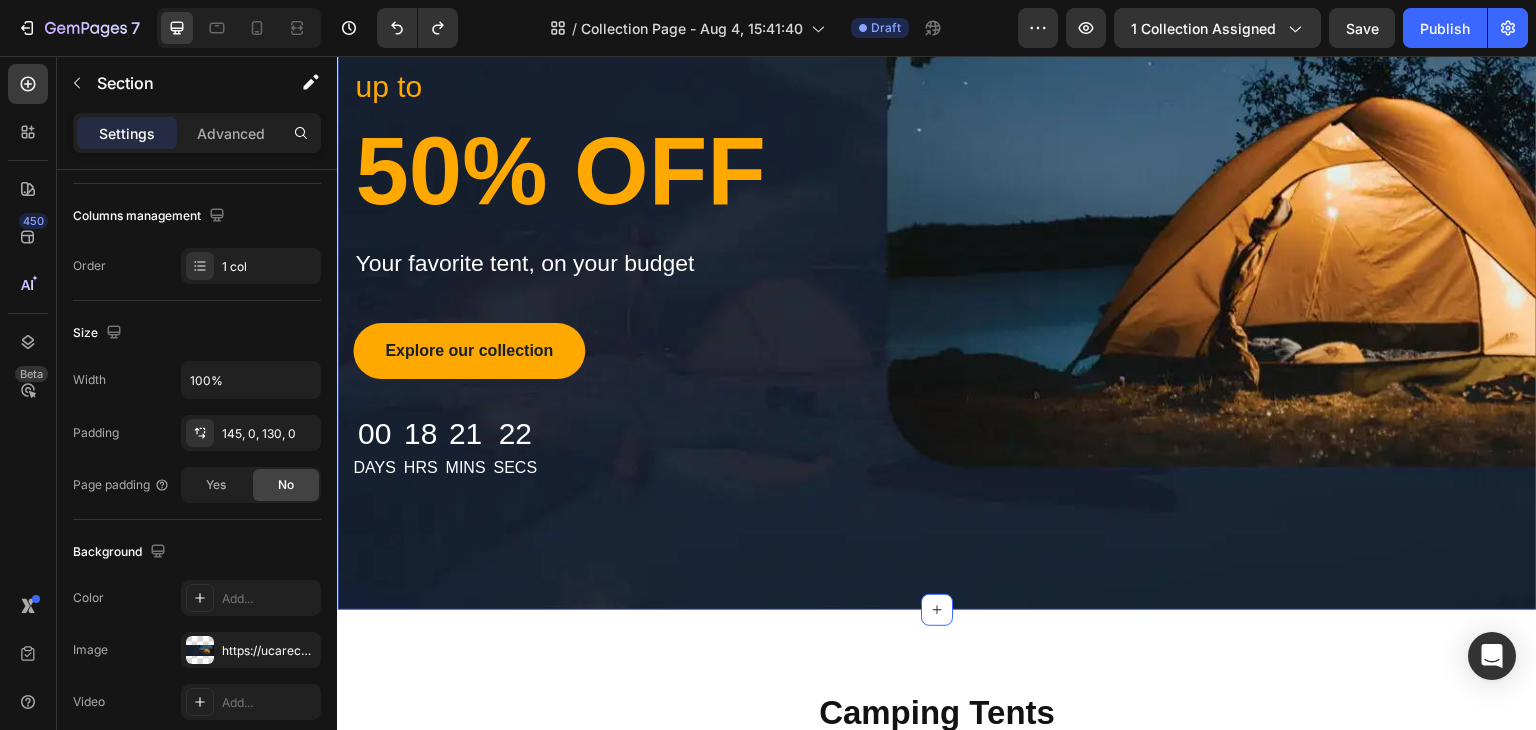 scroll, scrollTop: 200, scrollLeft: 0, axis: vertical 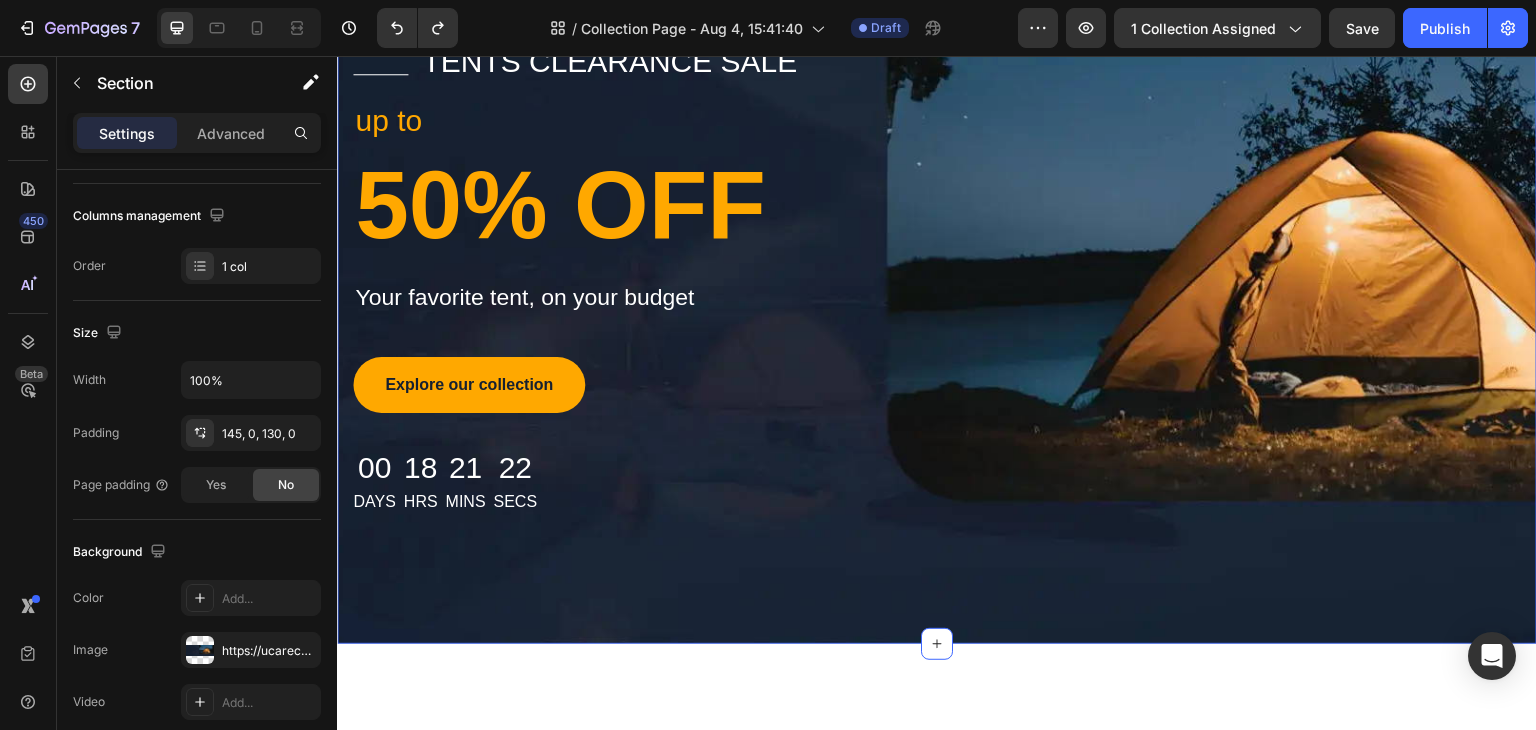 click on "Title Line tents clearance sale Text block Row up to Text block 50% OFF   Heading Your favorite tent, on your budget  Text block Explore our collection Button 00 Days 18 Hrs 21 Mins 22 Secs Countdown Timer Row Row Section 1   You can create reusable sections Create Theme Section AI Content Write with GemAI What would you like to describe here? Tone and Voice Persuasive Product Set CADOU Relaxare & Catifelare - Ananas & Lemn Santal Show more Generate" at bounding box center (937, 270) 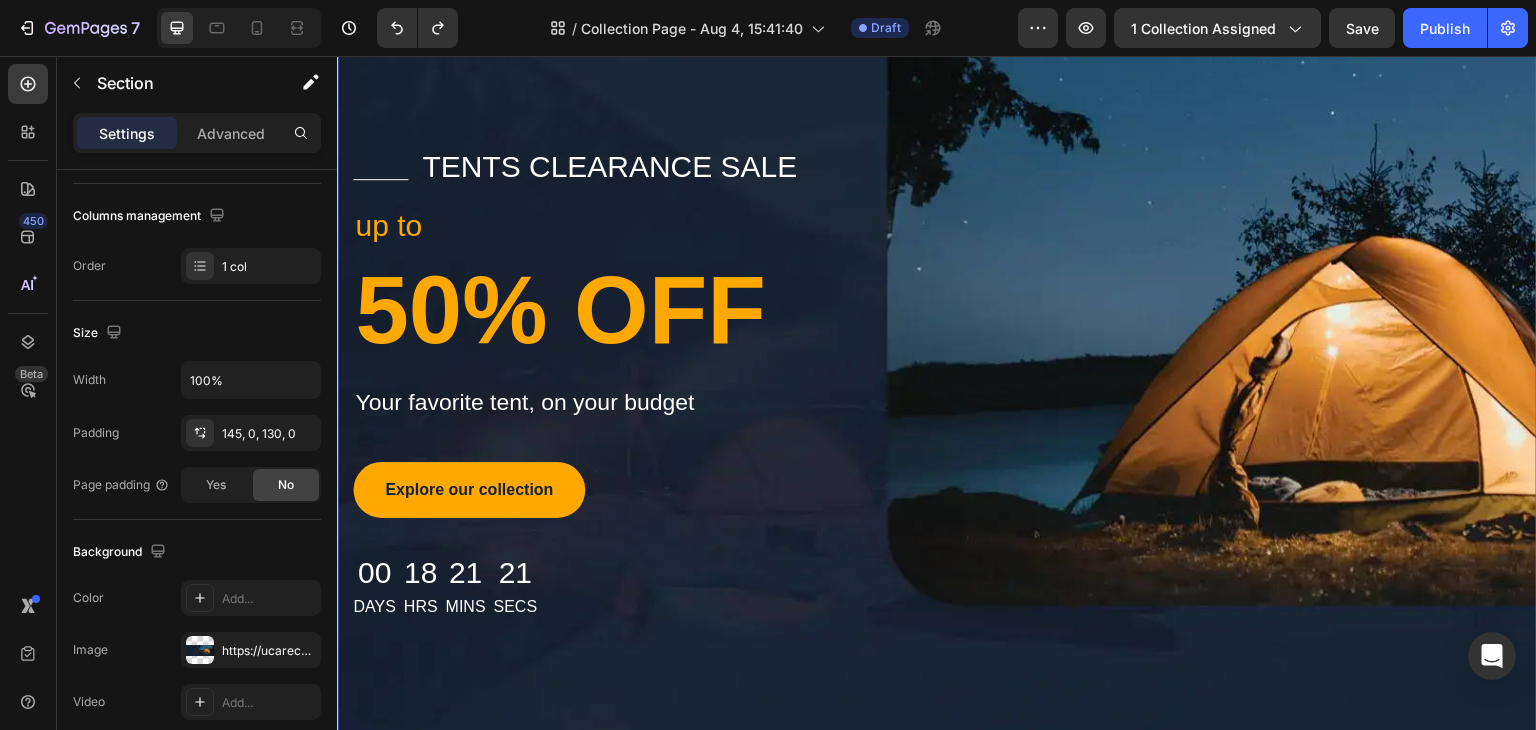 scroll, scrollTop: 0, scrollLeft: 0, axis: both 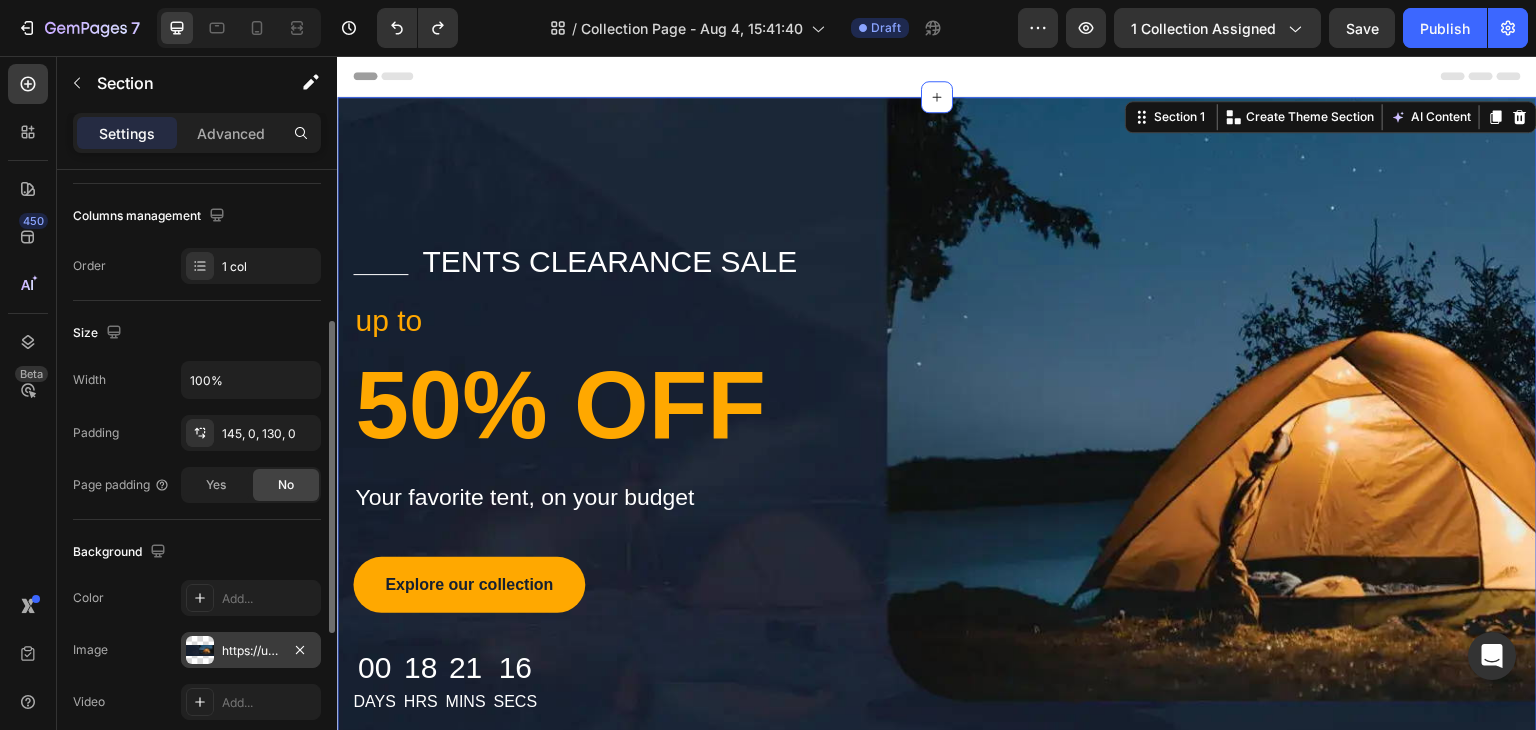 click on "https://ucarecdn.com/492e00e6-6cf7-44b4-9d27-92984f5f7546/-/format/auto/-/preview/3000x3000/-/quality/lighter/" at bounding box center [251, 650] 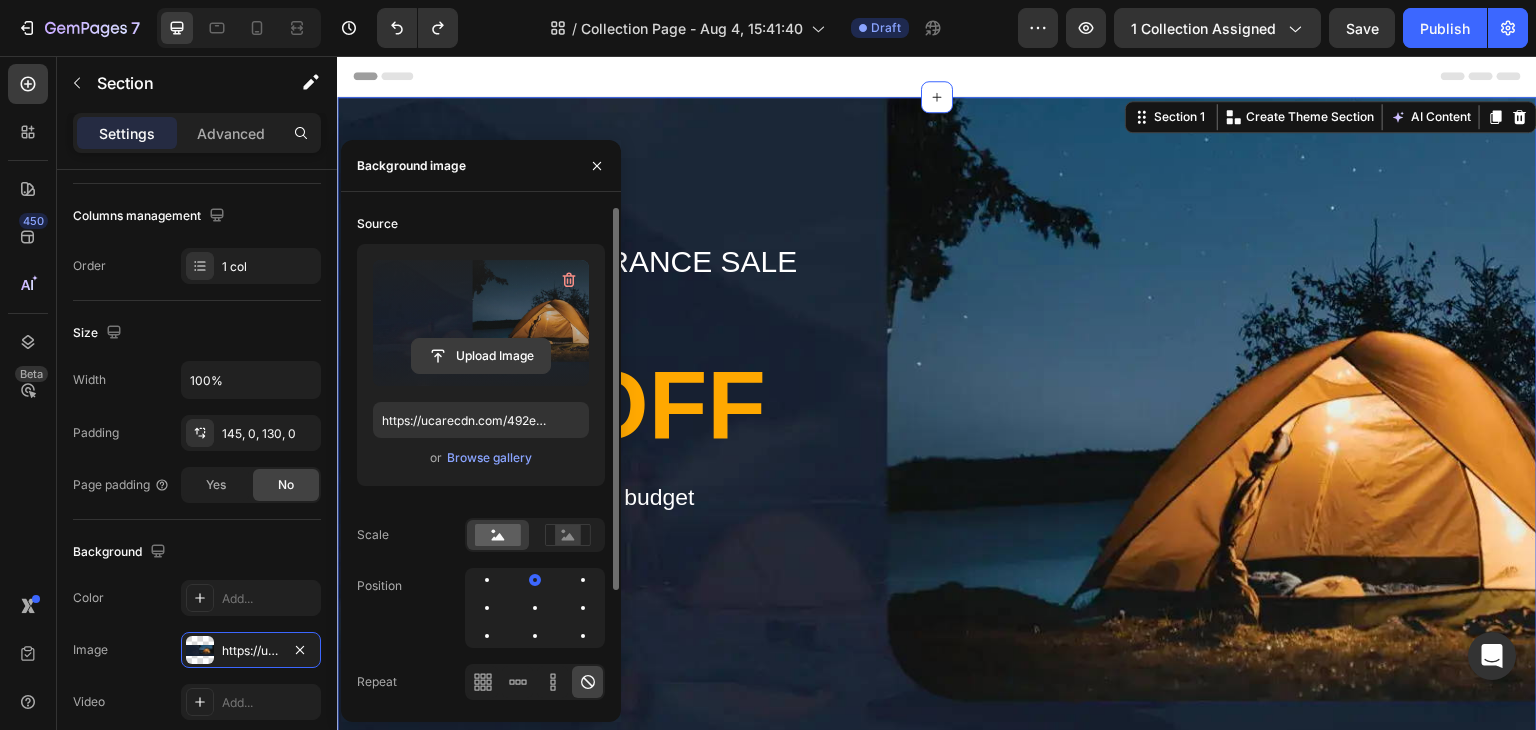 click 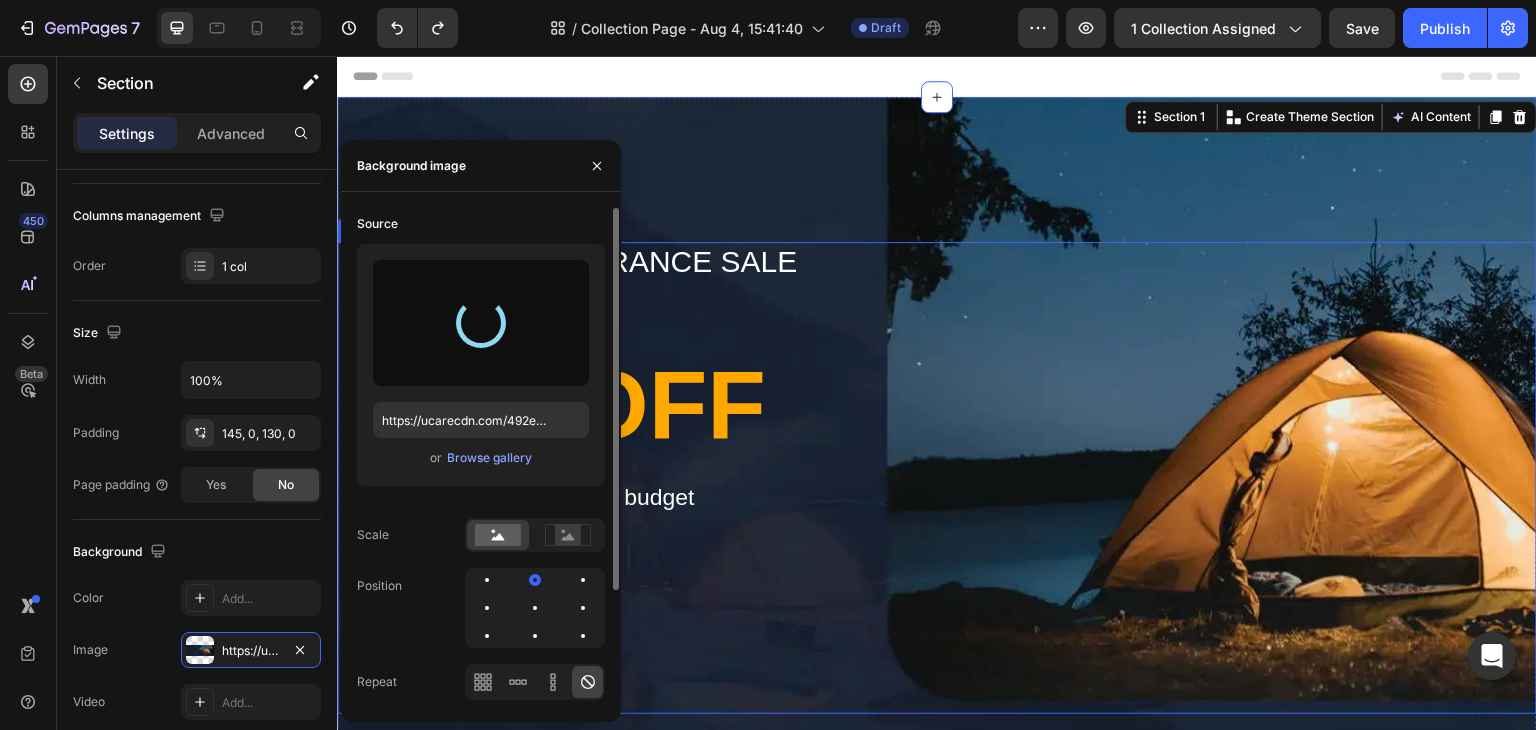 type on "https://cdn.shopify.com/s/files/1/0569/5907/4470/files/gempages_567694810639500329-4b0714a6-ecf8-412a-9e05-dec49c257546.png" 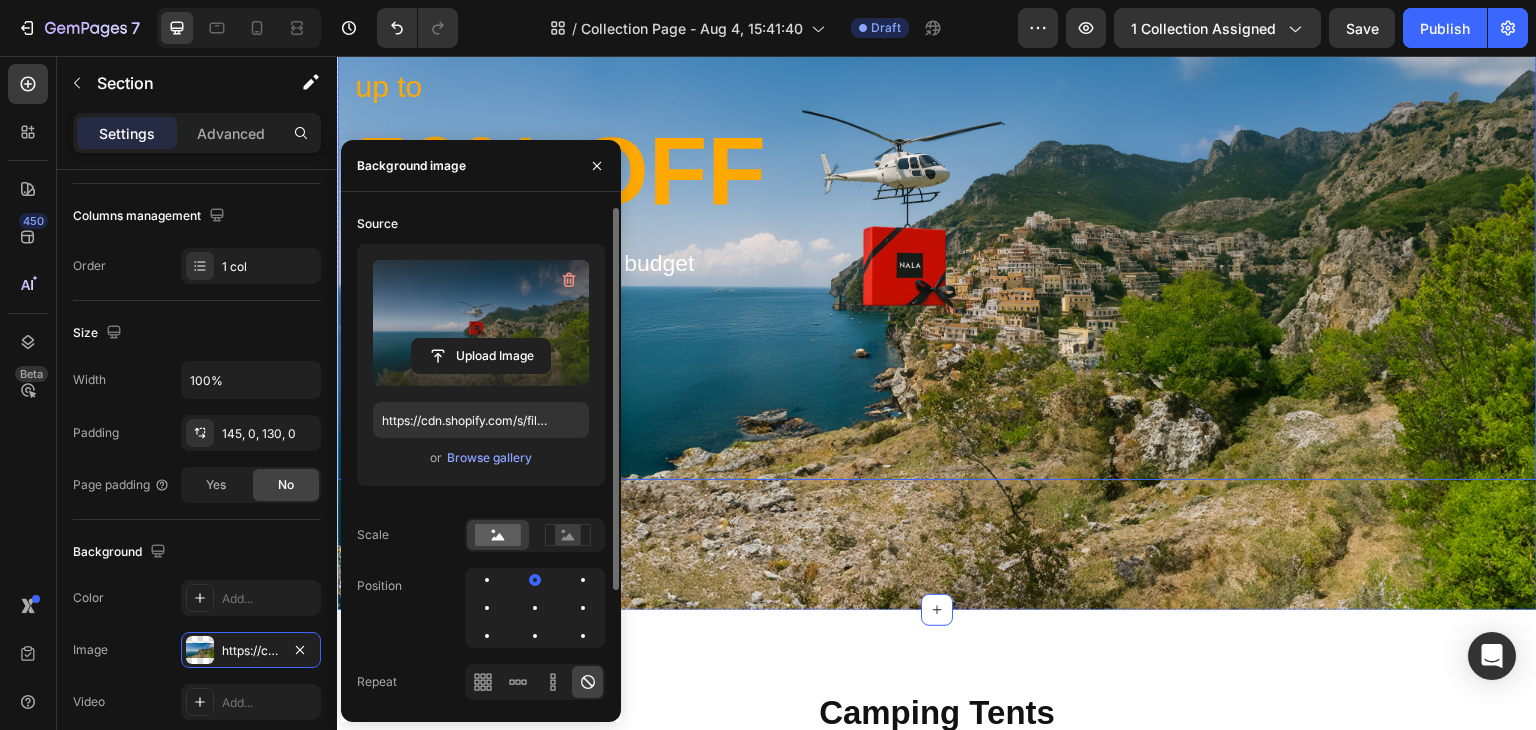 scroll, scrollTop: 200, scrollLeft: 0, axis: vertical 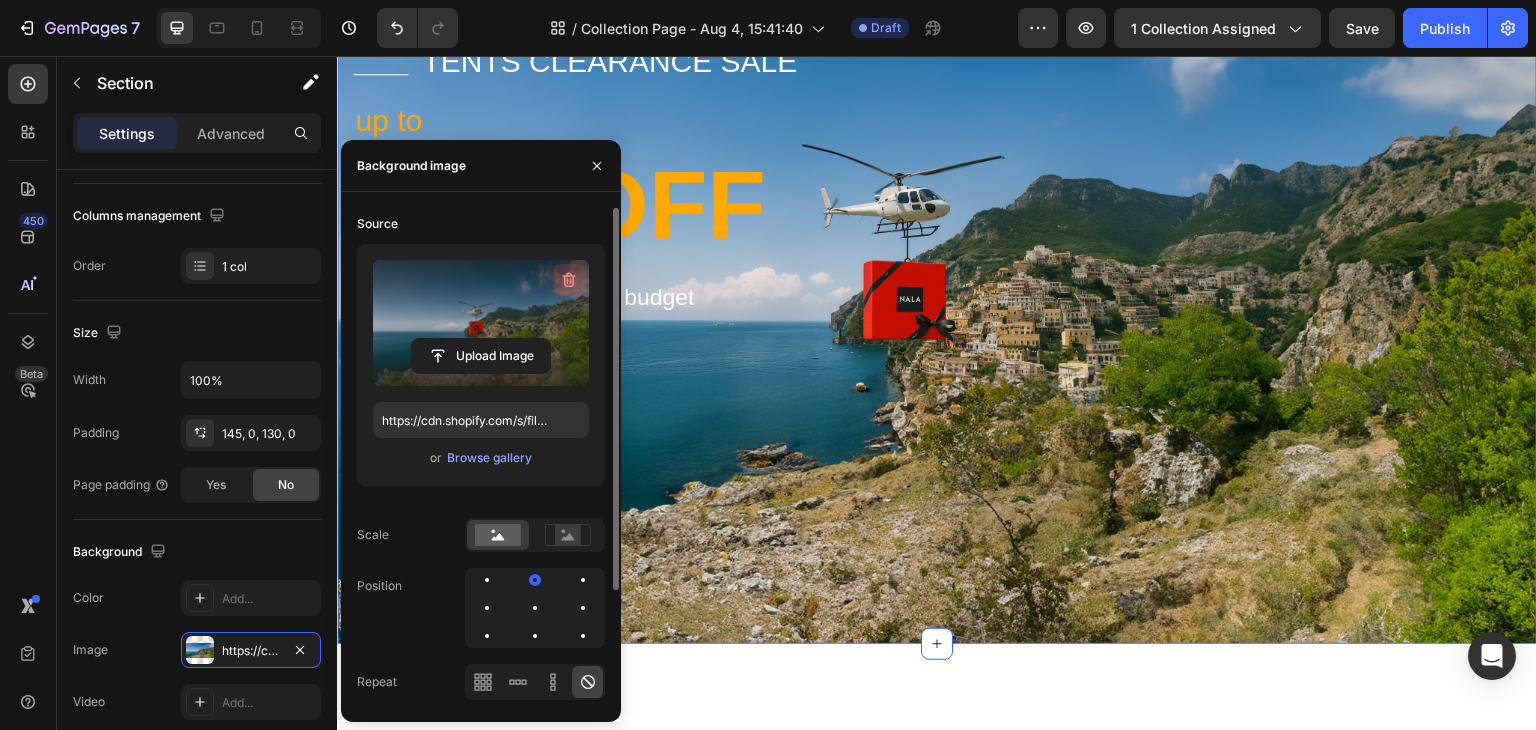 click 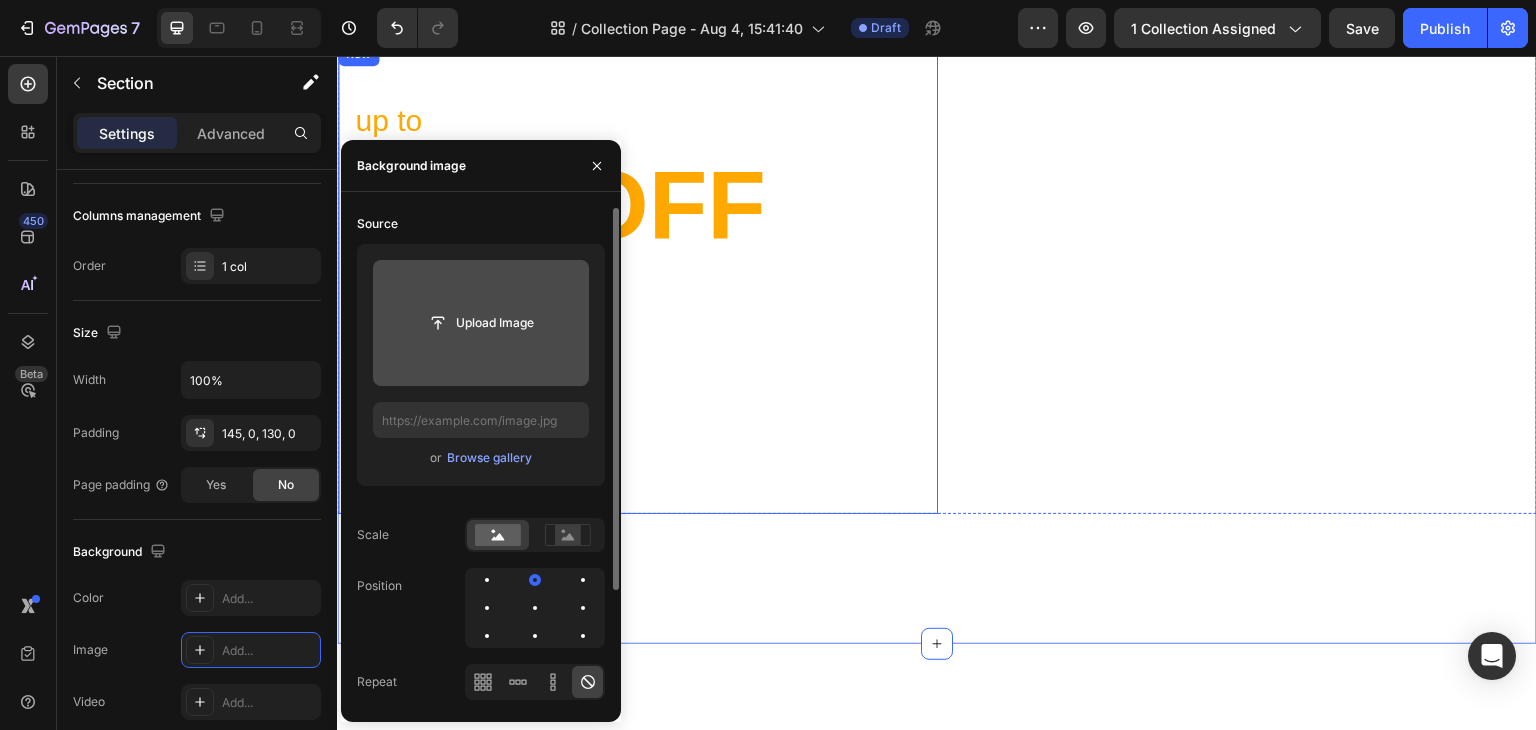 click on "Explore our collection Button" at bounding box center (638, 385) 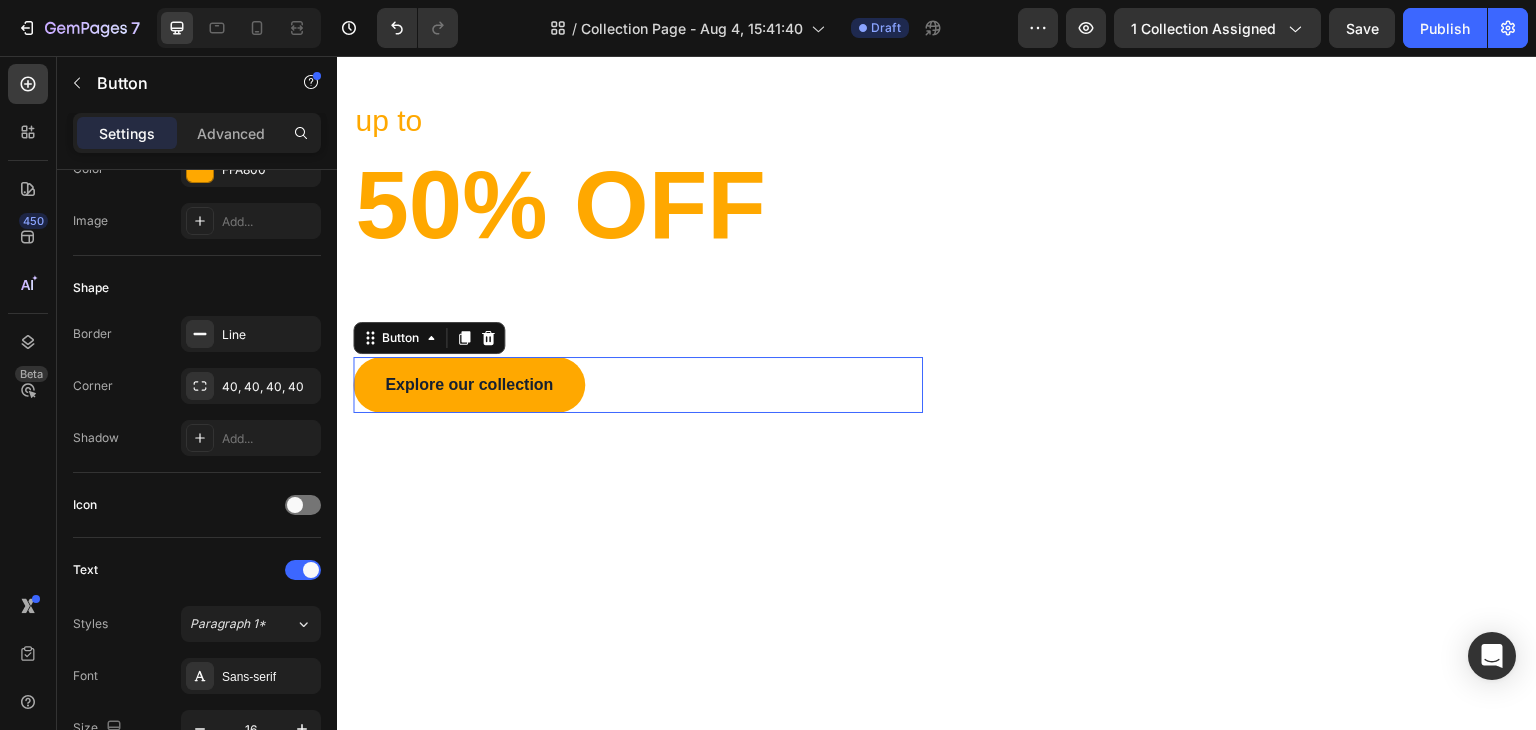 scroll, scrollTop: 0, scrollLeft: 0, axis: both 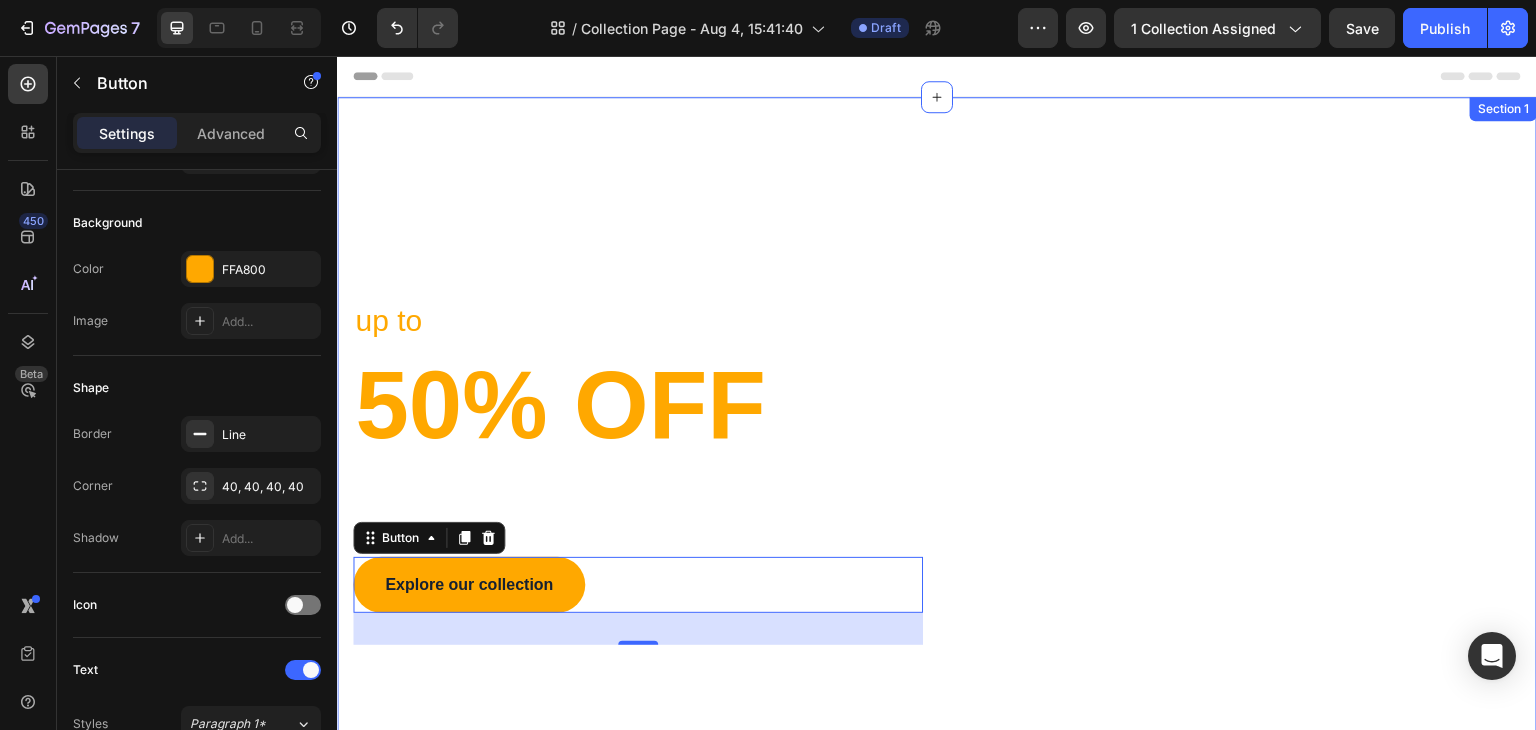click on "Title Line tents clearance sale Text block Row up to Text block 50% OFF   Heading Your favorite tent, on your budget  Text block Explore our collection Button   32 00 Days 18 Hrs 09 Mins 08 Secs Countdown Timer Row Row Section 1" at bounding box center (937, 470) 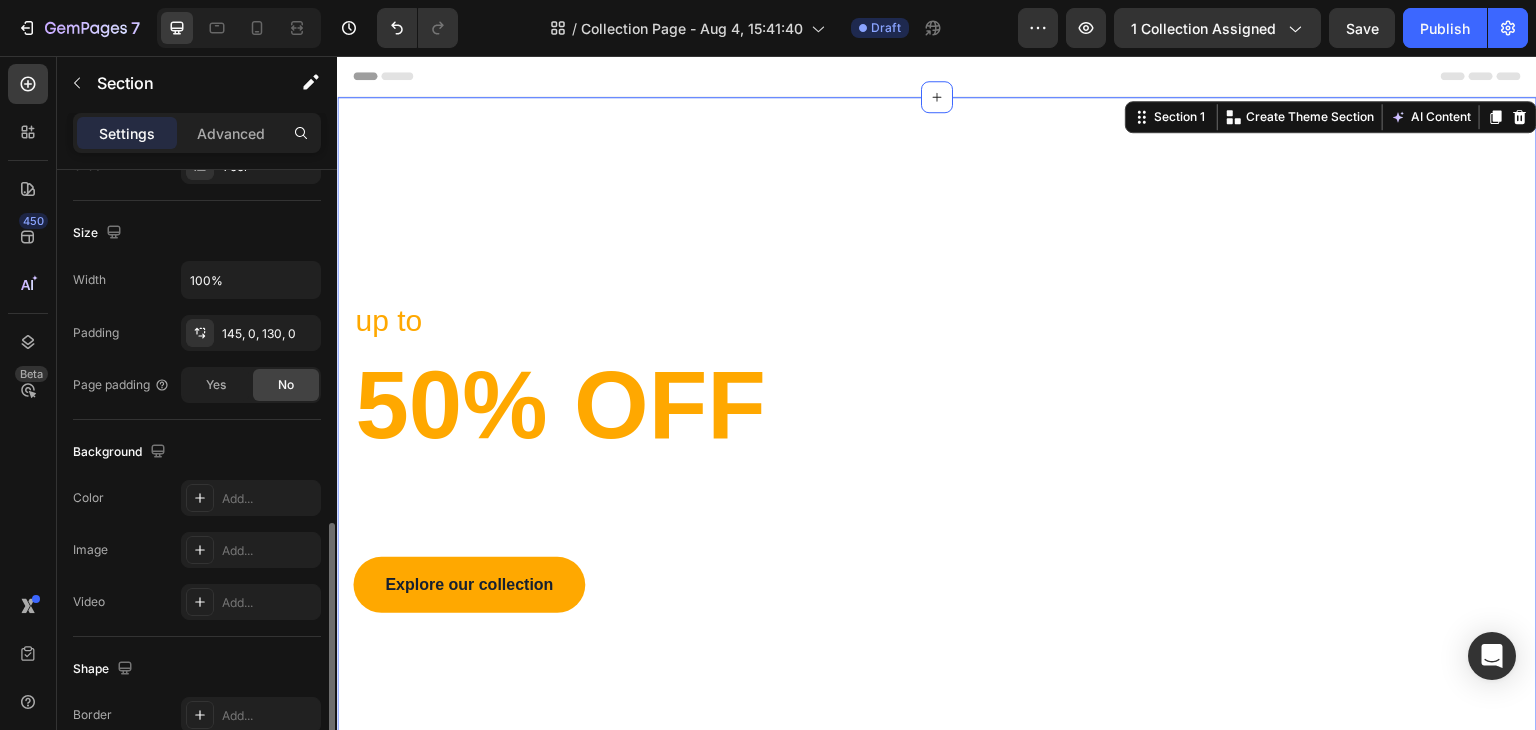 scroll, scrollTop: 500, scrollLeft: 0, axis: vertical 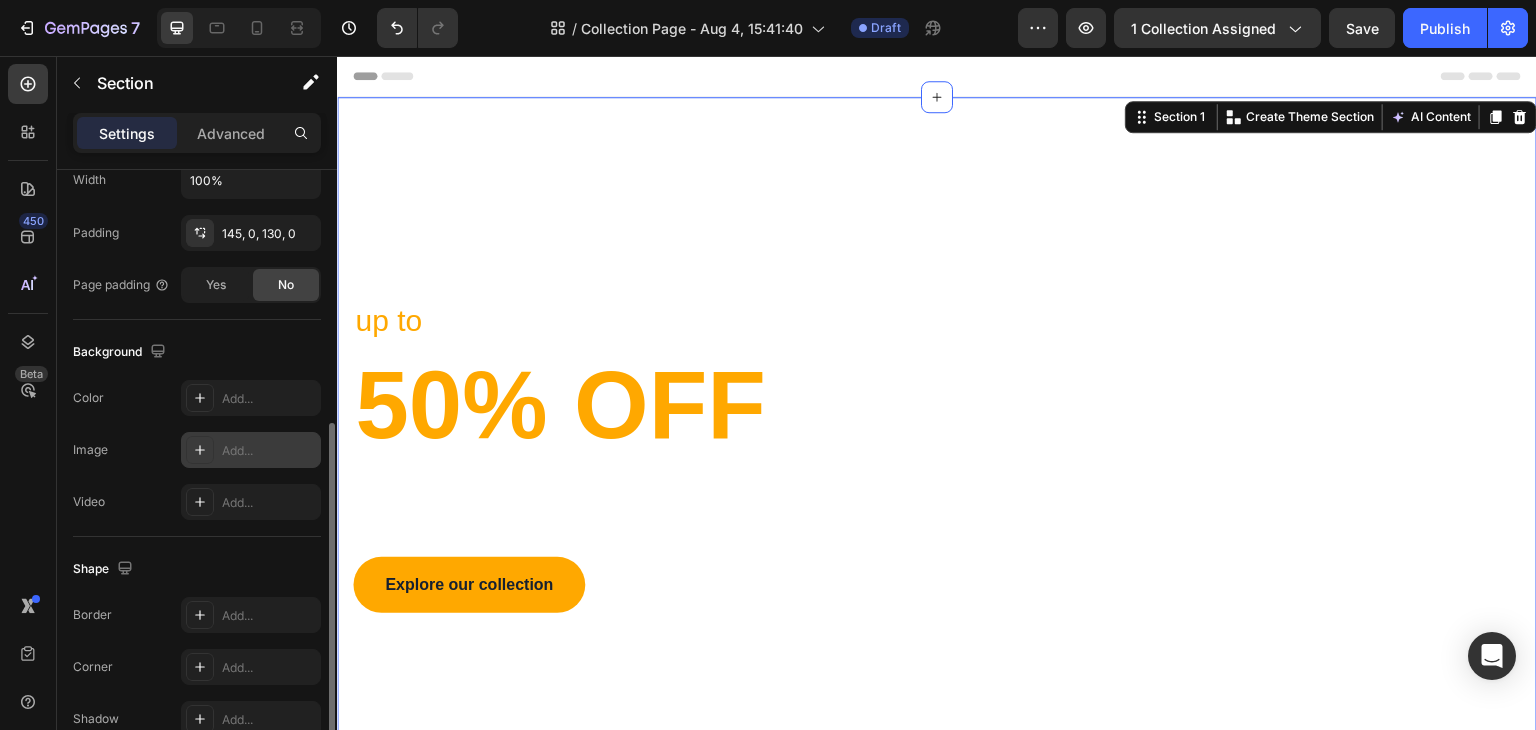 click at bounding box center (200, 450) 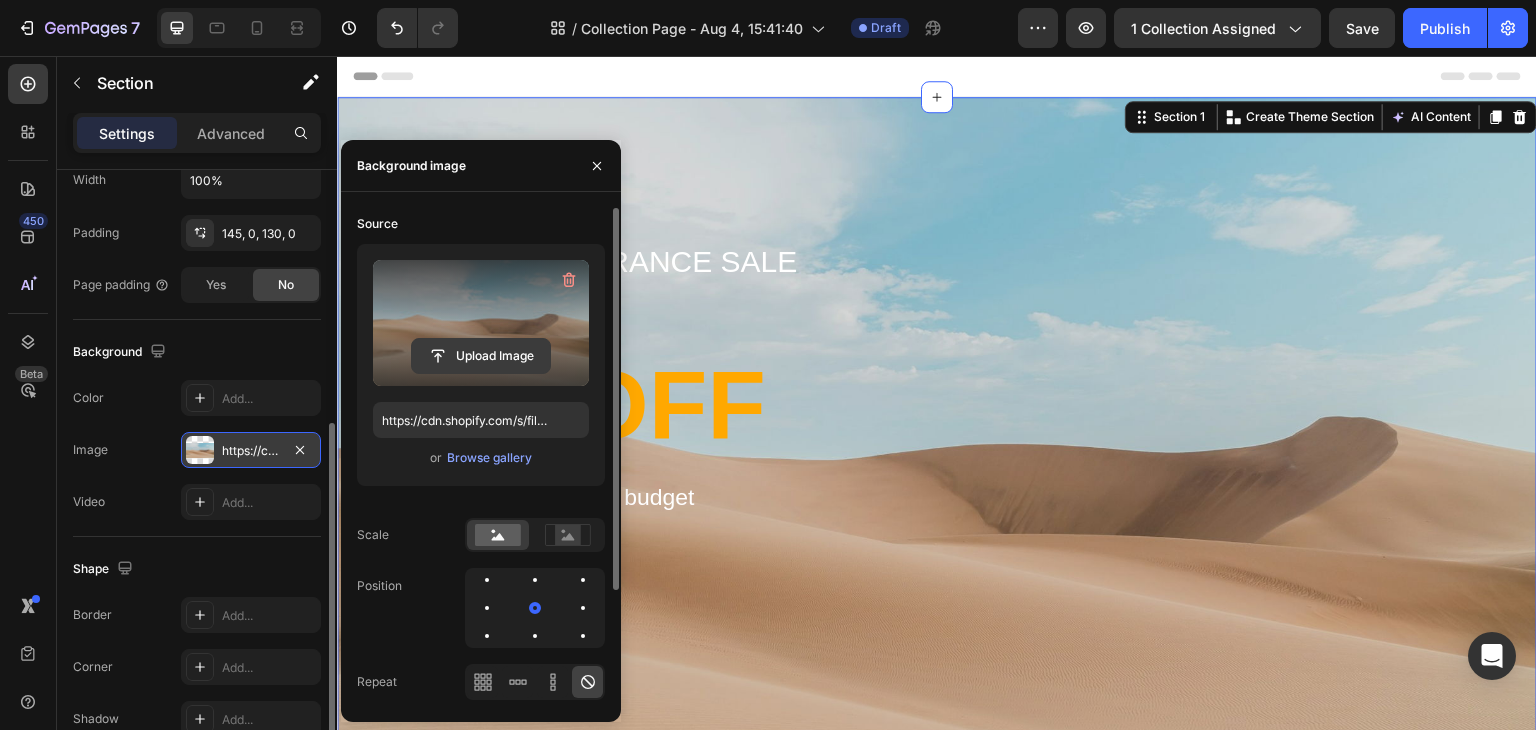 click 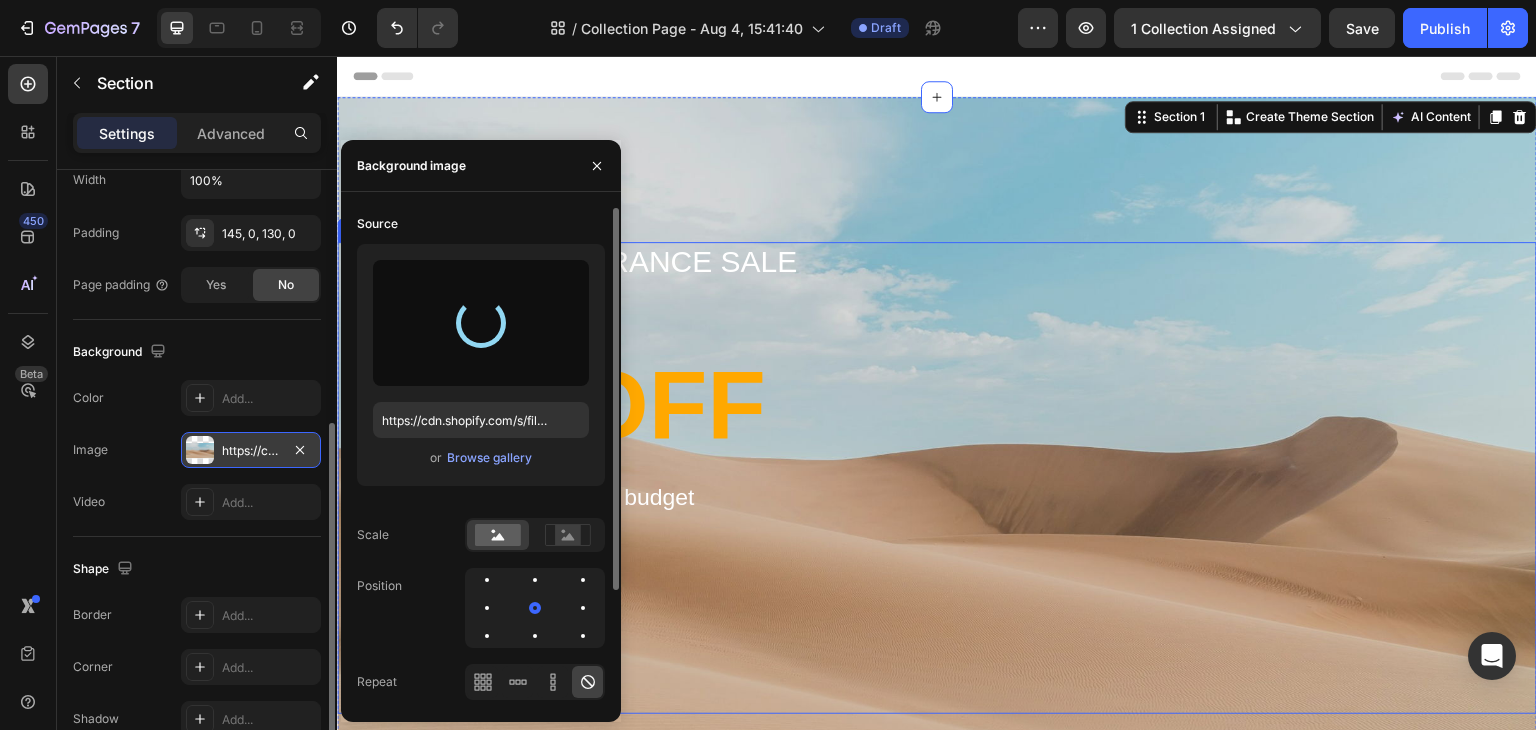 type on "https://cdn.shopify.com/s/files/1/0569/5907/4470/files/gempages_567694810639500329-[ID].png" 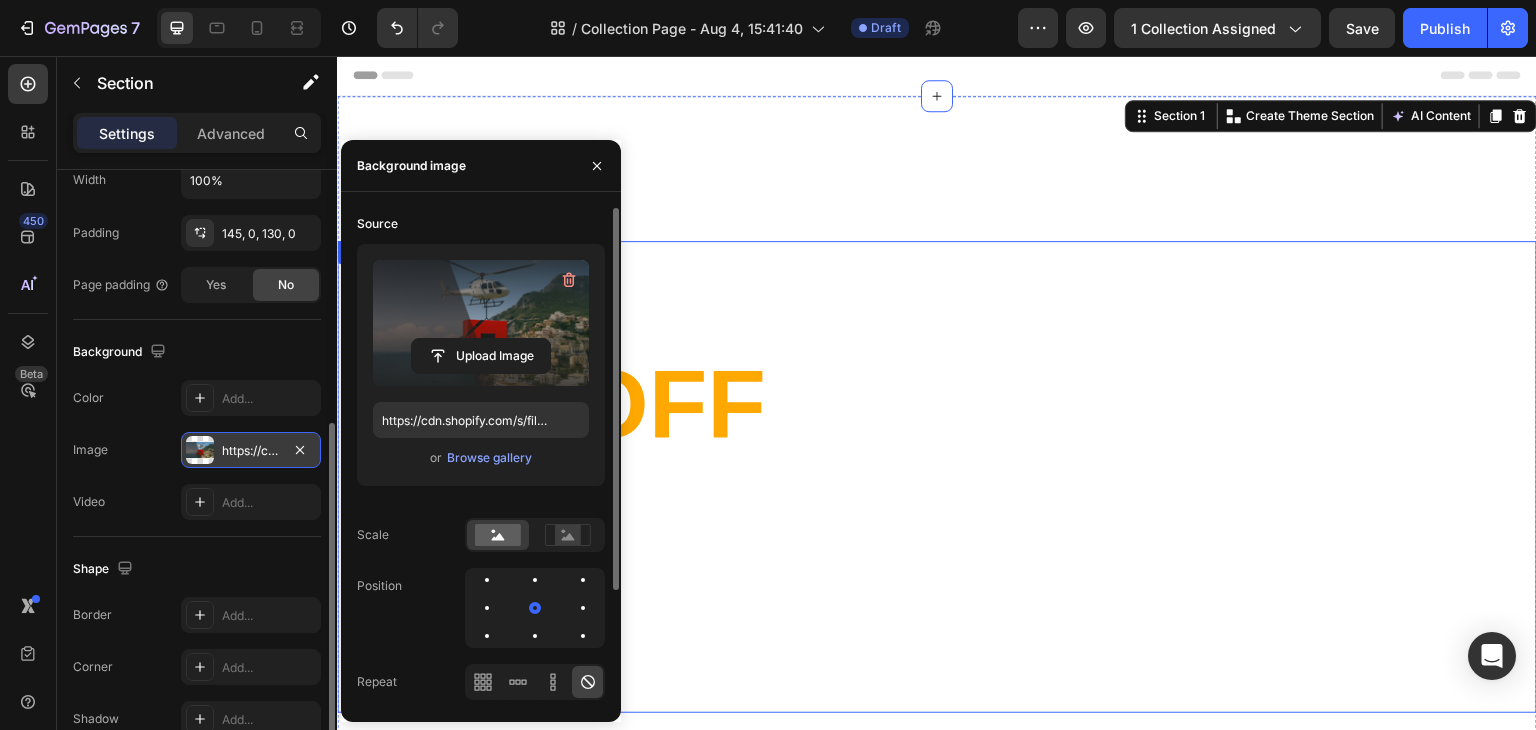 scroll, scrollTop: 0, scrollLeft: 0, axis: both 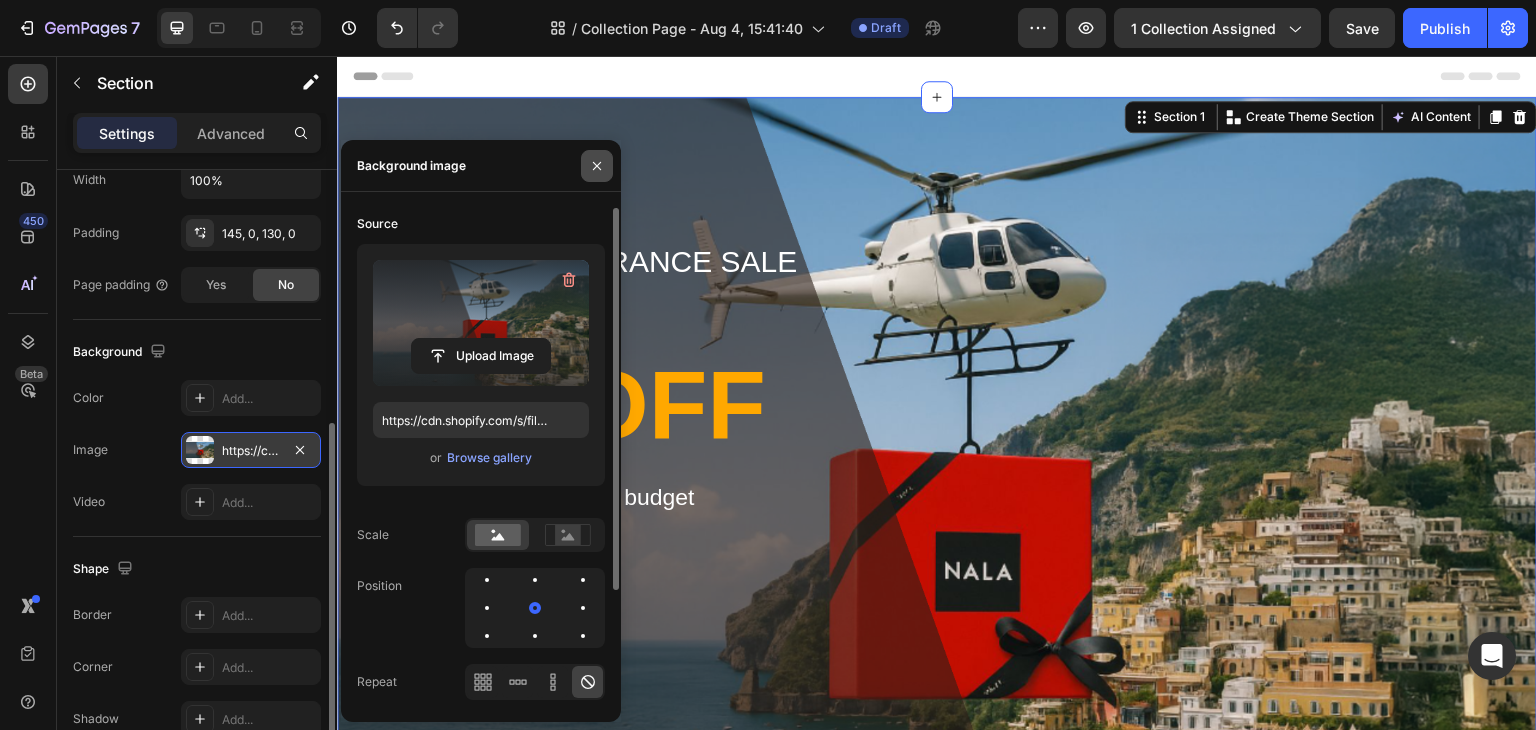 click 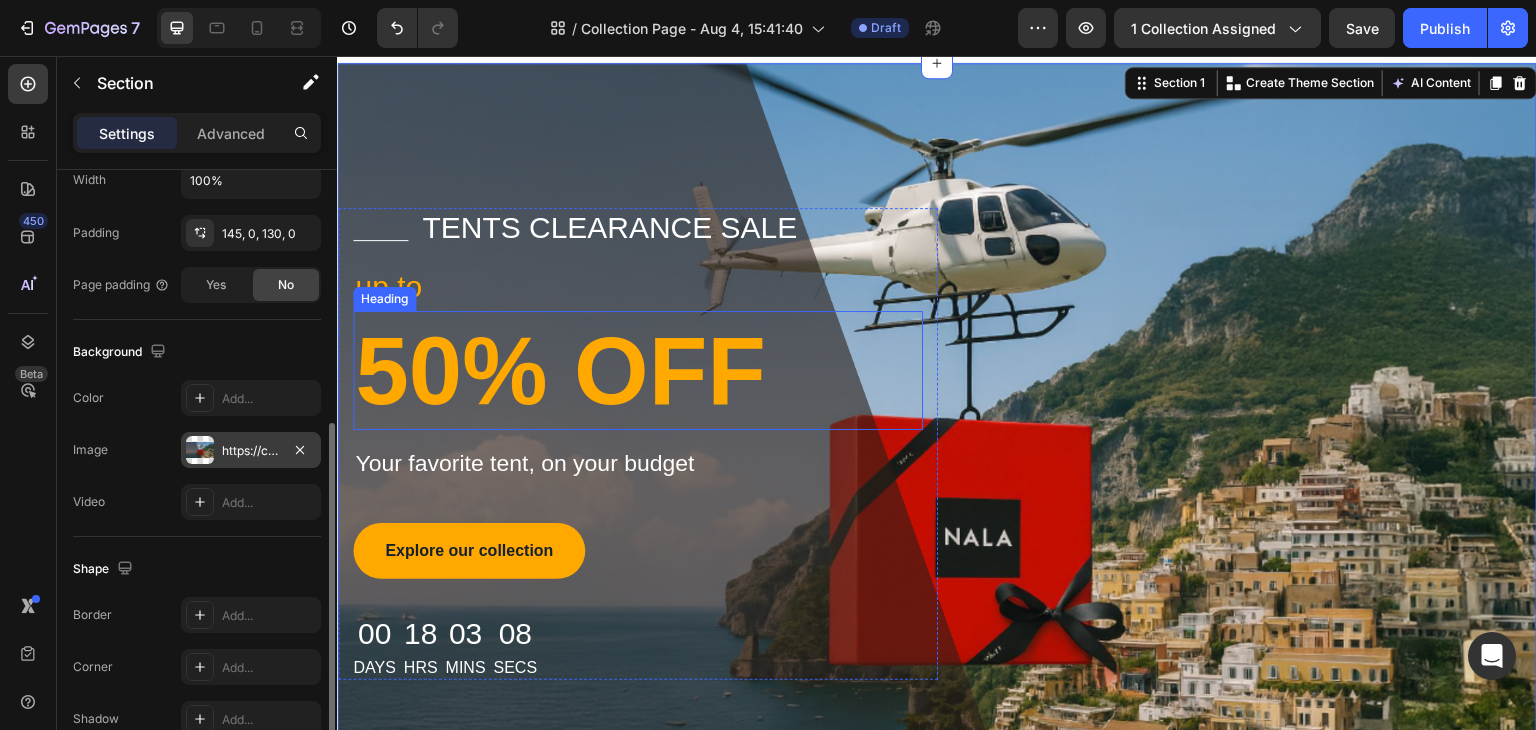 scroll, scrollTop: 0, scrollLeft: 0, axis: both 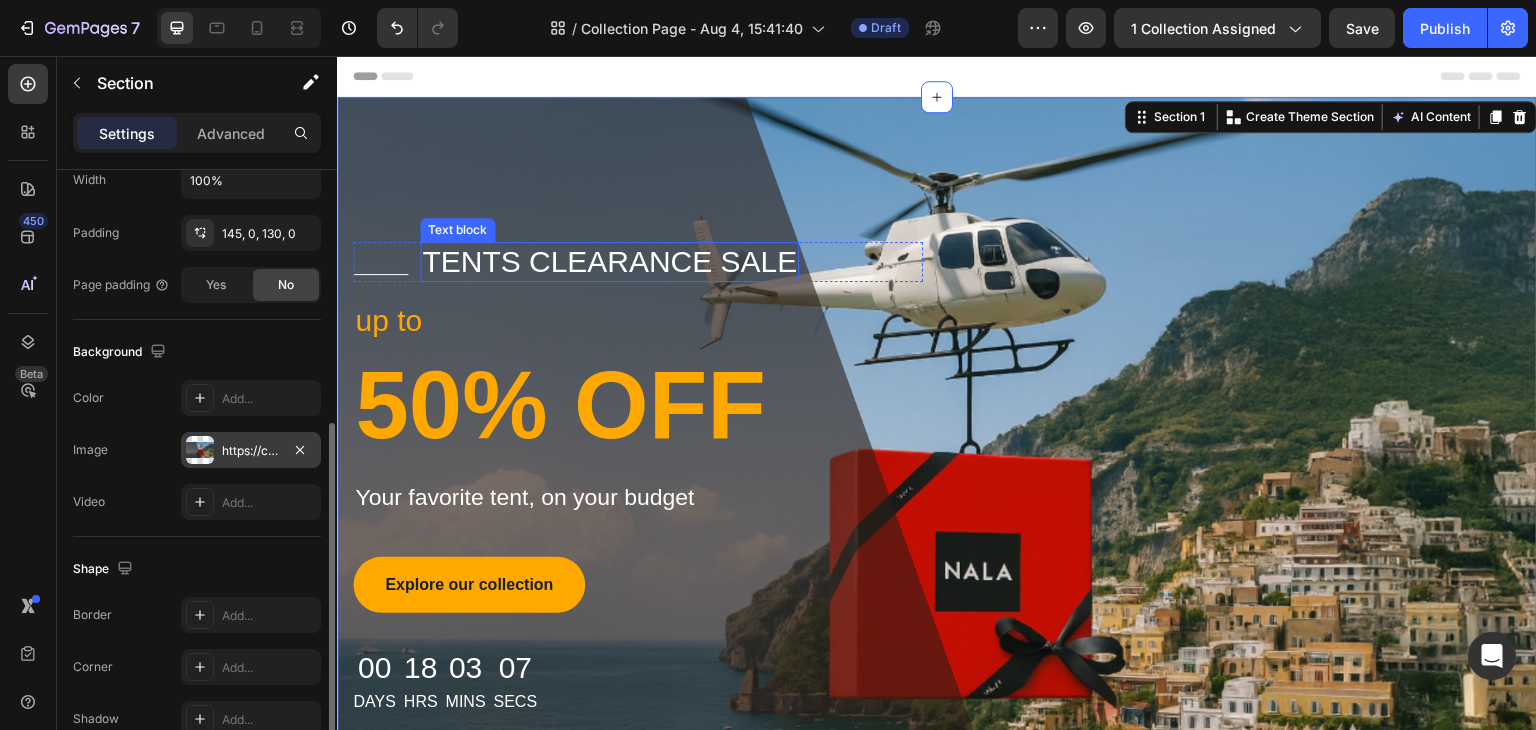click on "tents clearance sale" at bounding box center [609, 262] 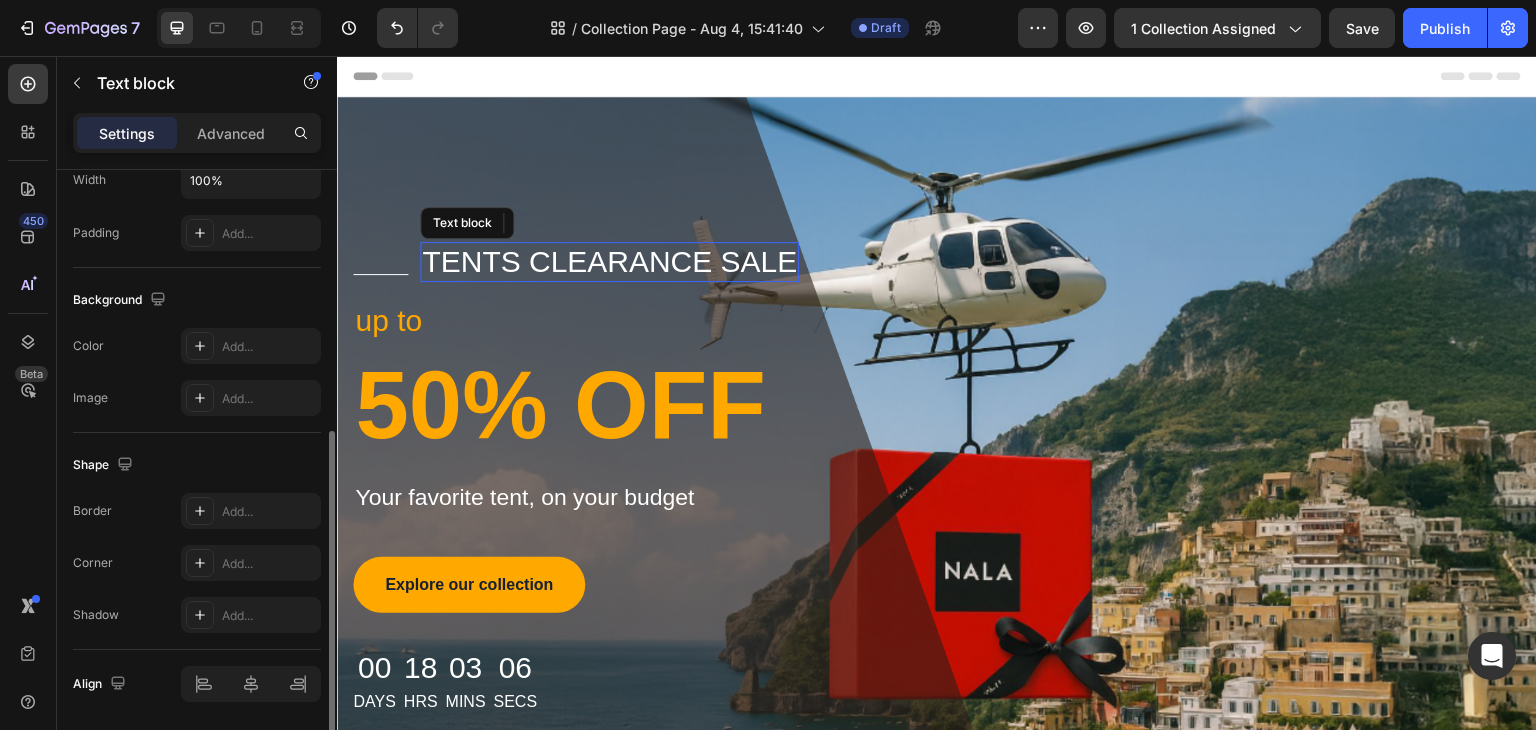 scroll, scrollTop: 0, scrollLeft: 0, axis: both 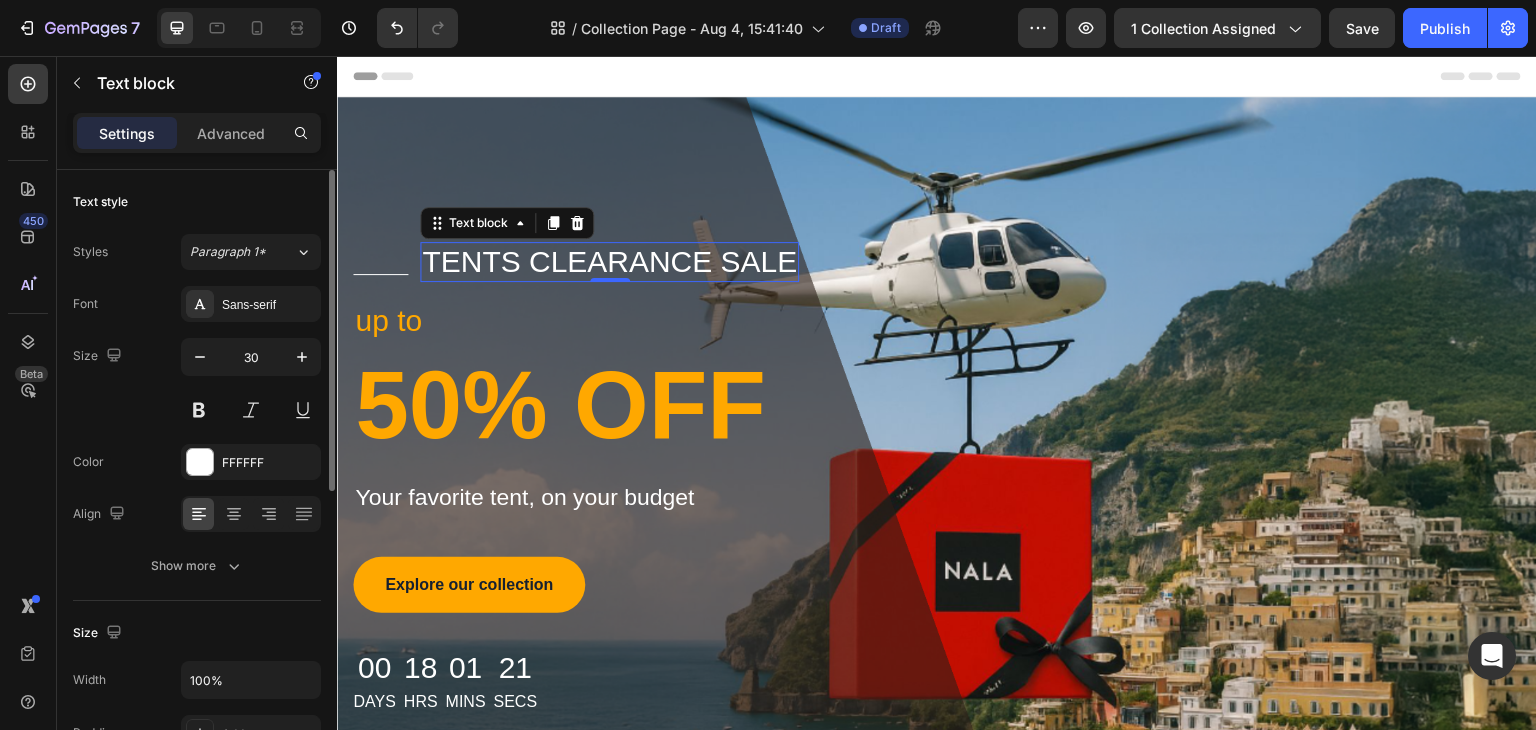 click on "tents clearance sale" at bounding box center [609, 262] 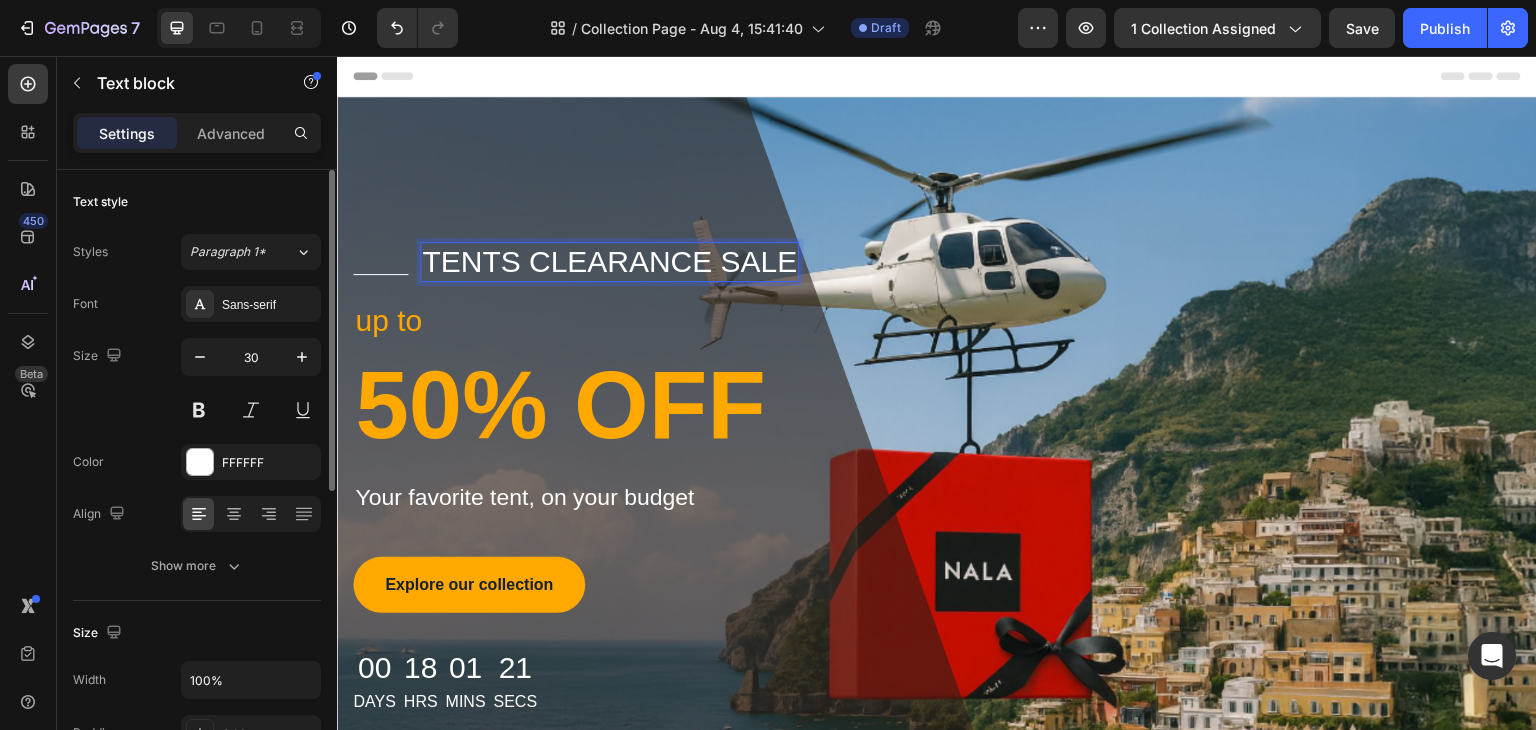 click on "tents clearance sale" at bounding box center [609, 262] 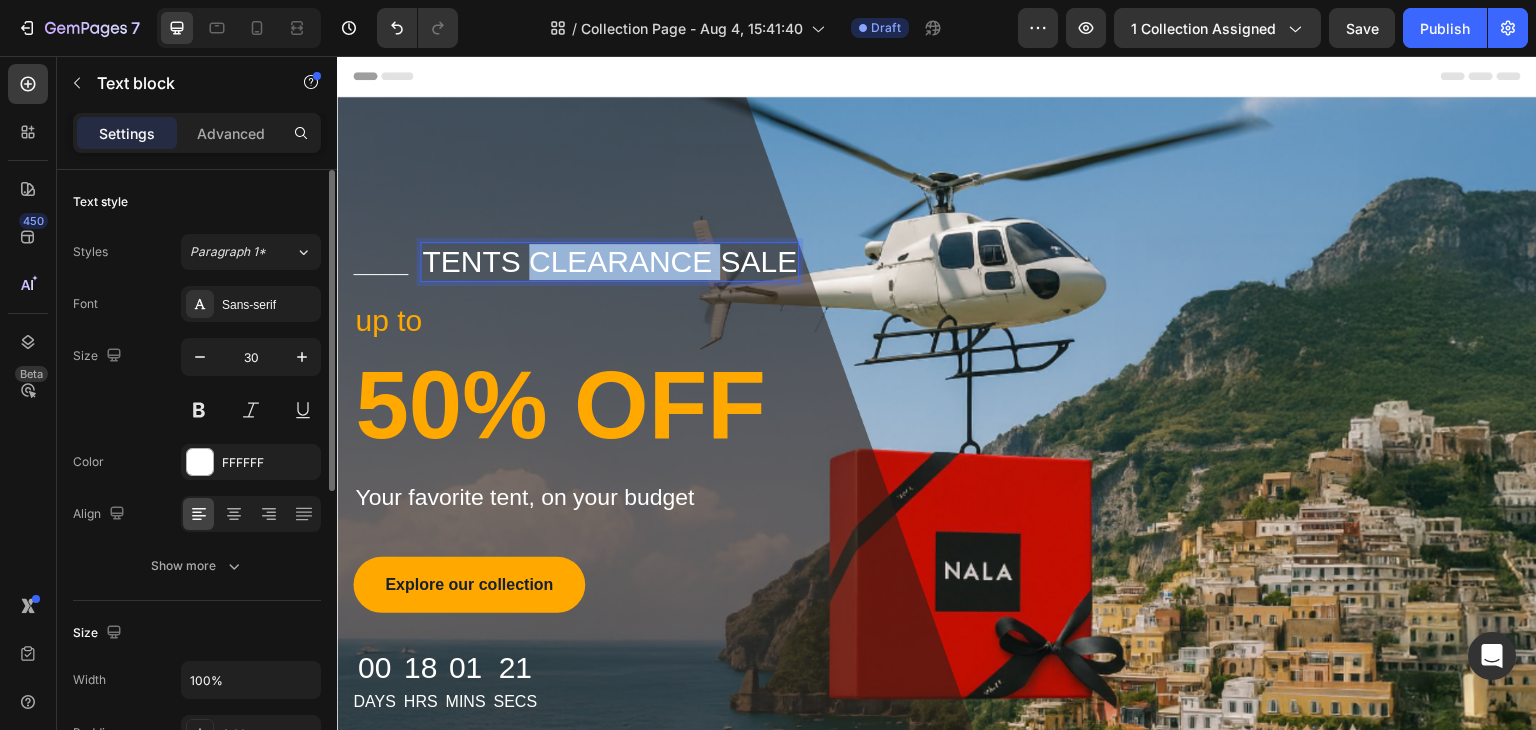 click on "tents clearance sale" at bounding box center [609, 262] 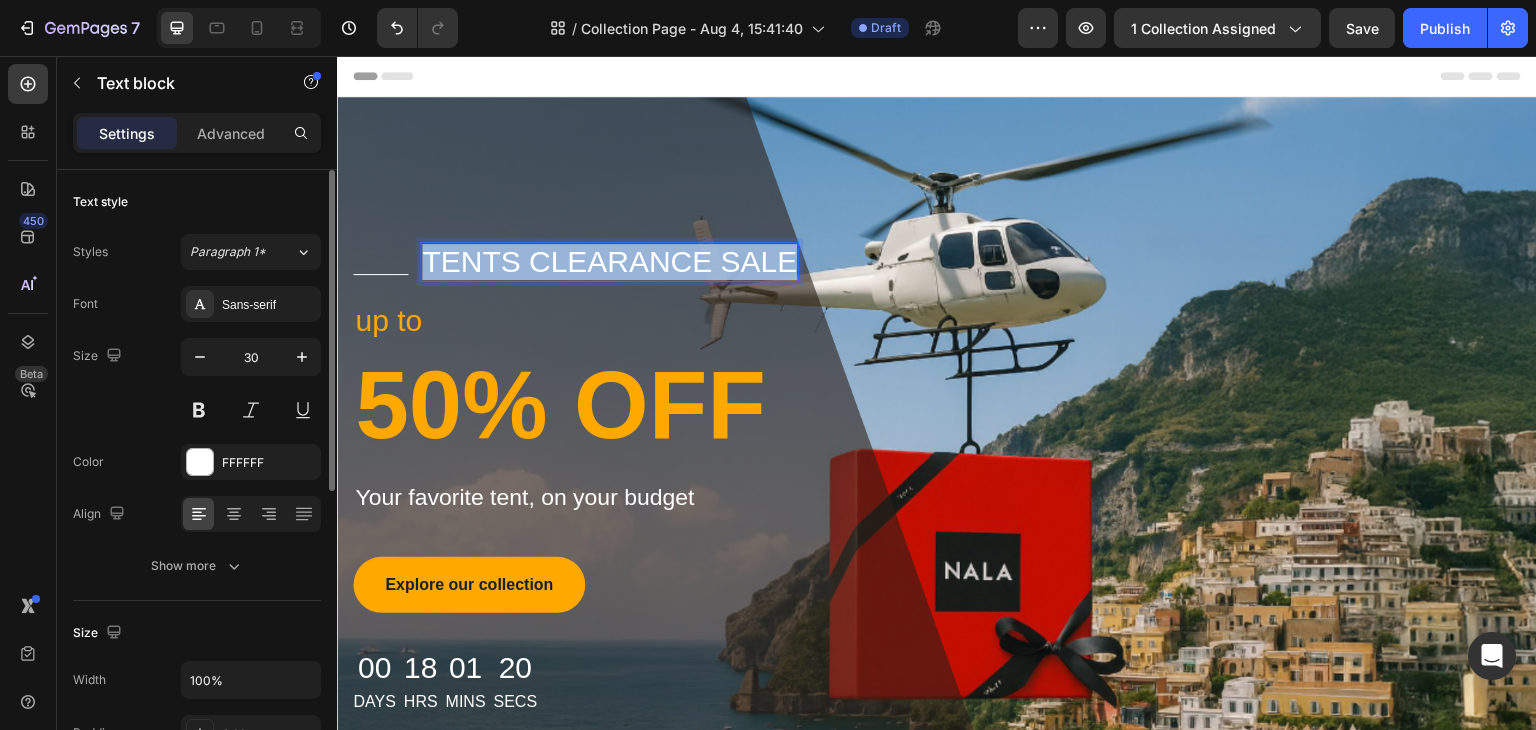 click on "tents clearance sale" at bounding box center (609, 262) 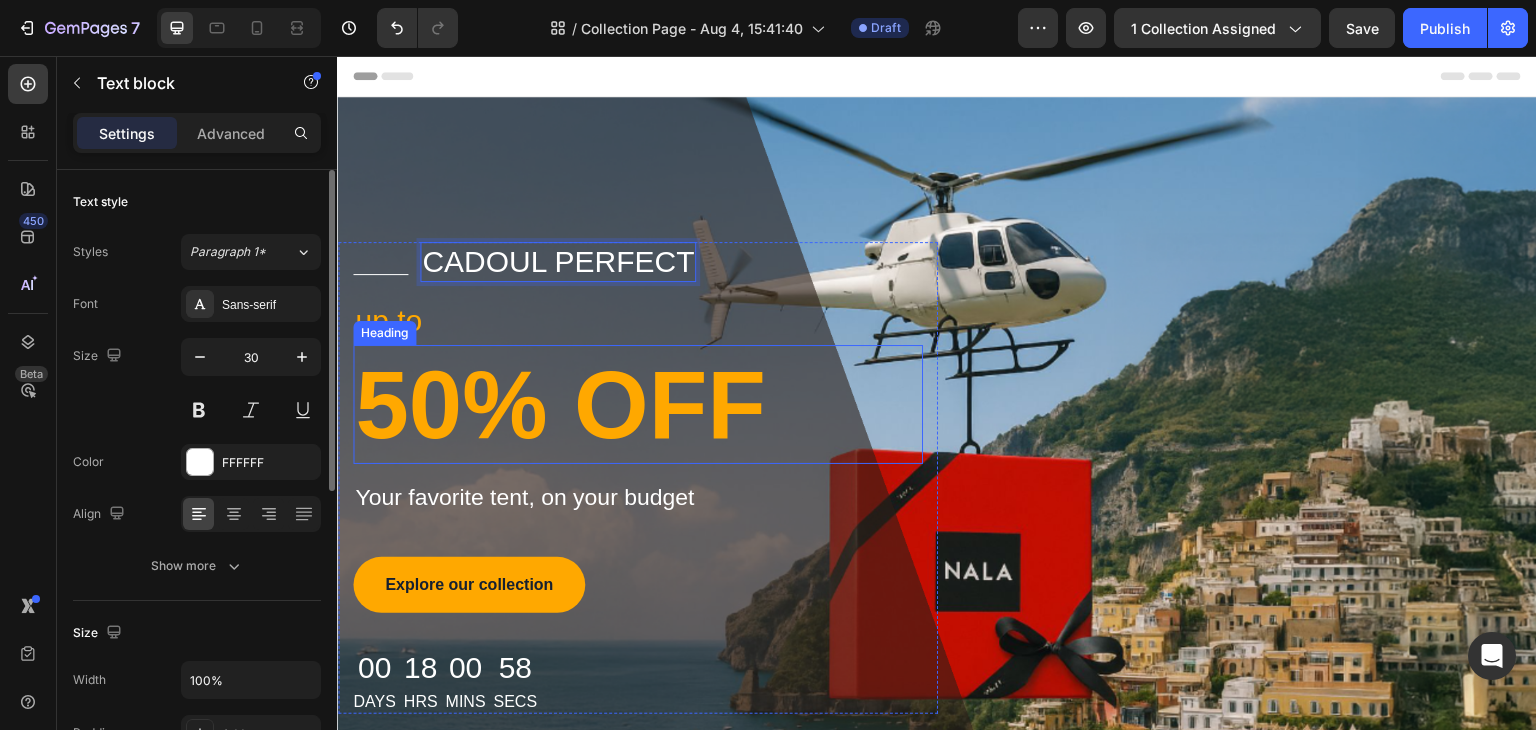 click on "50% OFF" at bounding box center [638, 404] 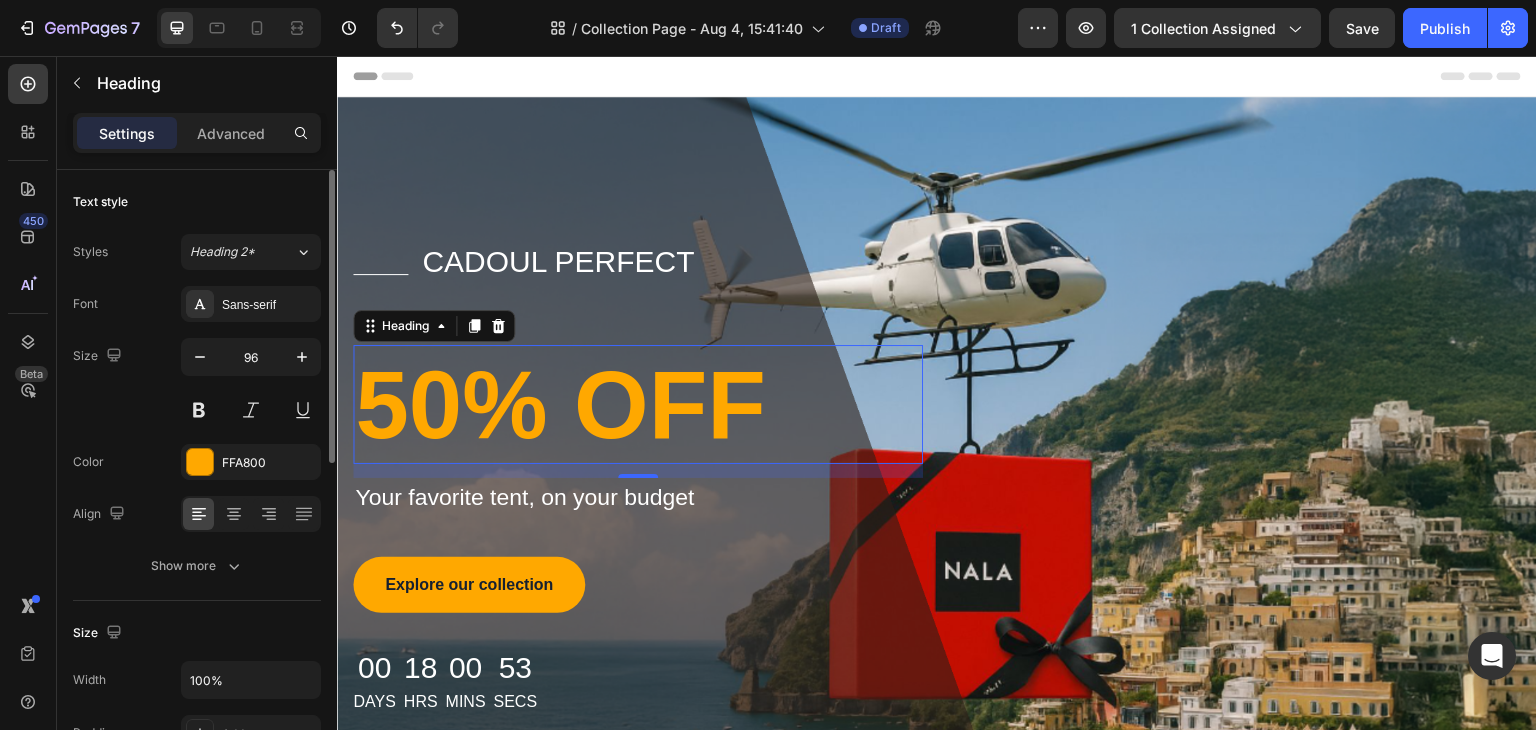 click on "50% OFF" at bounding box center [638, 404] 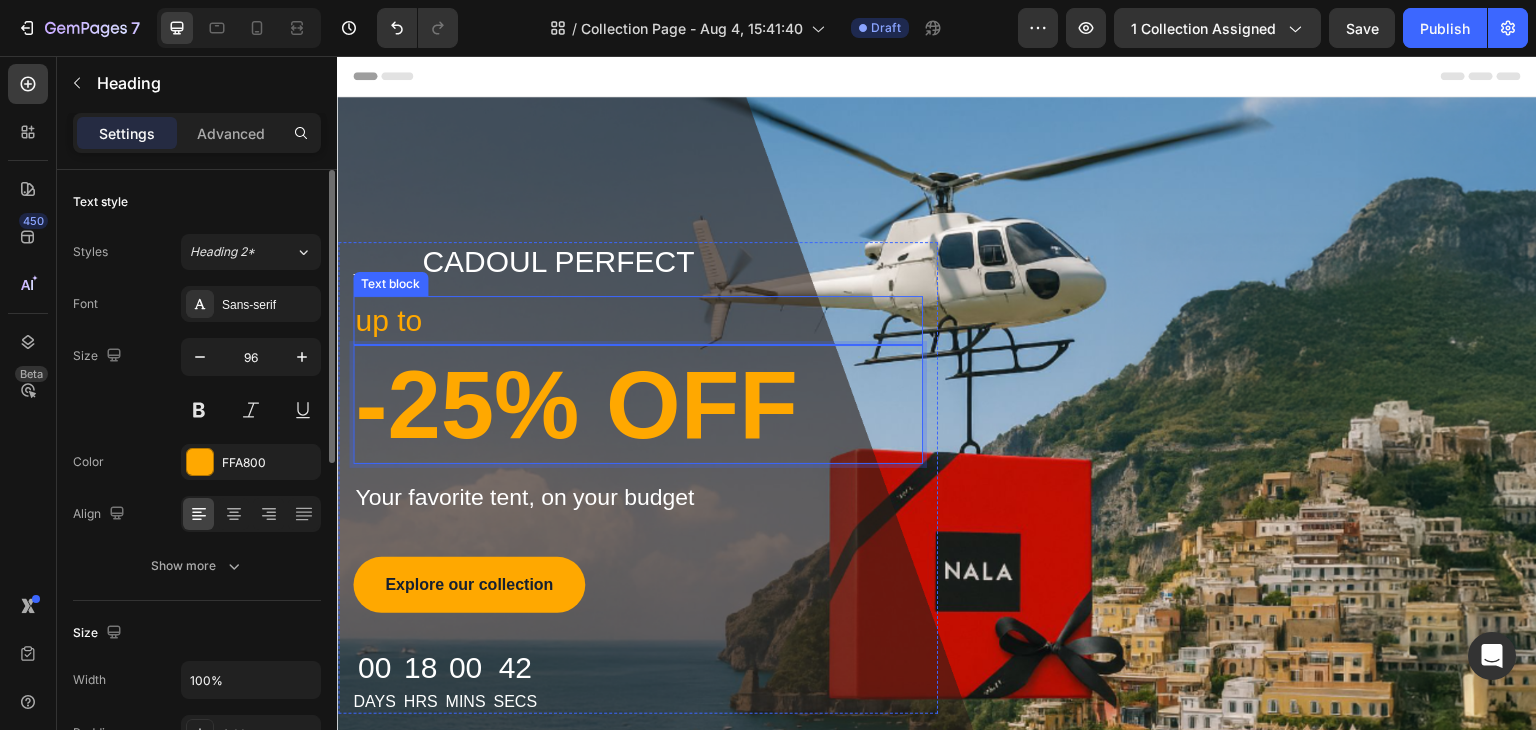 click on "up to" at bounding box center (638, 320) 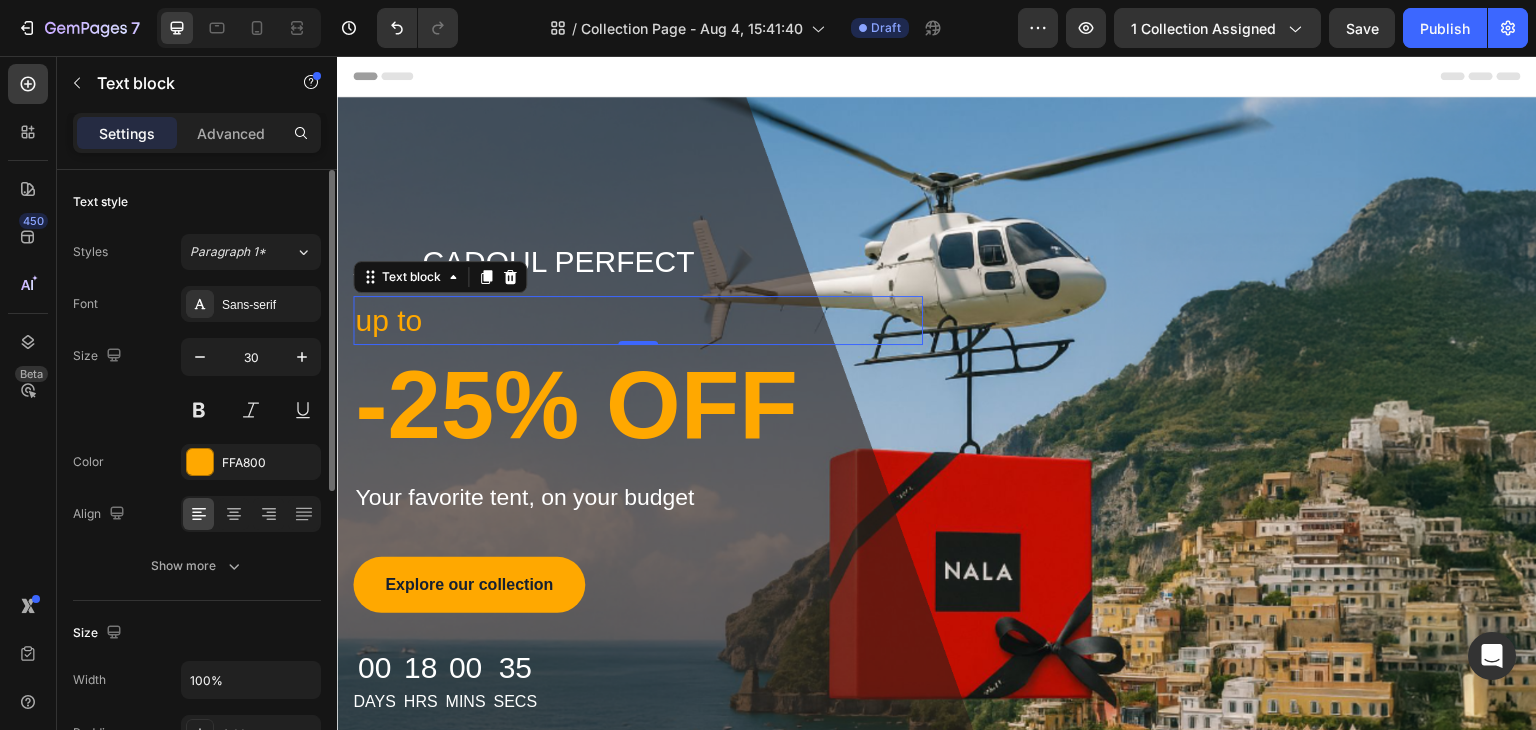 click on "up to" at bounding box center (638, 320) 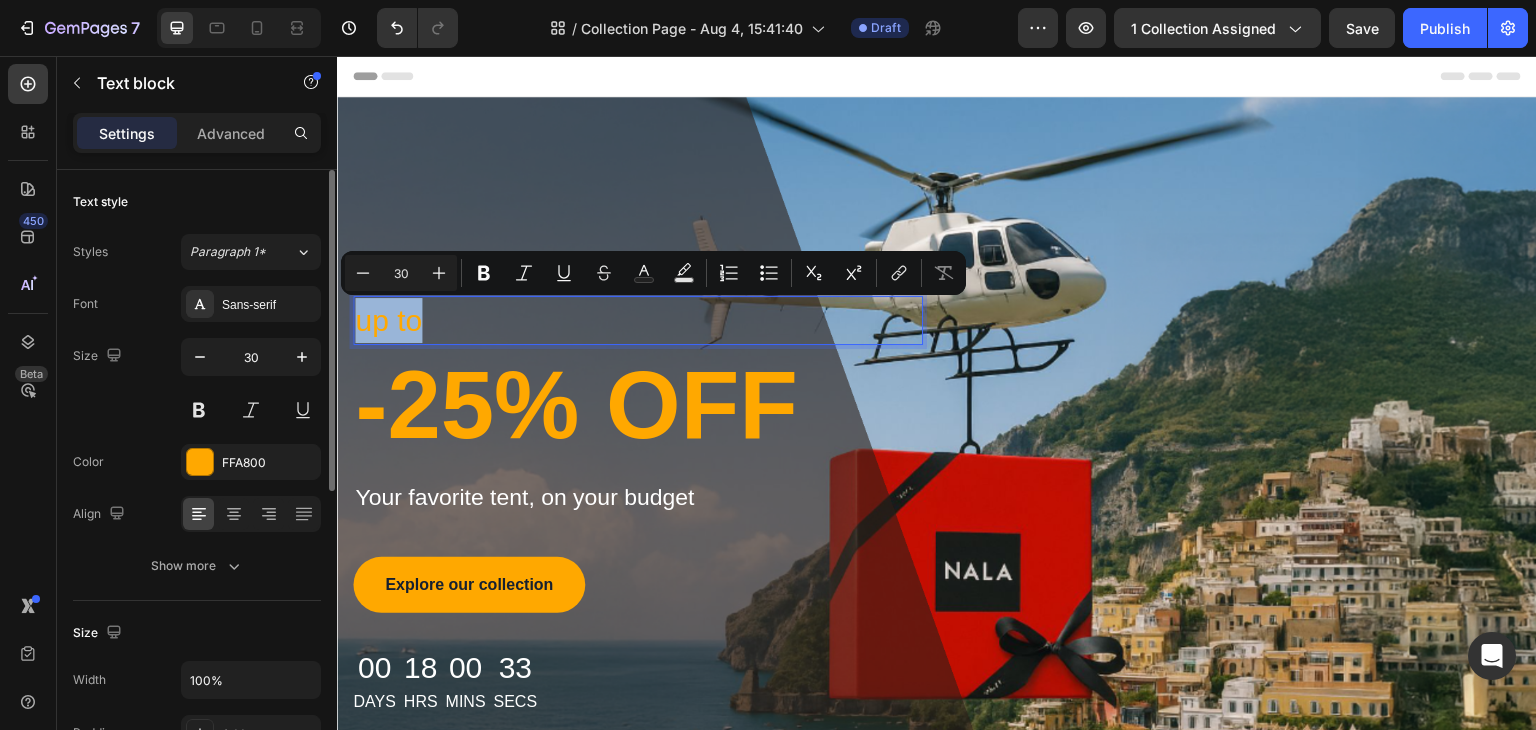 drag, startPoint x: 421, startPoint y: 320, endPoint x: 356, endPoint y: 314, distance: 65.27634 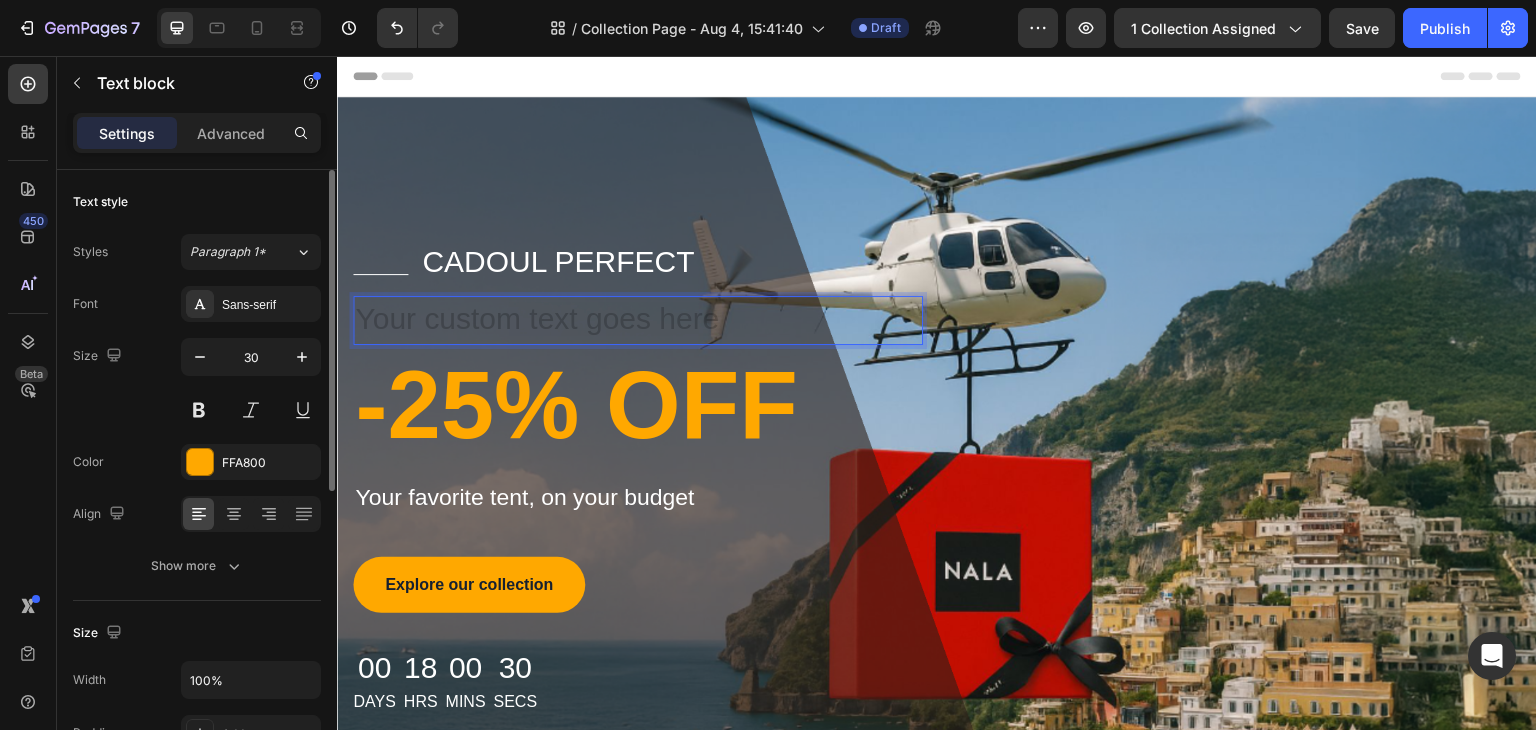click at bounding box center [638, 320] 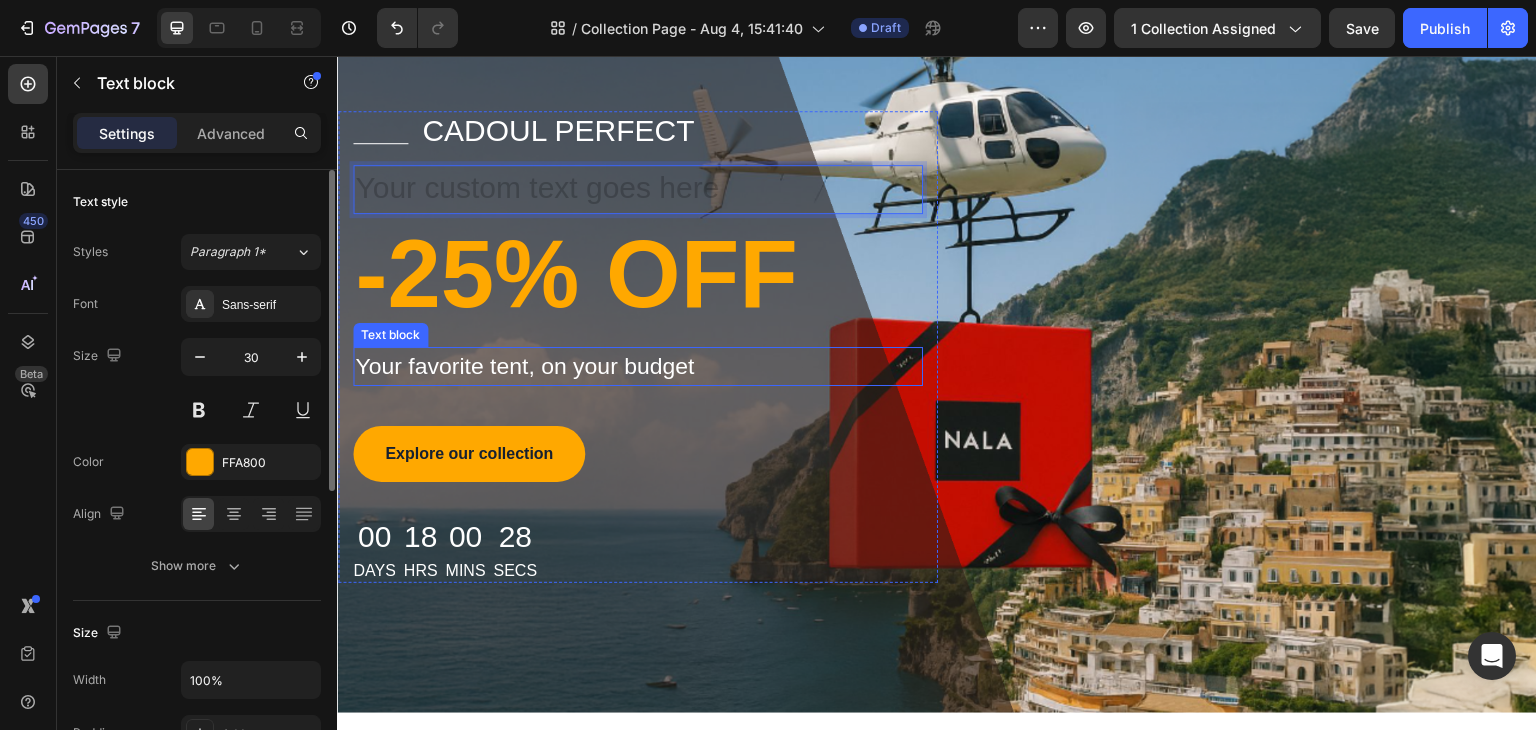 scroll, scrollTop: 100, scrollLeft: 0, axis: vertical 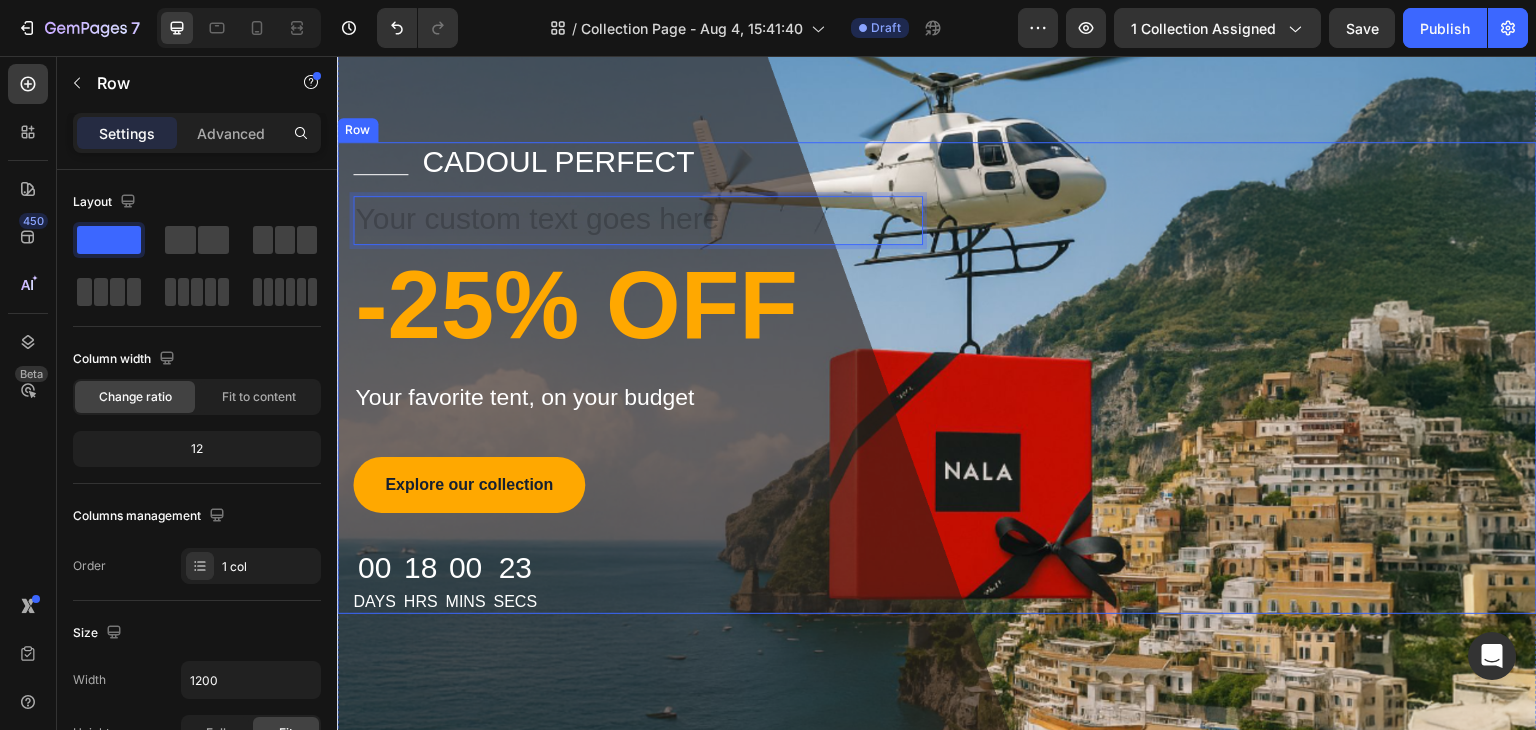 click on "Title Line CADOUL PERFECT Text block Row Text block   0 -25% OFF   Heading Your favorite tent, on your budget  Text block Explore our collection Button 00 Days 18 Hrs 00 Mins 23 Secs Countdown Timer Row" at bounding box center [937, 378] 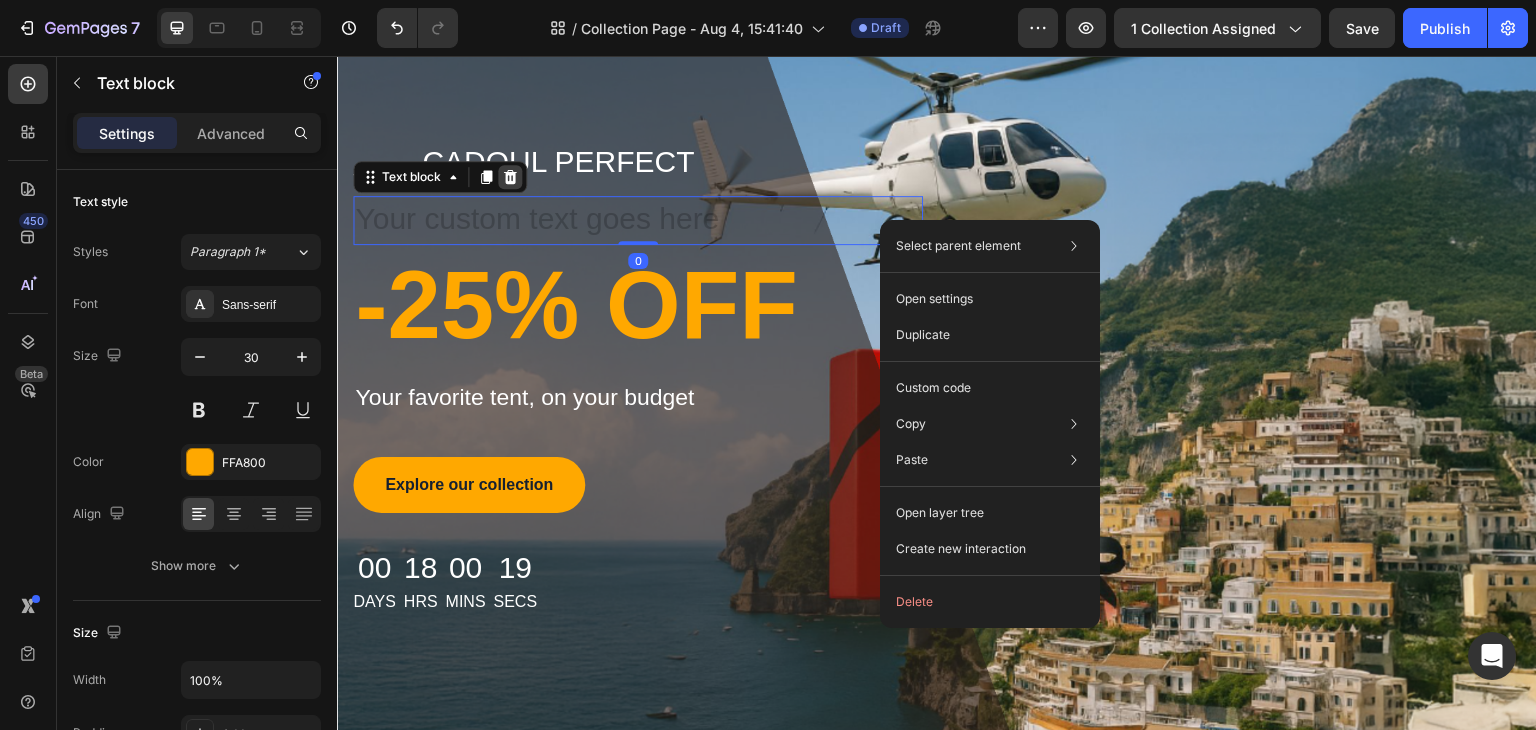 click 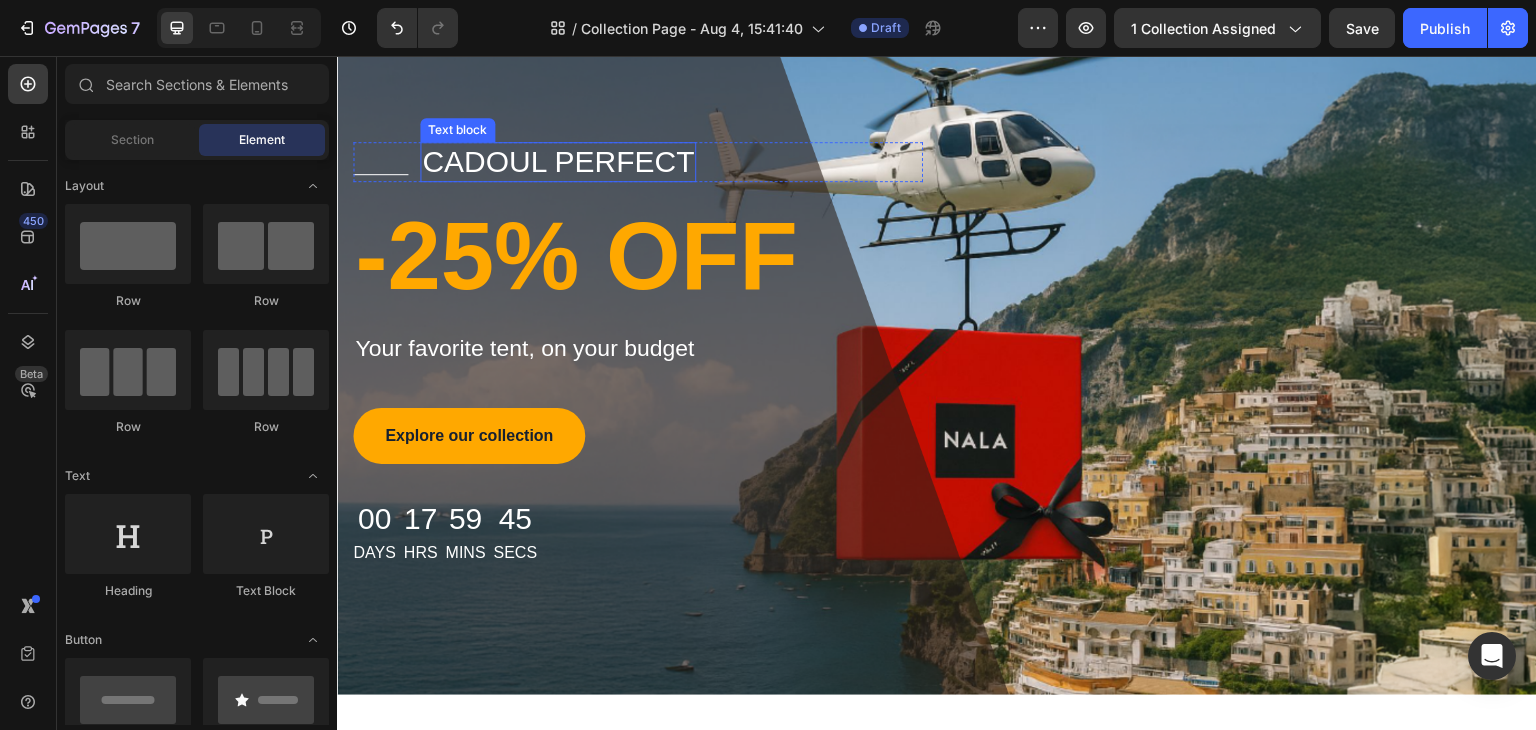 click on "CADOUL PERFECT" at bounding box center [558, 162] 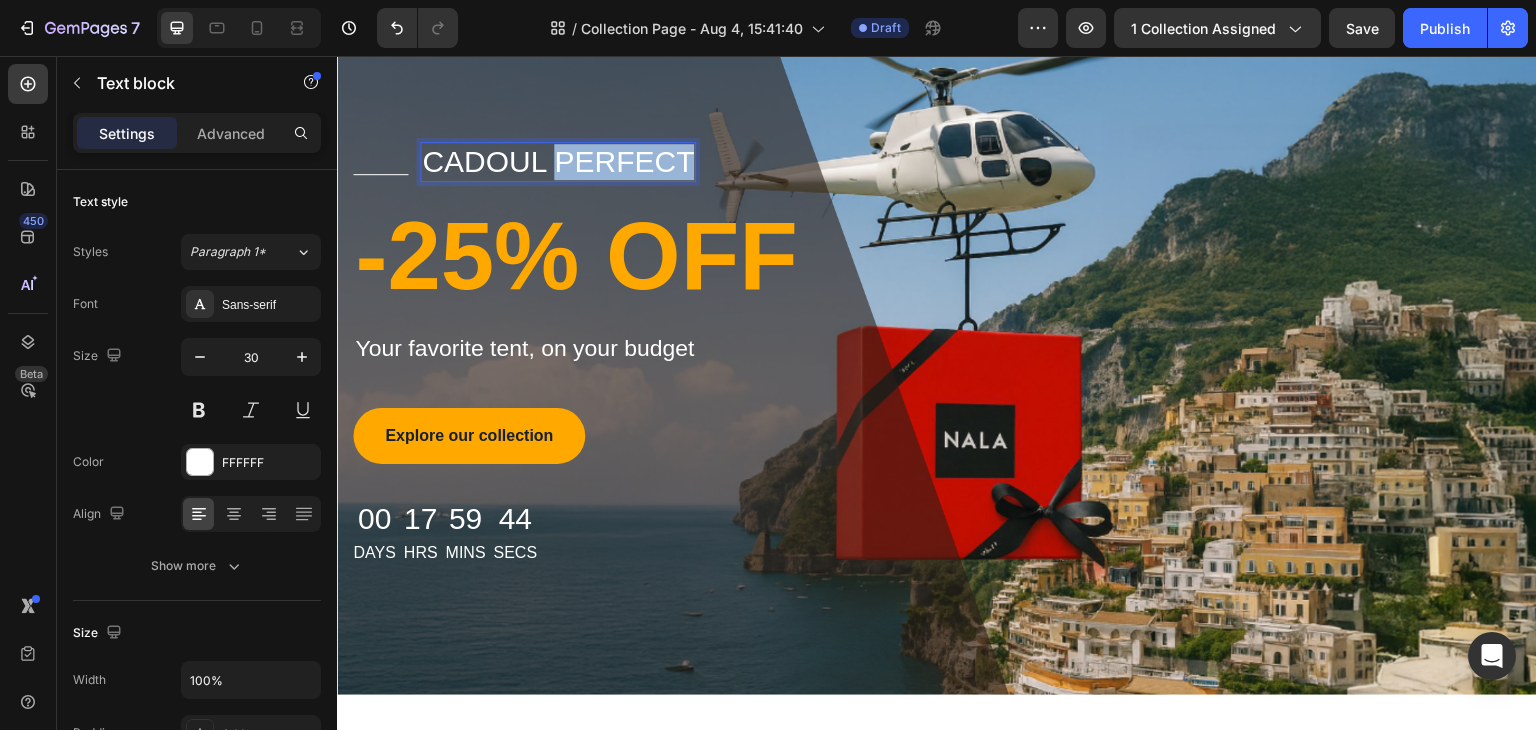 click on "CADOUL PERFECT" at bounding box center (558, 162) 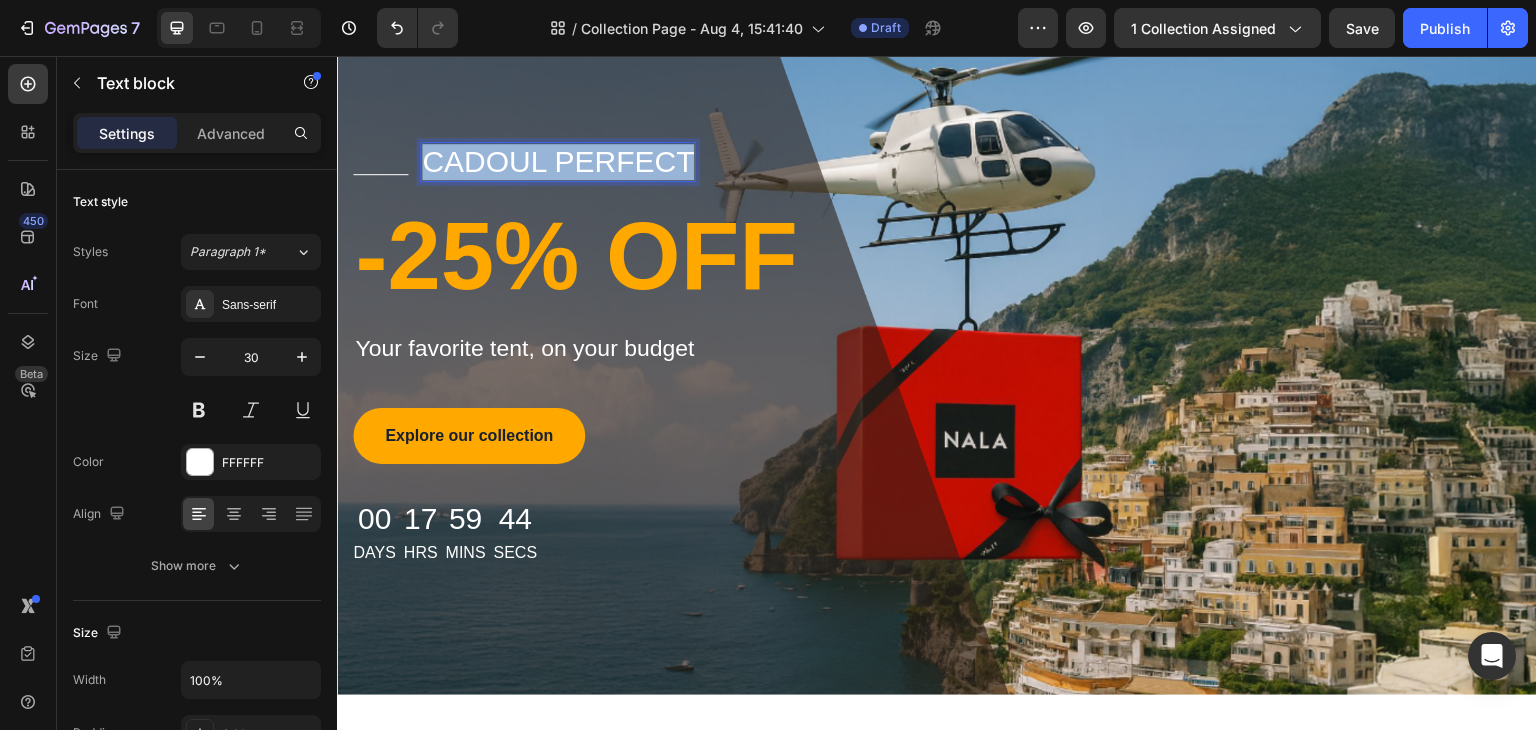 click on "CADOUL PERFECT" at bounding box center (558, 162) 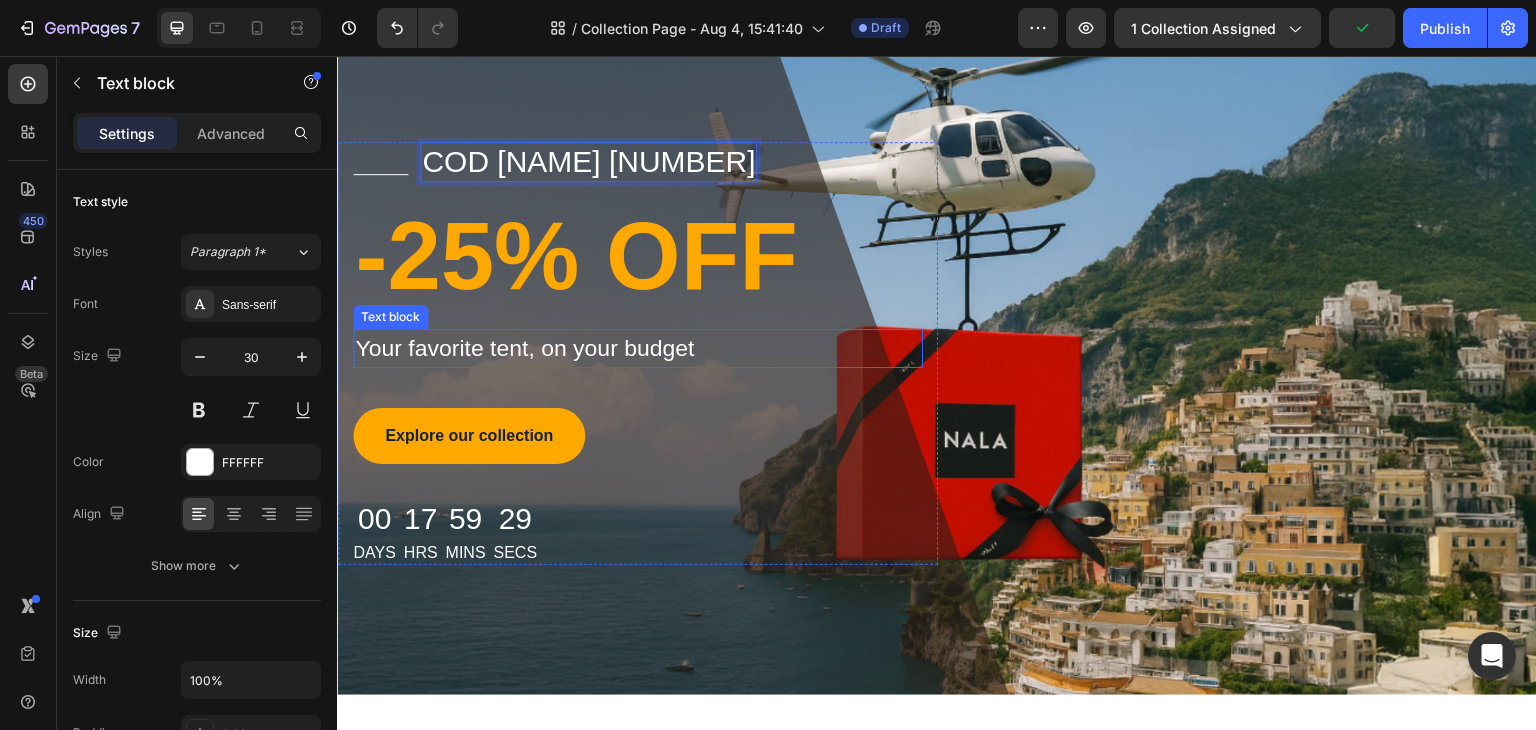 click on "Your favorite tent, on your budget" at bounding box center (638, 348) 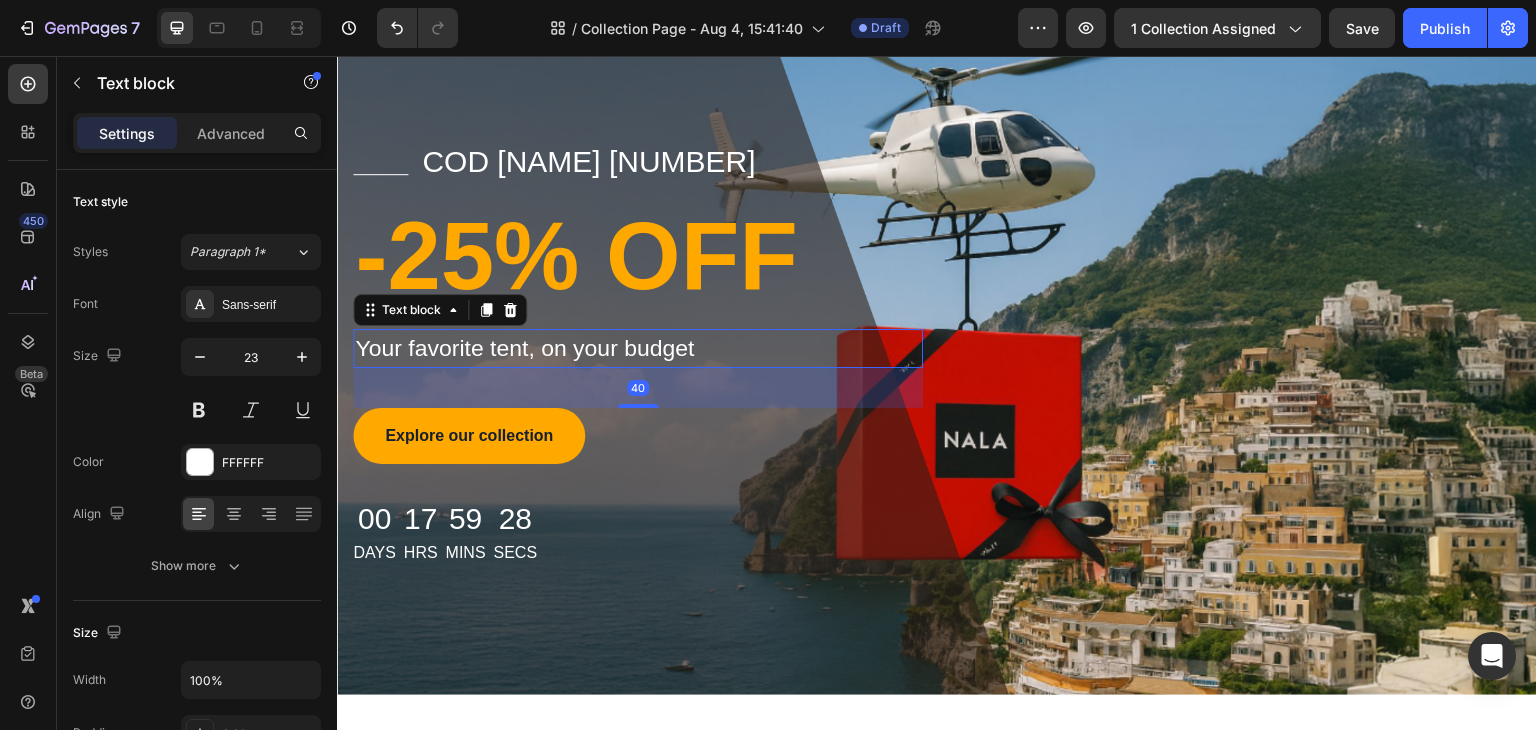 click on "Your favorite tent, on your budget" at bounding box center (638, 348) 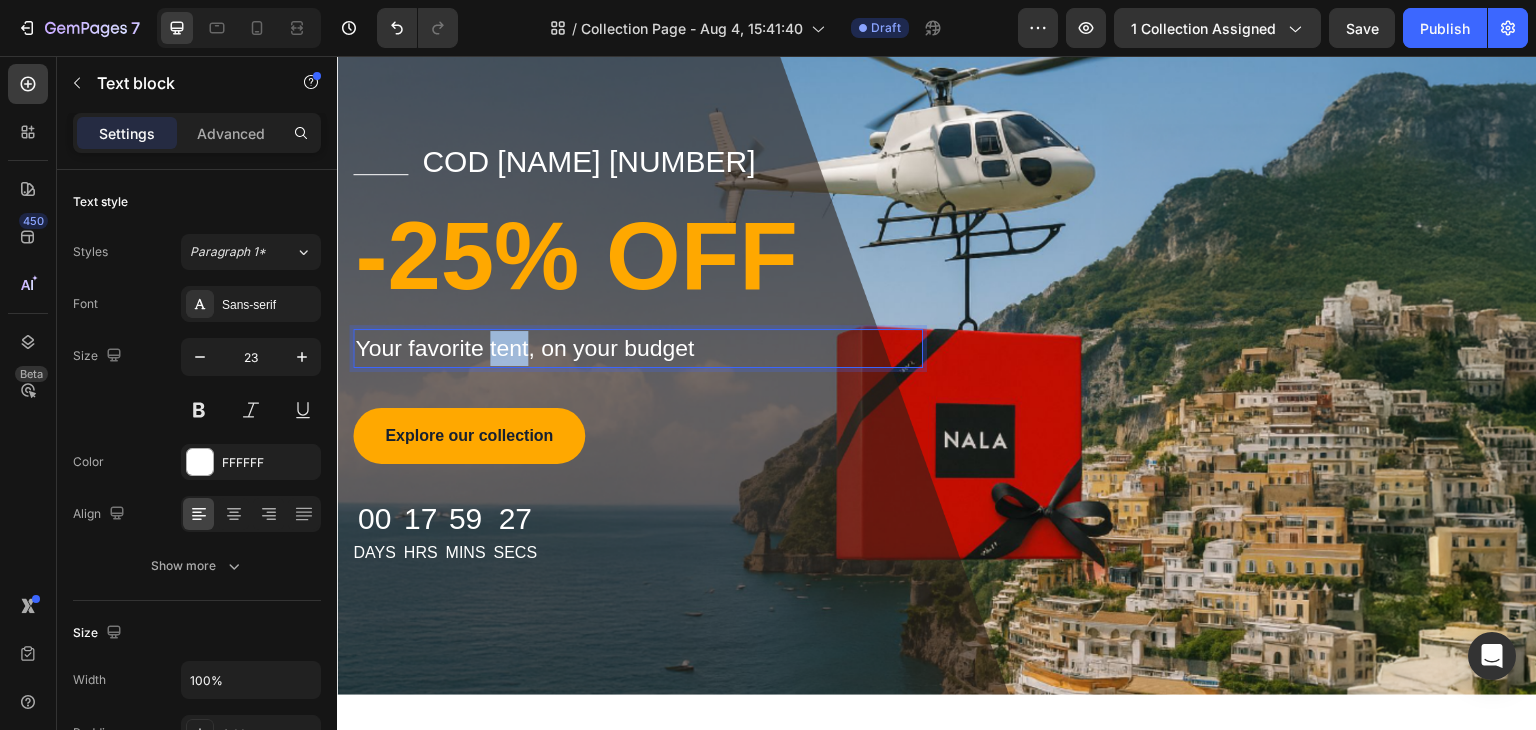 click on "Your favorite tent, on your budget" at bounding box center (638, 348) 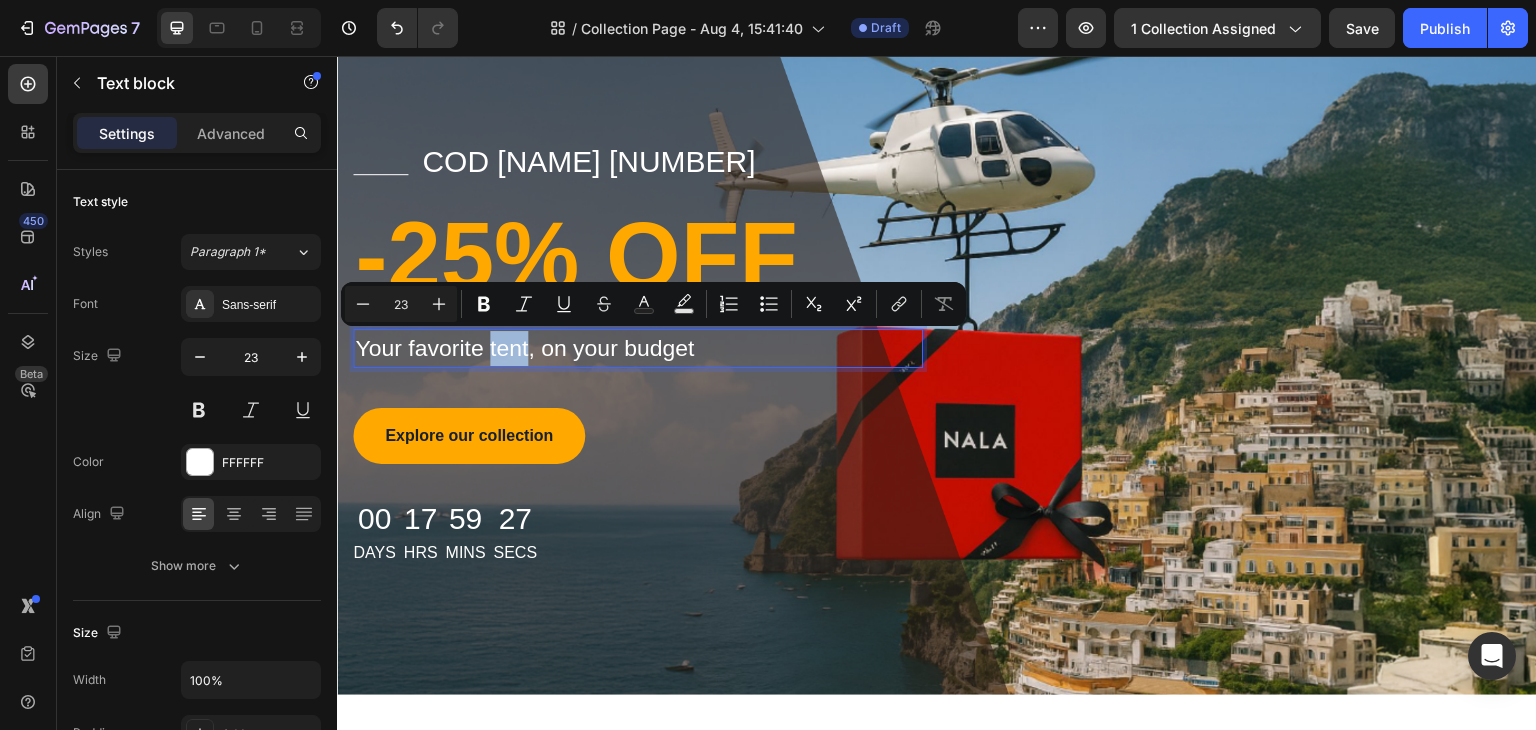 click on "Your favorite tent, on your budget" at bounding box center (638, 348) 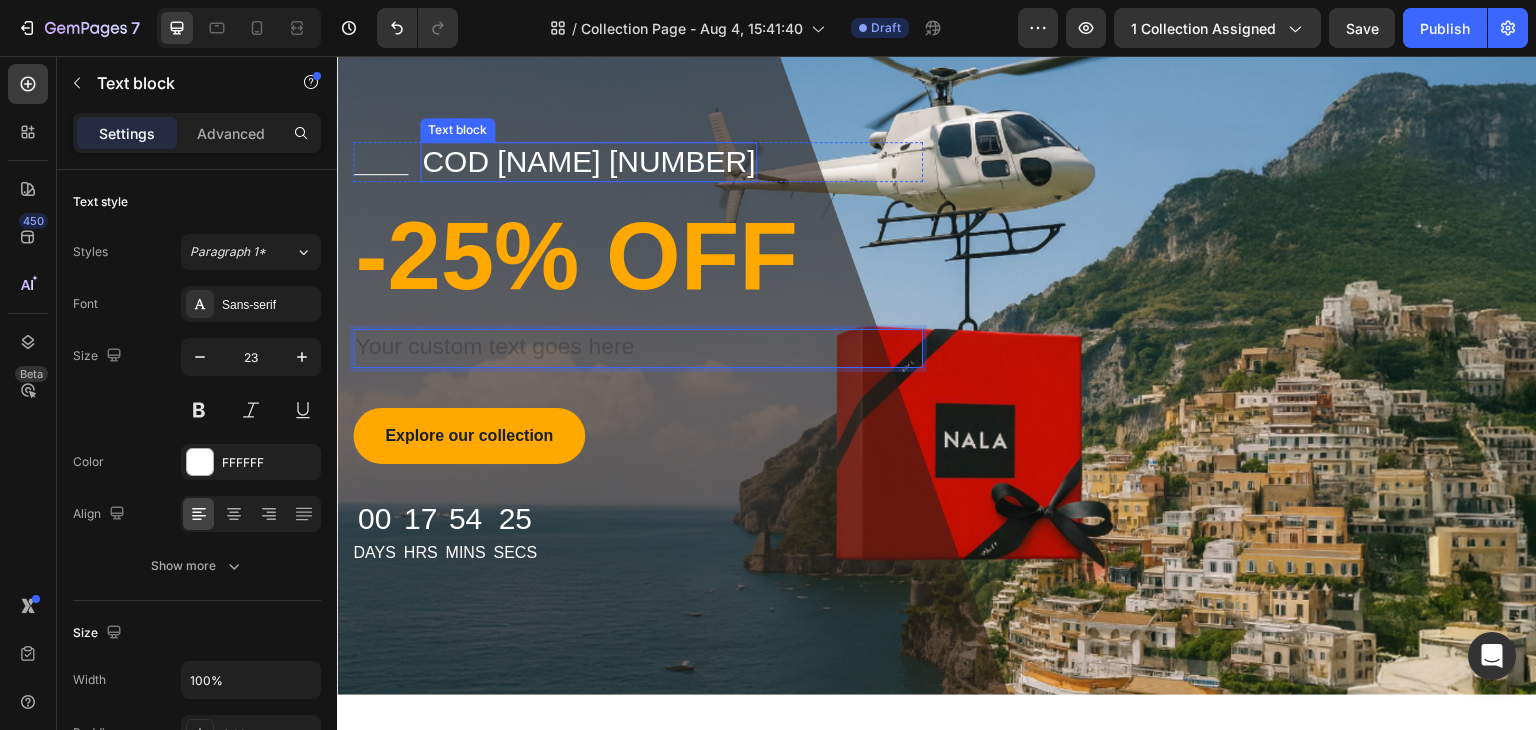 click on "COD [NAME] [NUMBER]" at bounding box center (588, 162) 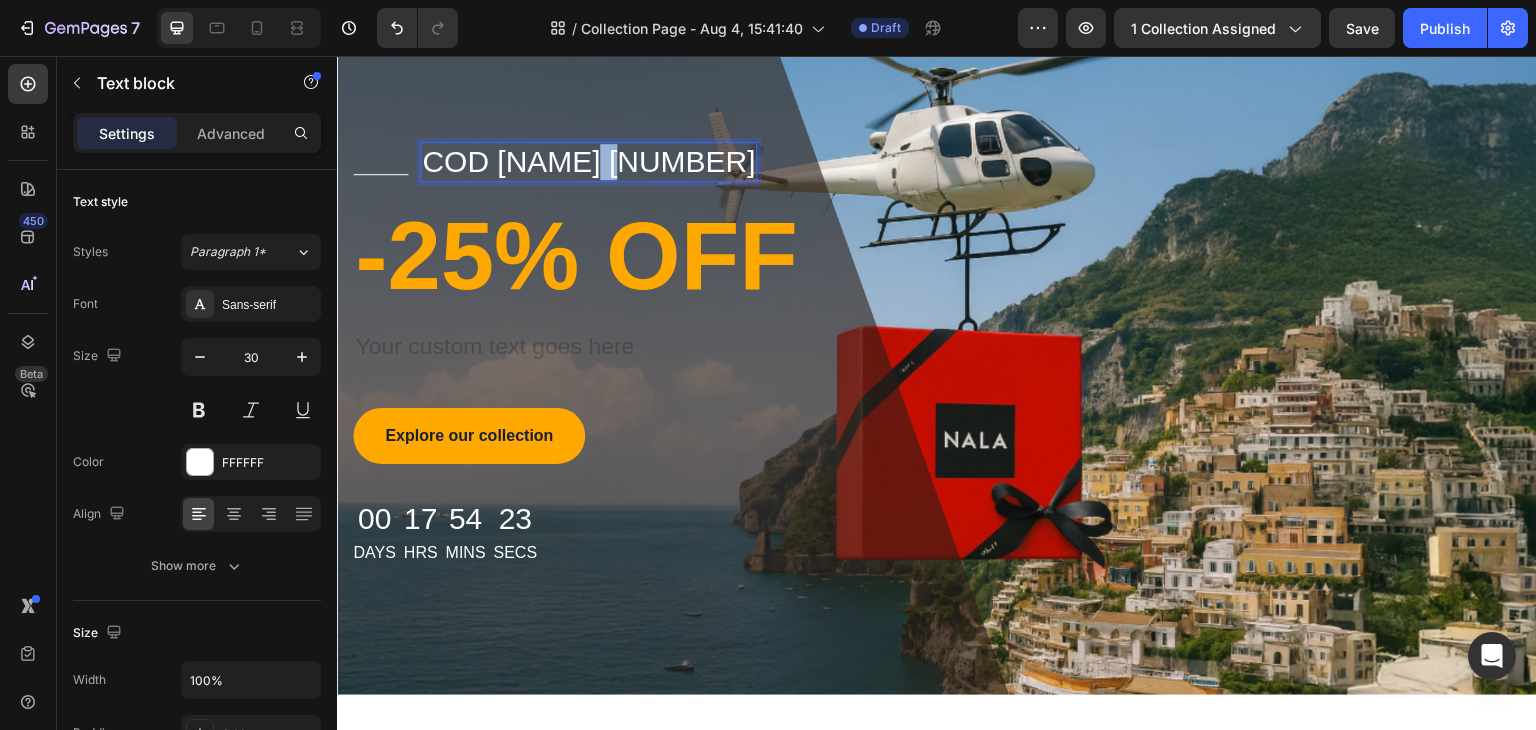 click on "COD [NAME] [NUMBER]" at bounding box center [588, 162] 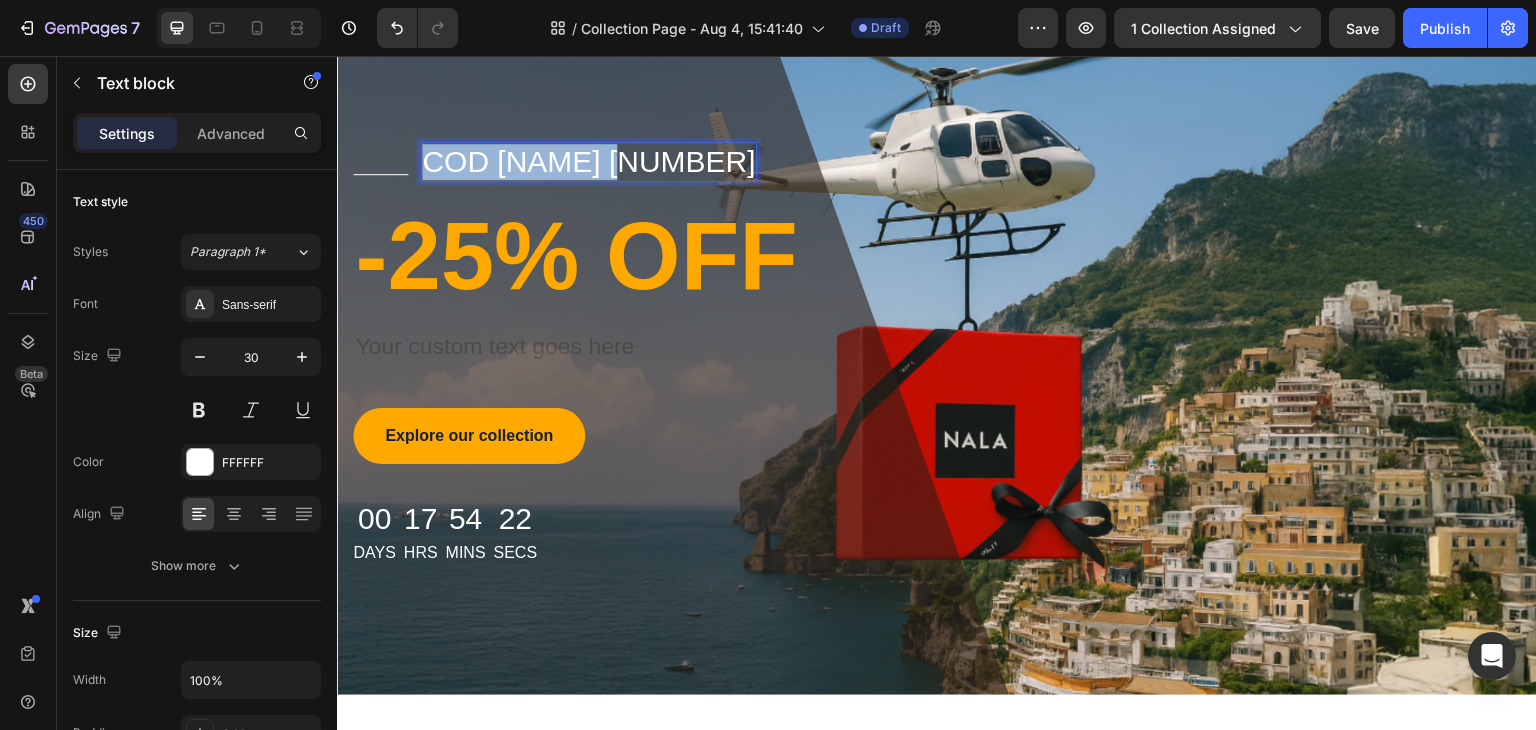 click on "COD [NAME] [NUMBER]" at bounding box center [588, 162] 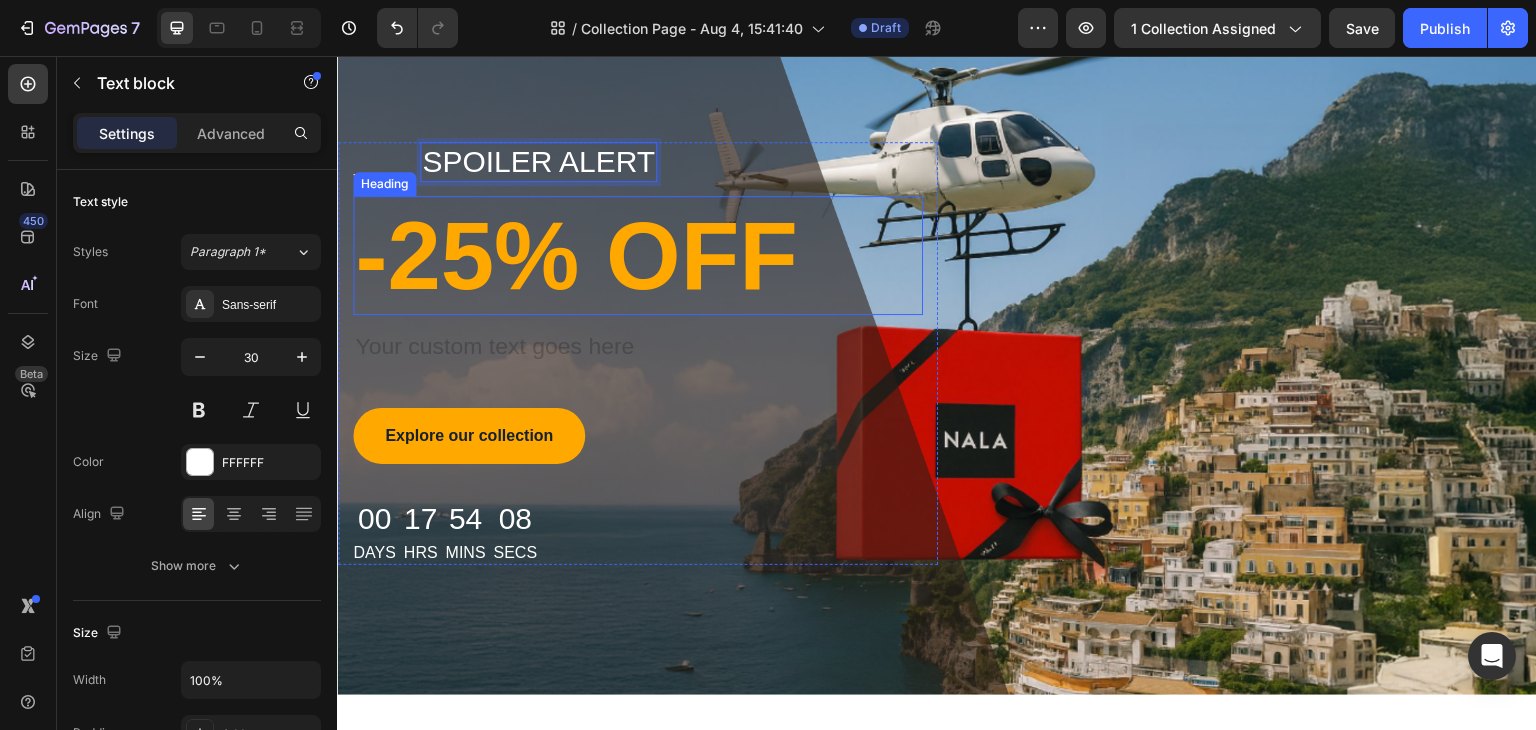 click on "-25% OFF" at bounding box center (638, 255) 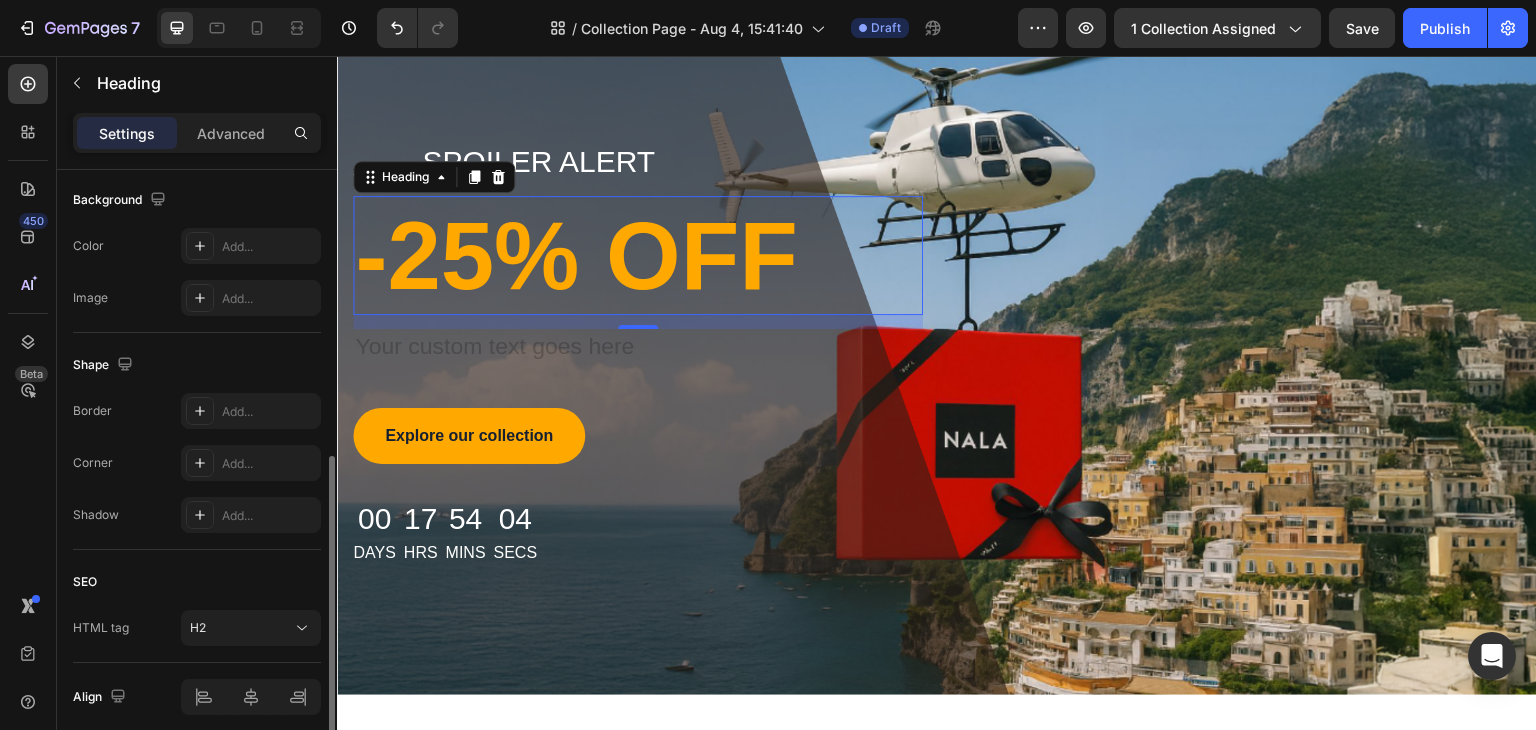scroll, scrollTop: 300, scrollLeft: 0, axis: vertical 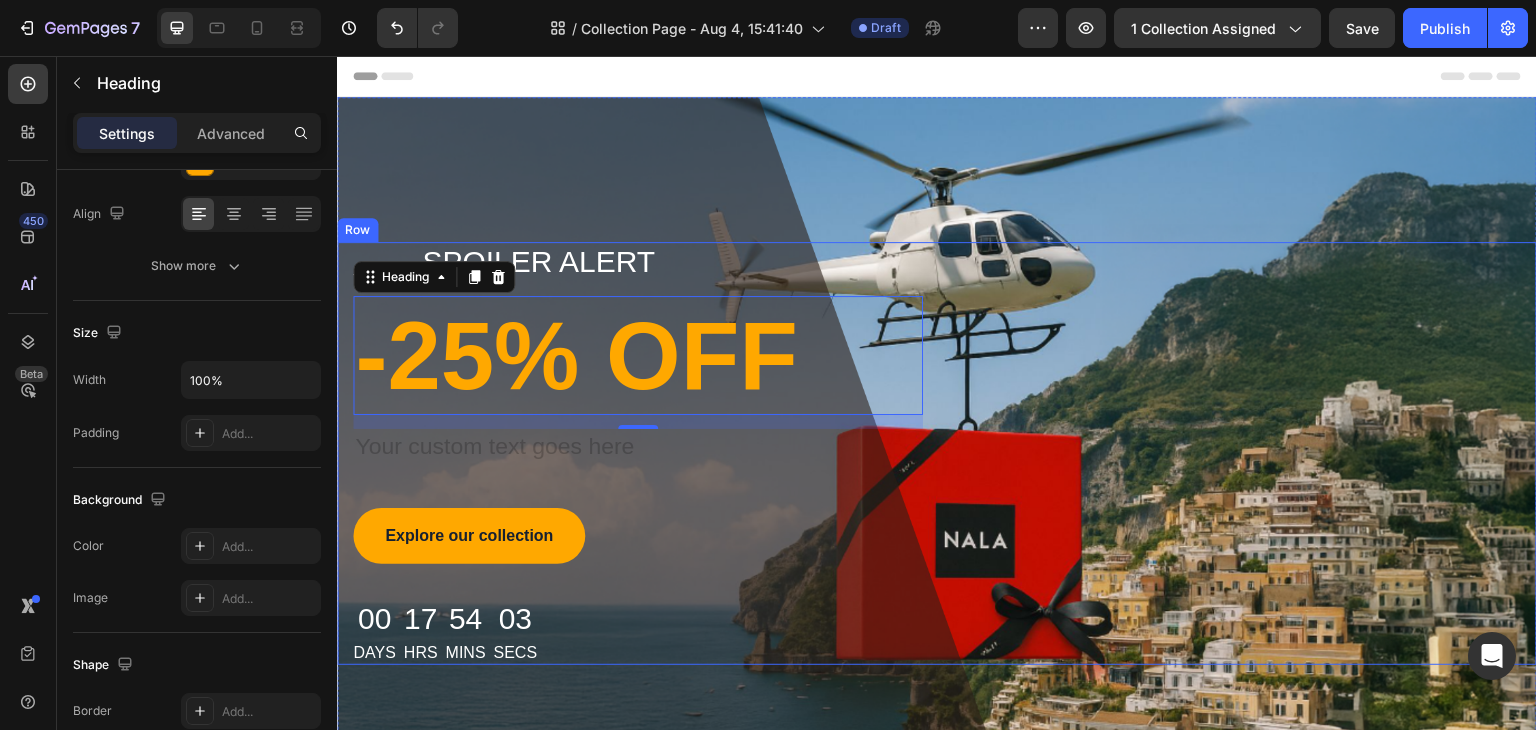 click on "Title Line Spoiler alert Text block Row -25% OFF   Heading [NUMBER] Text block Explore our collection Button [DAYS] Days [HOURS] Hrs [MINUTES] Mins [SECONDS] Secs Countdown Timer Row" at bounding box center [937, 453] 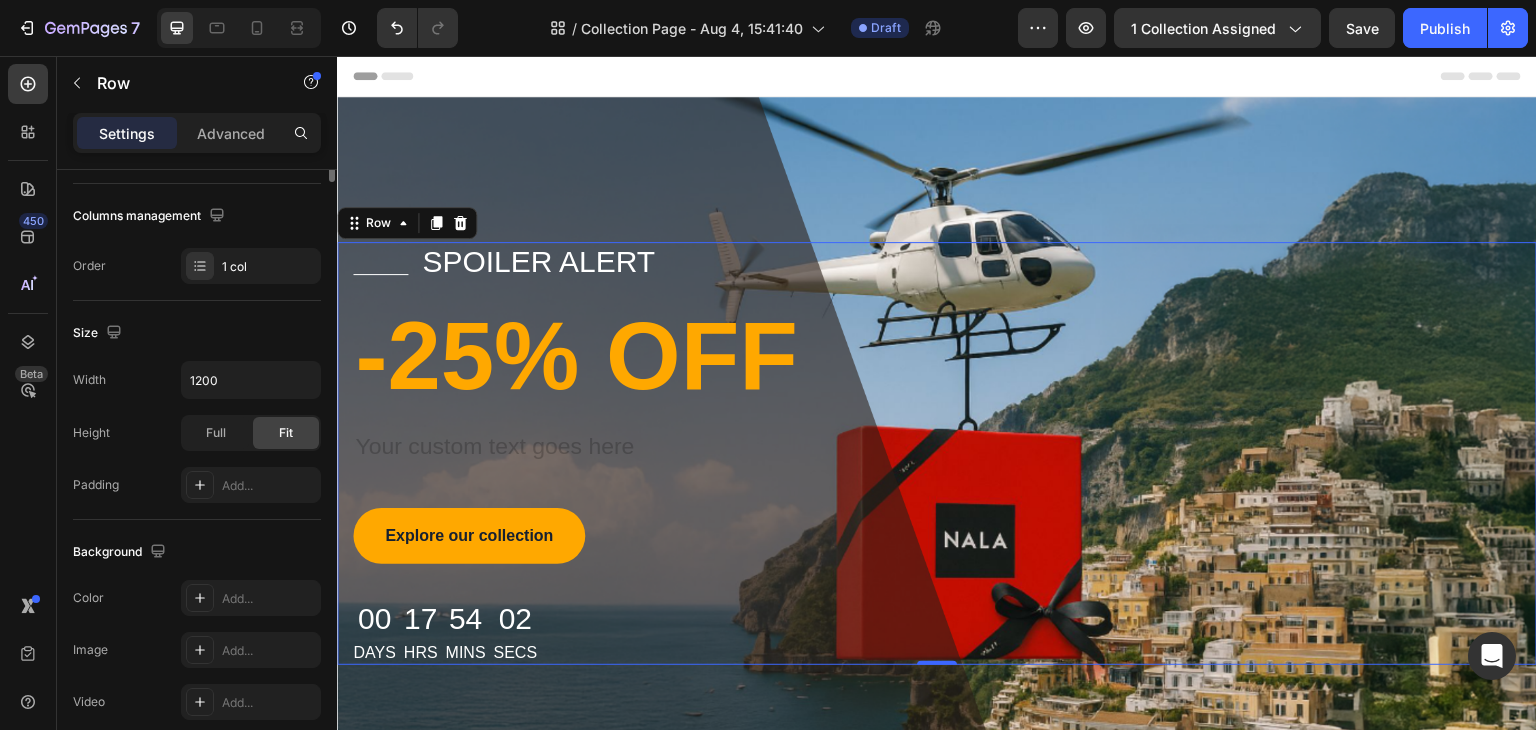scroll, scrollTop: 0, scrollLeft: 0, axis: both 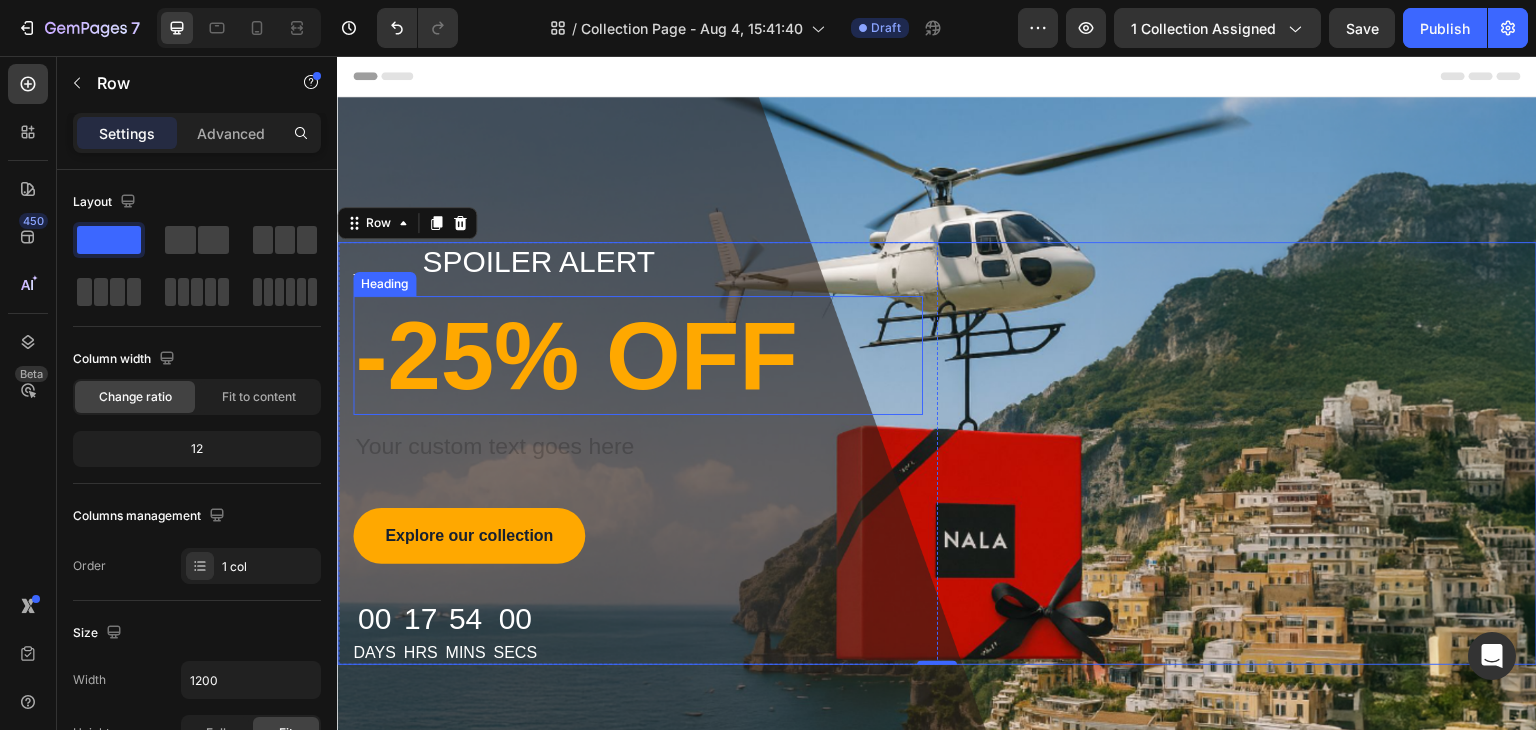 click on "-25% OFF" at bounding box center [638, 355] 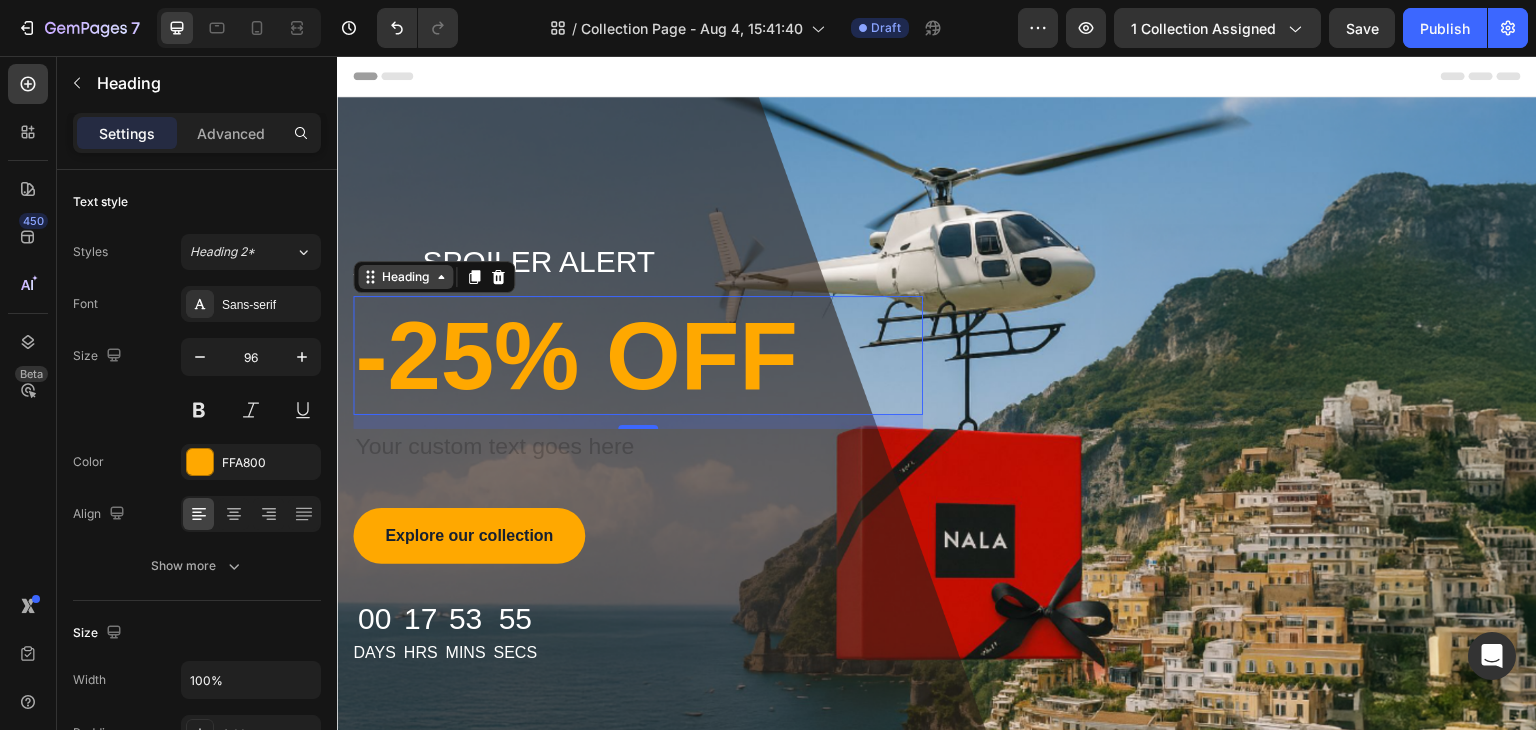 click 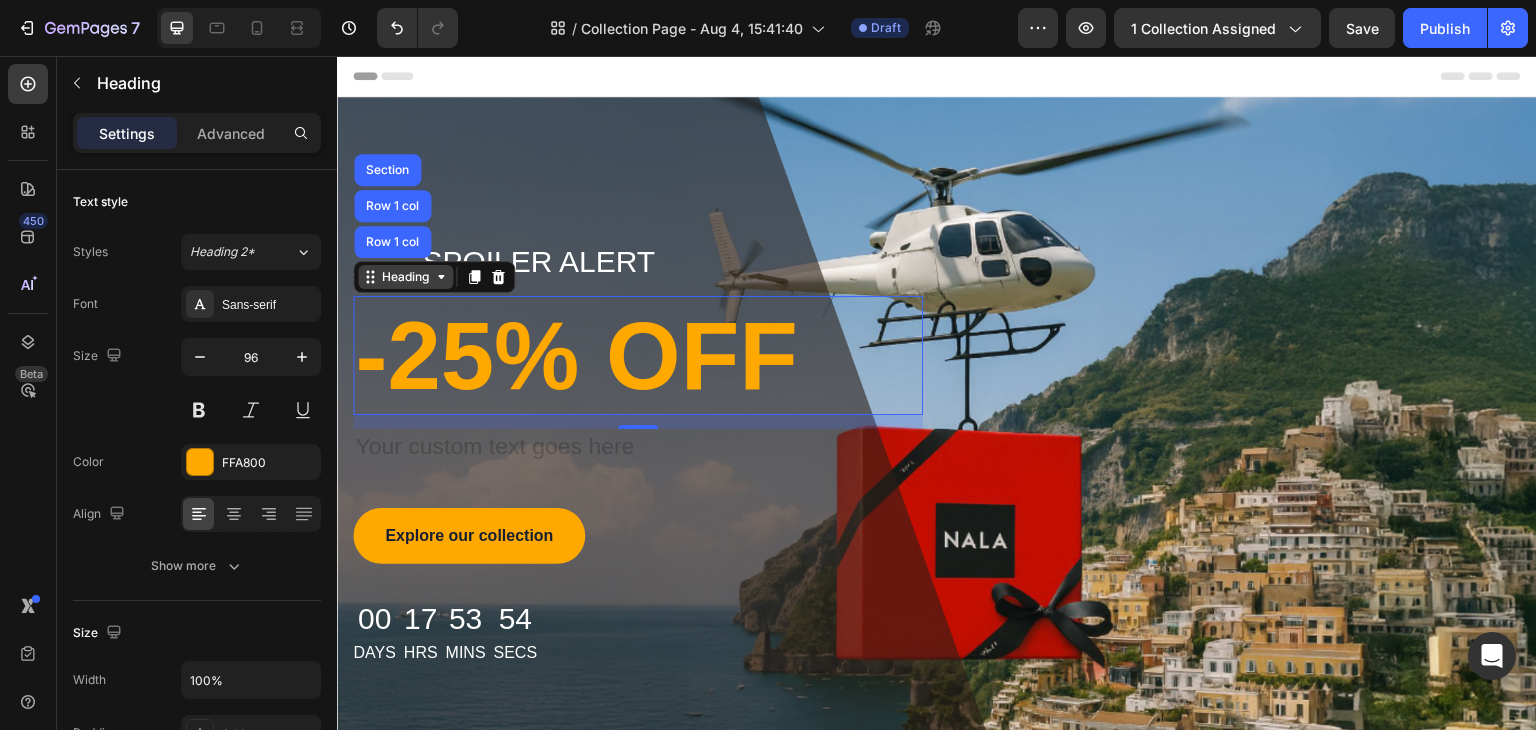 click 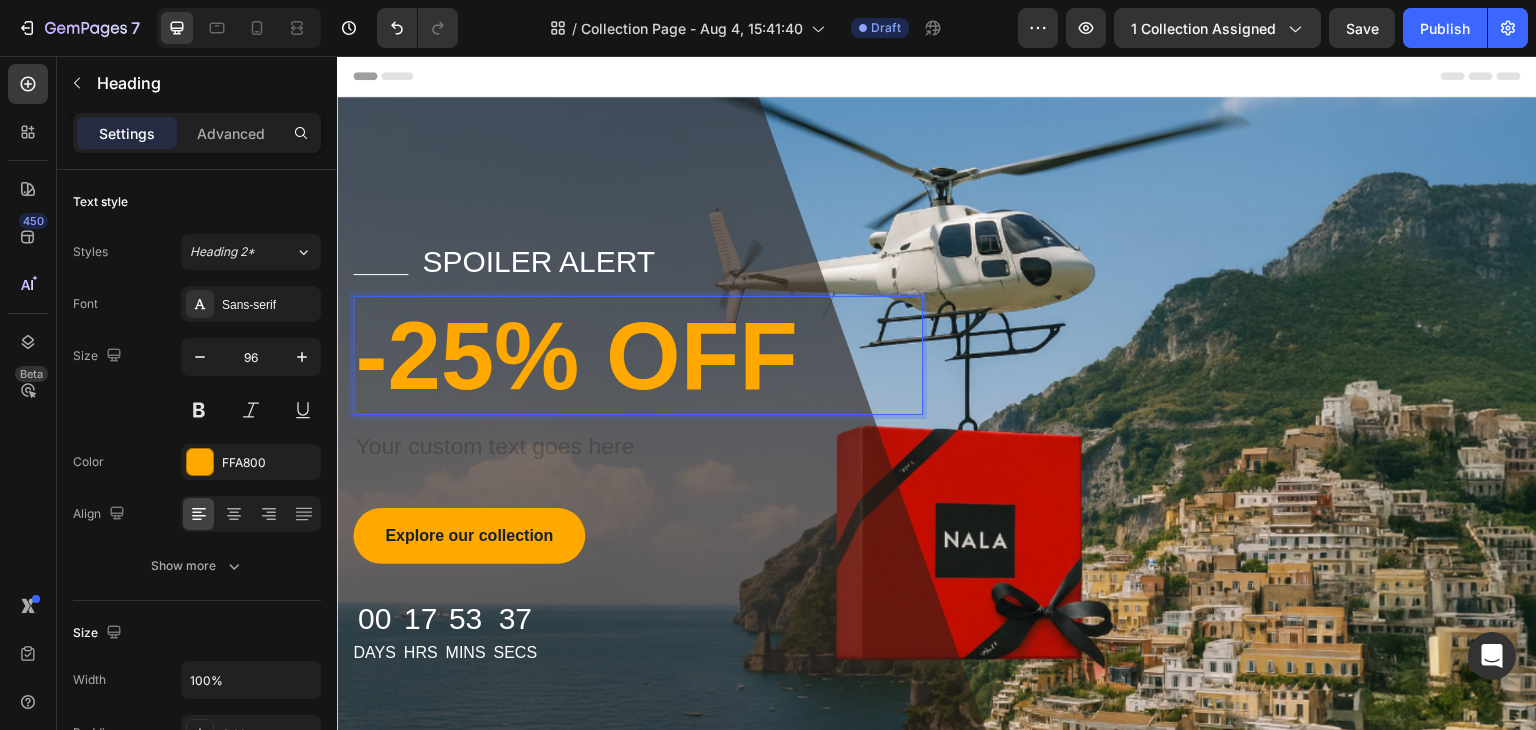click on "-25% OFF" at bounding box center (638, 355) 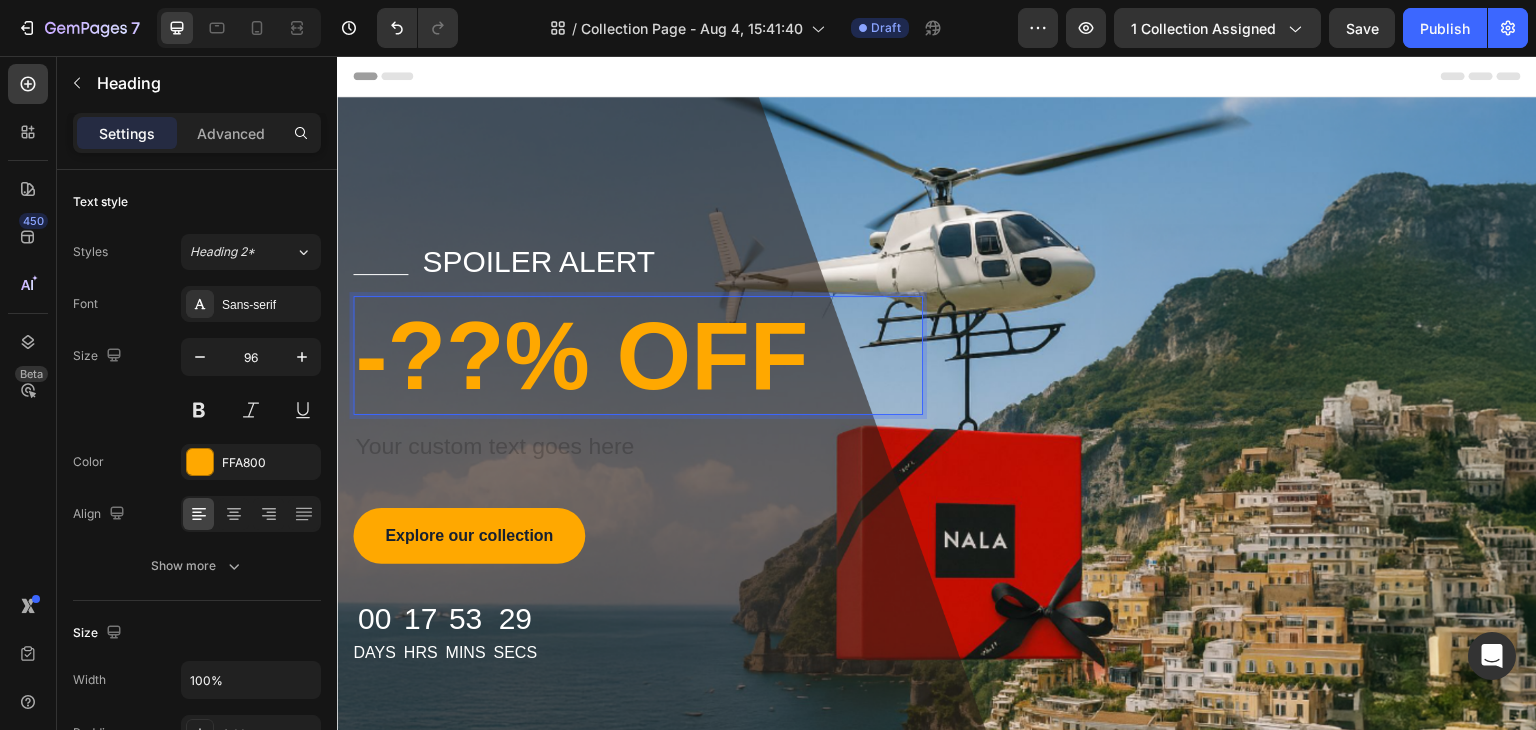 click on "-??% OFF" at bounding box center [638, 355] 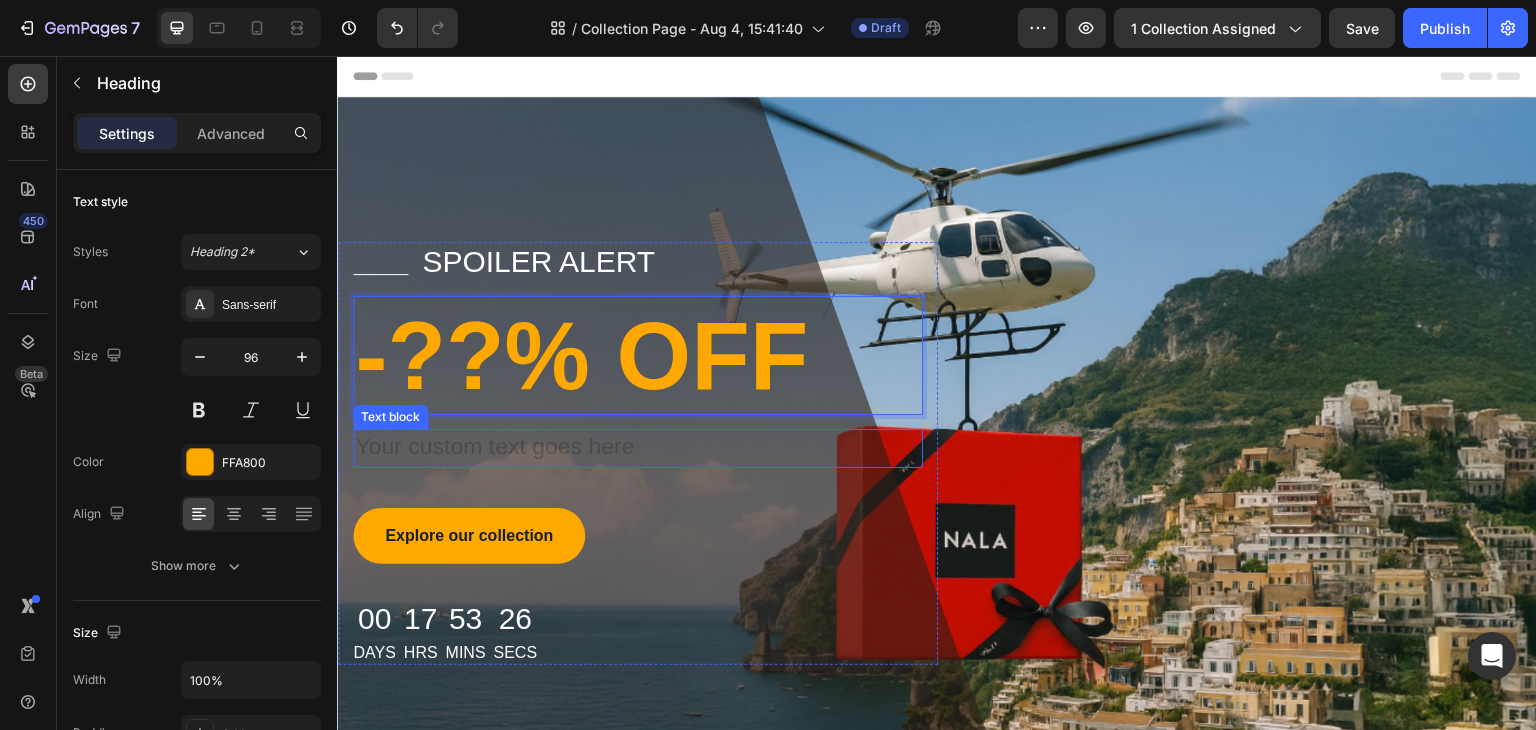 click at bounding box center (638, 448) 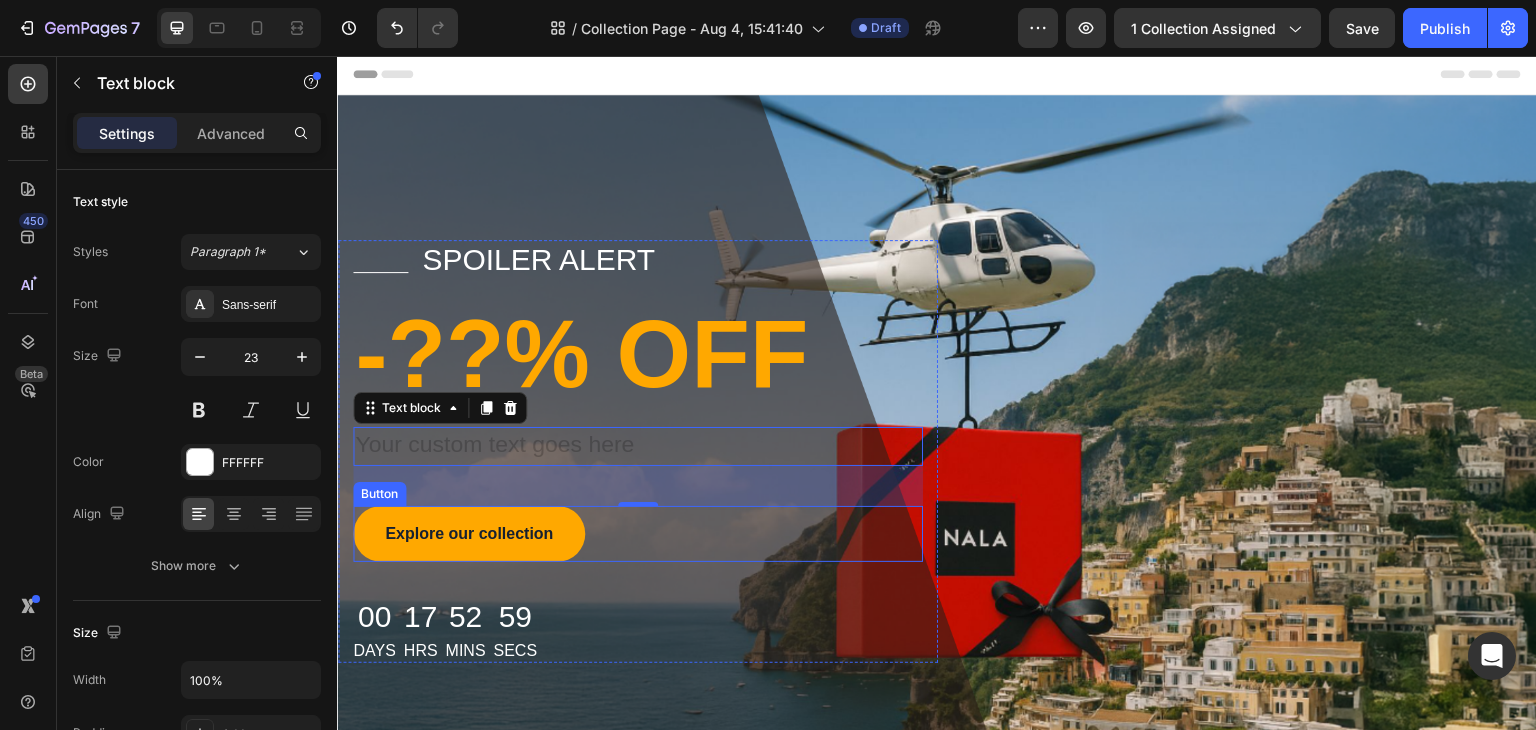 scroll, scrollTop: 0, scrollLeft: 0, axis: both 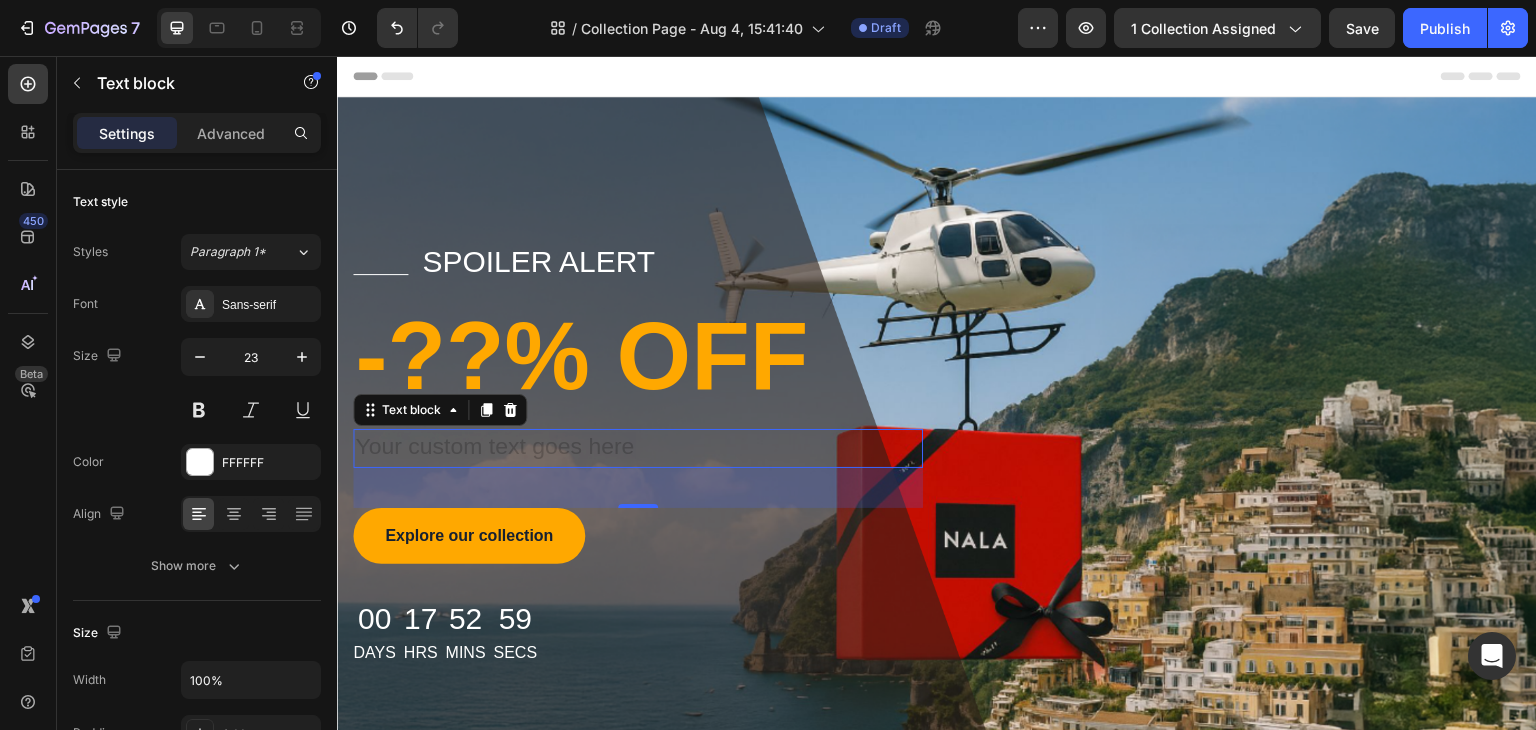 click at bounding box center (638, 448) 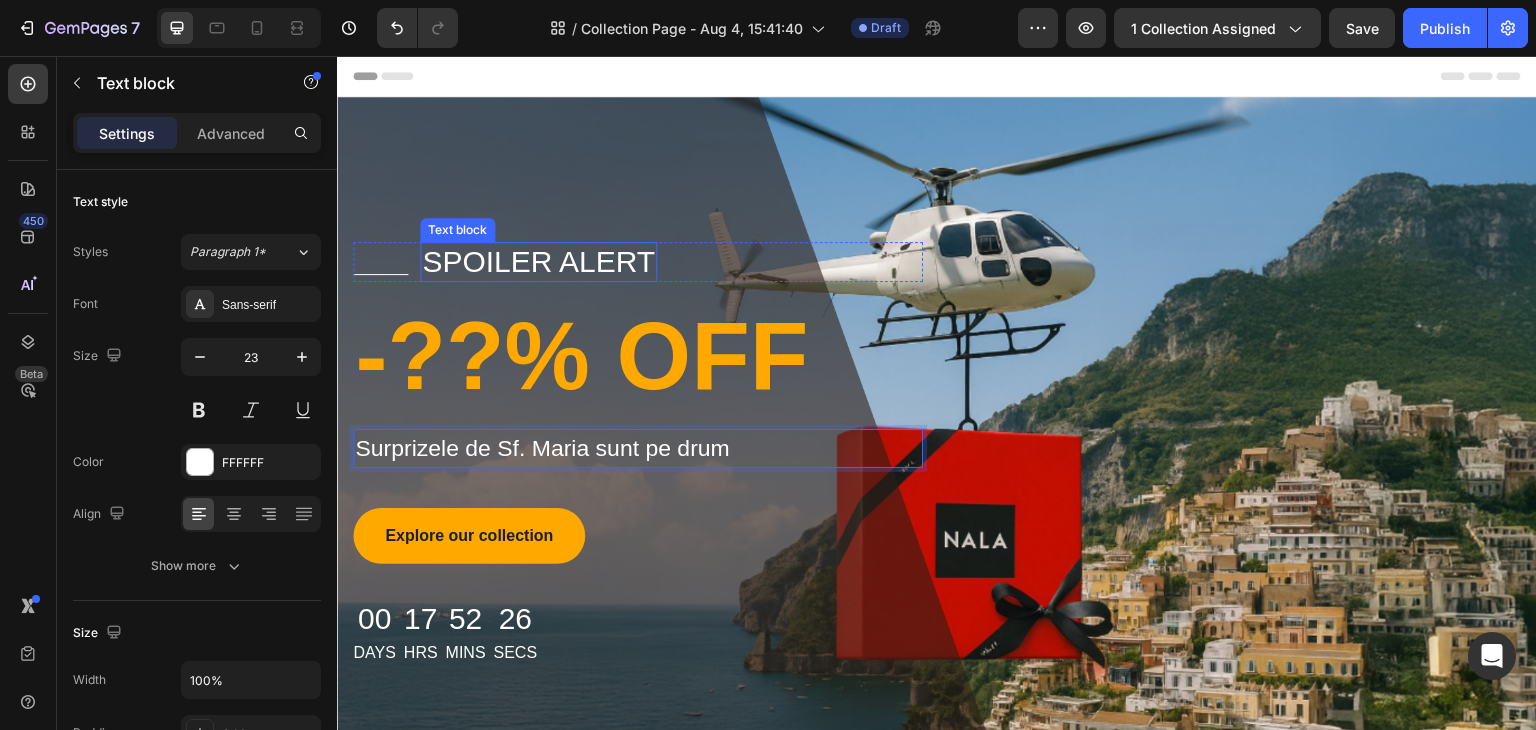 click on "Spoiler alert" at bounding box center [538, 262] 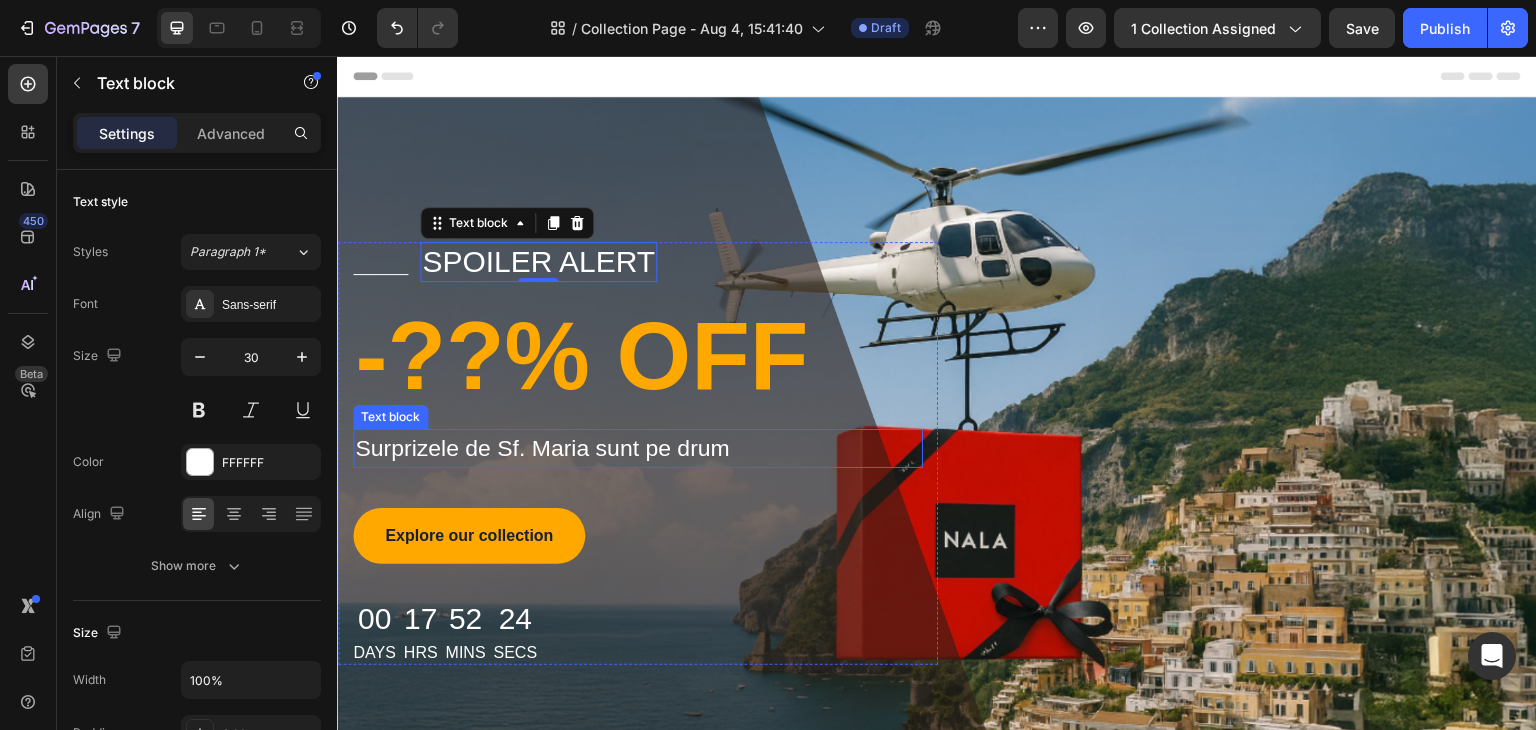 click on "Surprizele de Sf. Maria sunt pe drum" at bounding box center [638, 448] 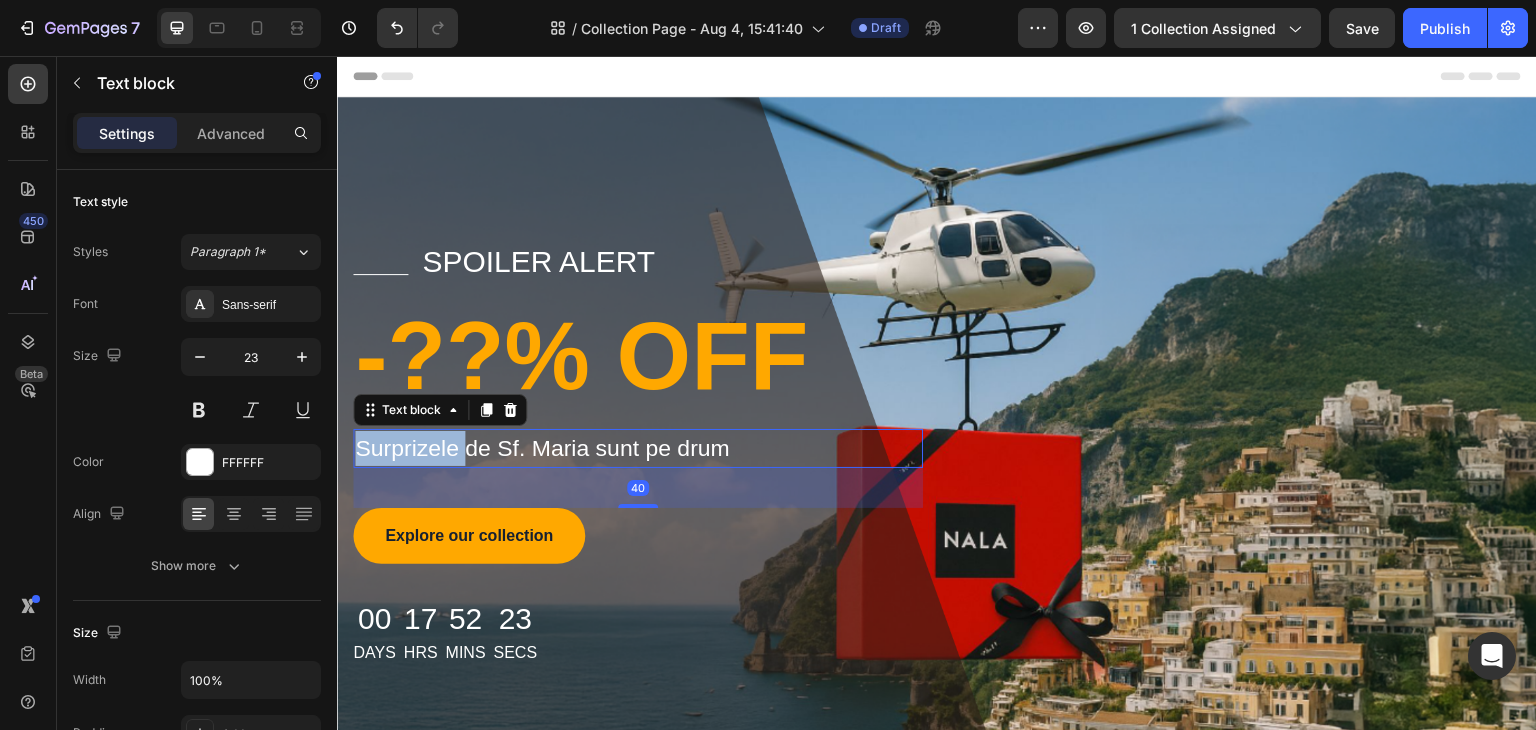 click on "Surprizele de Sf. Maria sunt pe drum" at bounding box center (638, 448) 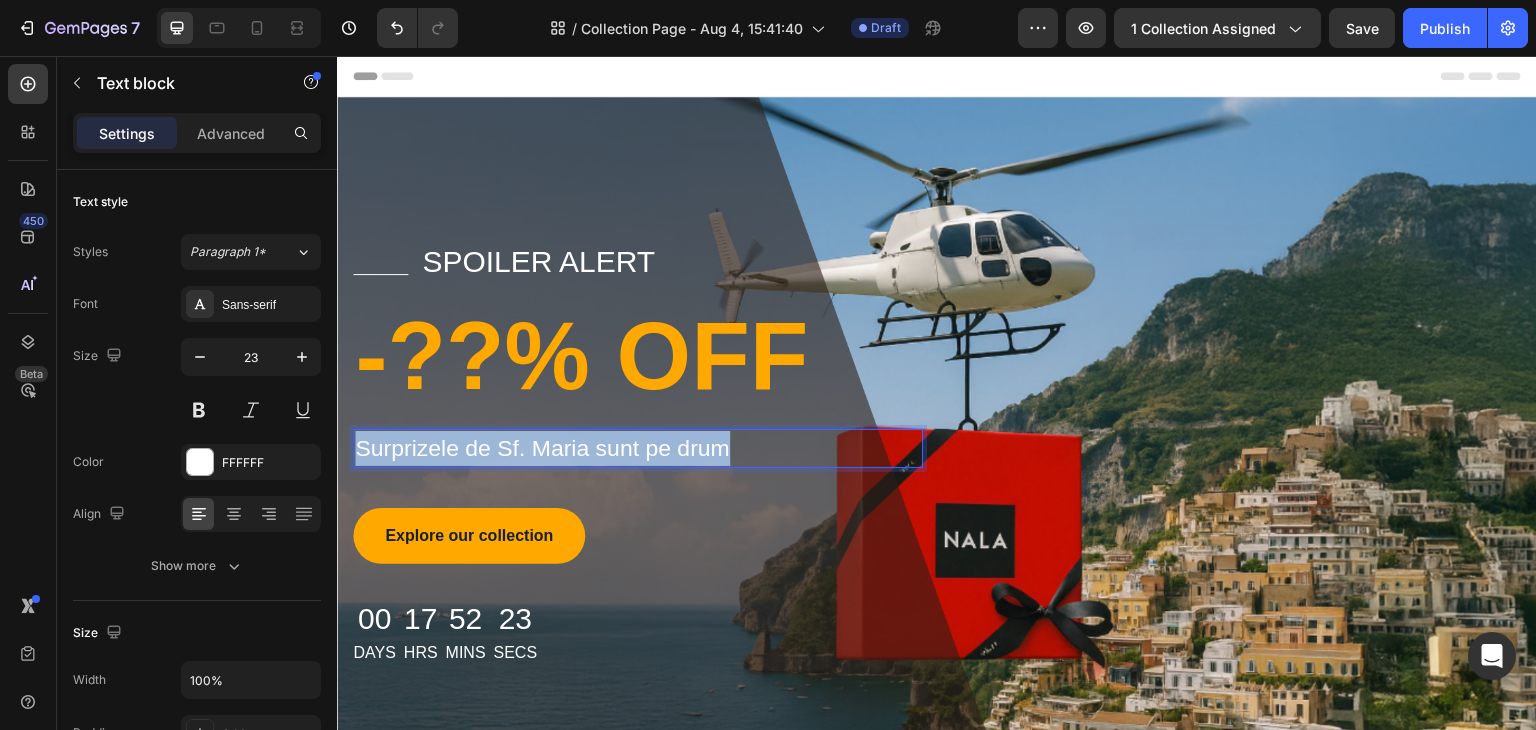 click on "Surprizele de Sf. Maria sunt pe drum" at bounding box center [638, 448] 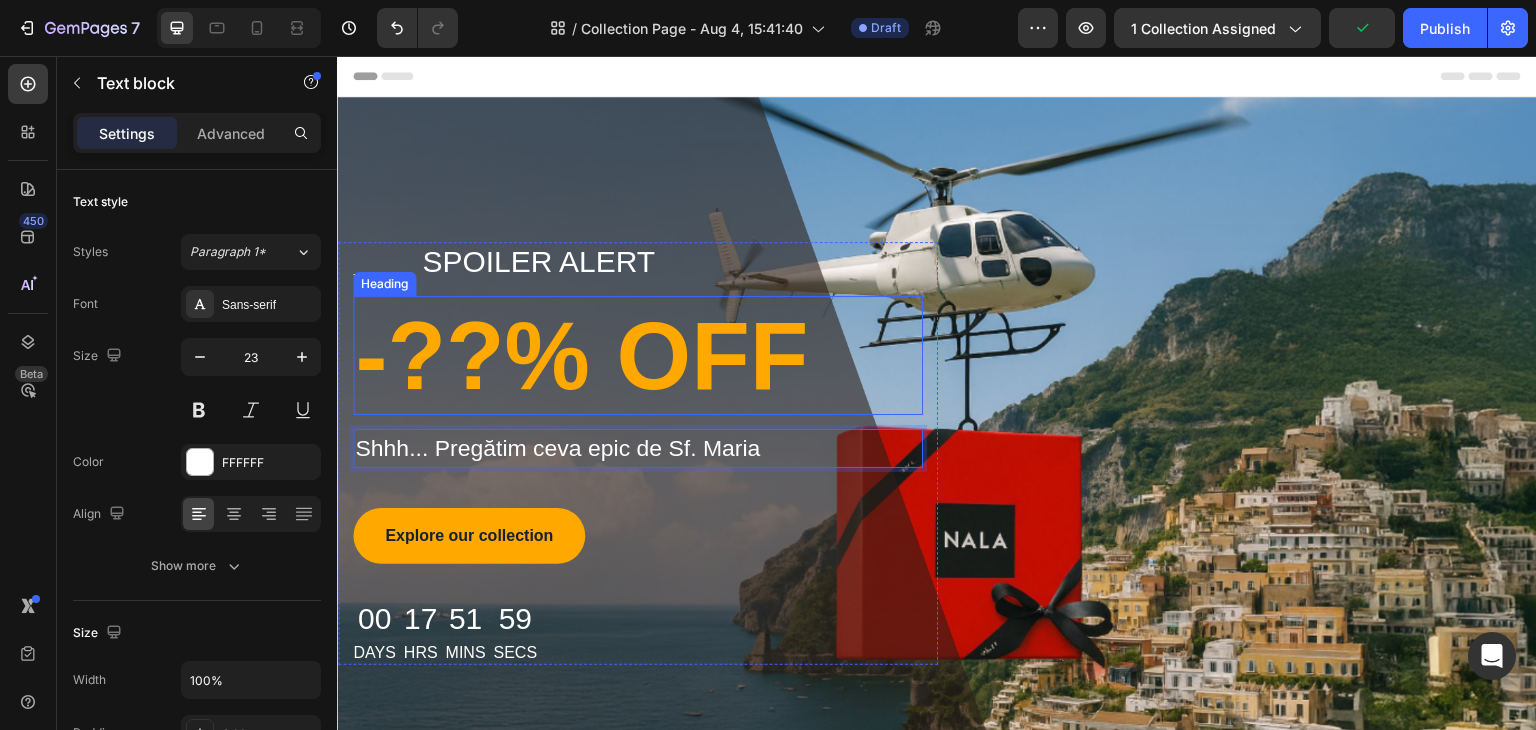 click on "-??% OFF" at bounding box center (638, 355) 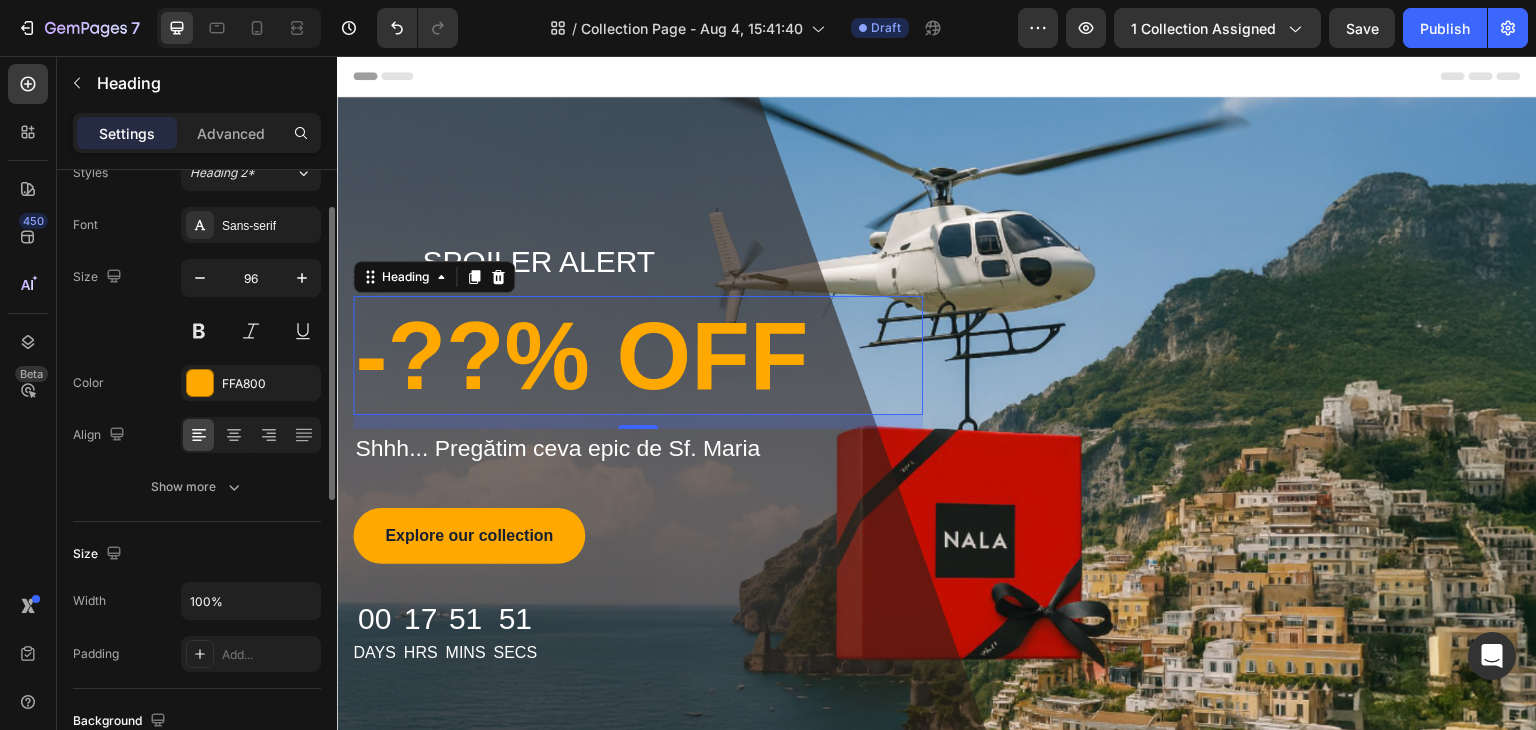 scroll, scrollTop: 0, scrollLeft: 0, axis: both 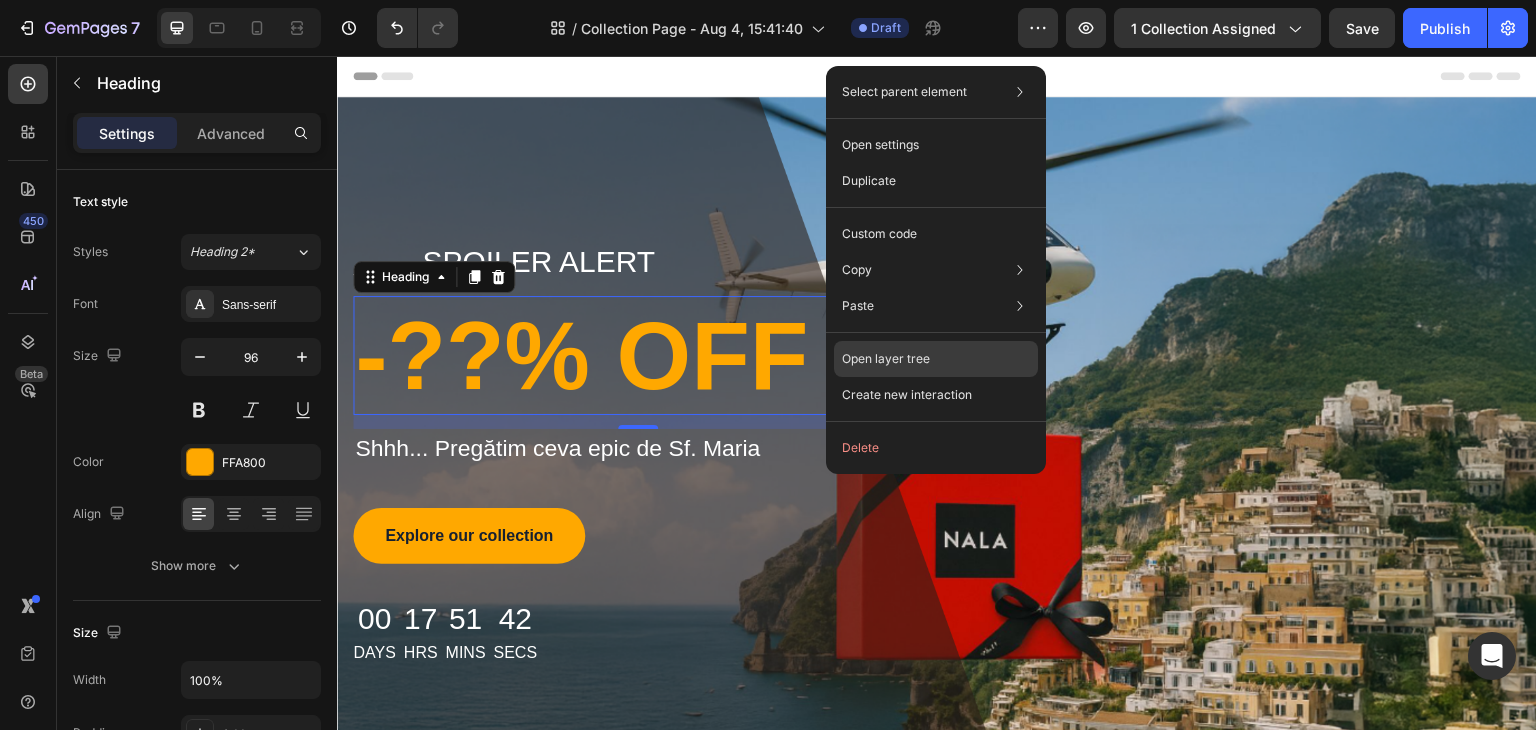 click on "Open layer tree" at bounding box center [886, 359] 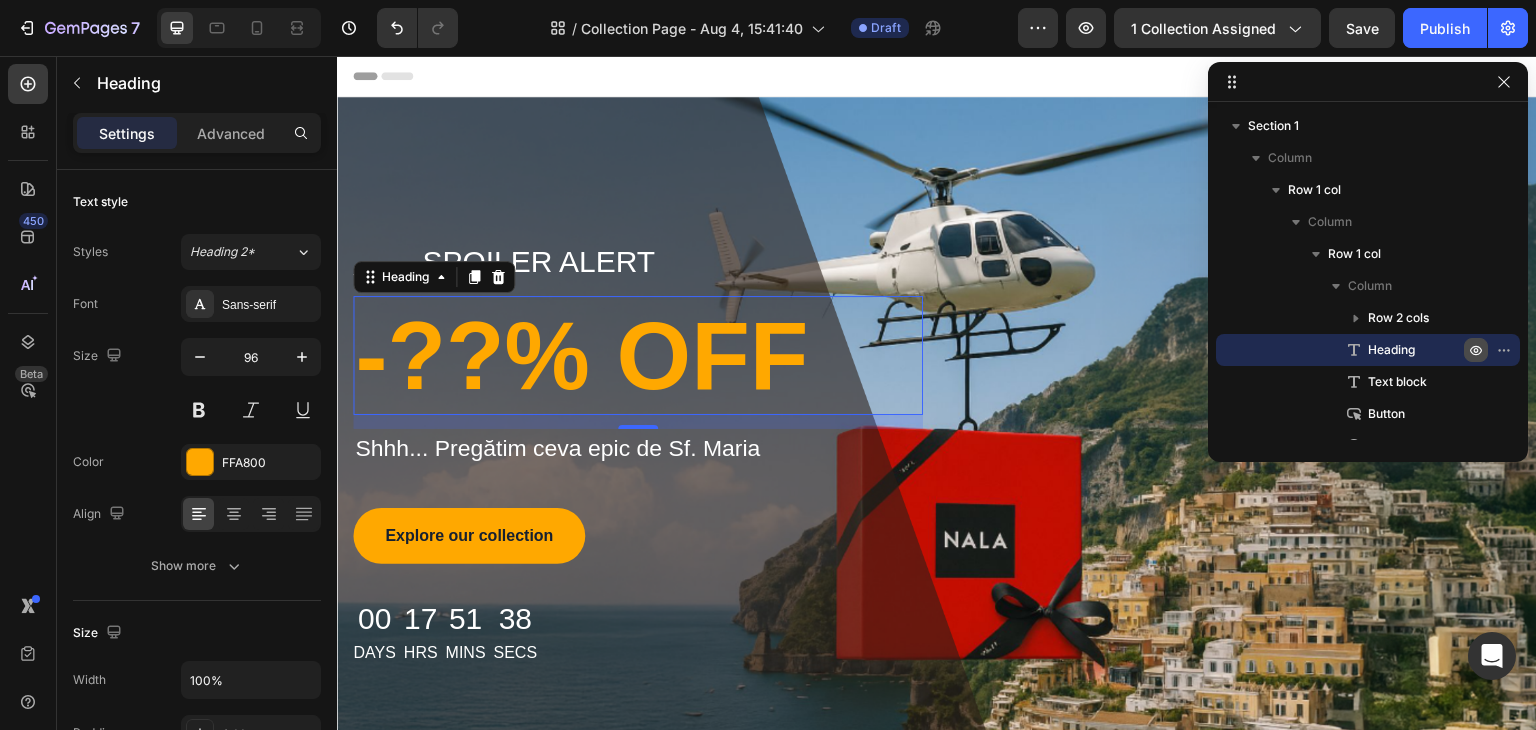 click 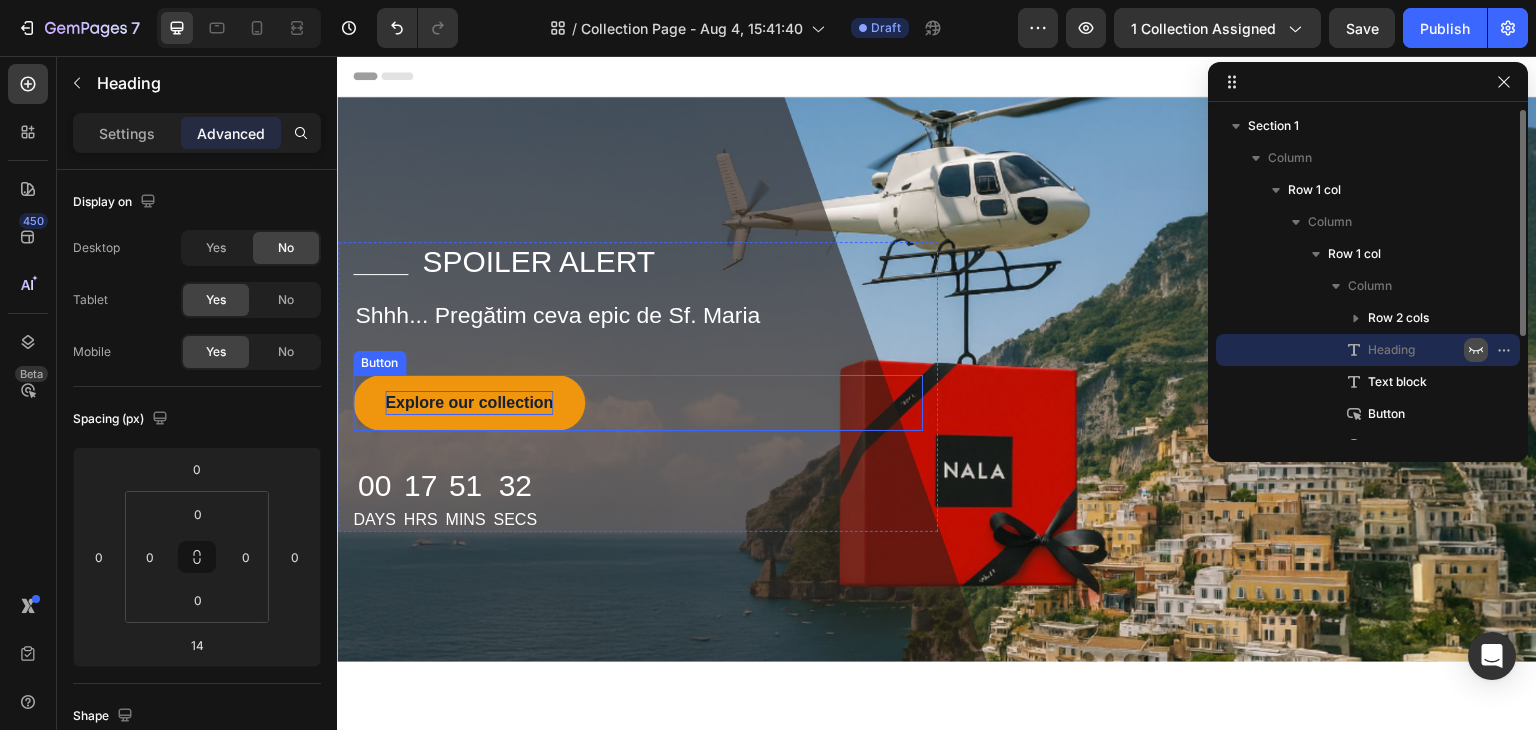 click on "Explore our collection" at bounding box center (469, 403) 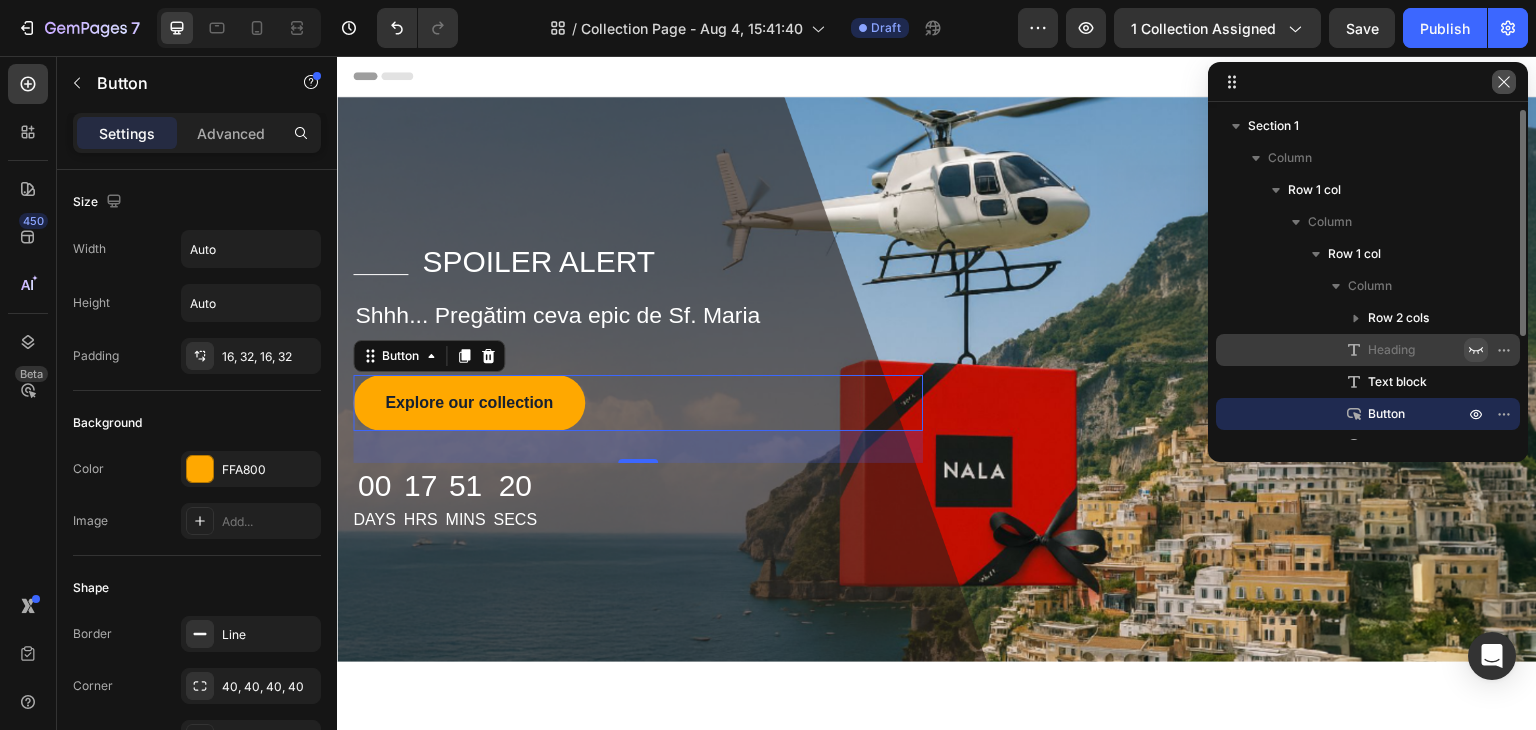click 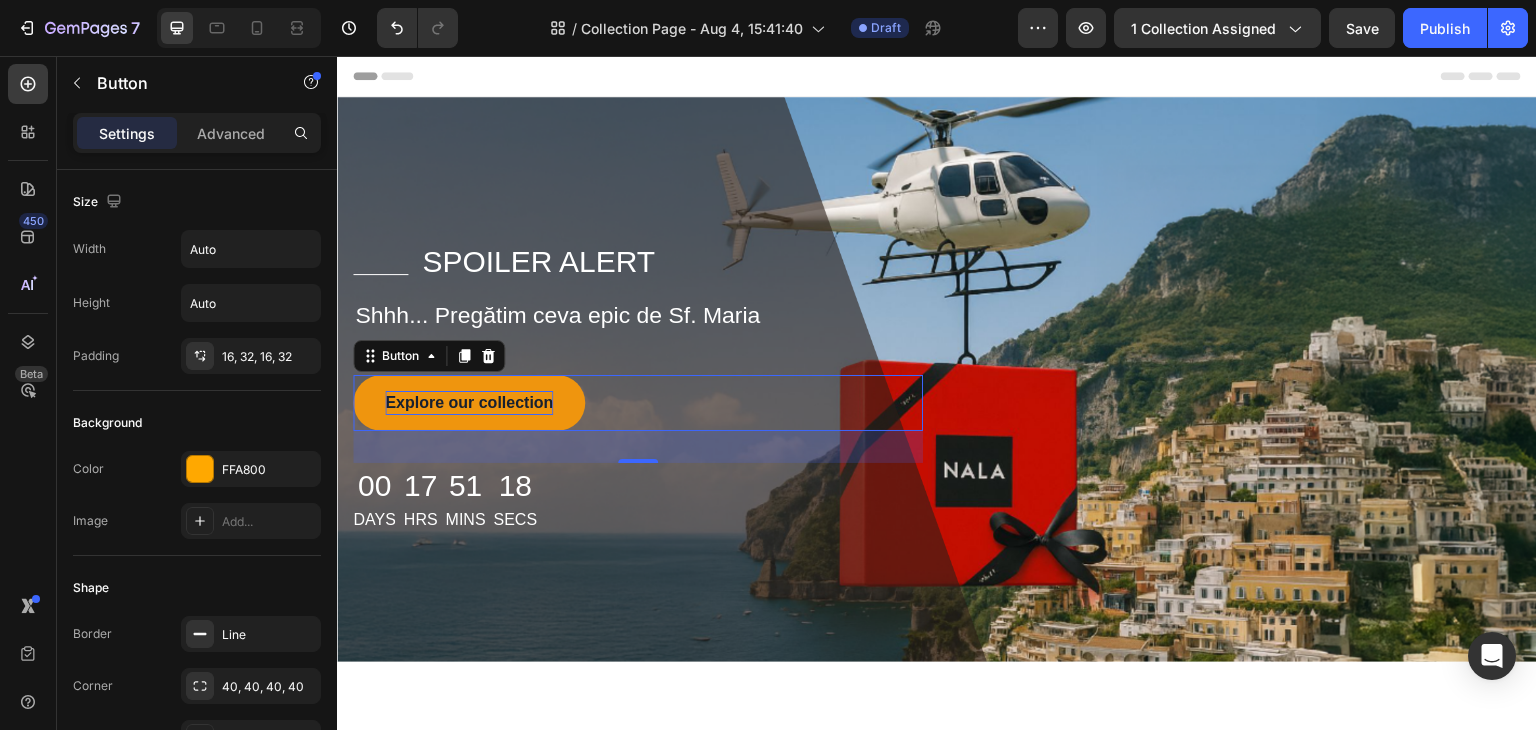 click on "Explore our collection" at bounding box center (469, 403) 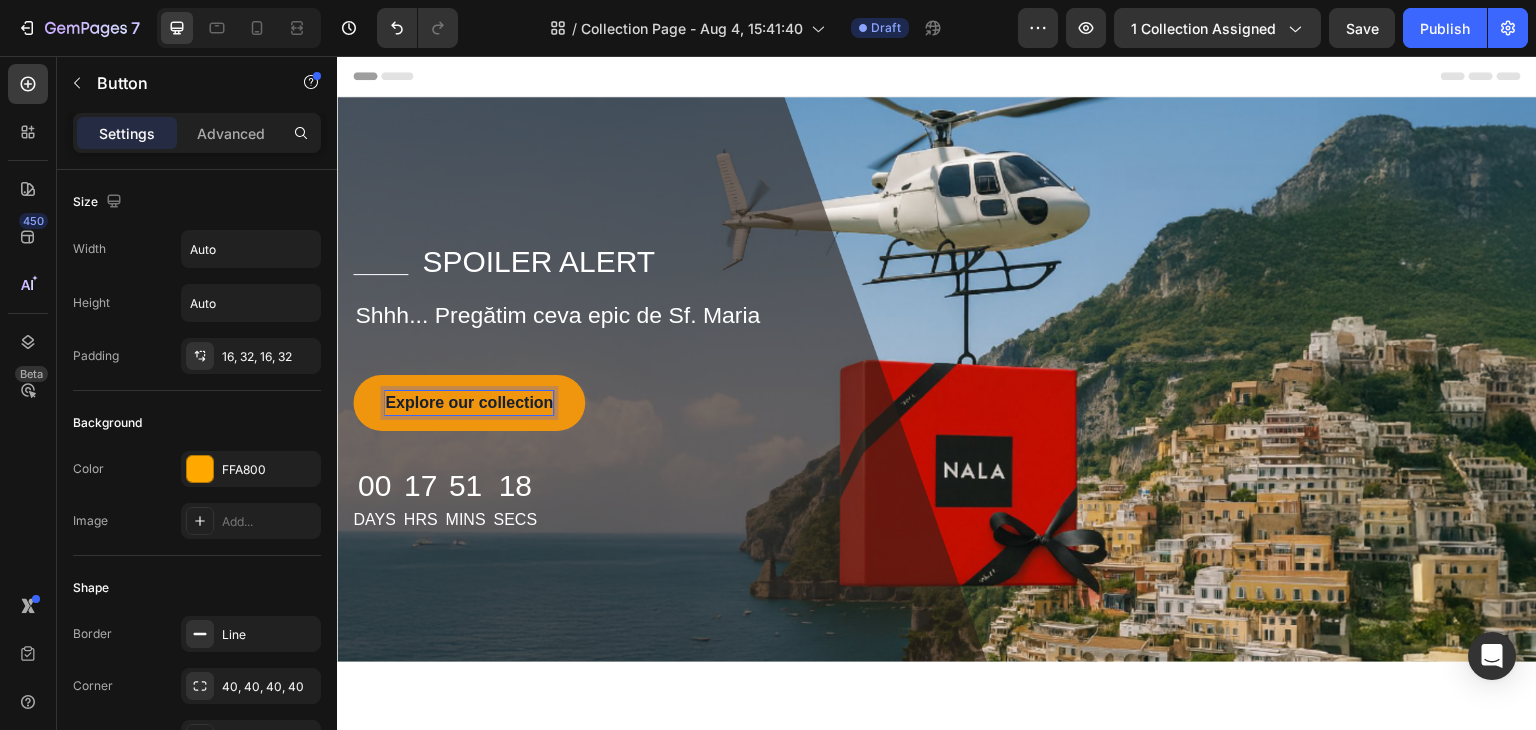 click on "Explore our collection" at bounding box center [469, 403] 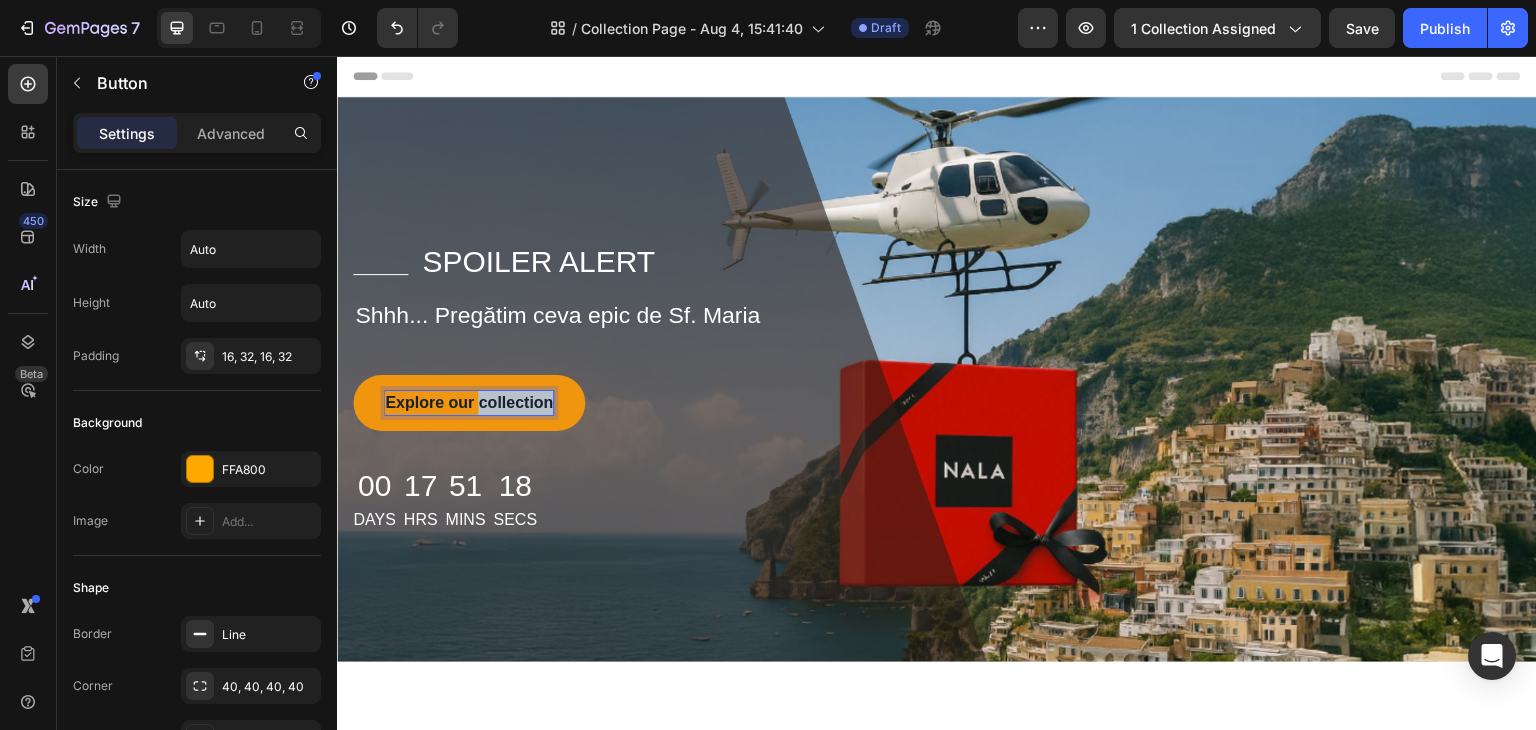 click on "Explore our collection" at bounding box center (469, 403) 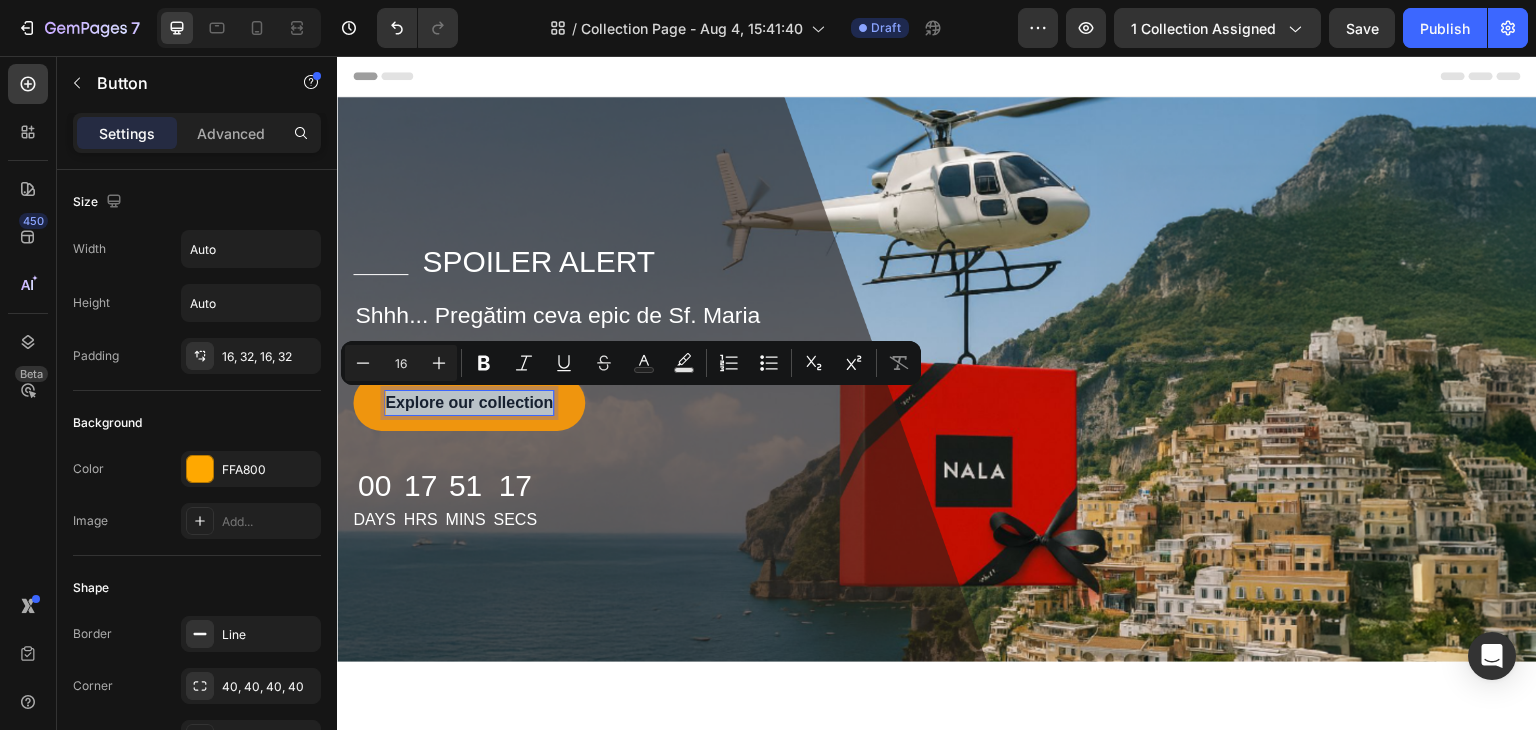 click on "Explore our collection" at bounding box center (469, 403) 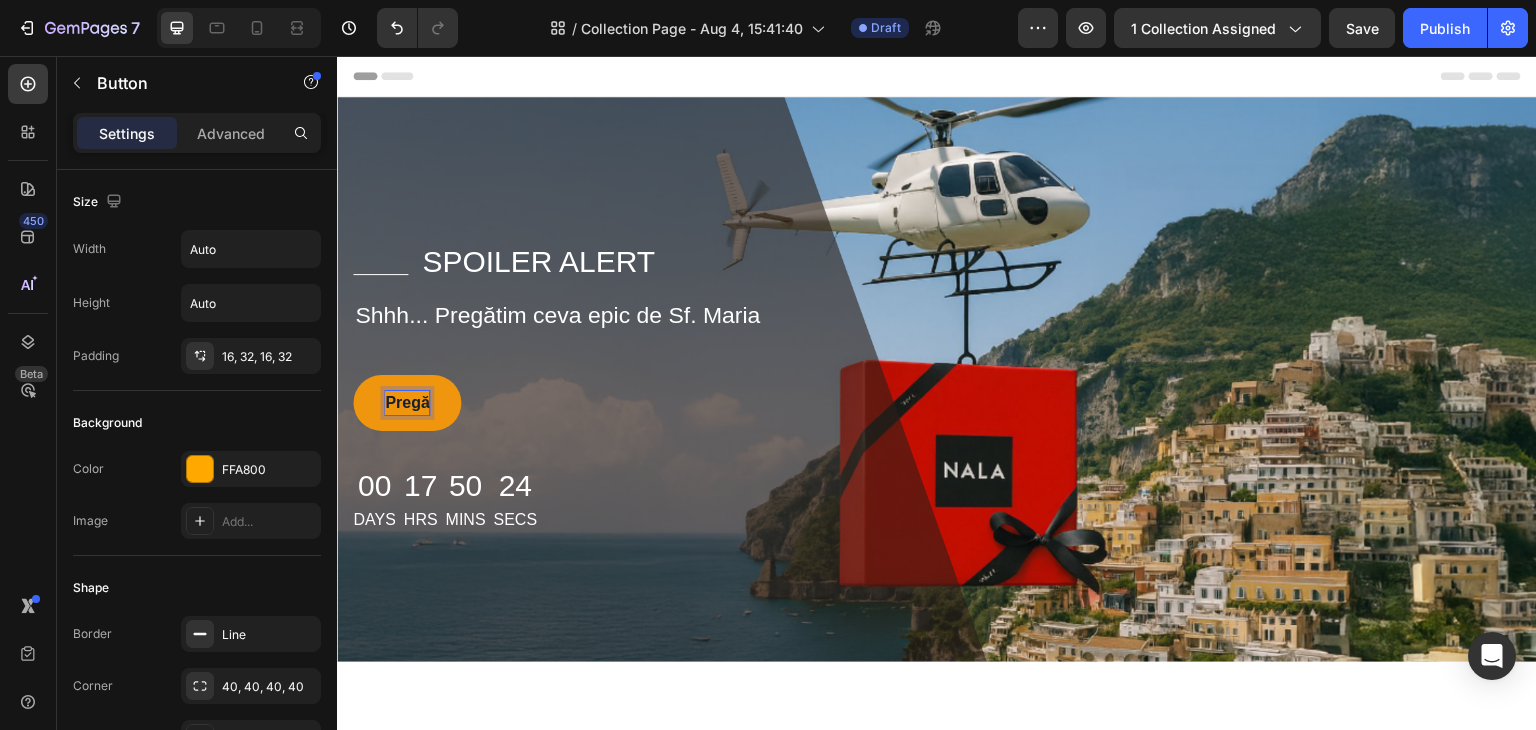 click on "Pregă" at bounding box center (407, 403) 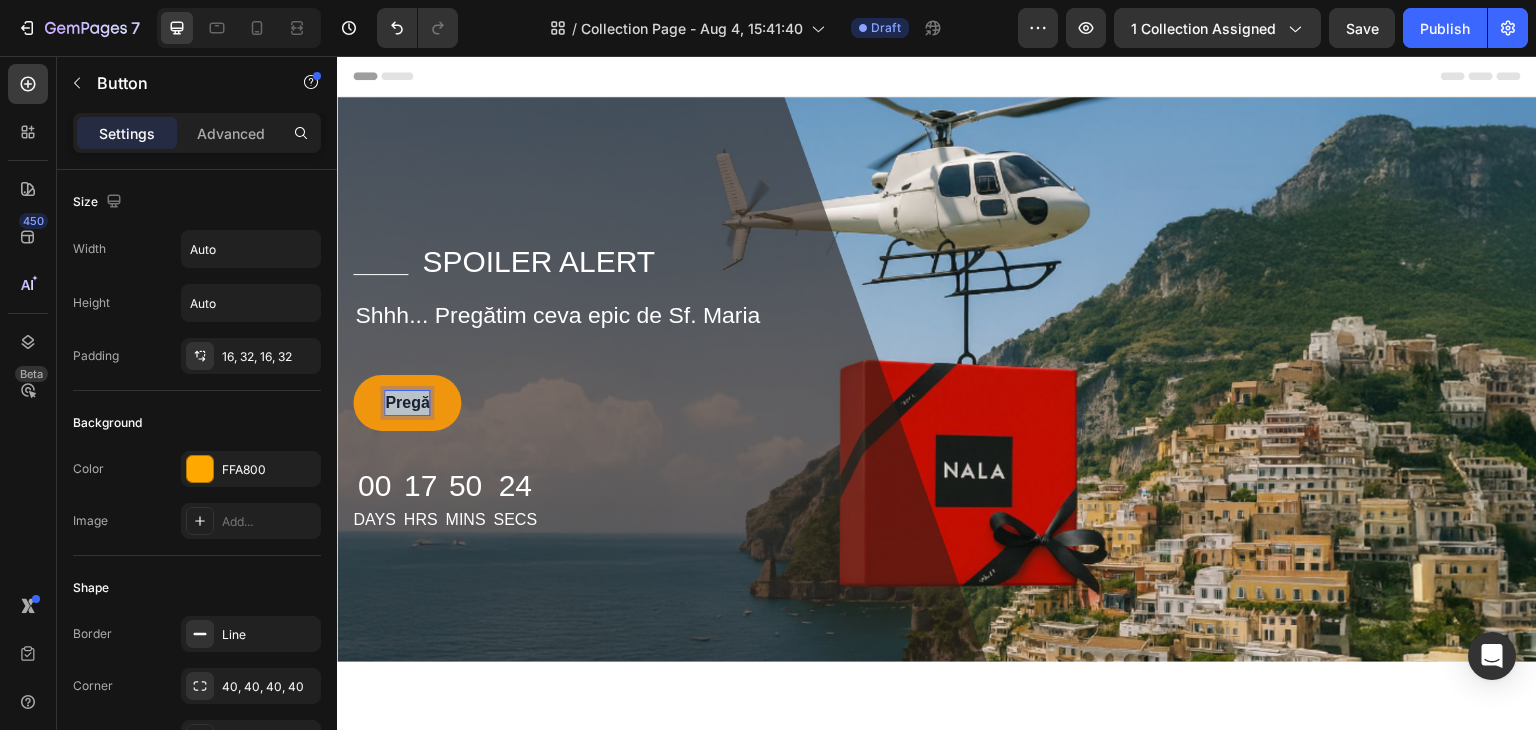 click on "Pregă" at bounding box center [407, 403] 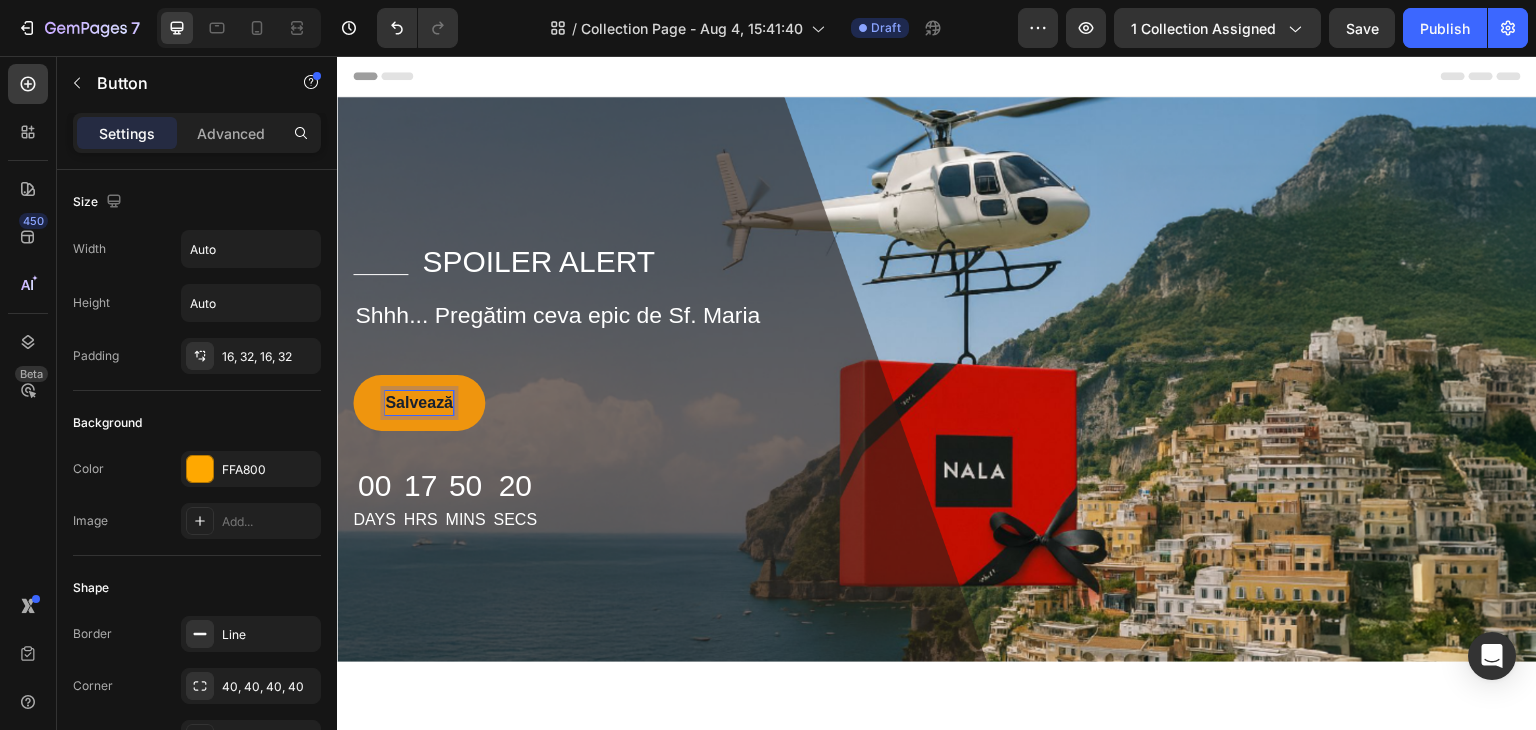 click on "Salvează" at bounding box center (419, 403) 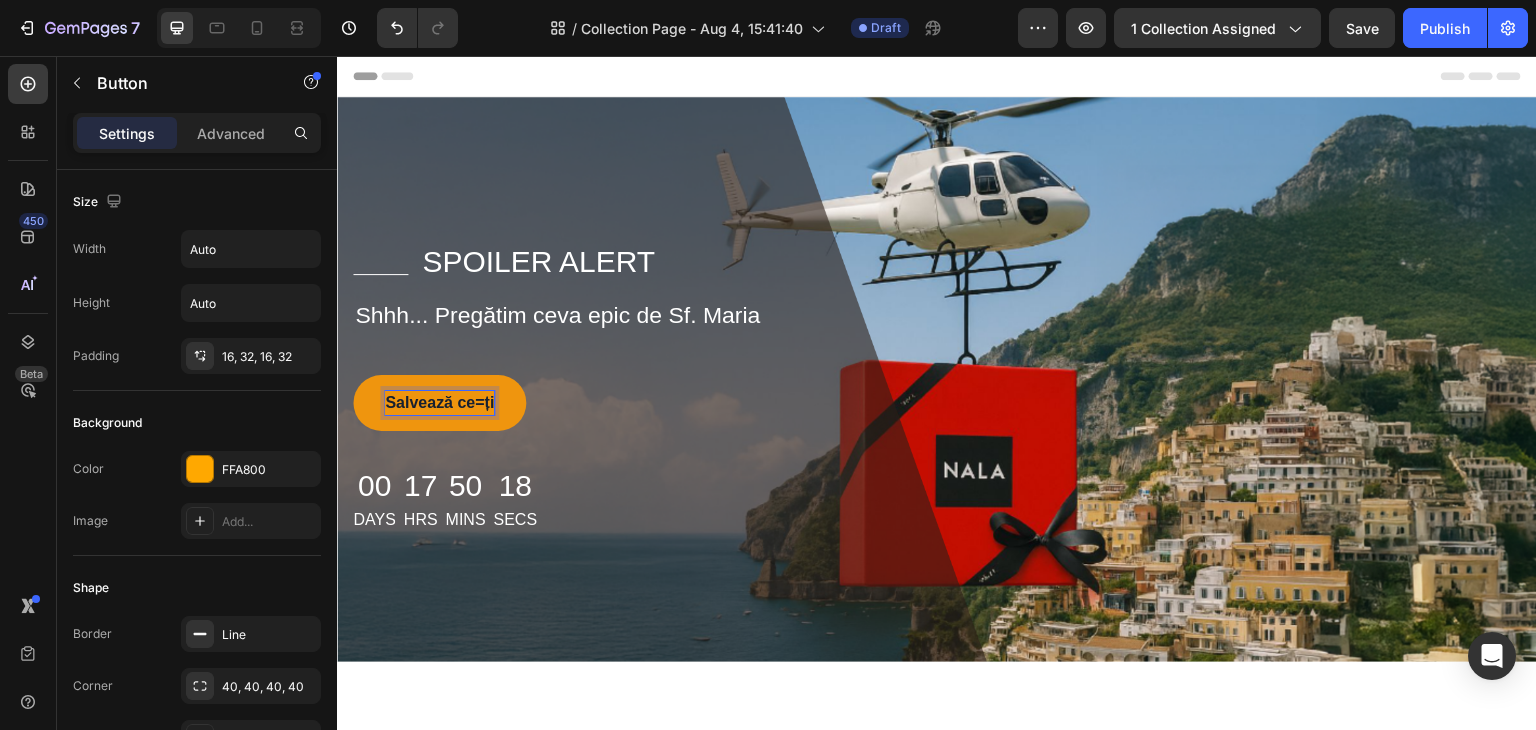 click on "Salvează ce=ți" at bounding box center (439, 403) 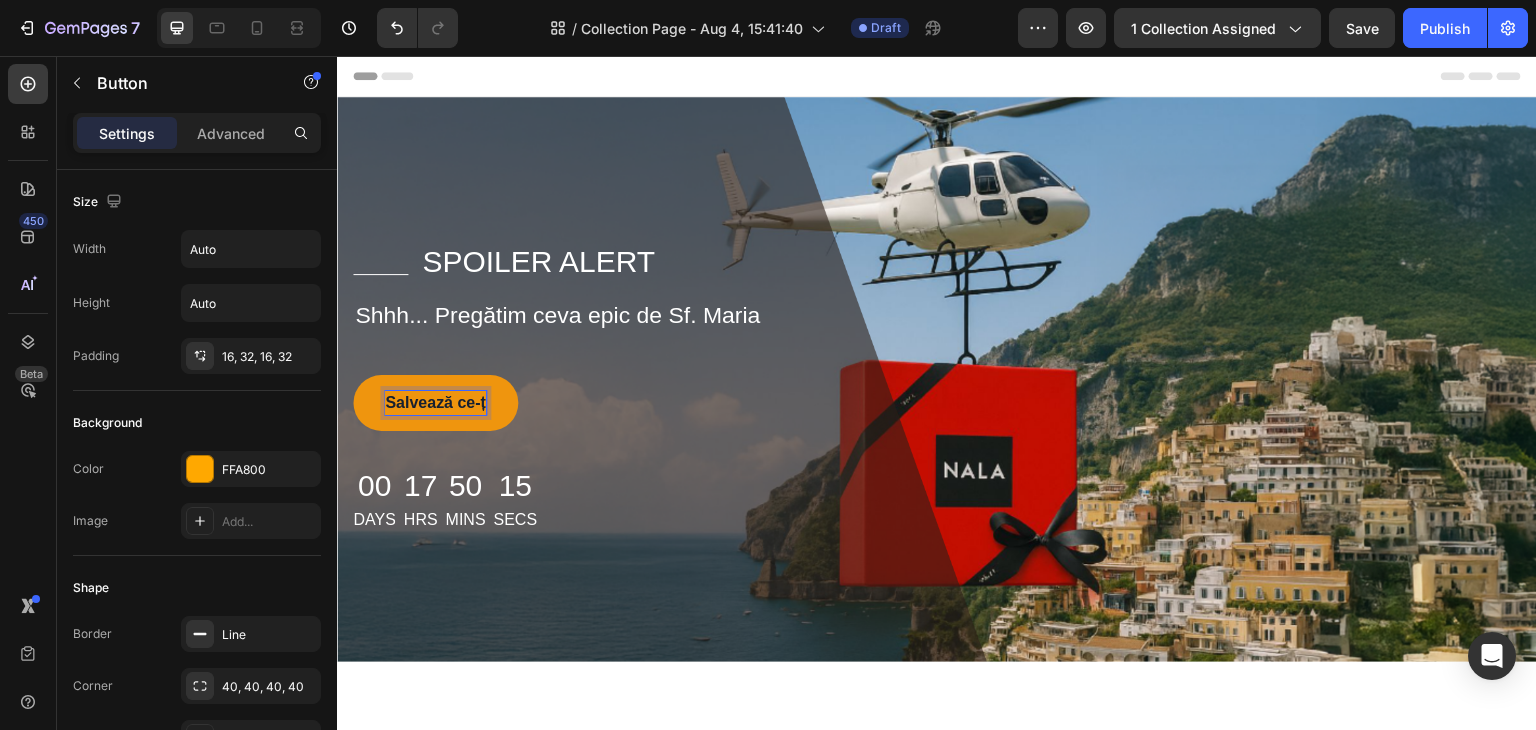 click on "Salvează ce-ț" at bounding box center (435, 403) 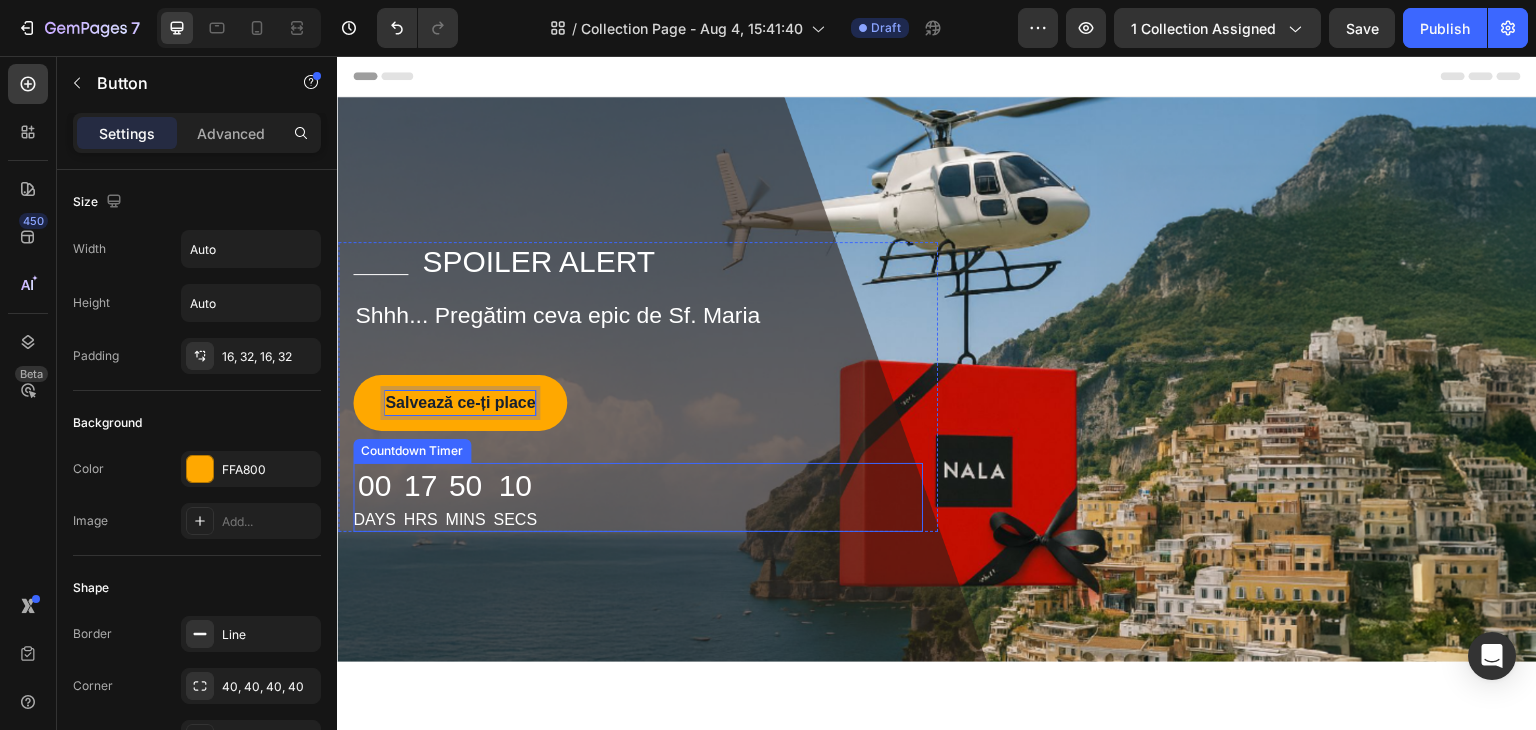 click on "17" at bounding box center (420, 485) 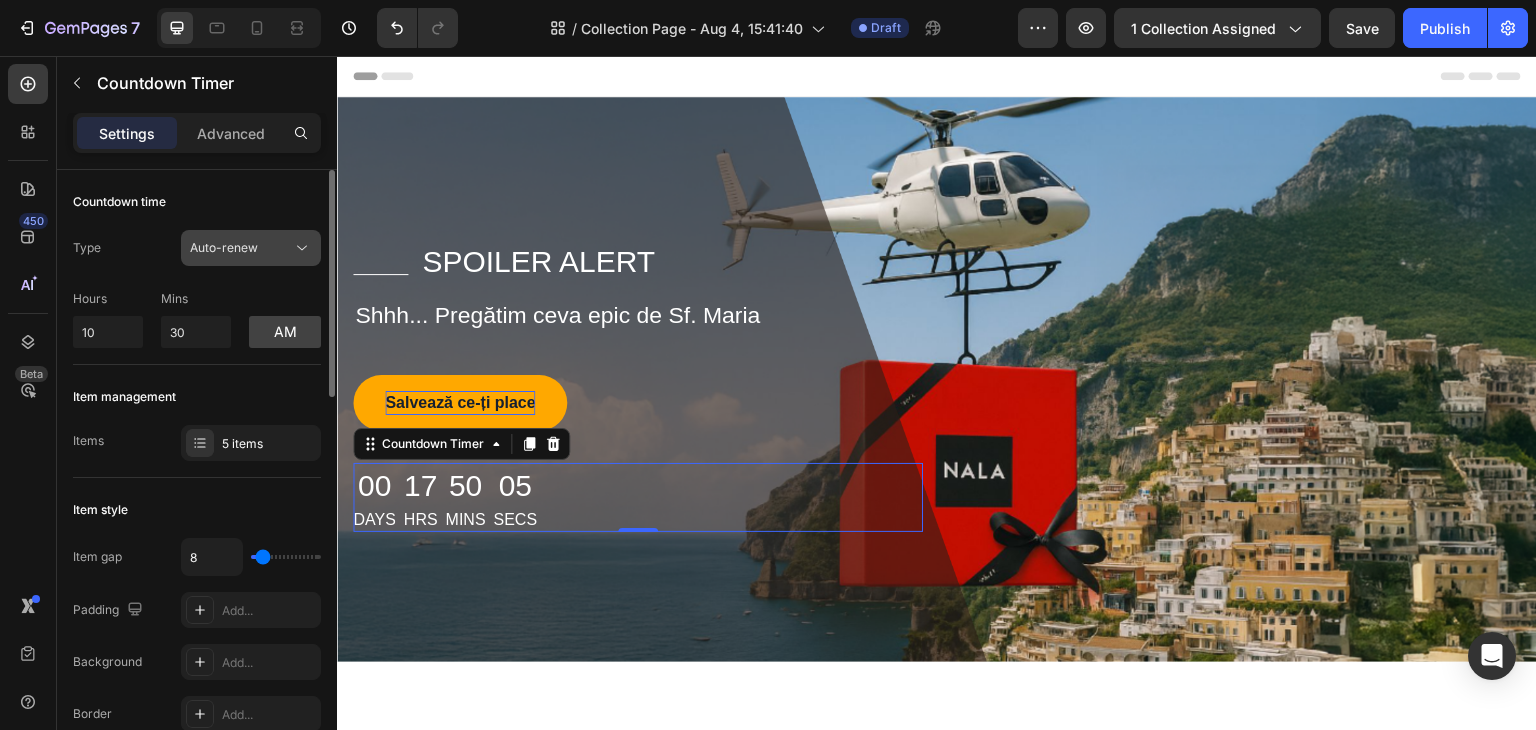click 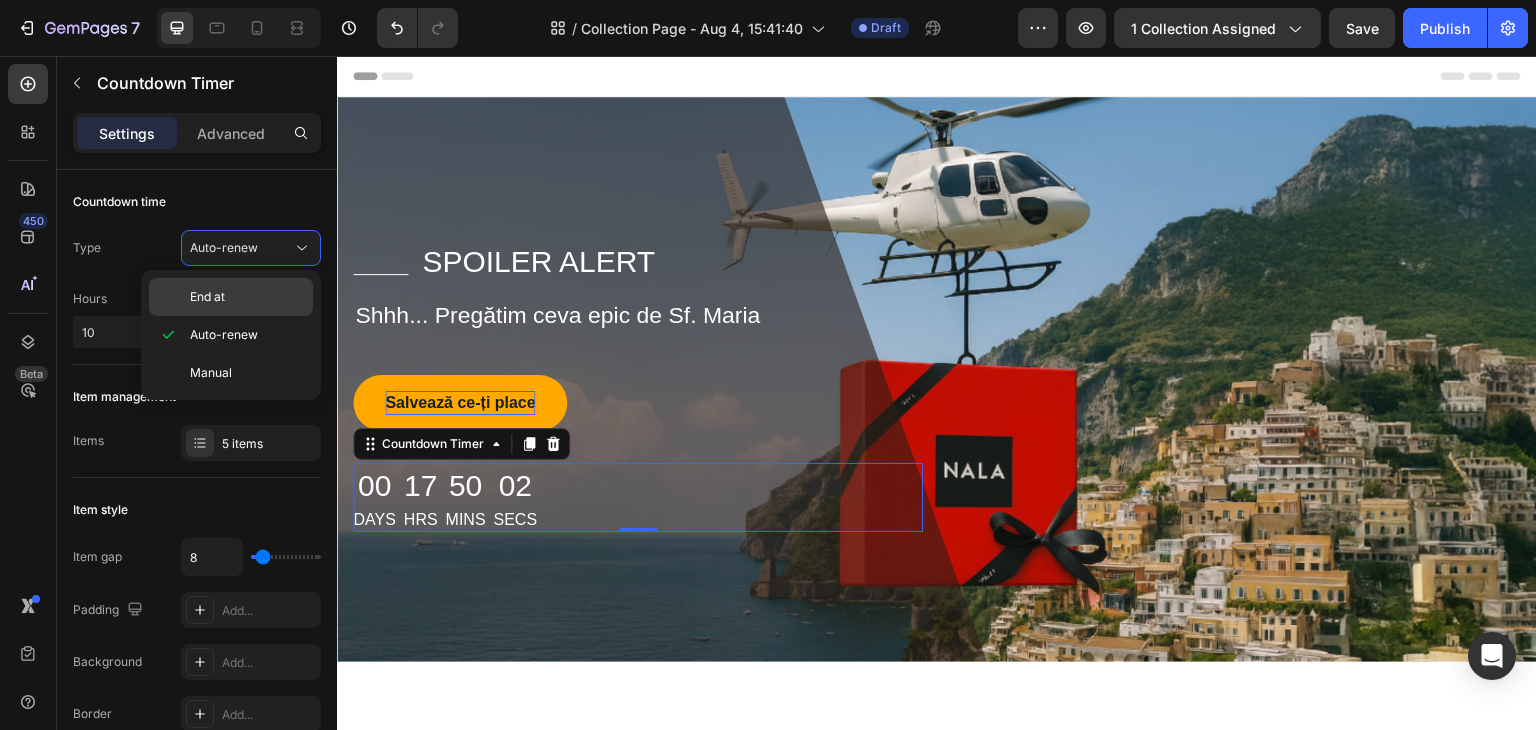 click on "End at" at bounding box center (247, 297) 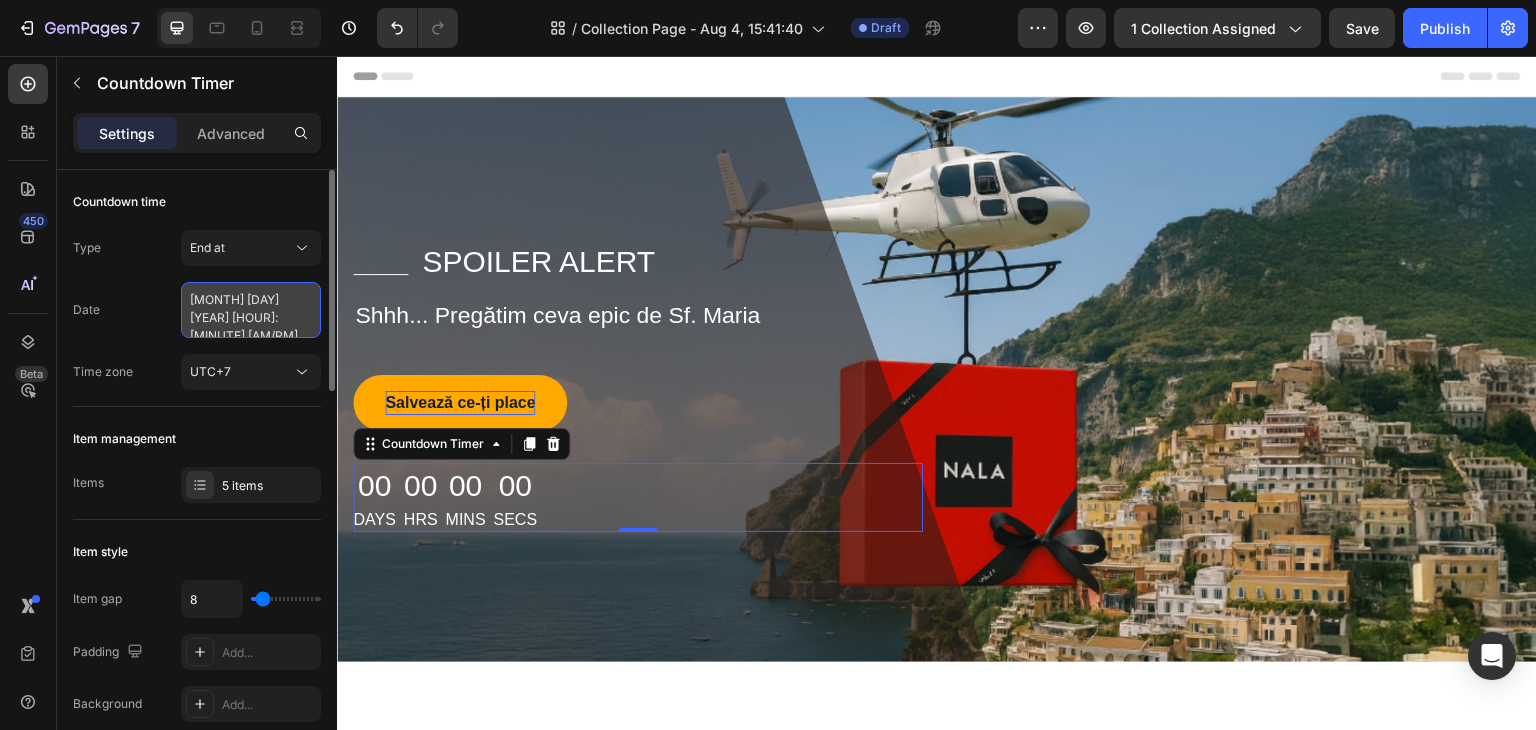 click on "[MONTH] [DAY] [YEAR] [HOUR]:[MINUTE] [AM/PM]" at bounding box center (251, 310) 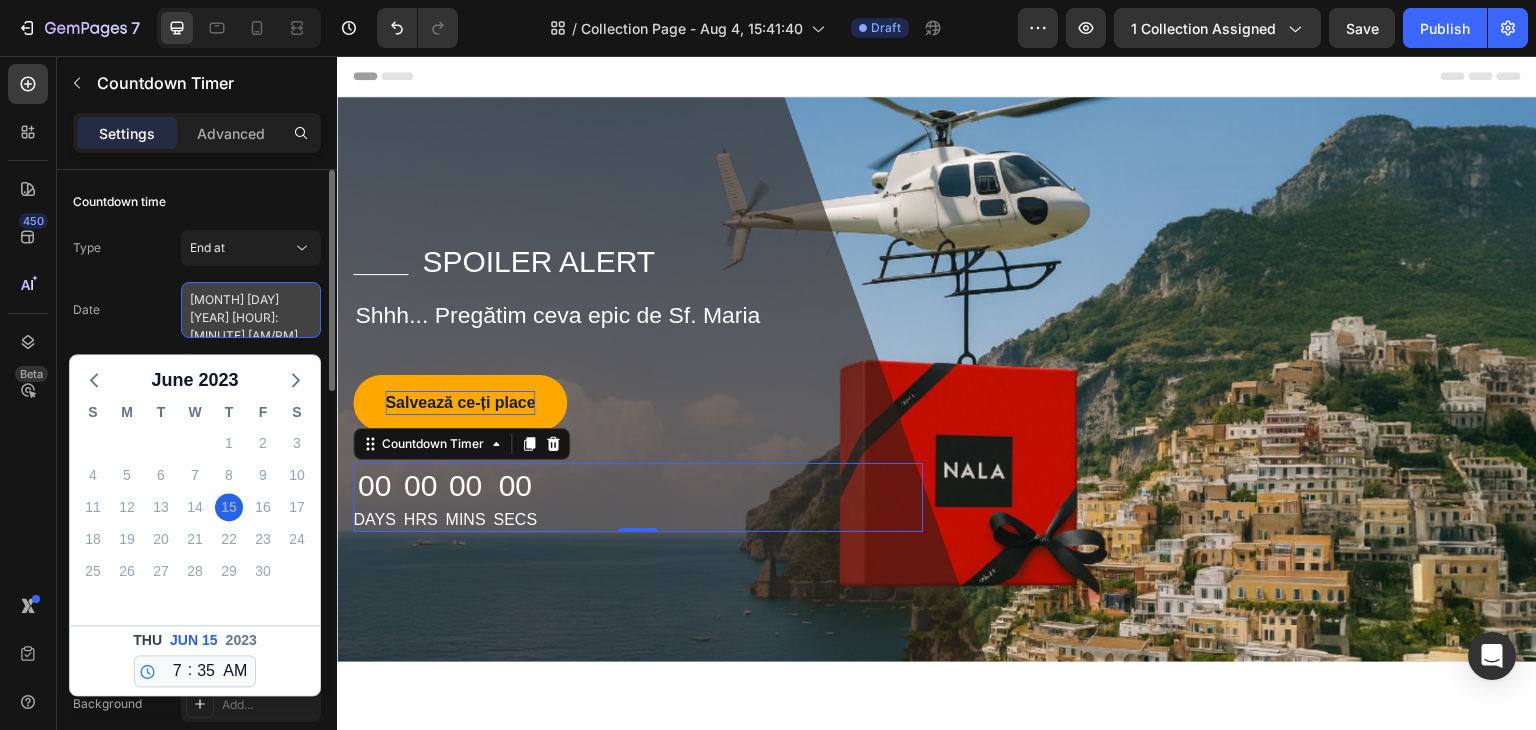 click on "[MONTH] [DAY] [YEAR] [HOUR]:[MINUTE] [AM/PM]" at bounding box center [251, 310] 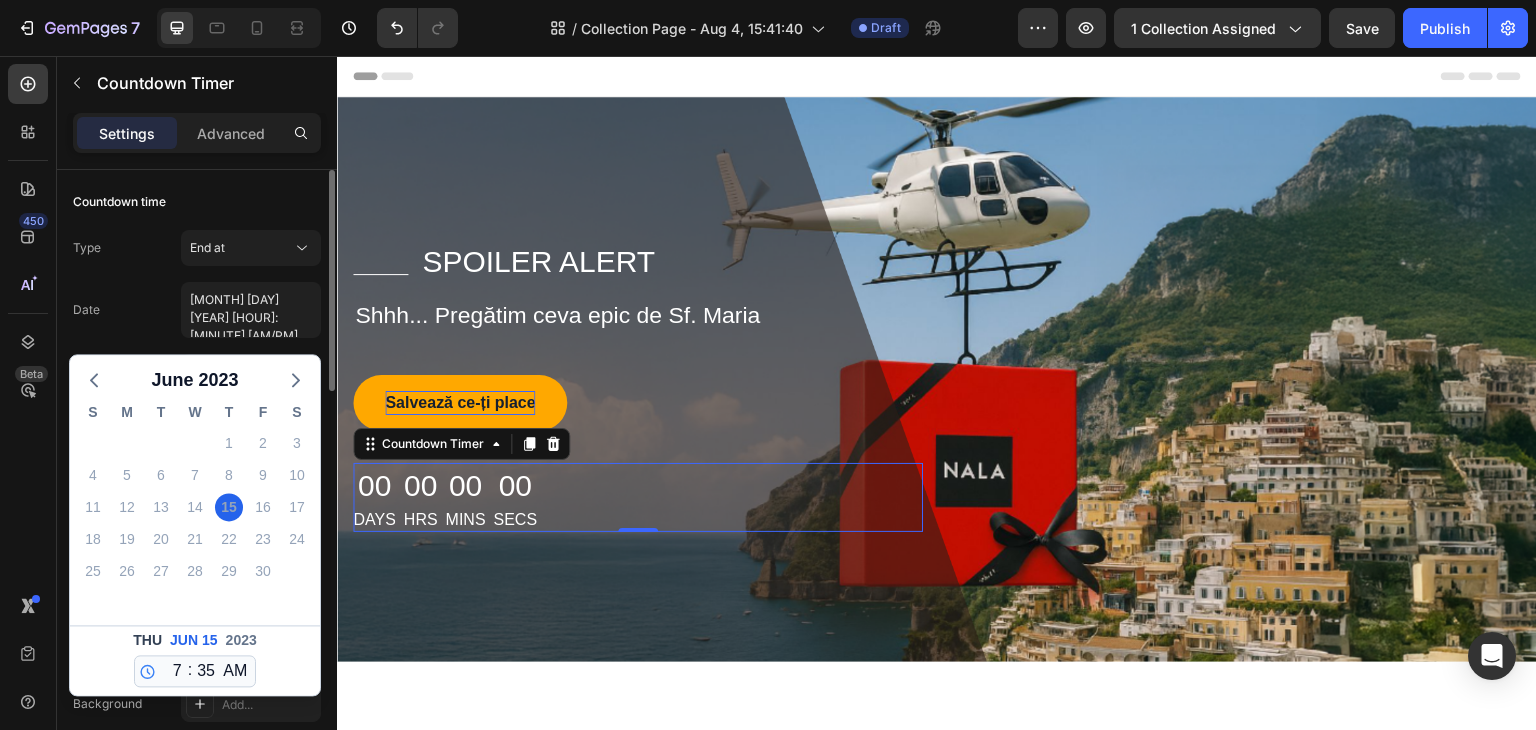 click on "2023" at bounding box center (241, 640) 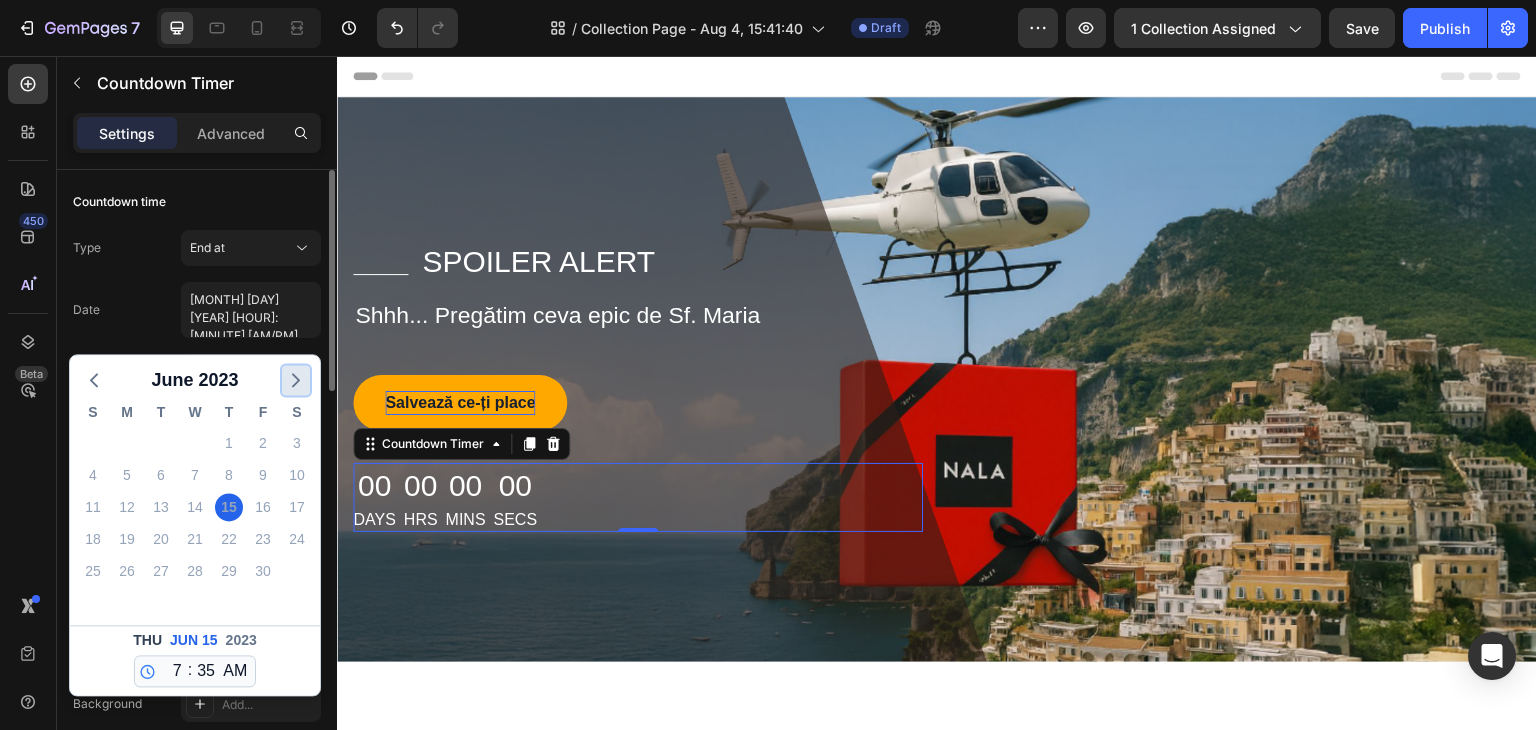 click 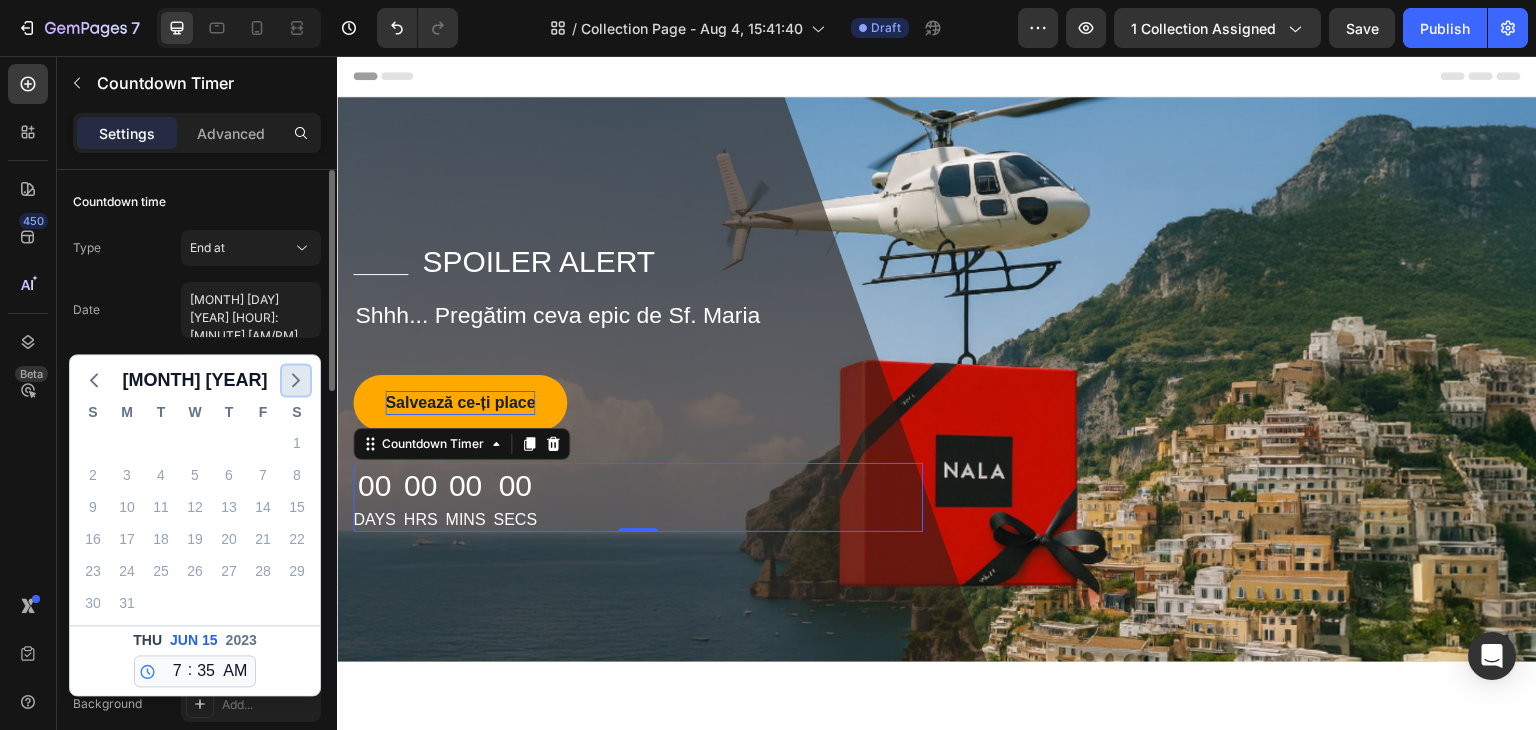 click 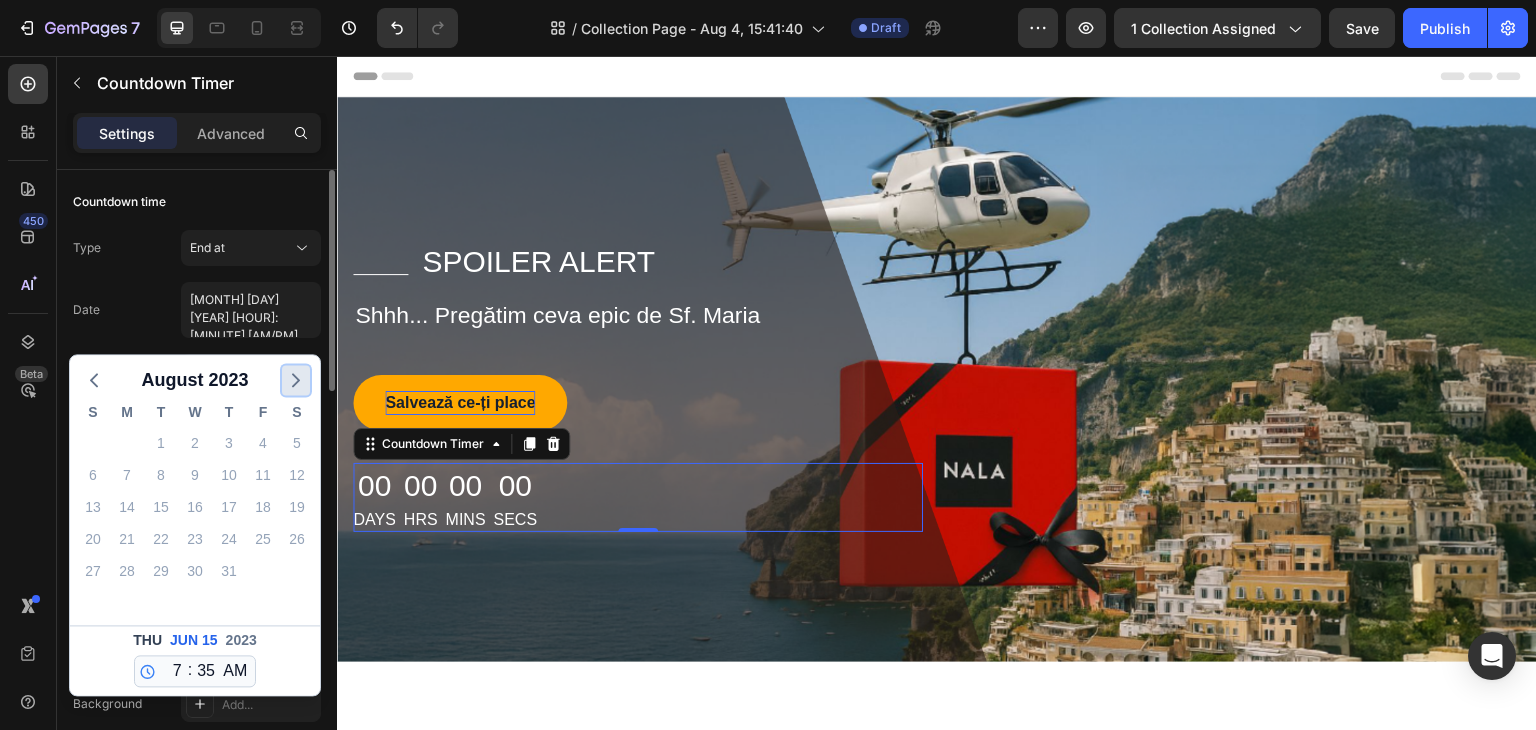 click 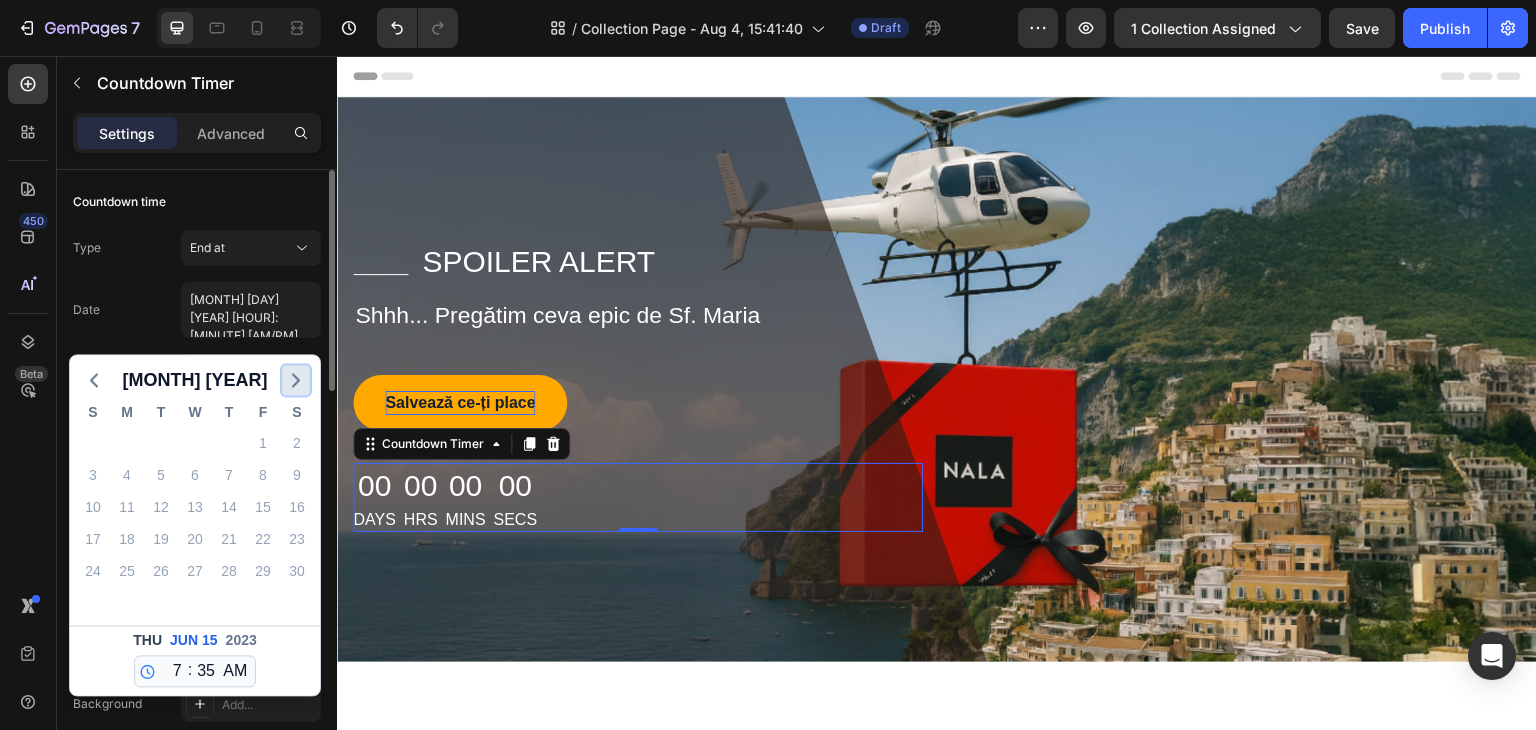 click 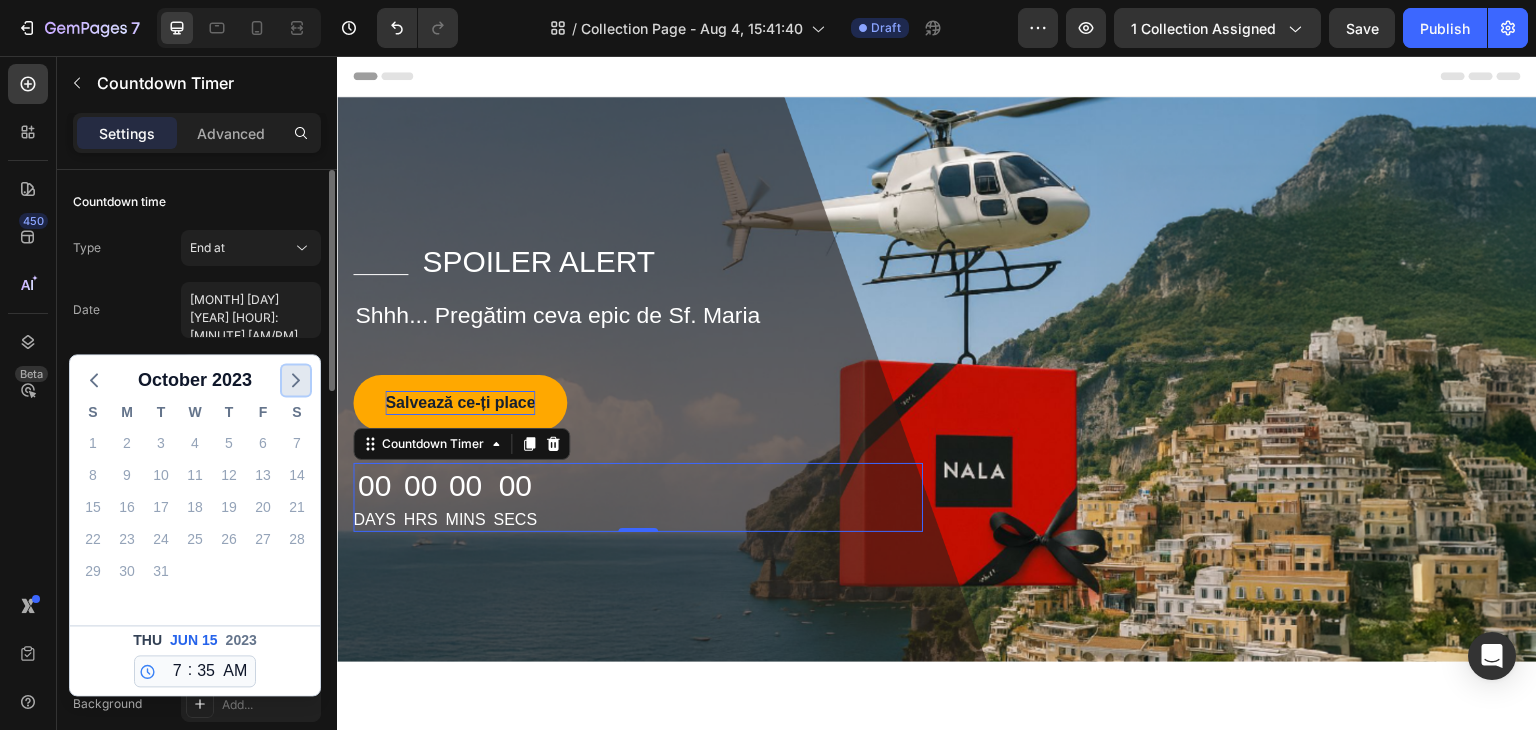 click 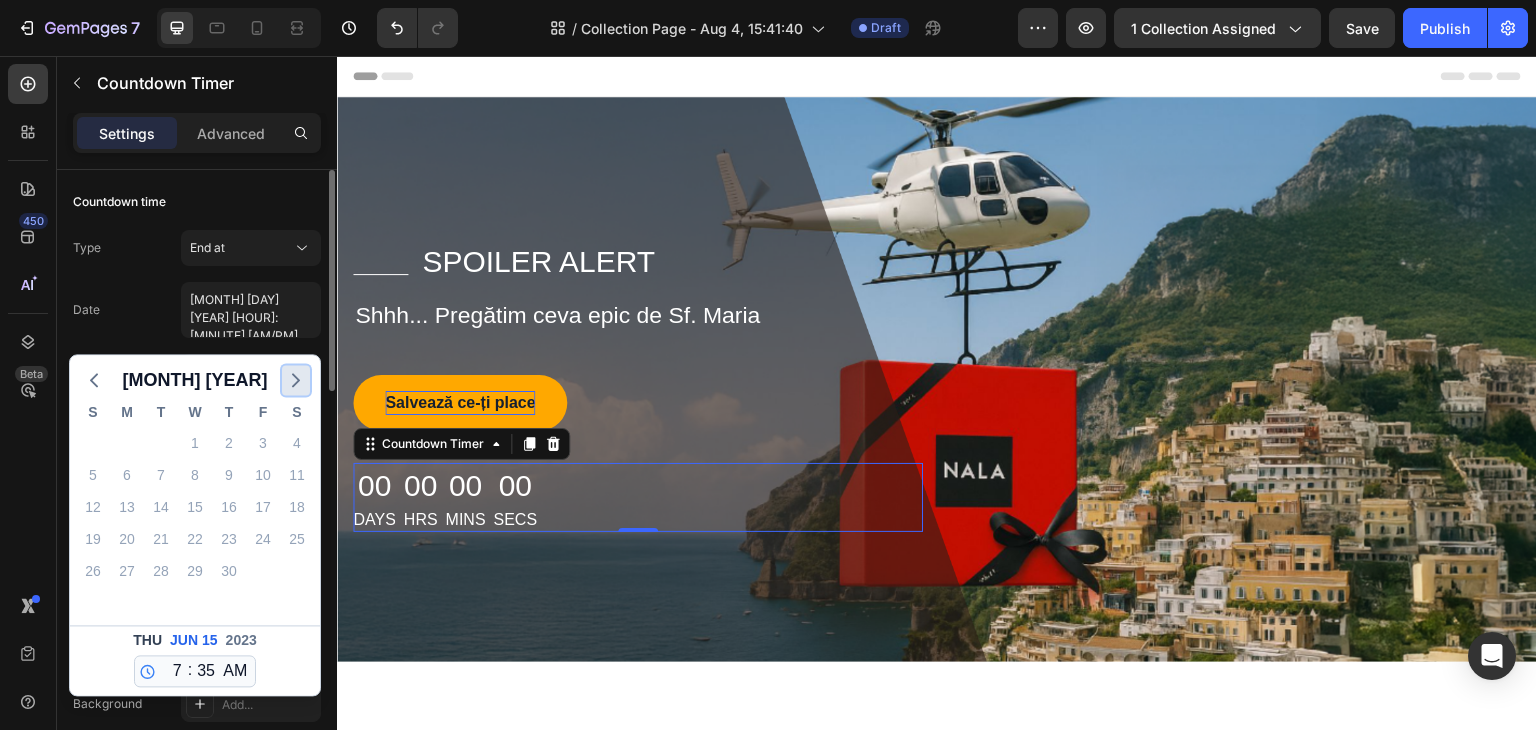 click 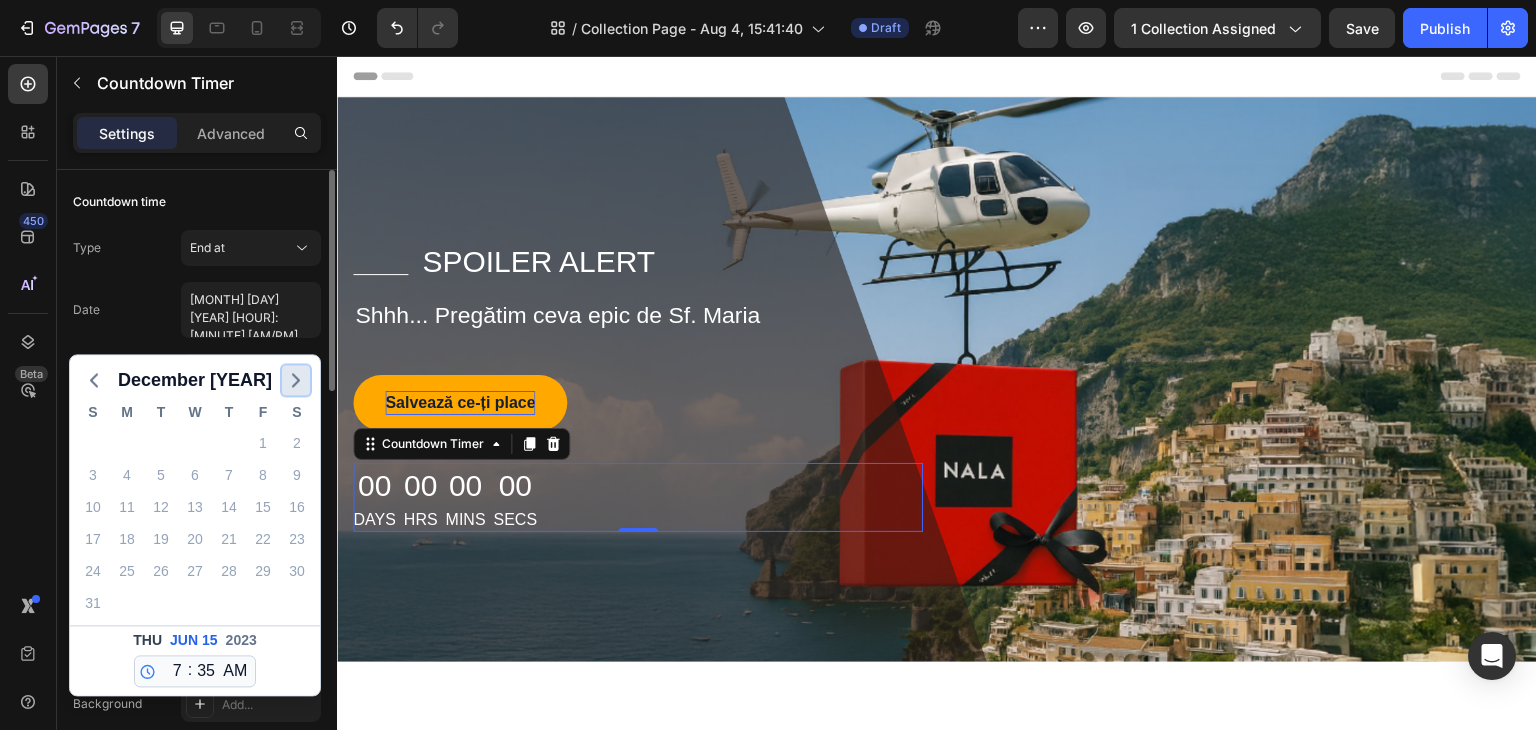 click 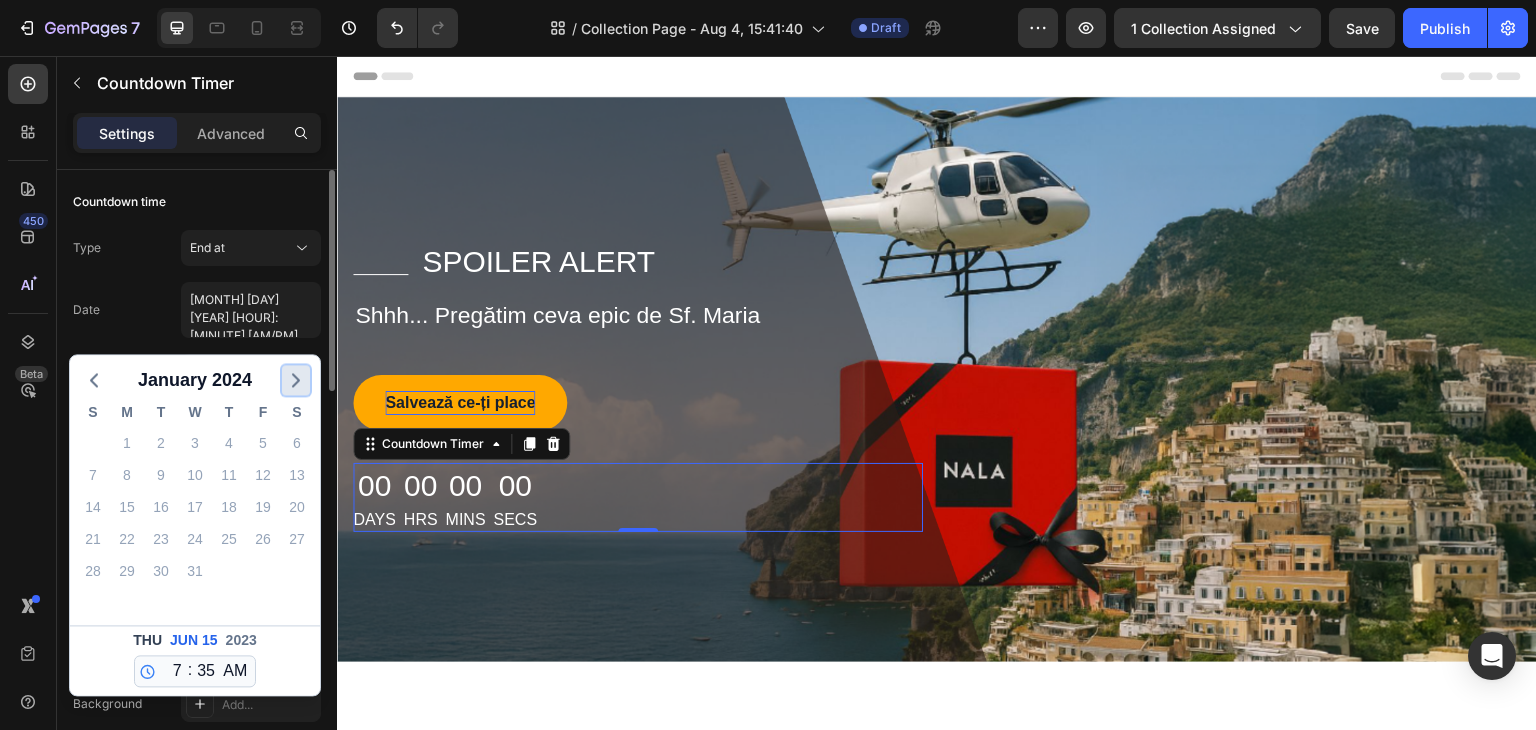 click 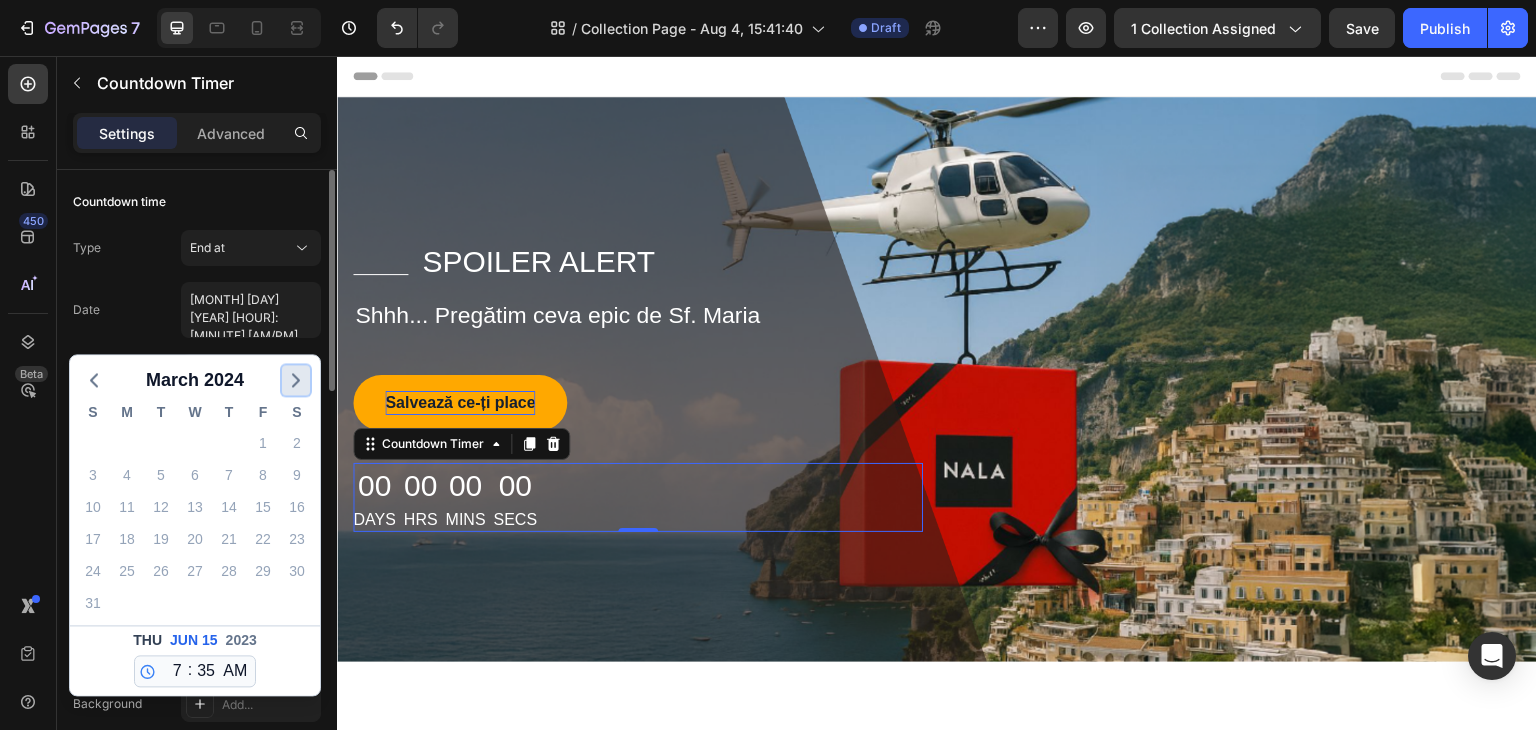 click 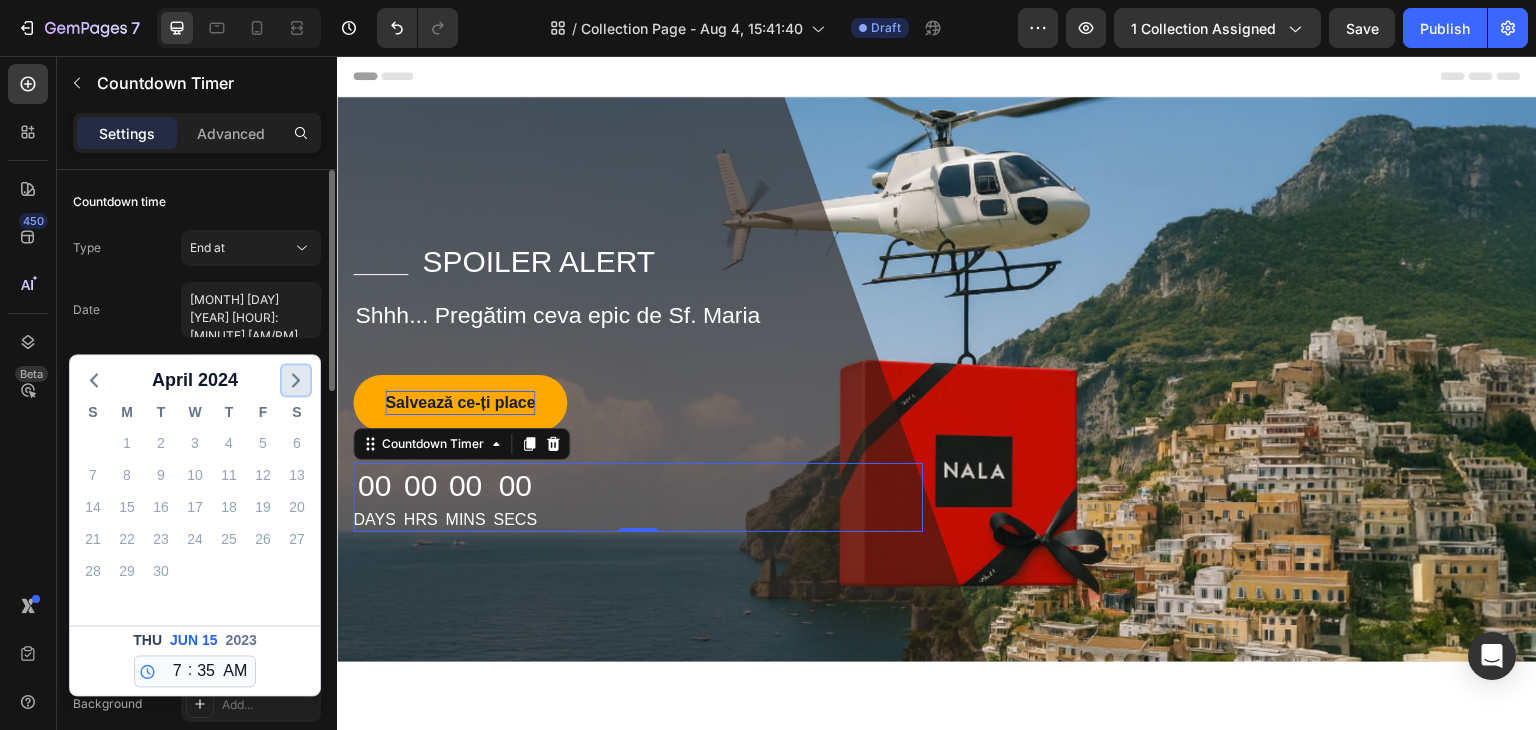 click 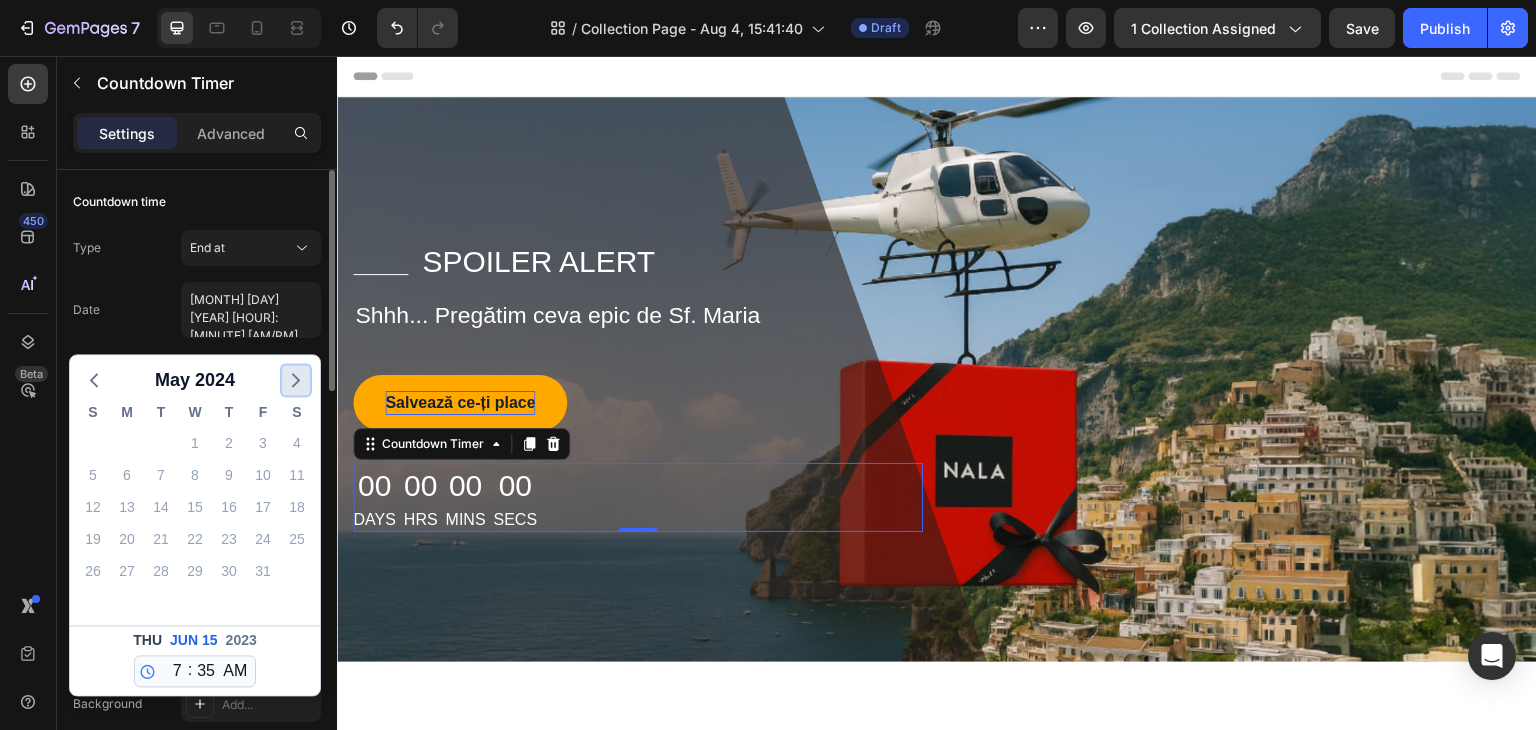 click 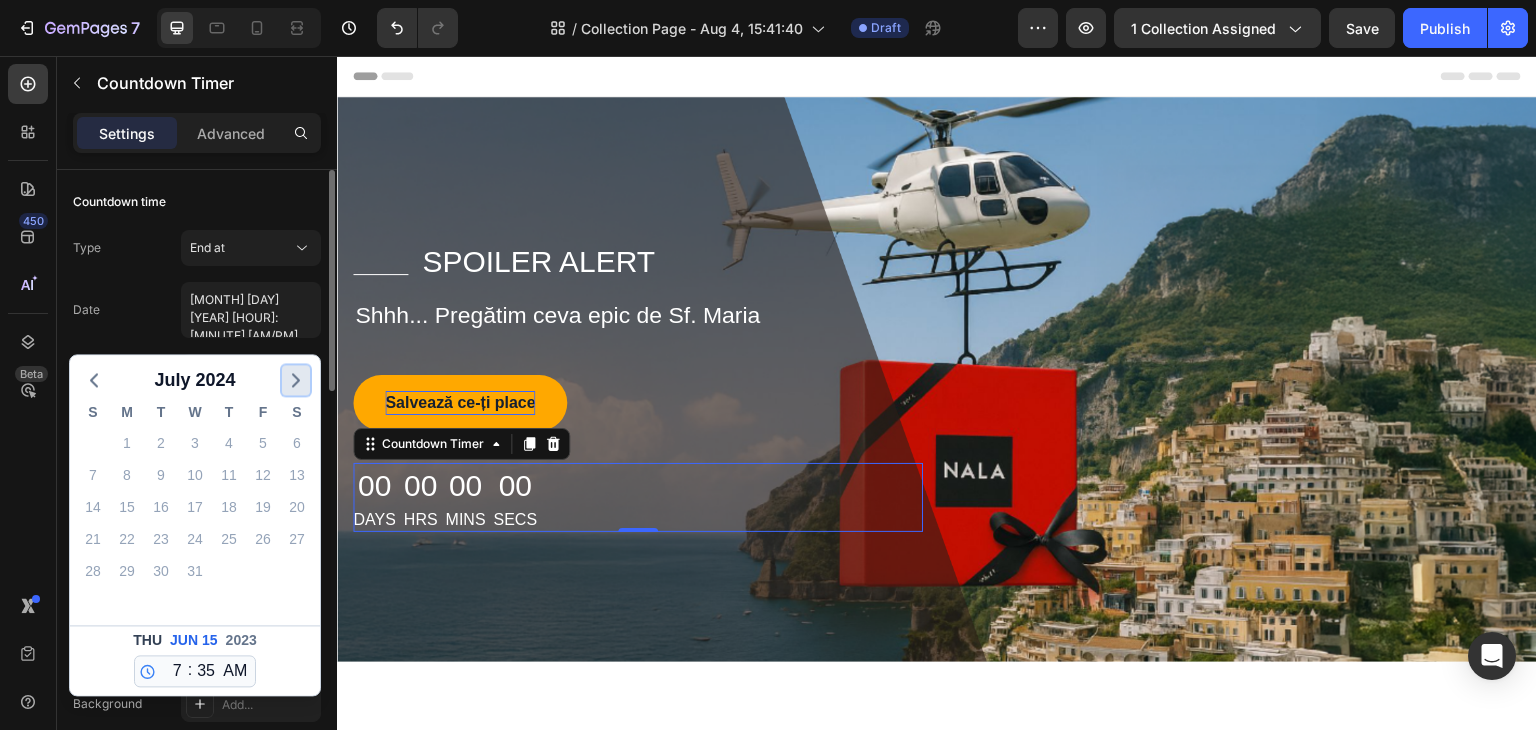 click 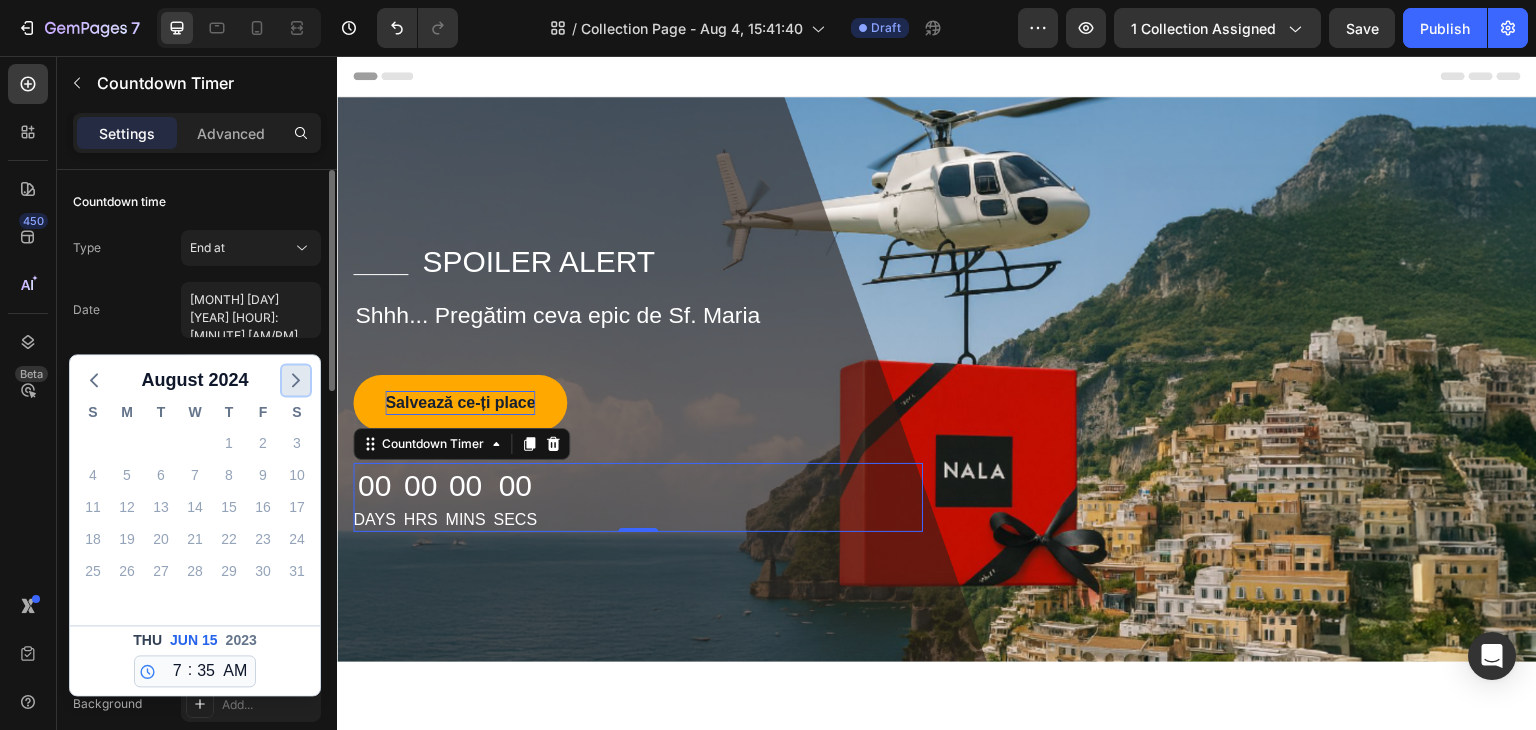 click 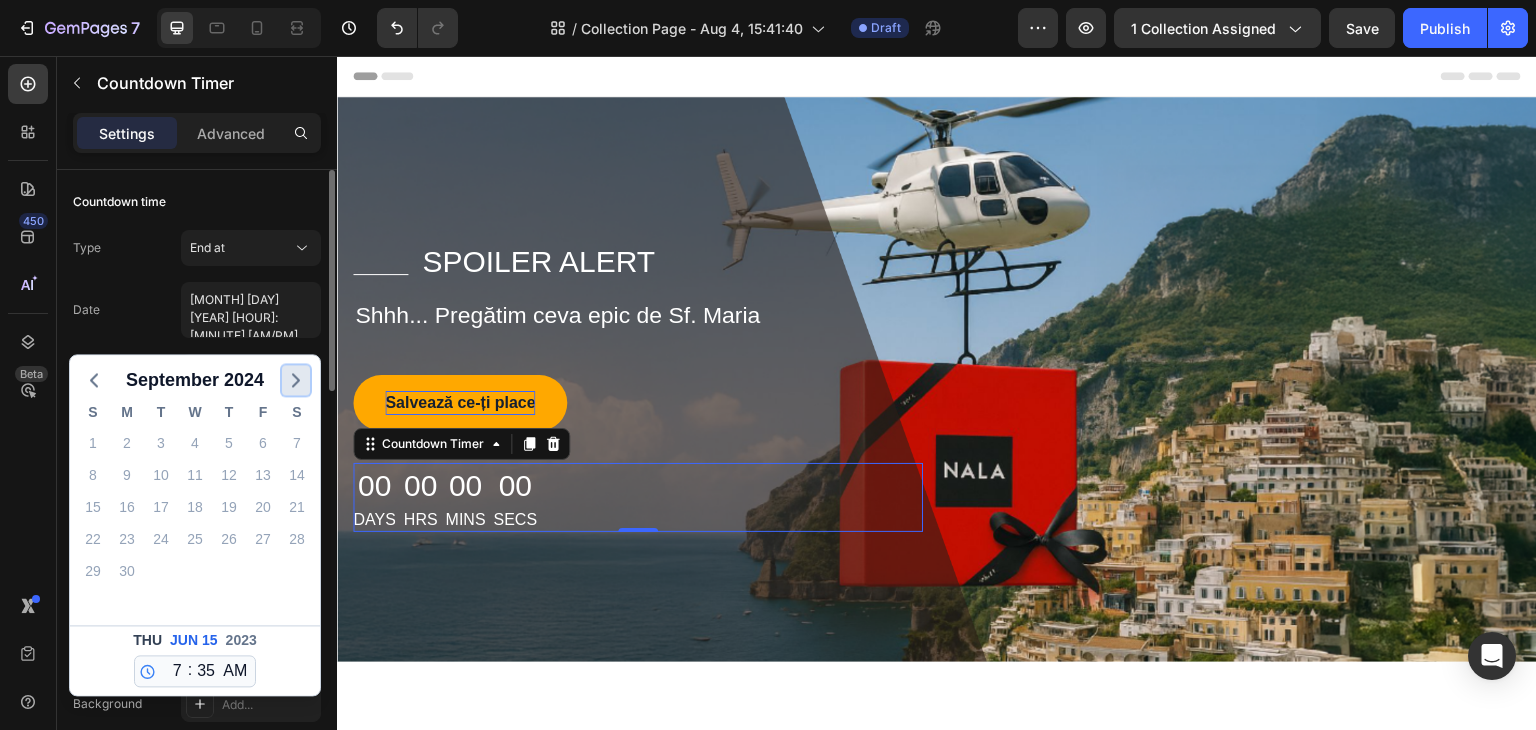 click 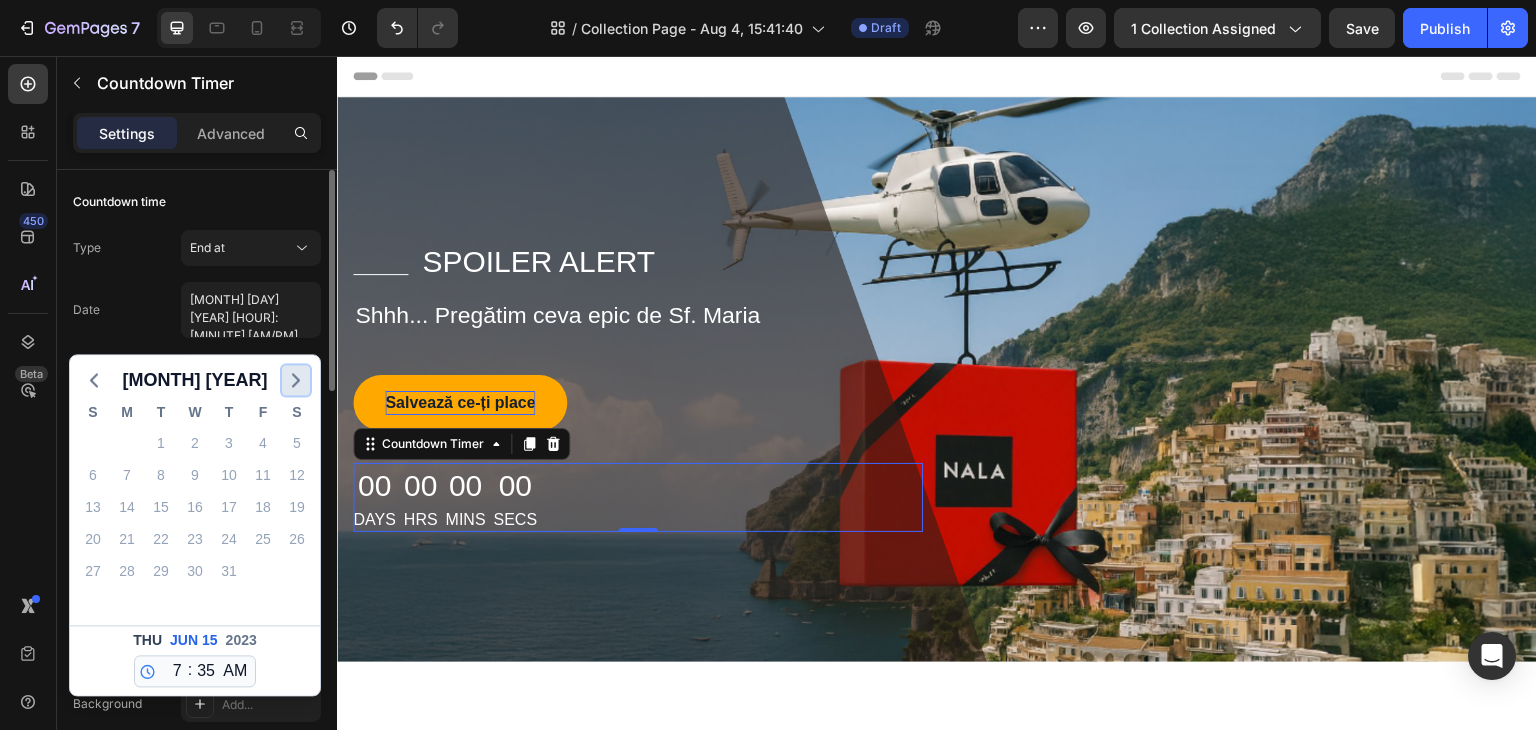 click 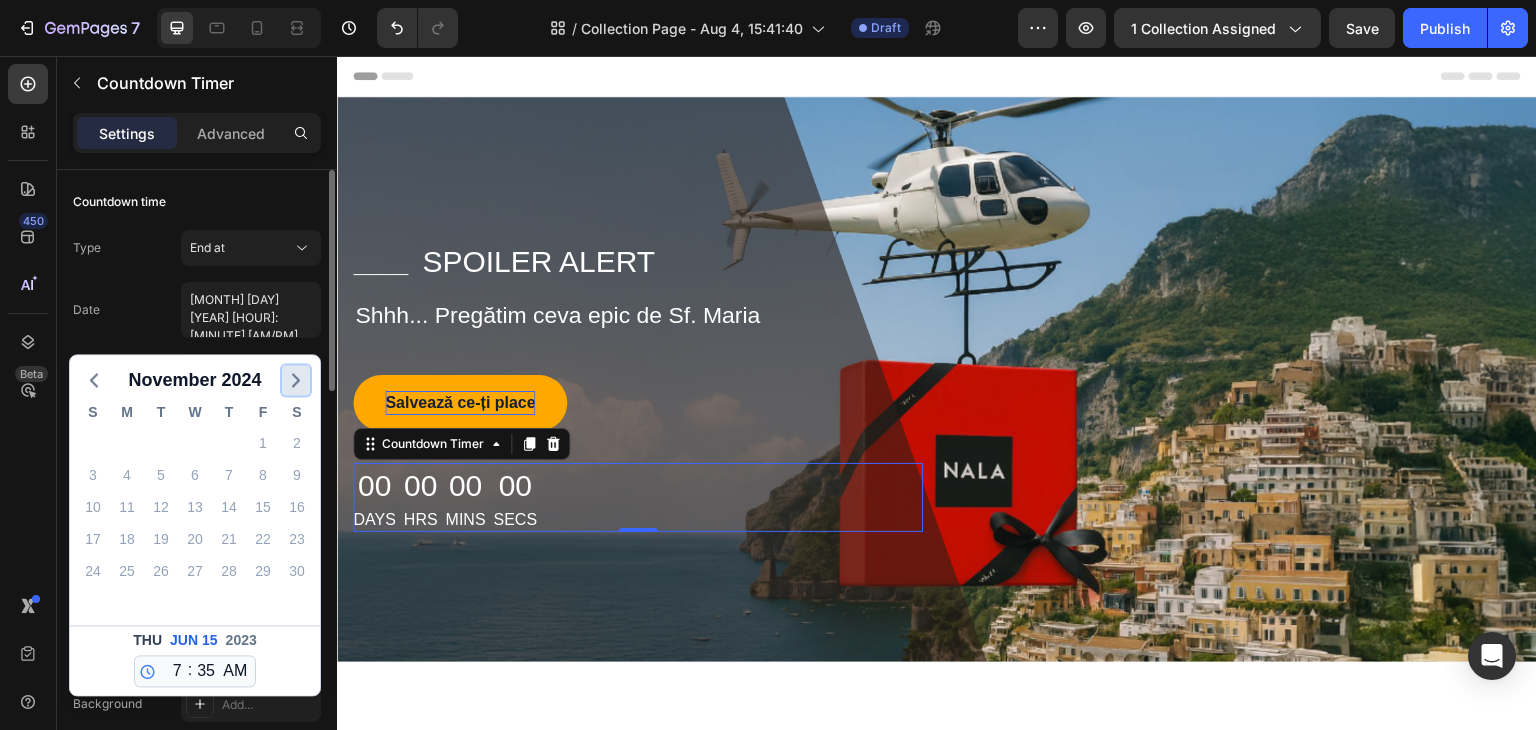 click 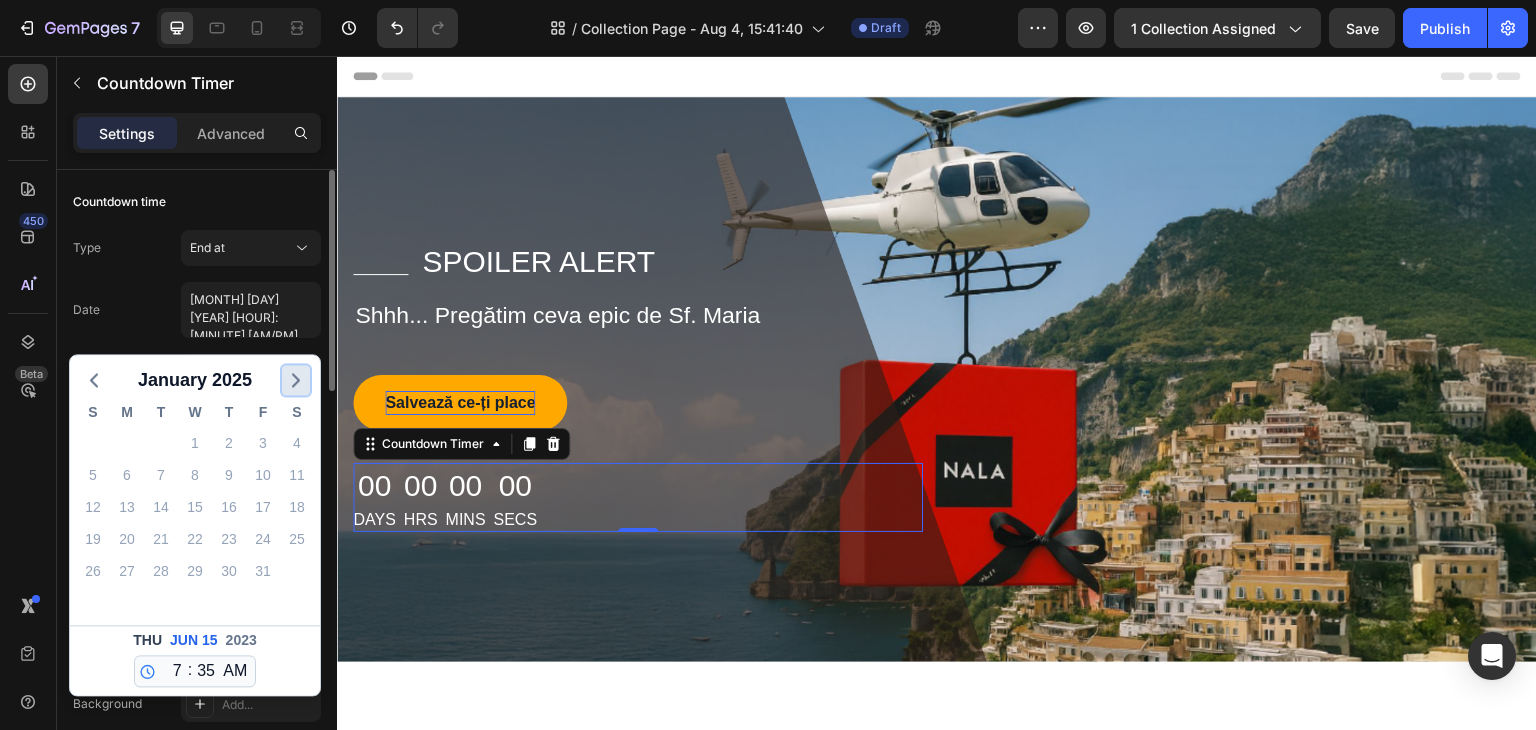 click 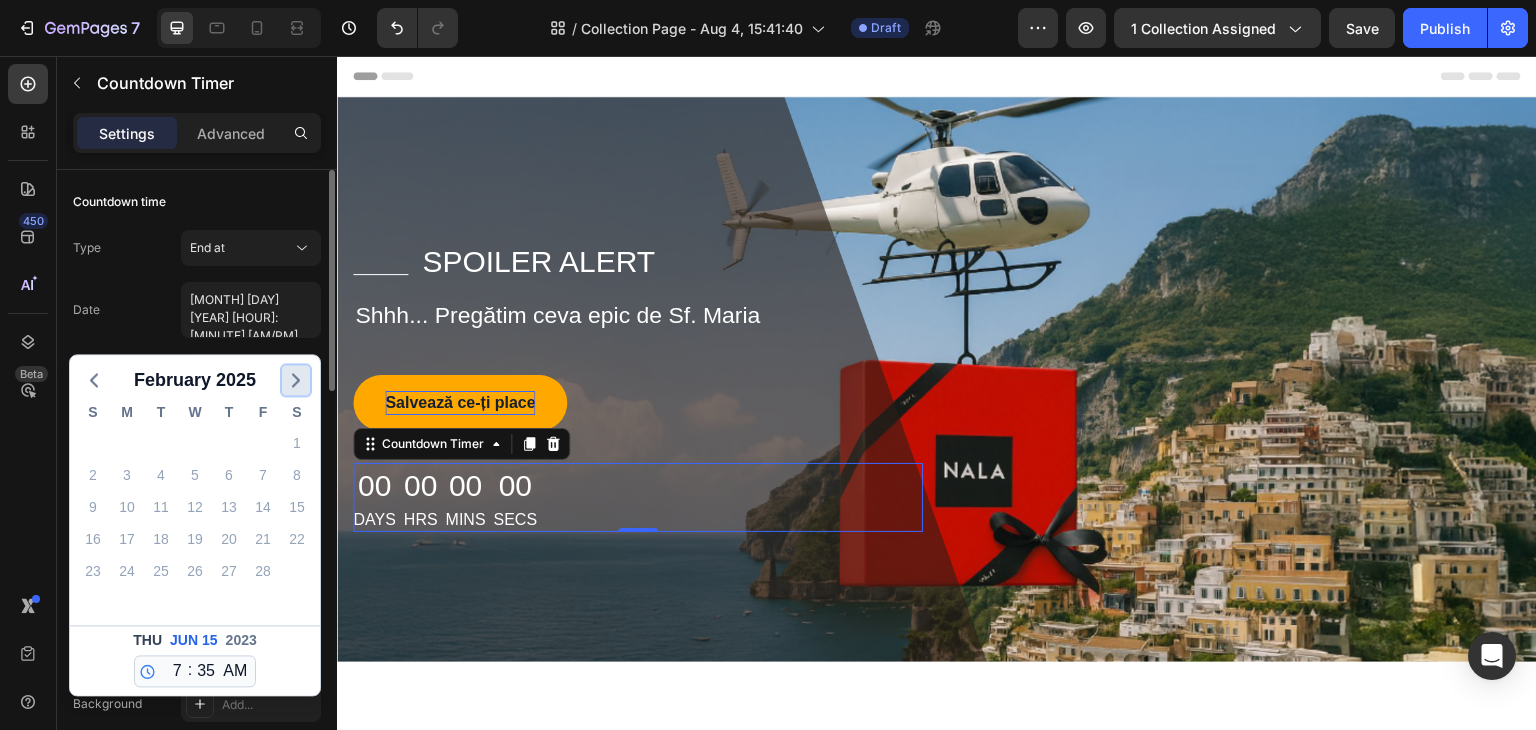 click 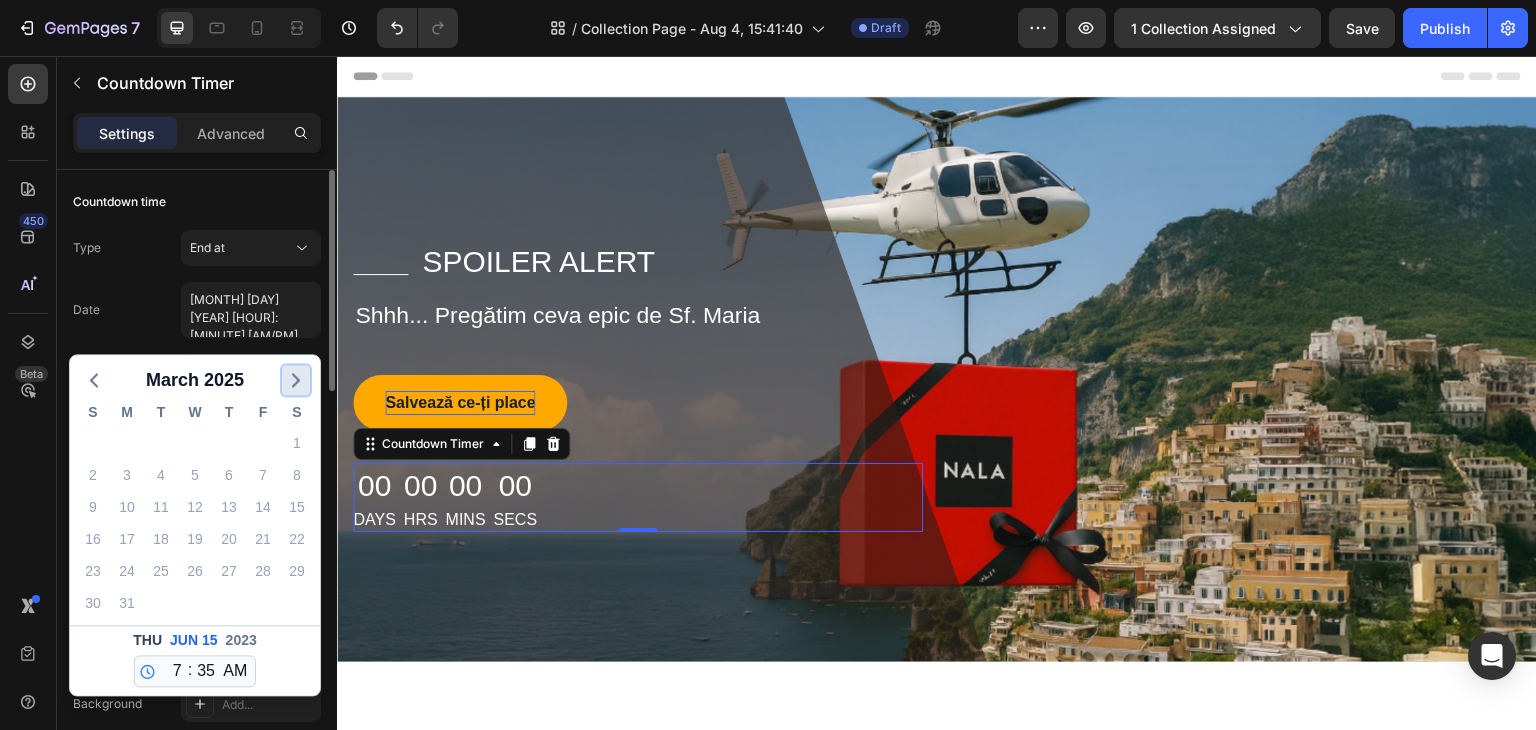 click 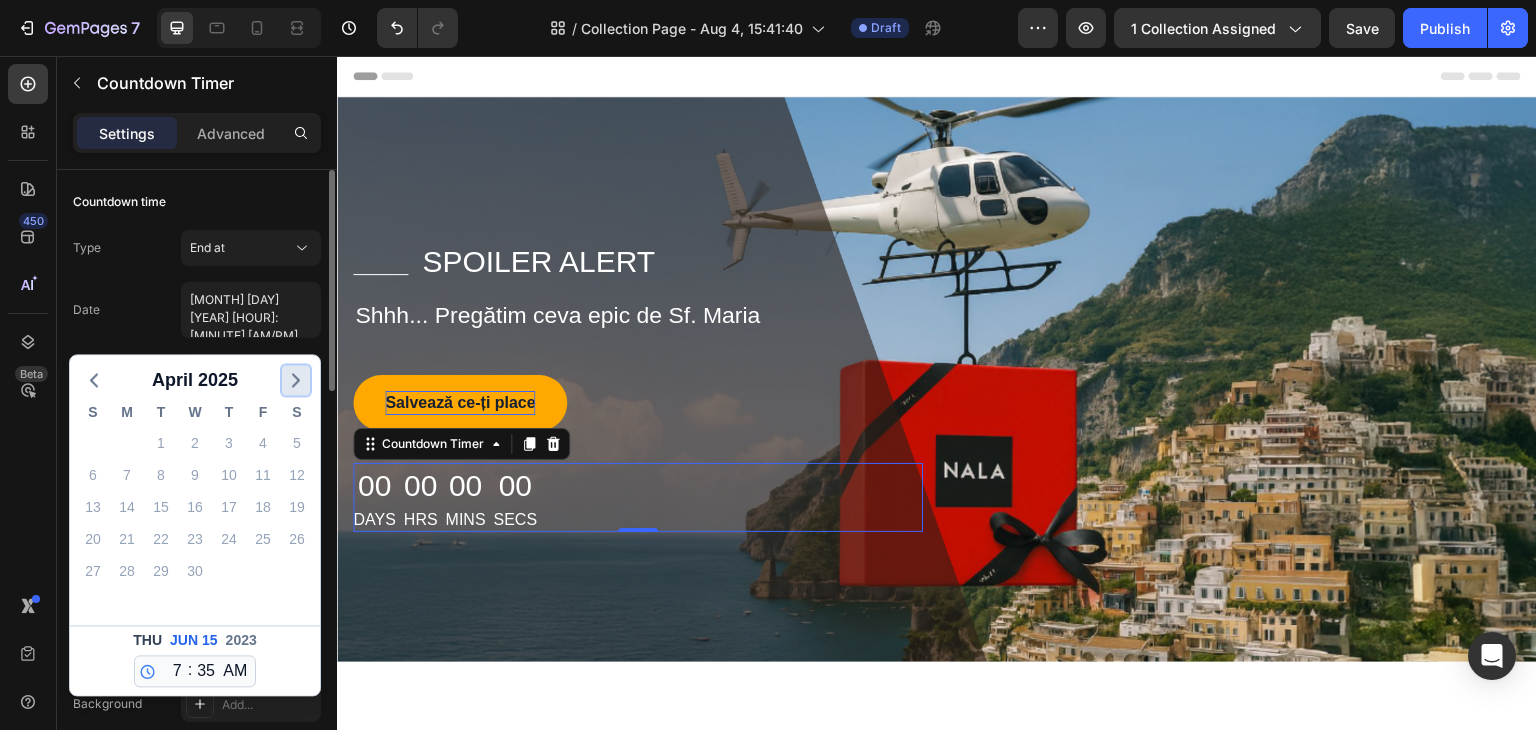 click 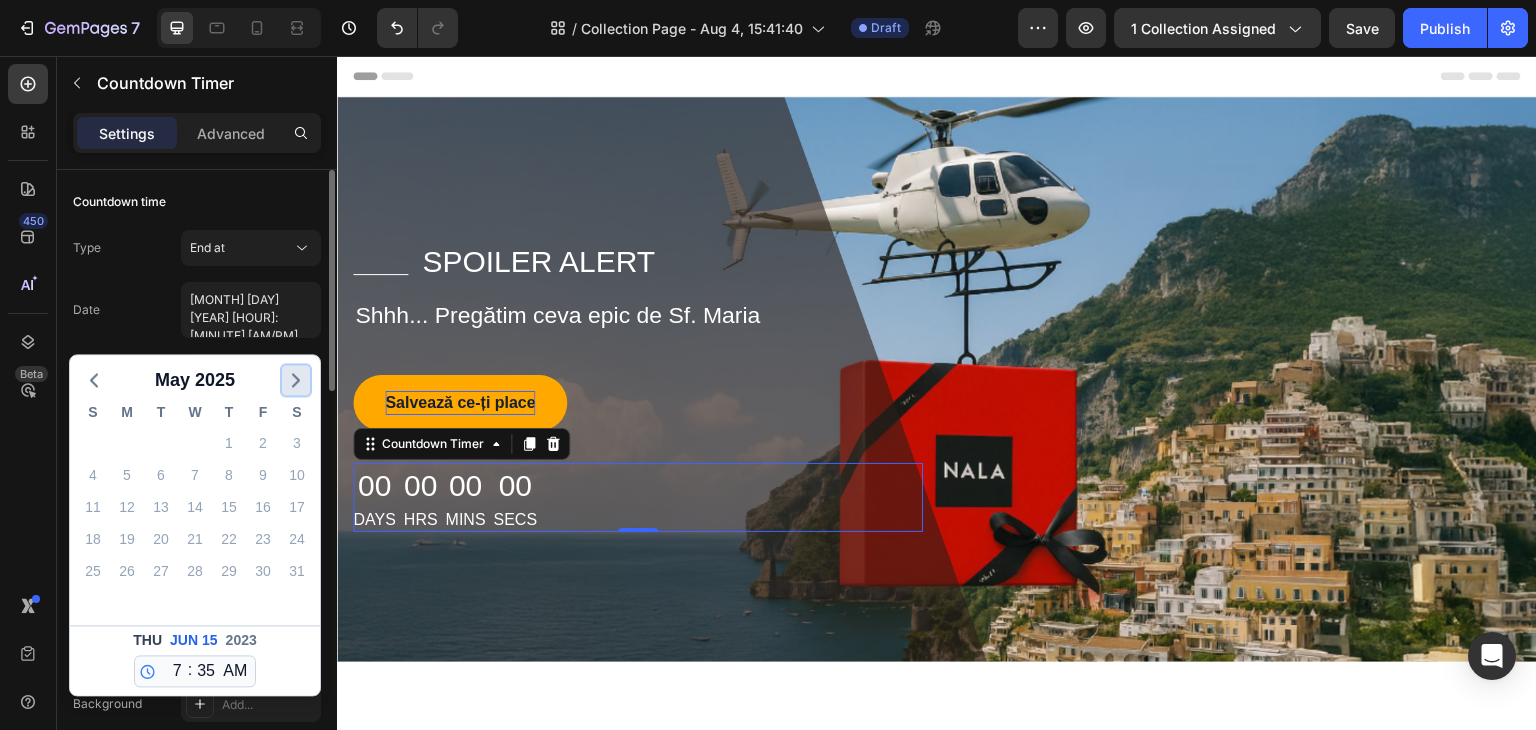 click 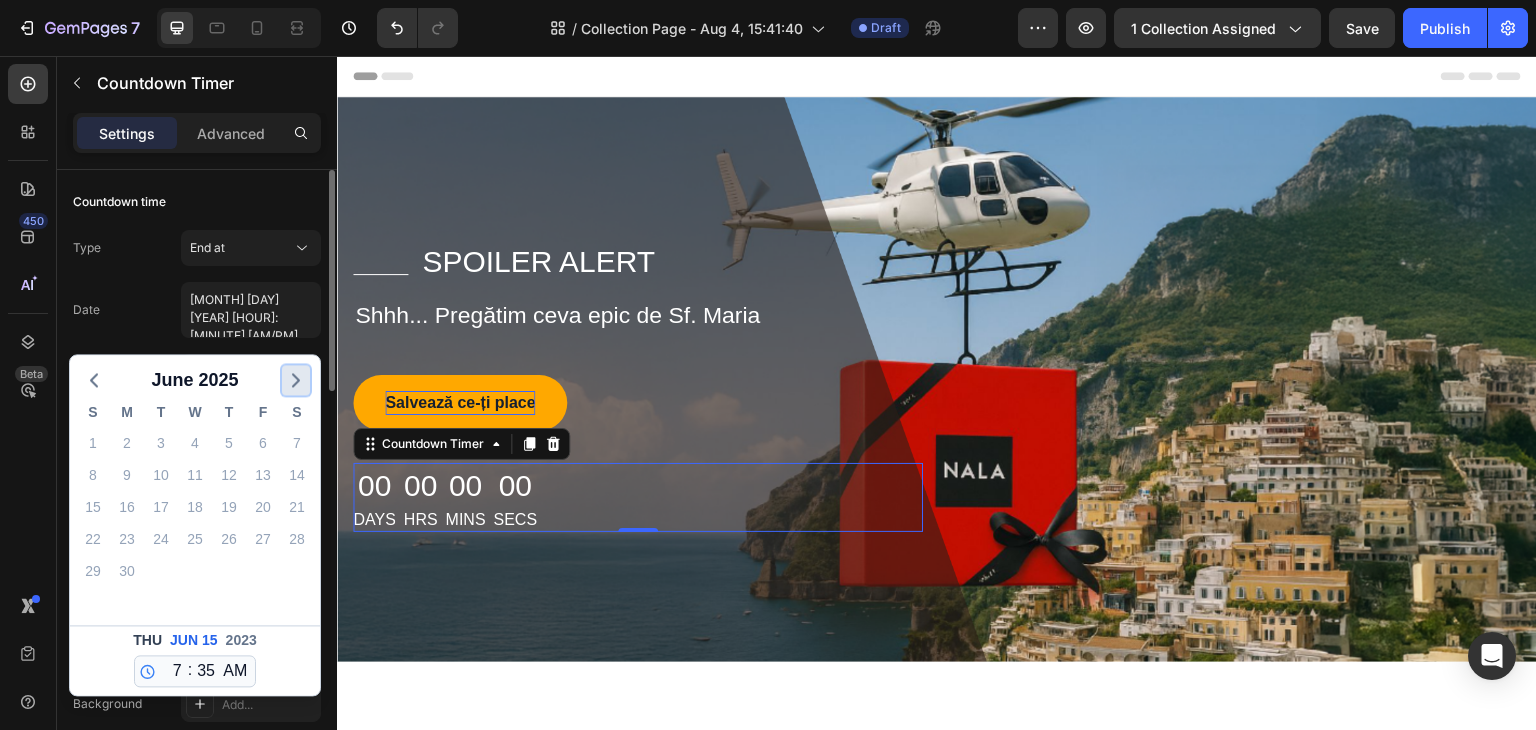 click 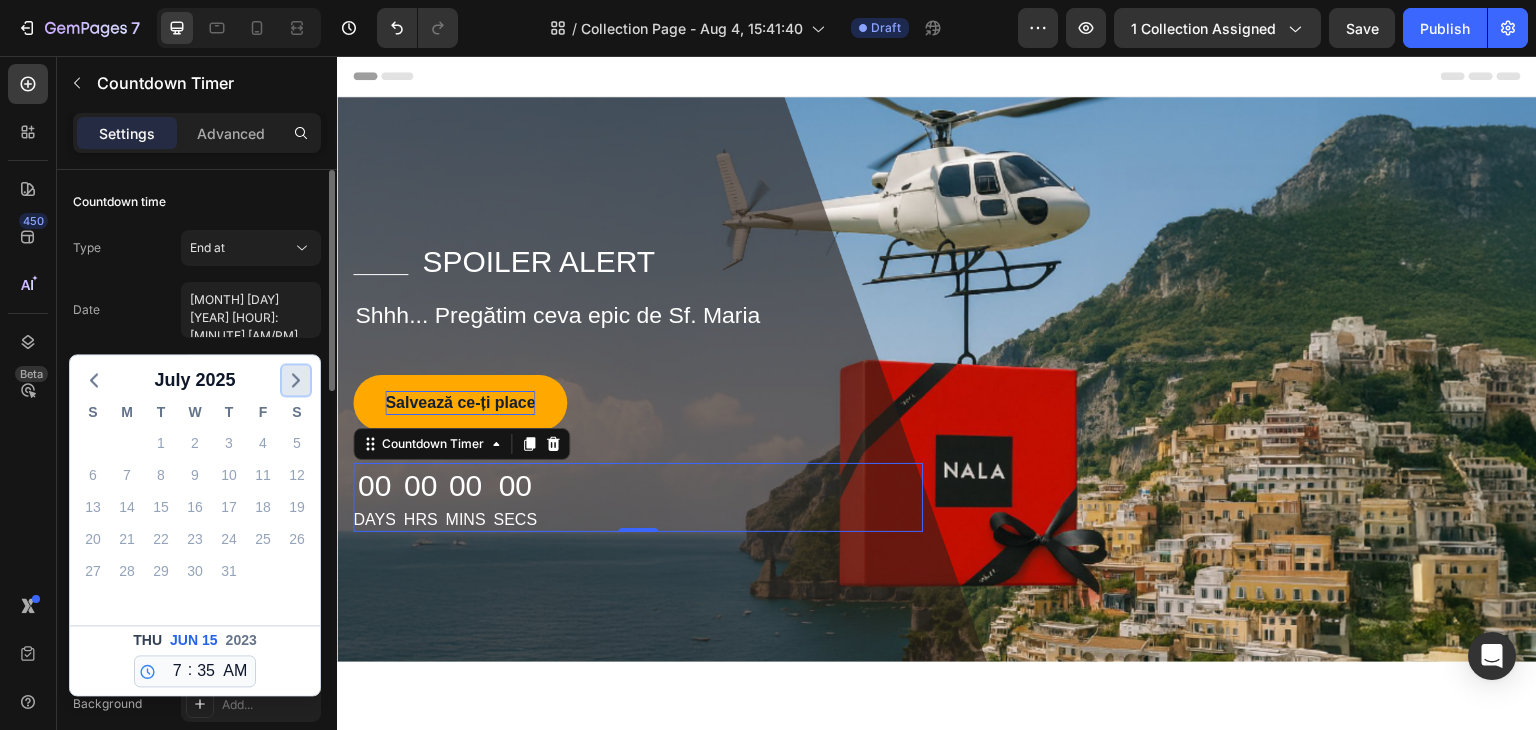 click 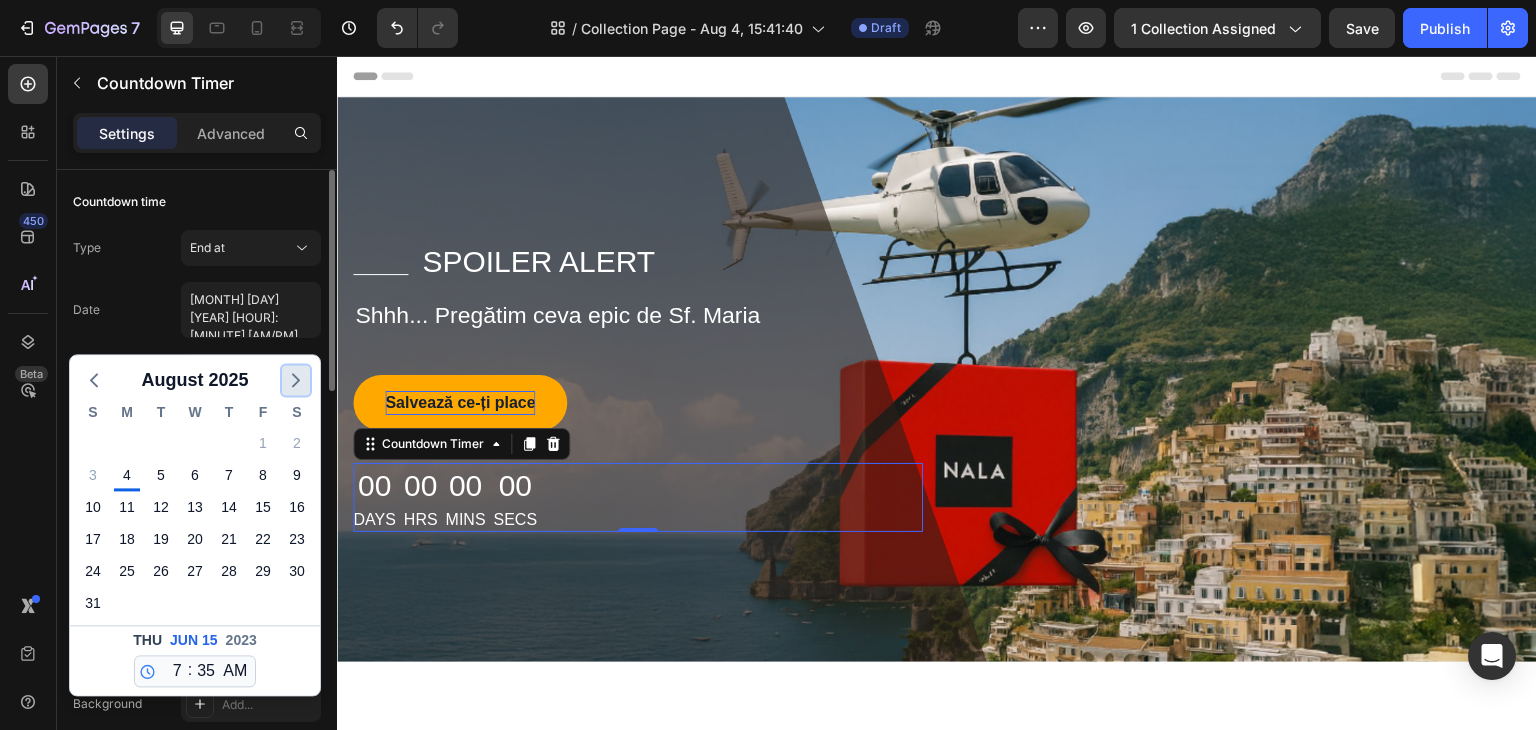 click 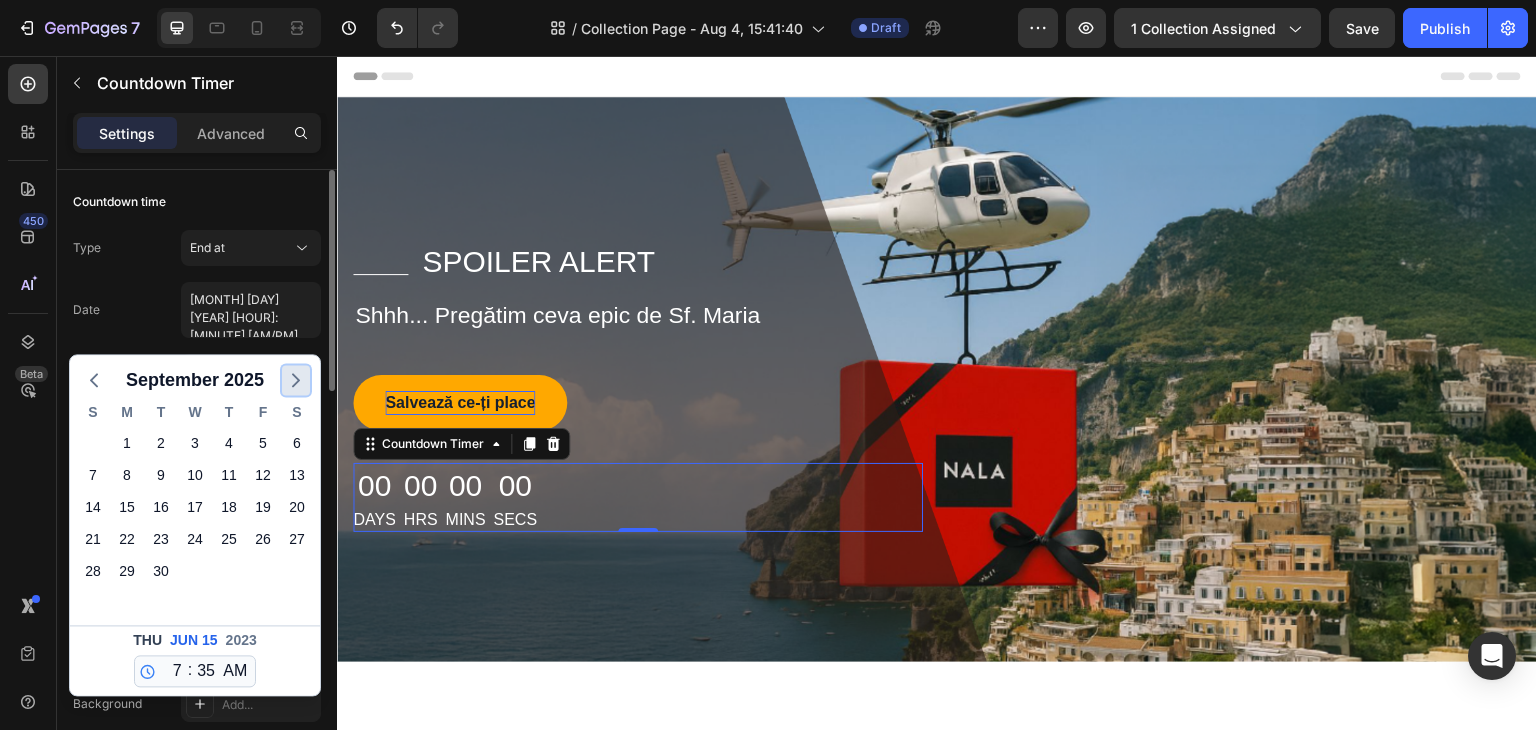 click 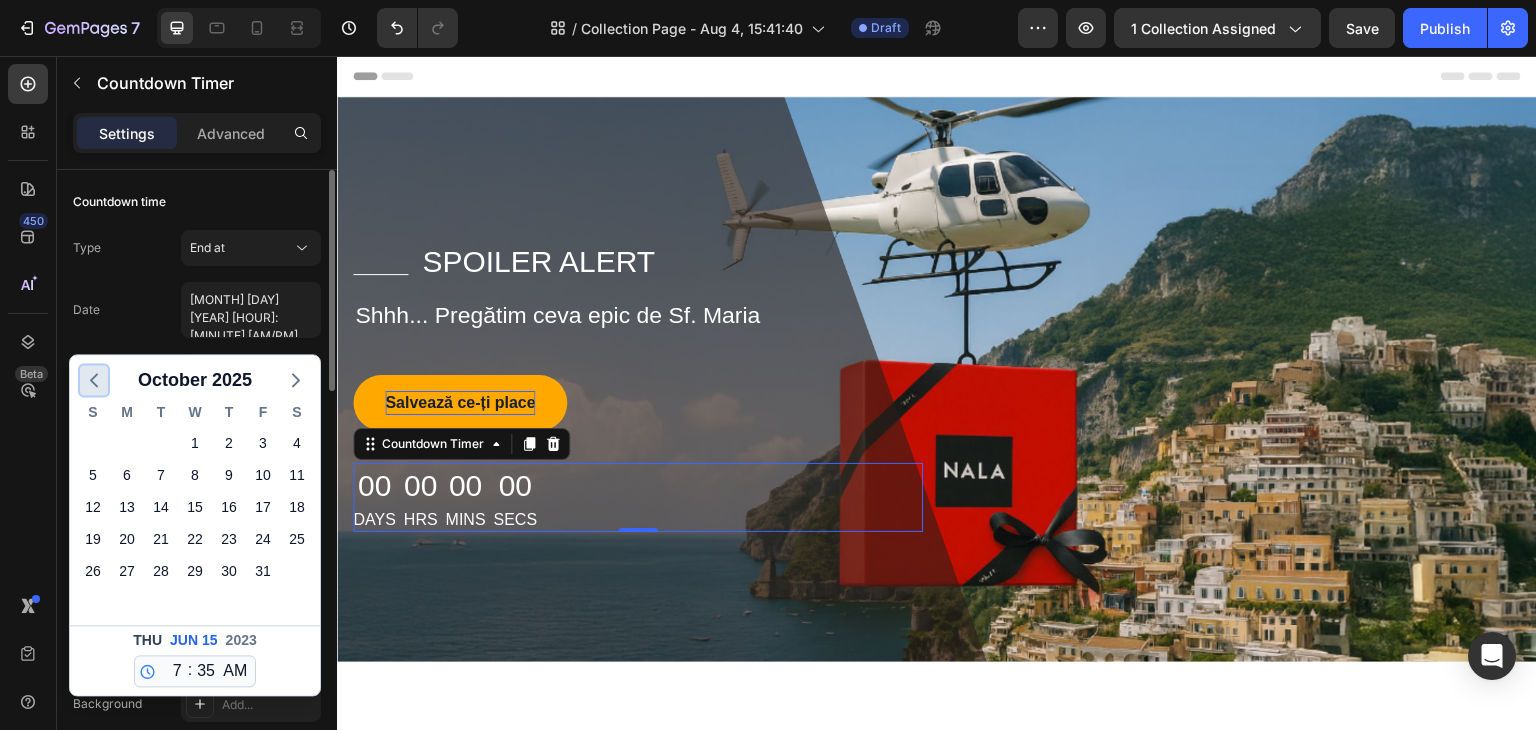 click 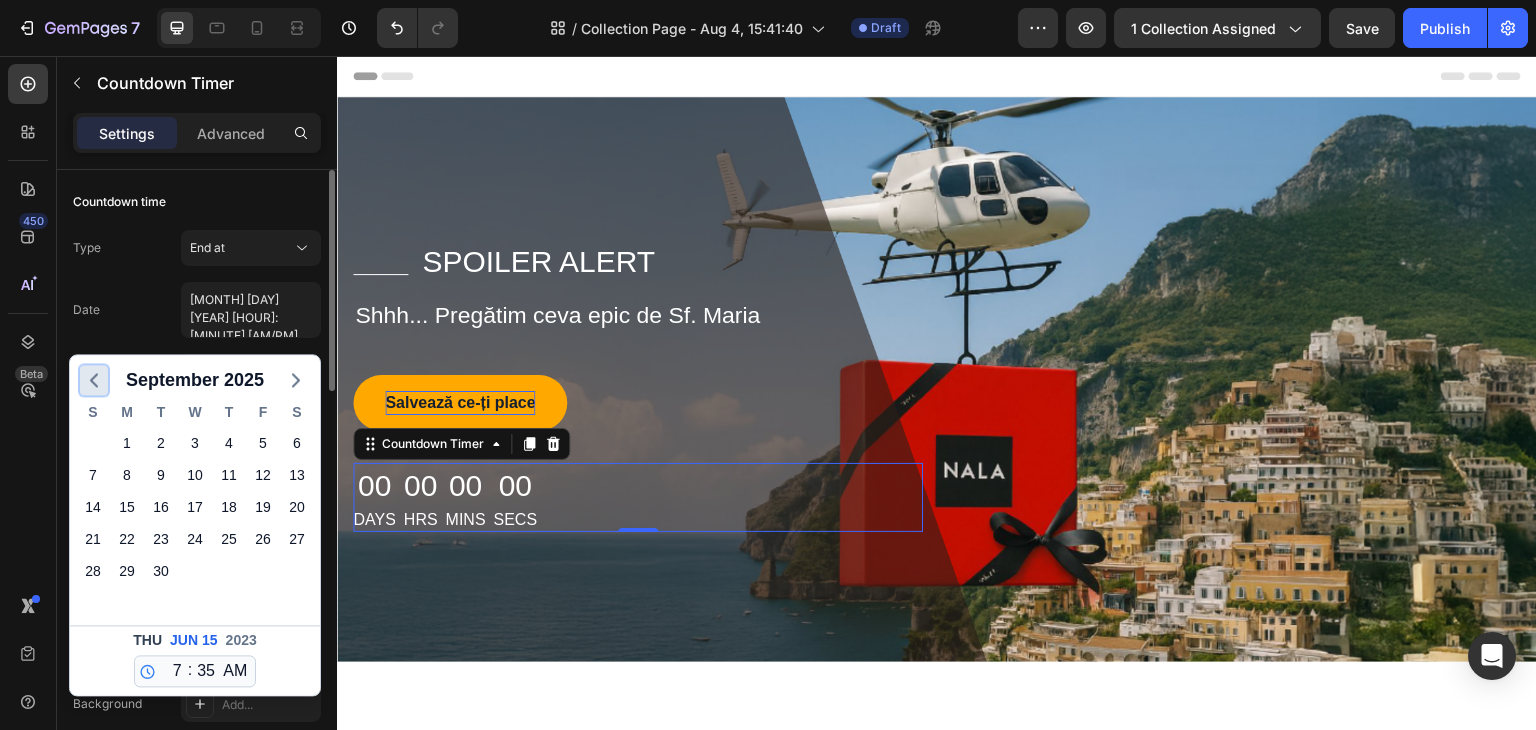 click 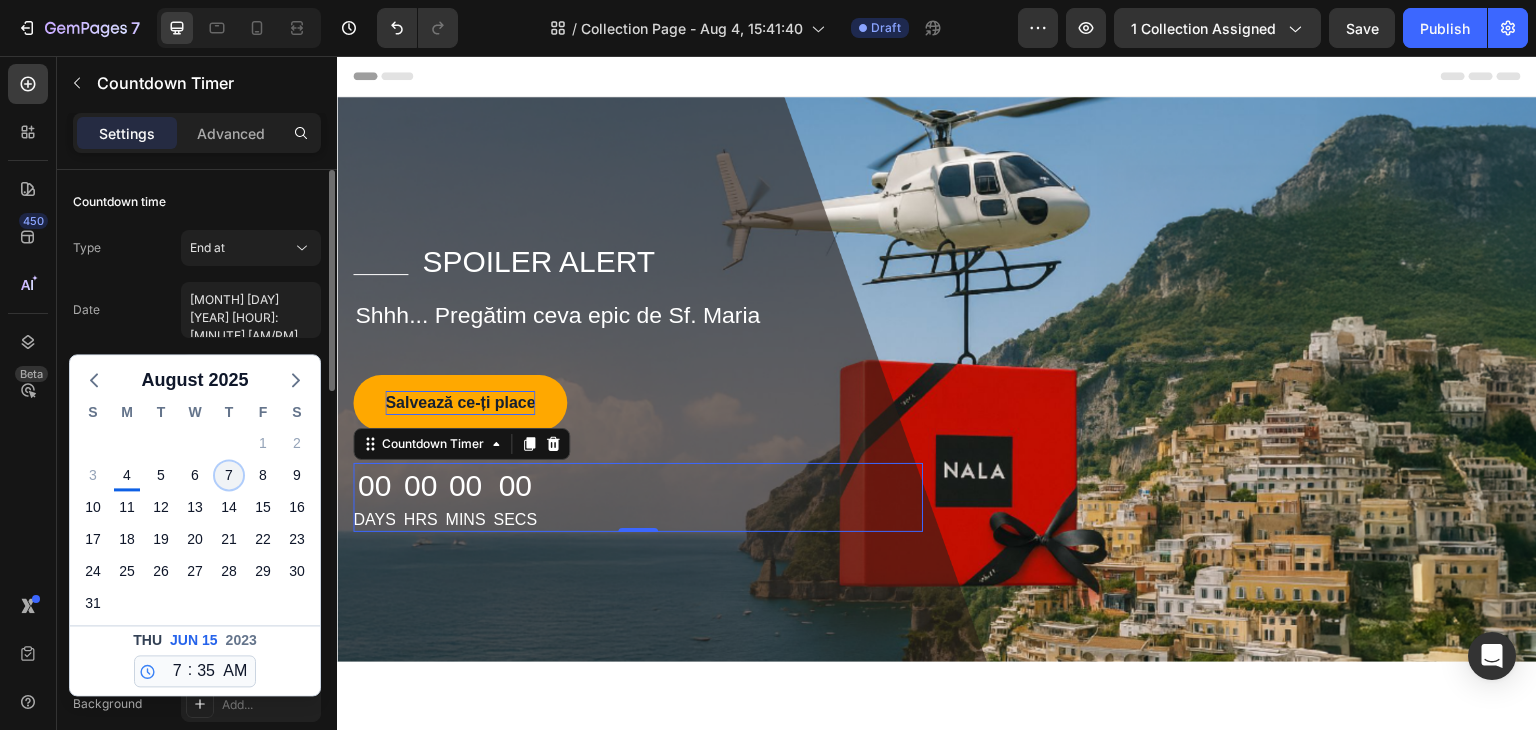 click on "7" 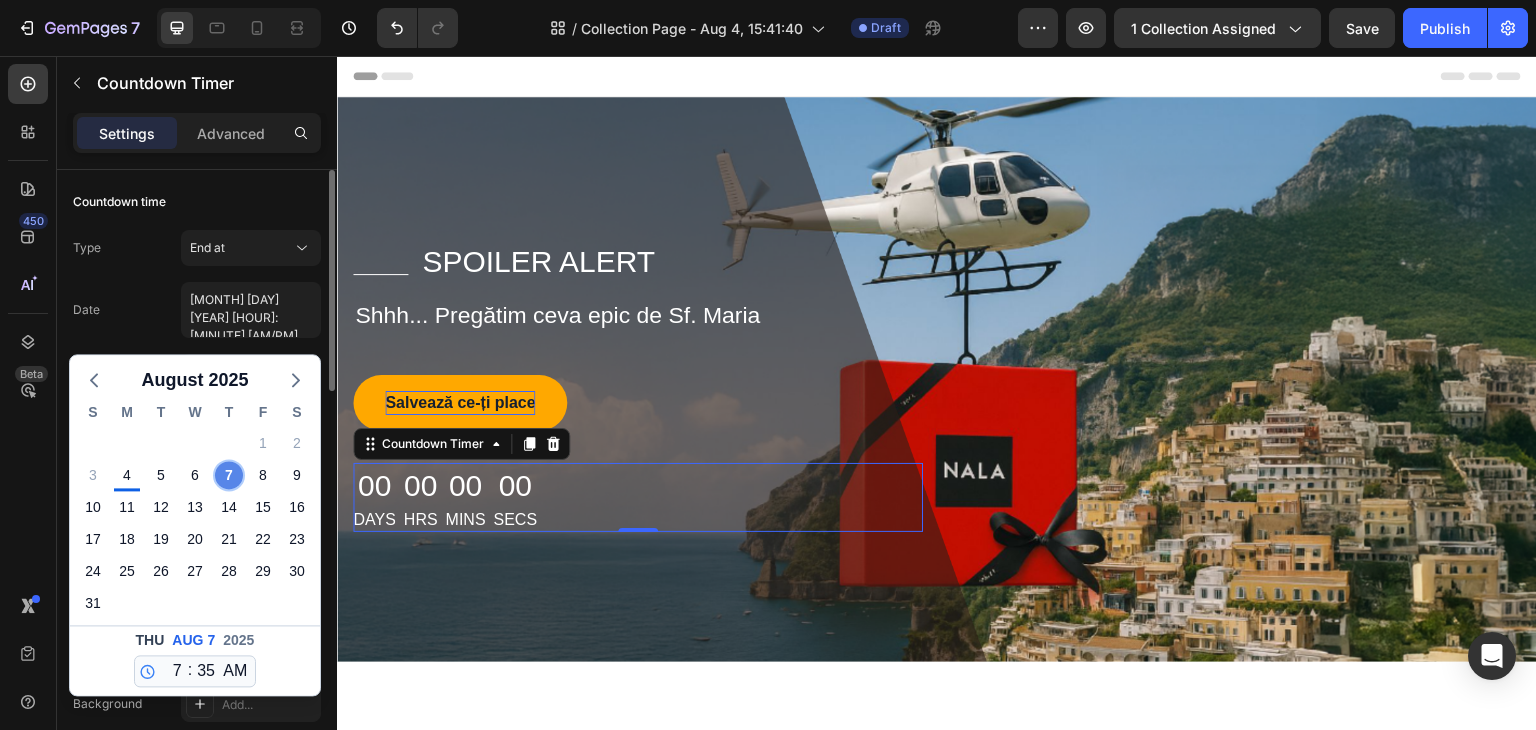 type on "[MONTH] [DAY] [YEAR] [HOUR]:[MINUTE] [AM/PM]" 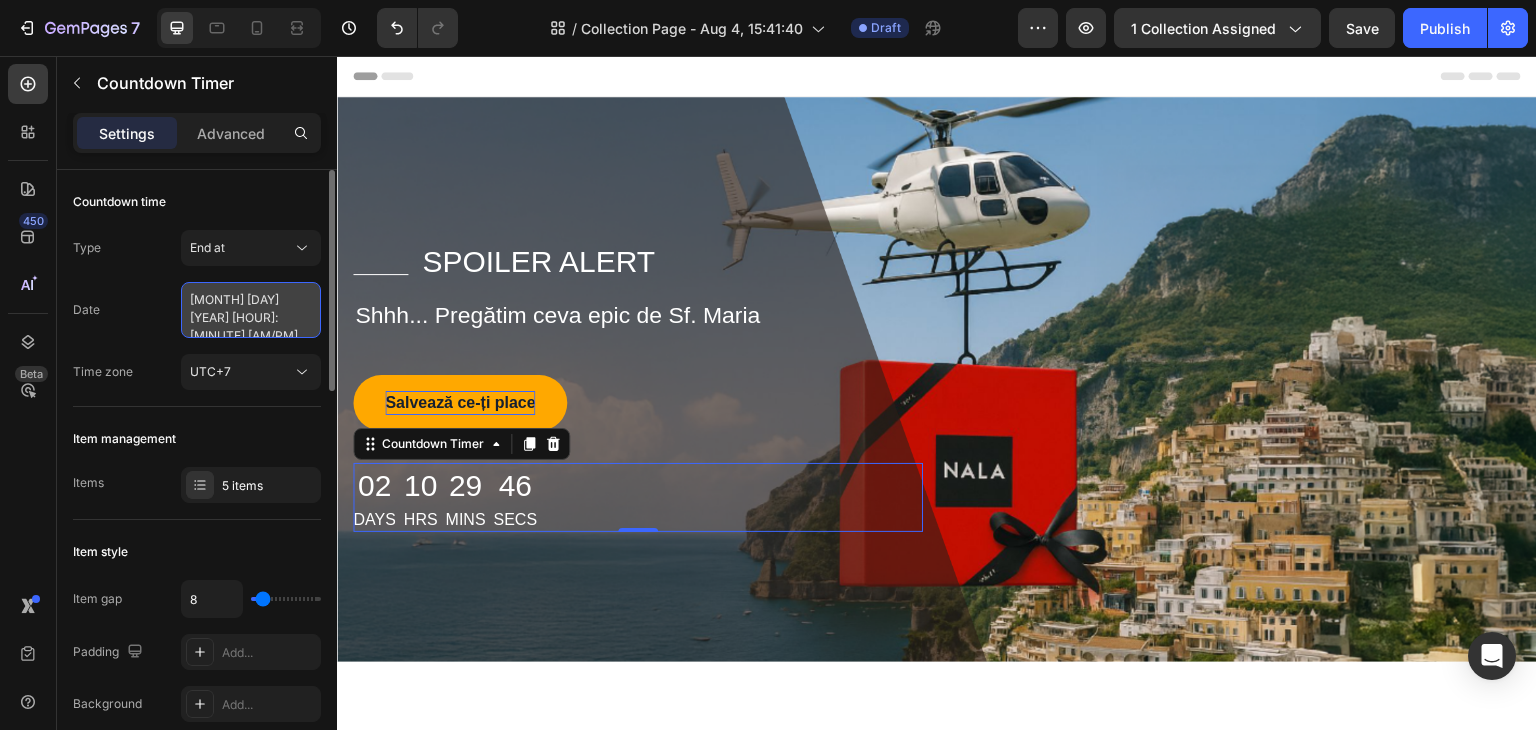 click on "[MONTH] [DAY] [YEAR] [HOUR]:[MINUTE] [AM/PM]" at bounding box center (251, 310) 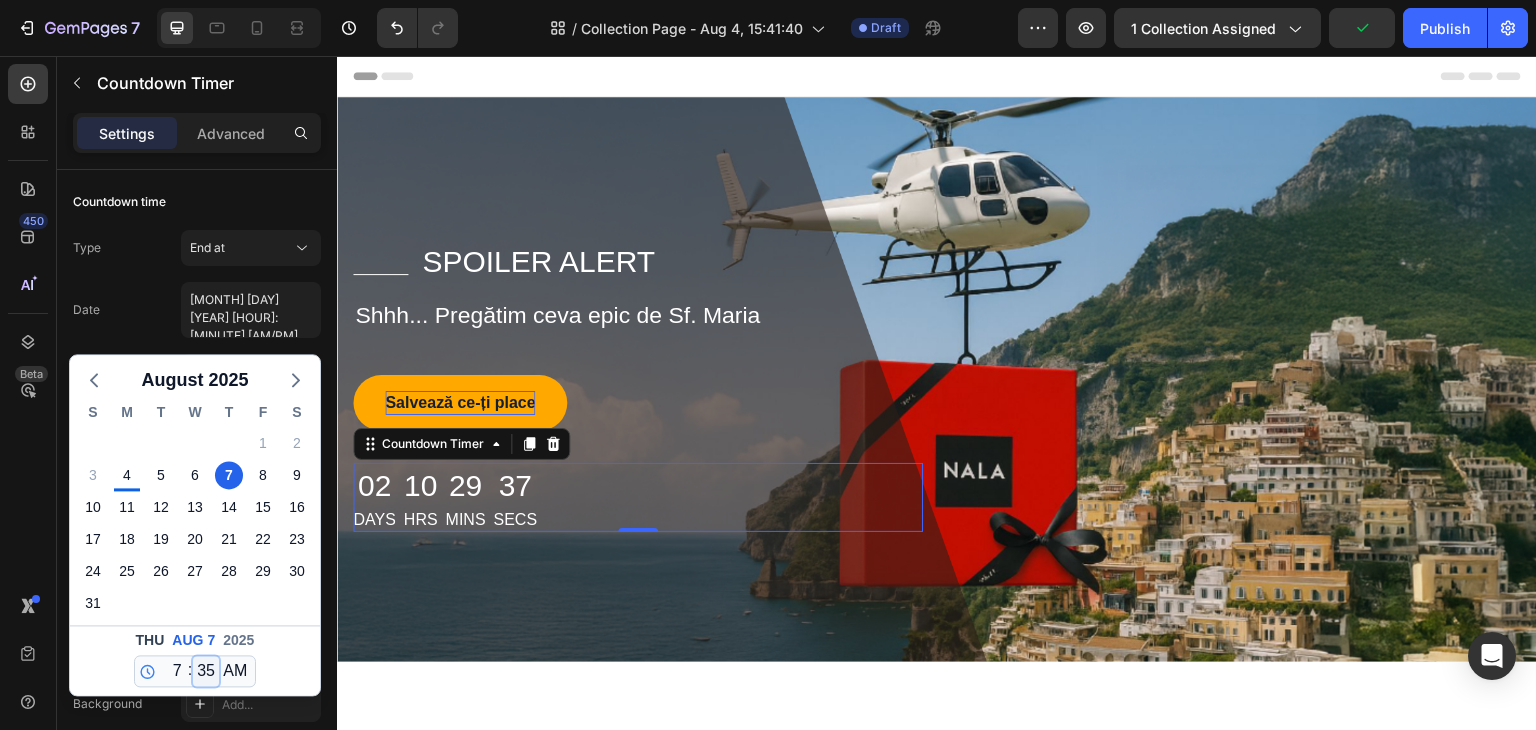 click on "00 01 02 03 04 05 06 07 08 09 10 11 12 13 14 15 16 17 18 19 20 21 22 23 24 25 26 27 28 29 30 31 32 33 34 35 36 37 38 39 40 41 42 43 44 45 46 47 48 49 50 51 52 53 54 55 56 57 58 59" at bounding box center [206, 671] 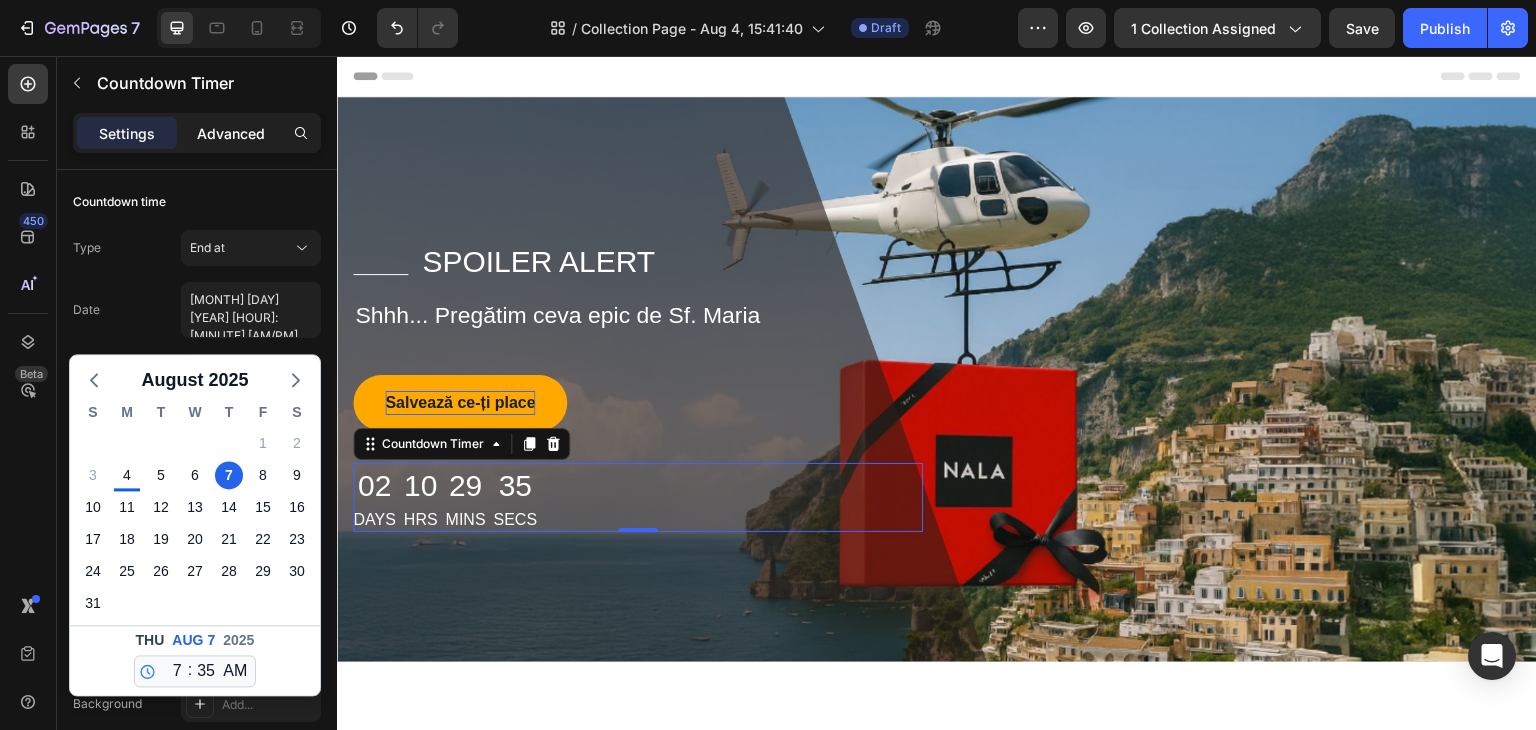 click on "Advanced" at bounding box center (231, 133) 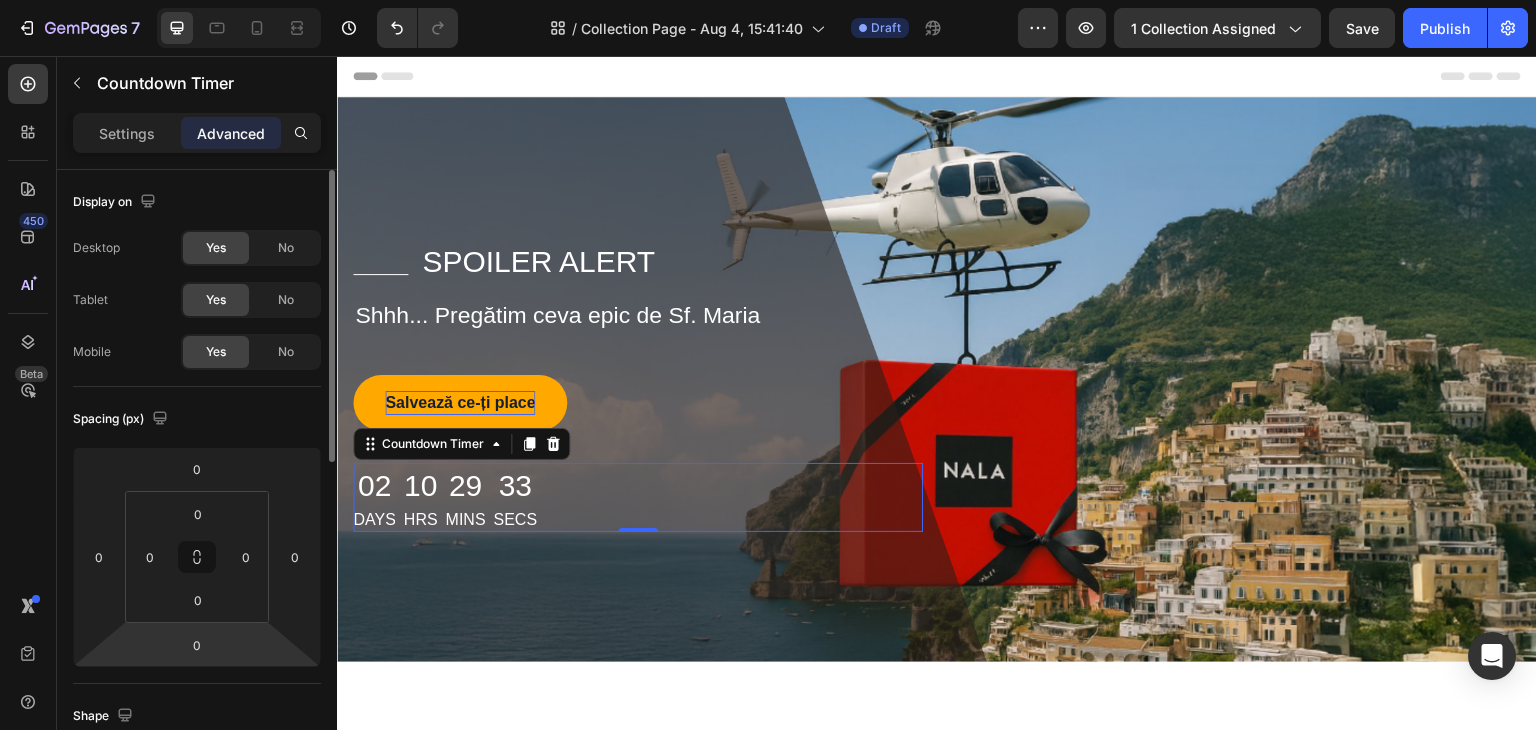 scroll, scrollTop: 300, scrollLeft: 0, axis: vertical 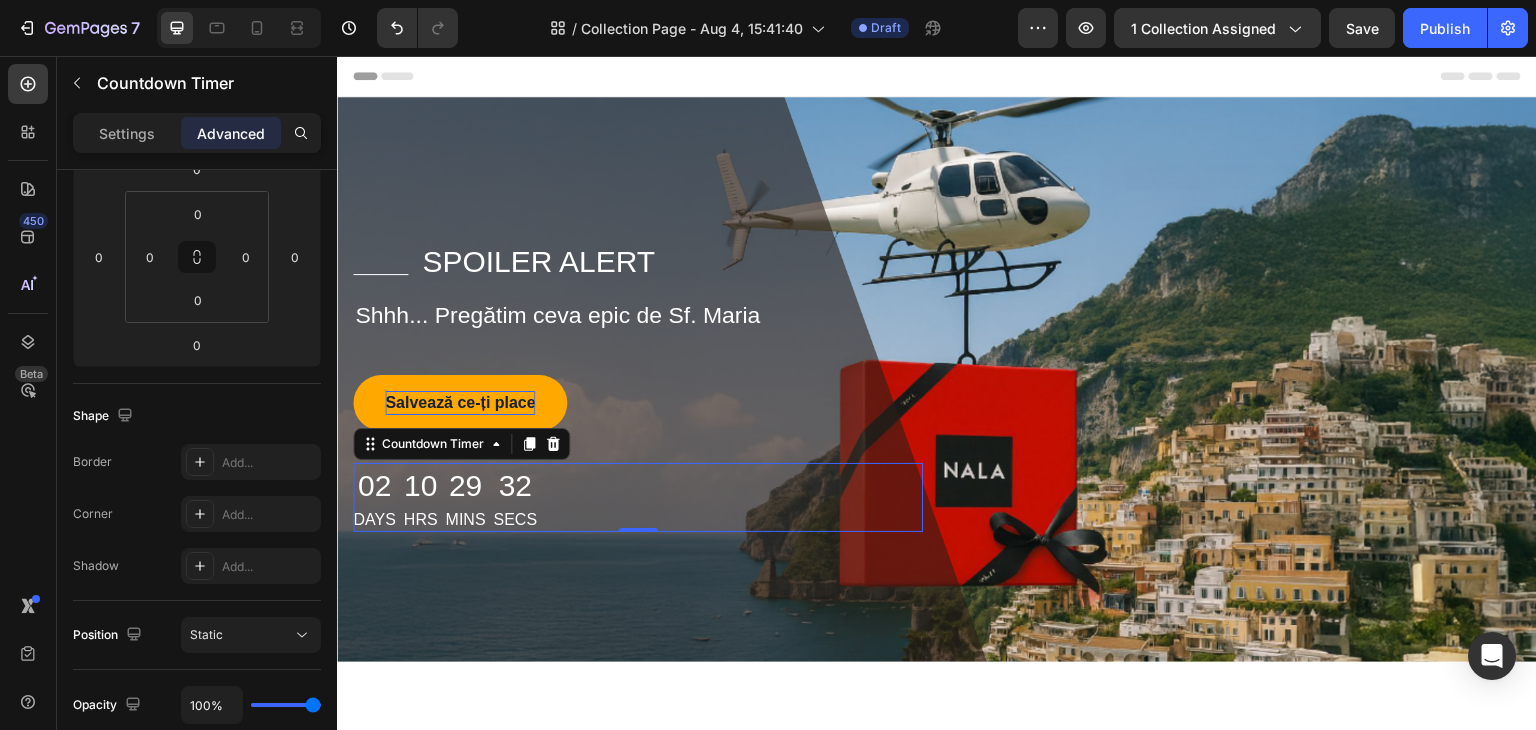 click on "[DAYS] Days [HOURS] Hrs [MINUTES] Mins [SECONDS] Secs" at bounding box center (638, 497) 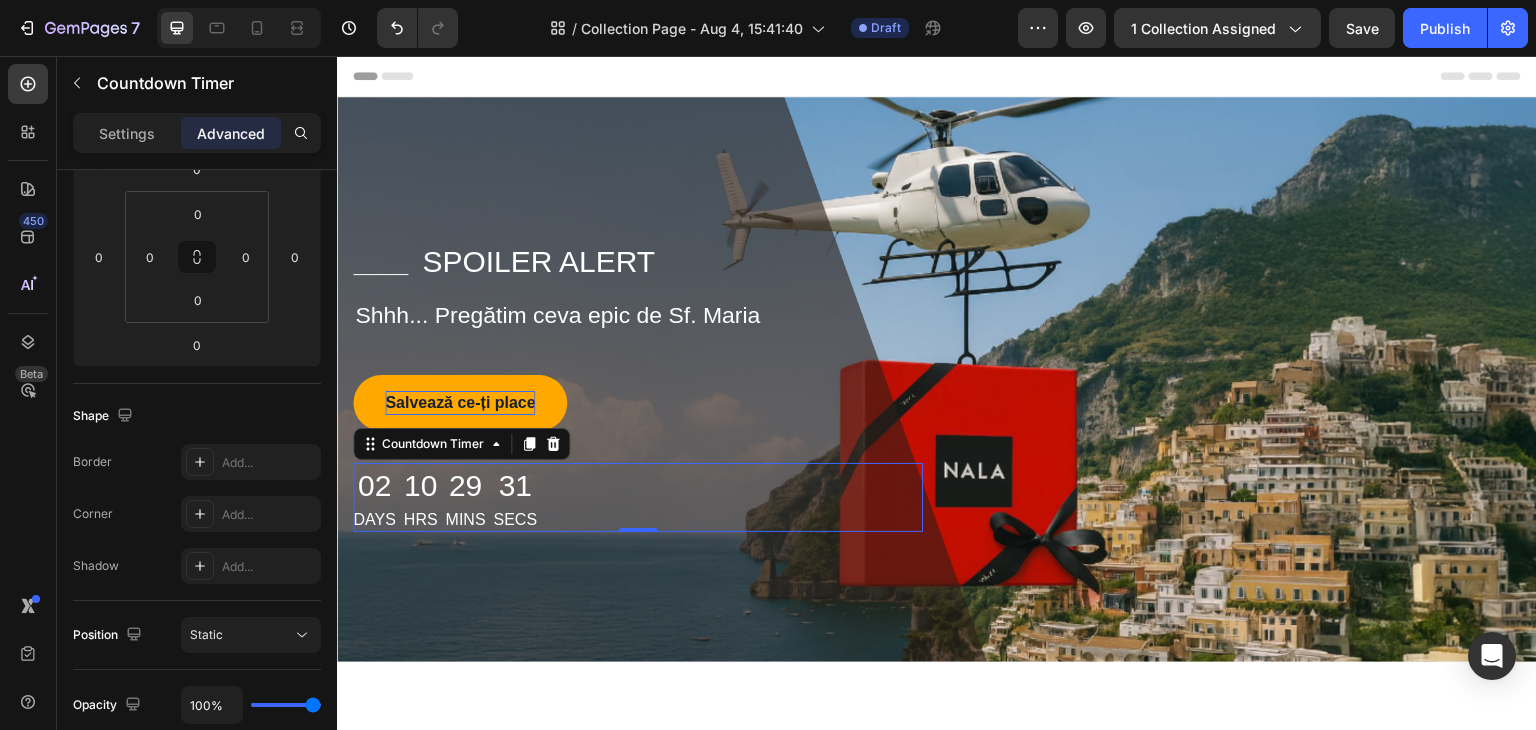 click on "31" at bounding box center [515, 485] 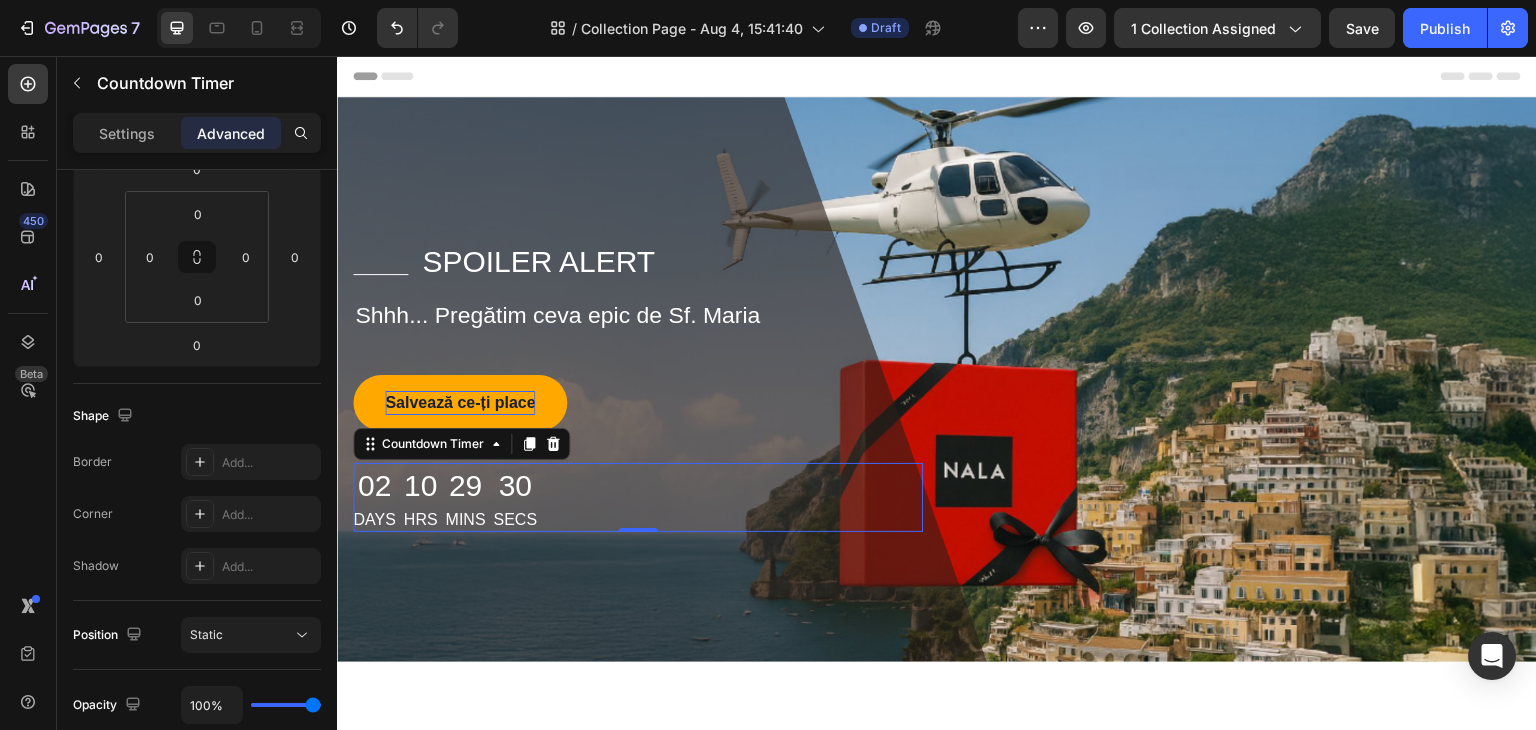 click on "29" at bounding box center (465, 485) 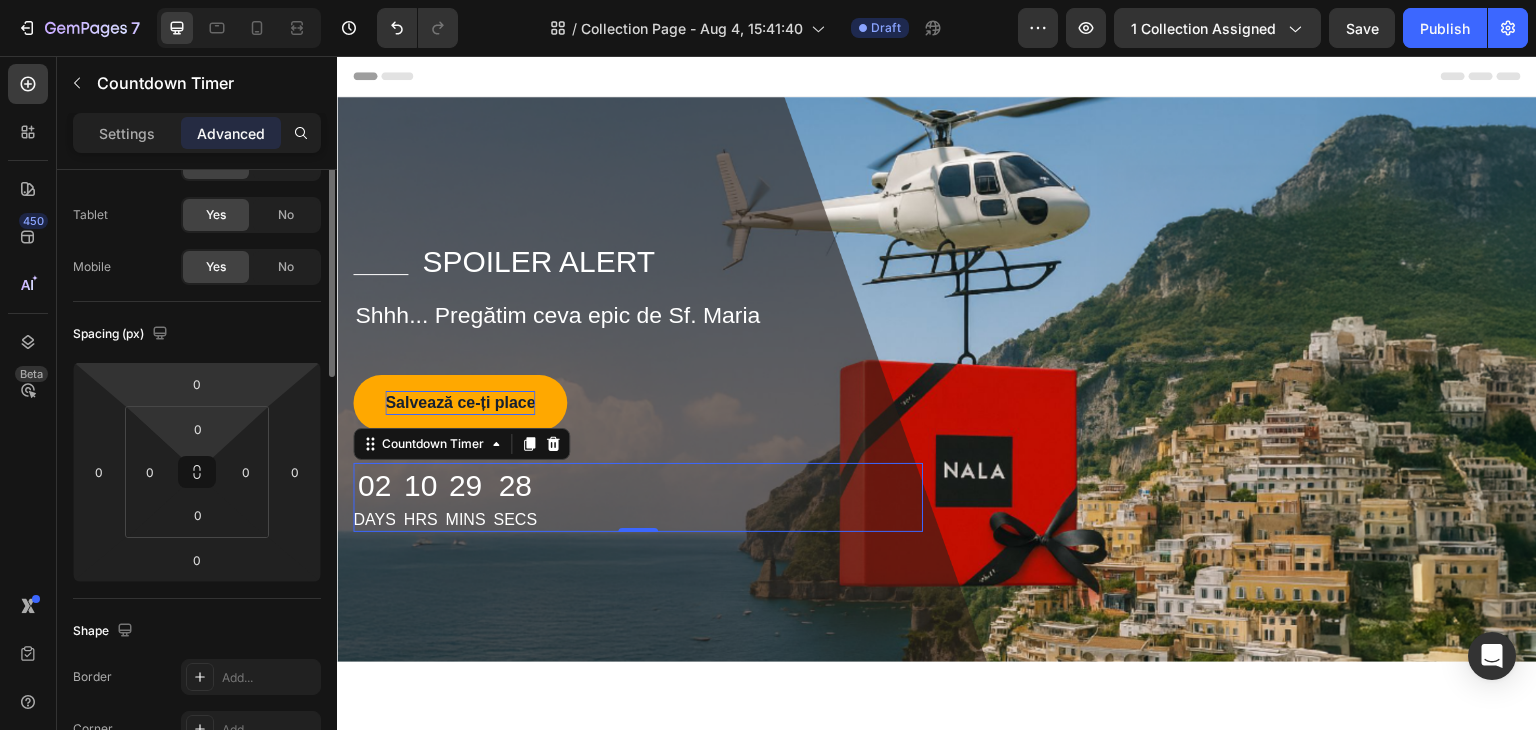 scroll, scrollTop: 0, scrollLeft: 0, axis: both 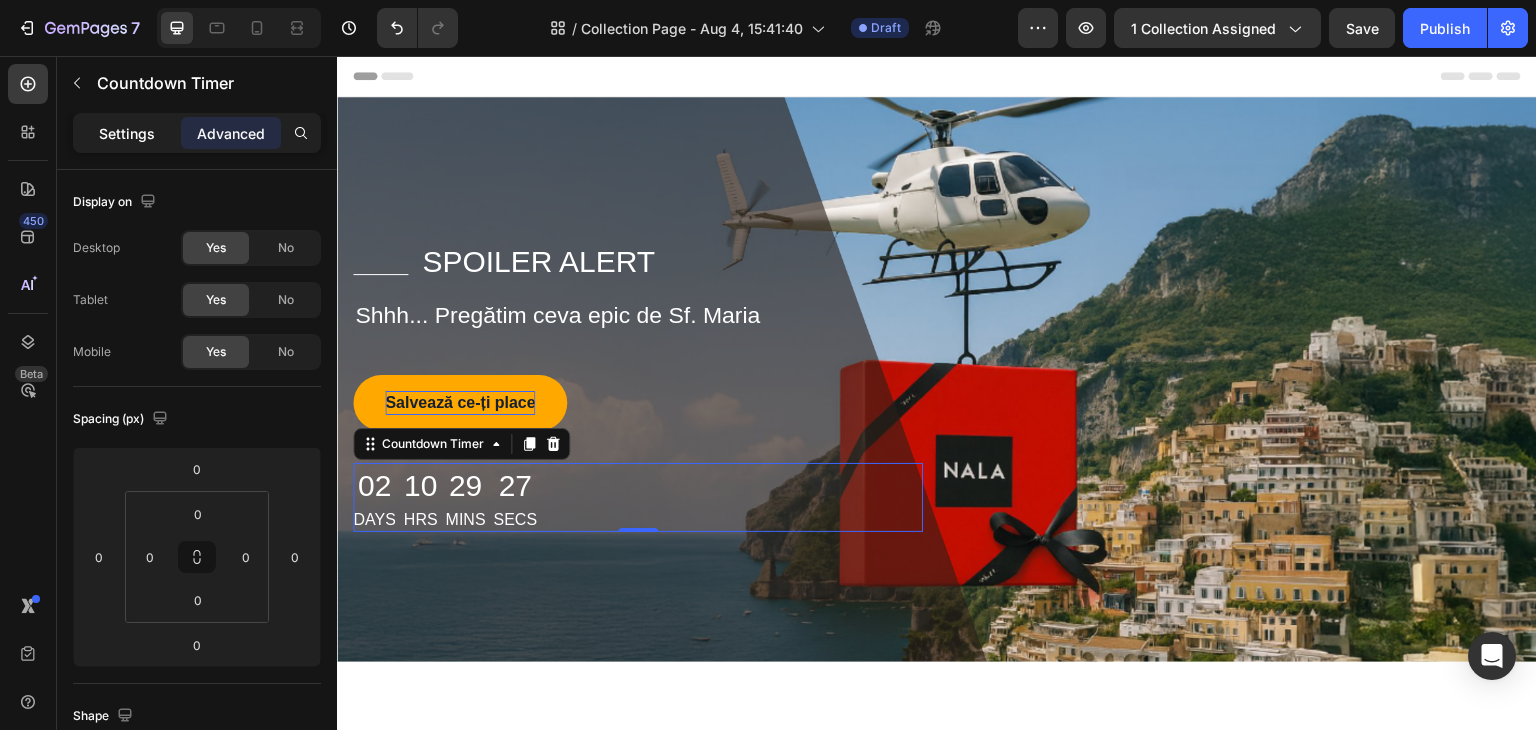click on "Settings" at bounding box center [127, 133] 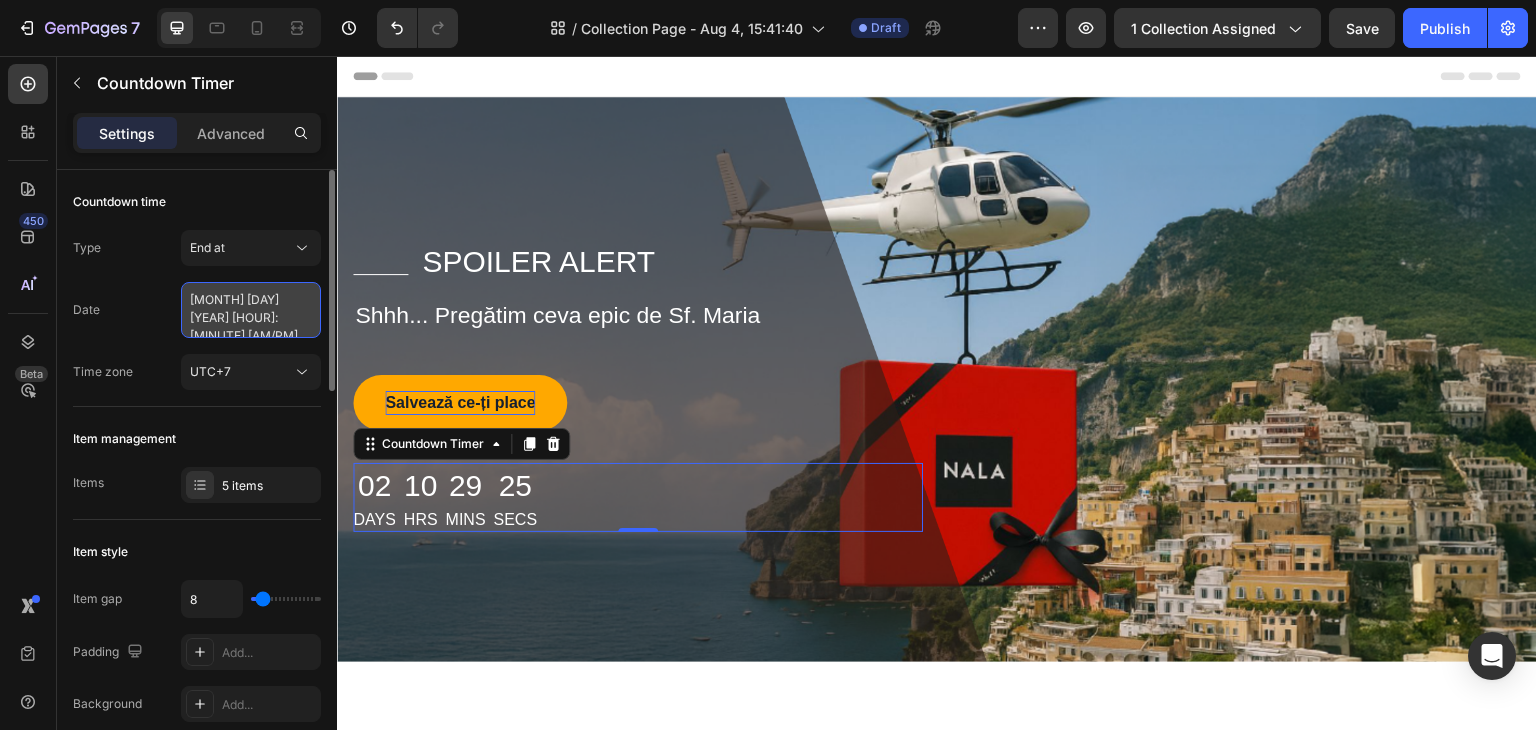 select on "7" 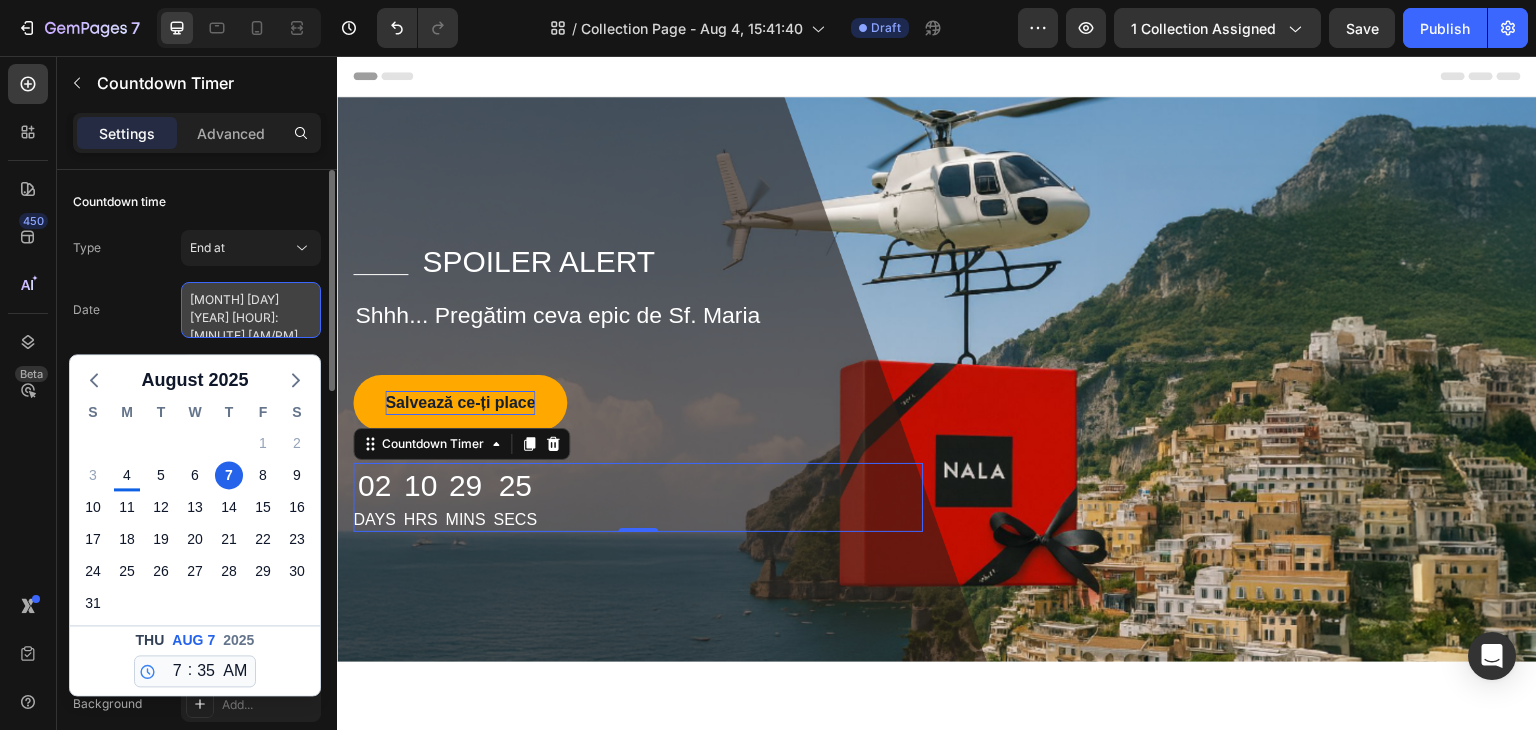 click on "[MONTH] [DAY] [YEAR] [HOUR]:[MINUTE] [AM/PM]" at bounding box center (251, 310) 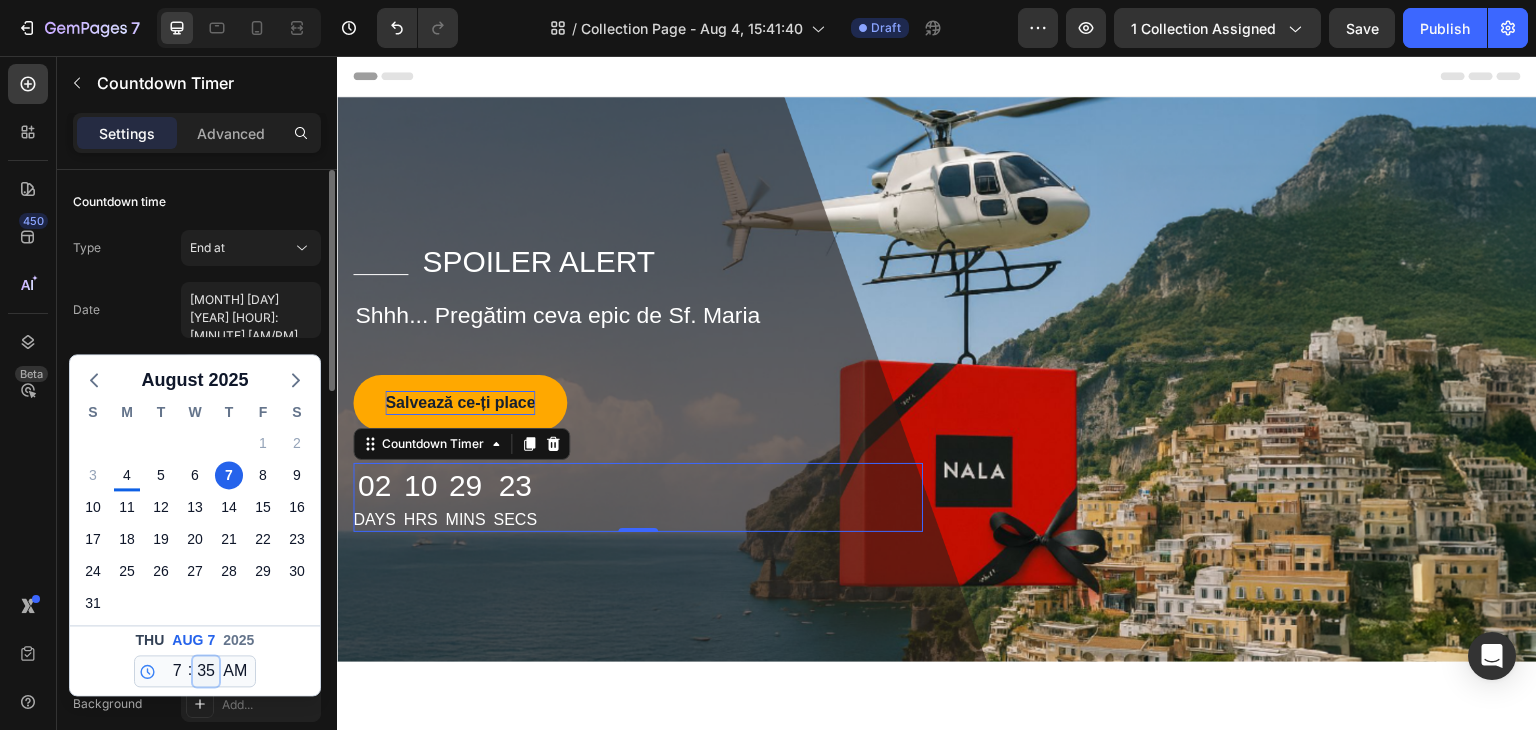 click on "00 01 02 03 04 05 06 07 08 09 10 11 12 13 14 15 16 17 18 19 20 21 22 23 24 25 26 27 28 29 30 31 32 33 34 35 36 37 38 39 40 41 42 43 44 45 46 47 48 49 50 51 52 53 54 55 56 57 58 59" at bounding box center (206, 671) 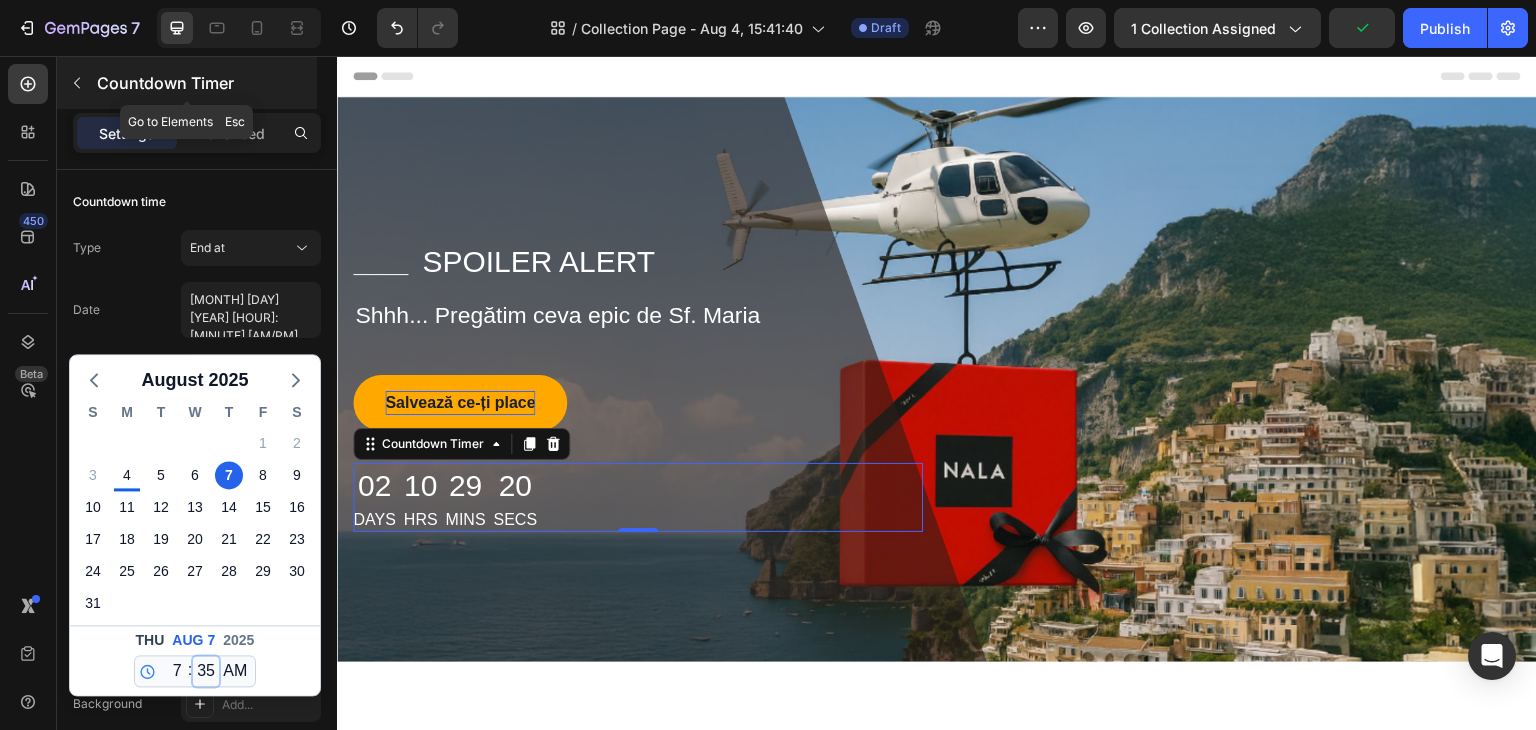 select on "0" 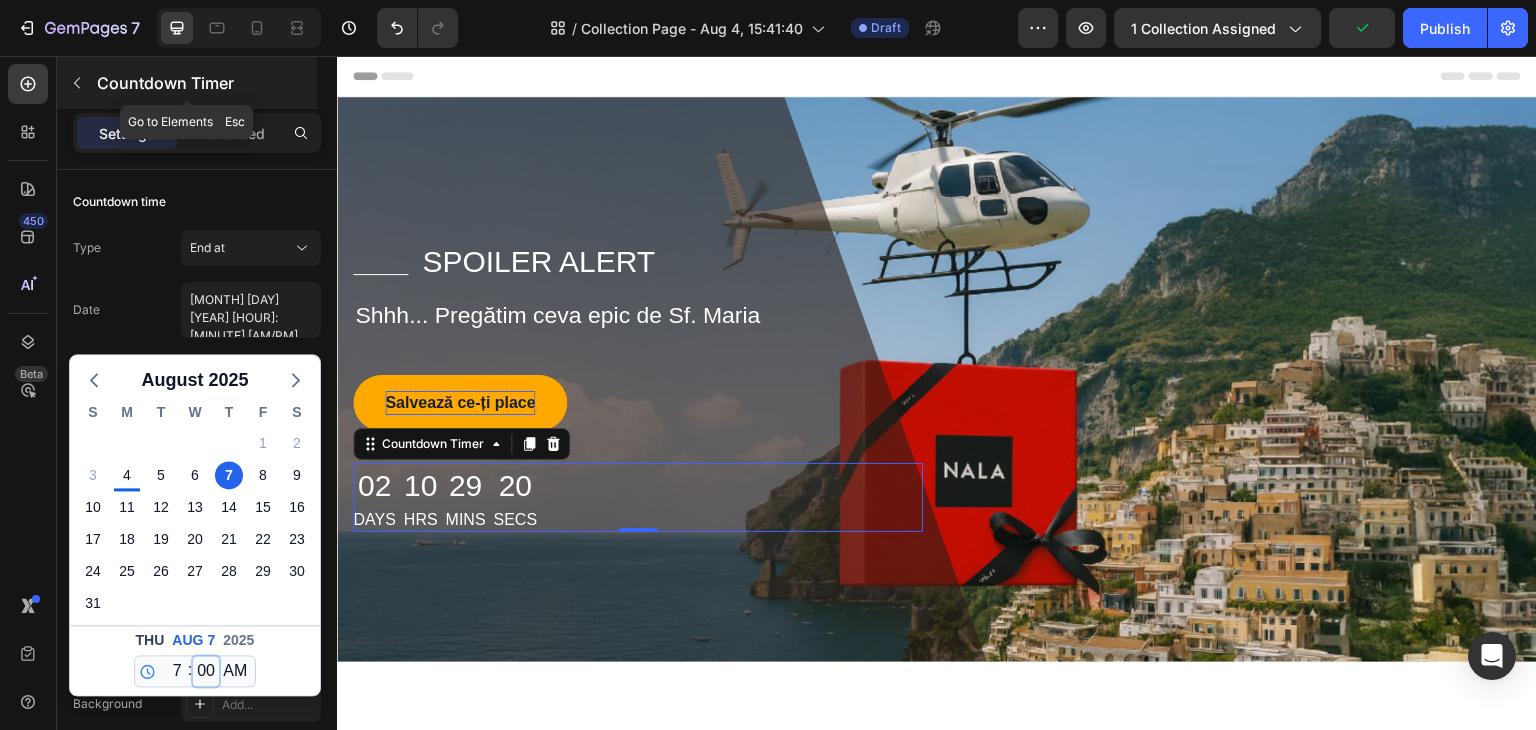 click on "00 01 02 03 04 05 06 07 08 09 10 11 12 13 14 15 16 17 18 19 20 21 22 23 24 25 26 27 28 29 30 31 32 33 34 35 36 37 38 39 40 41 42 43 44 45 46 47 48 49 50 51 52 53 54 55 56 57 58 59" at bounding box center (206, 671) 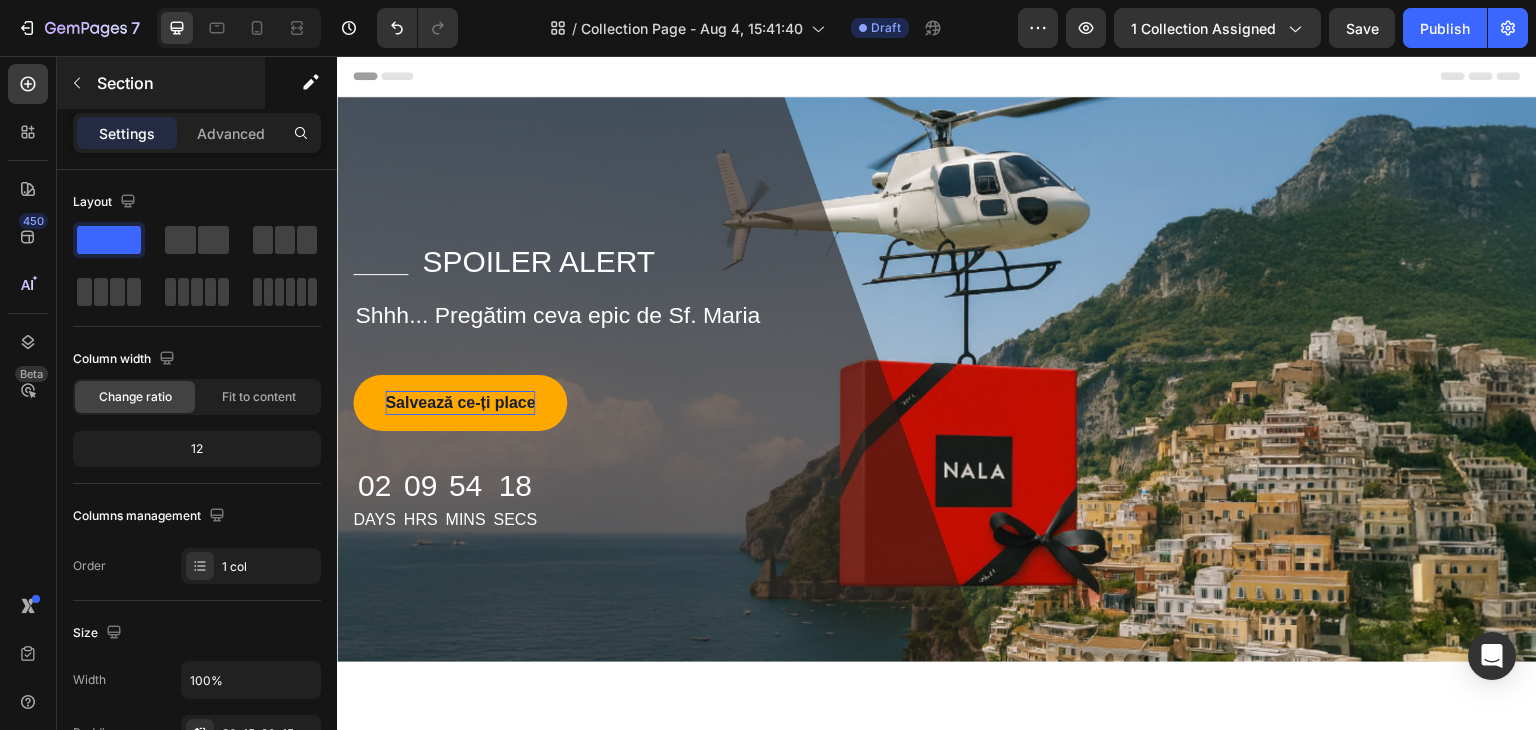 click at bounding box center (937, 1132) 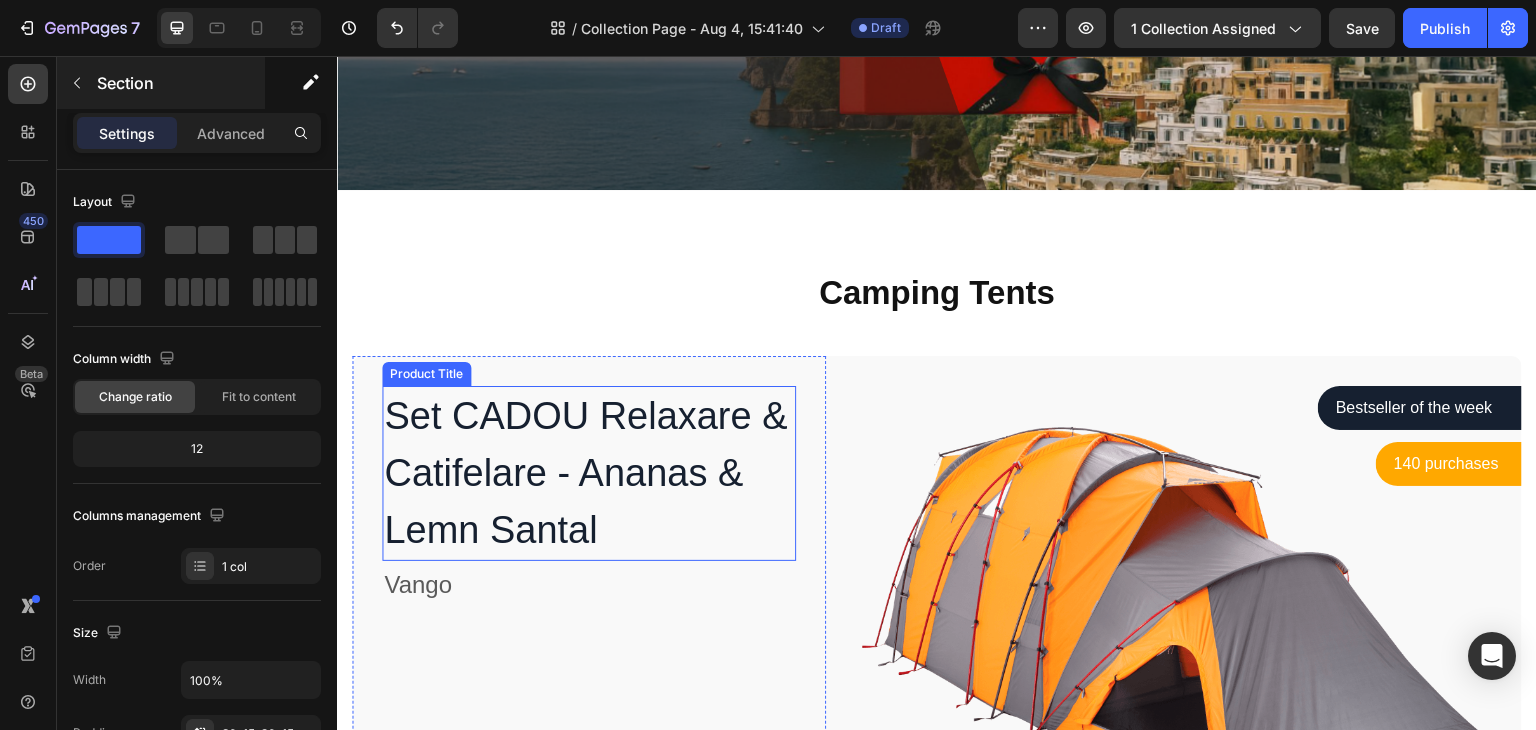 scroll, scrollTop: 500, scrollLeft: 0, axis: vertical 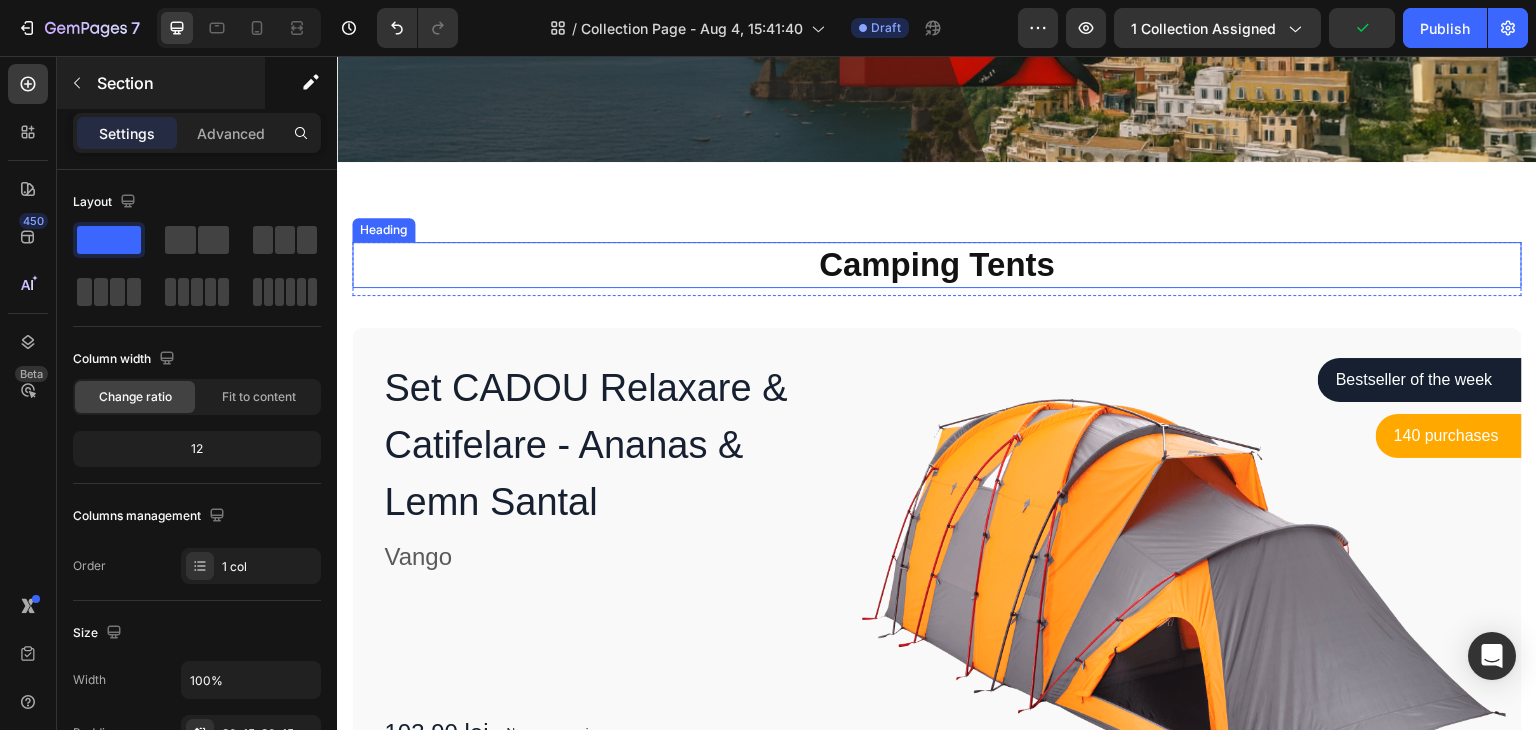 click on "Camping Tents" at bounding box center [937, 265] 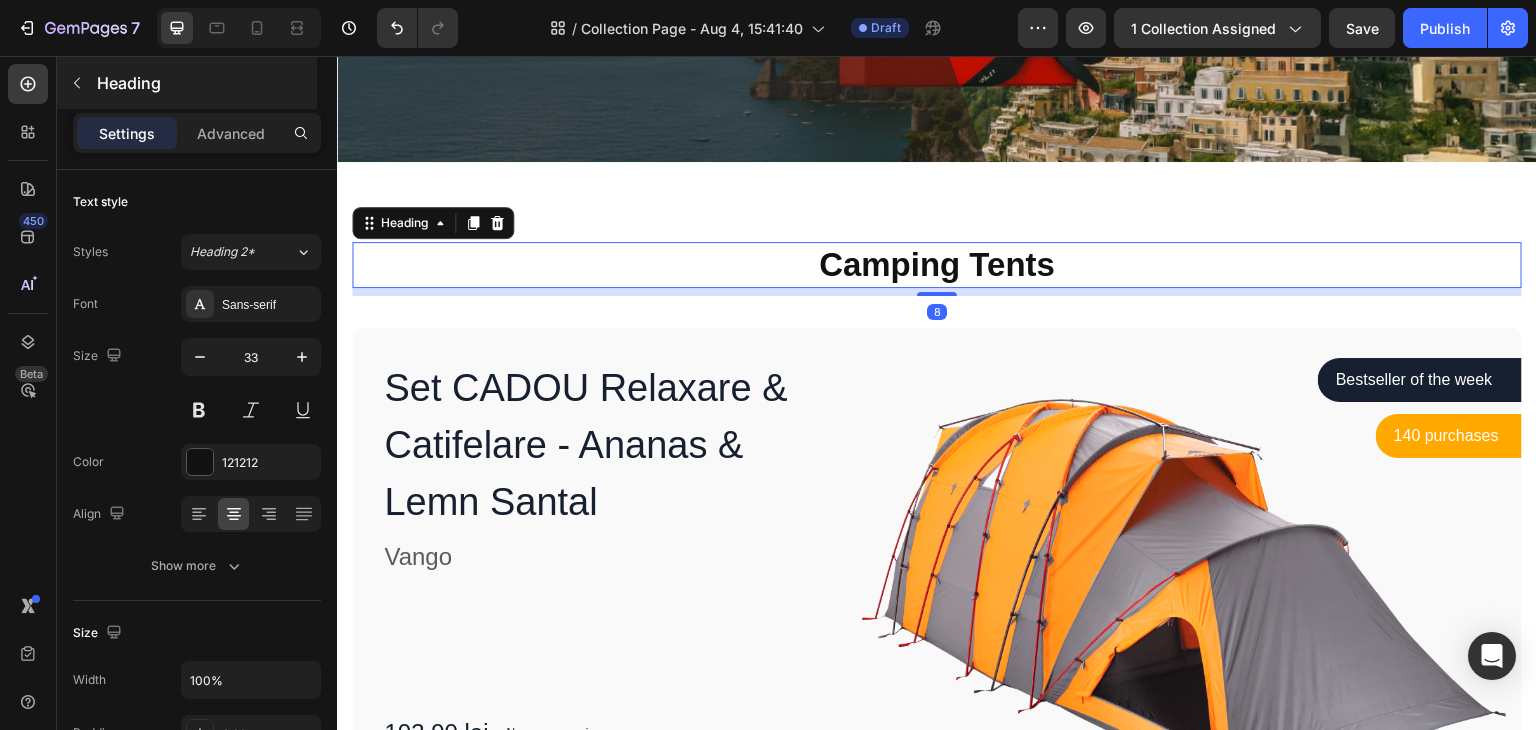 click on "Camping Tents" at bounding box center (937, 265) 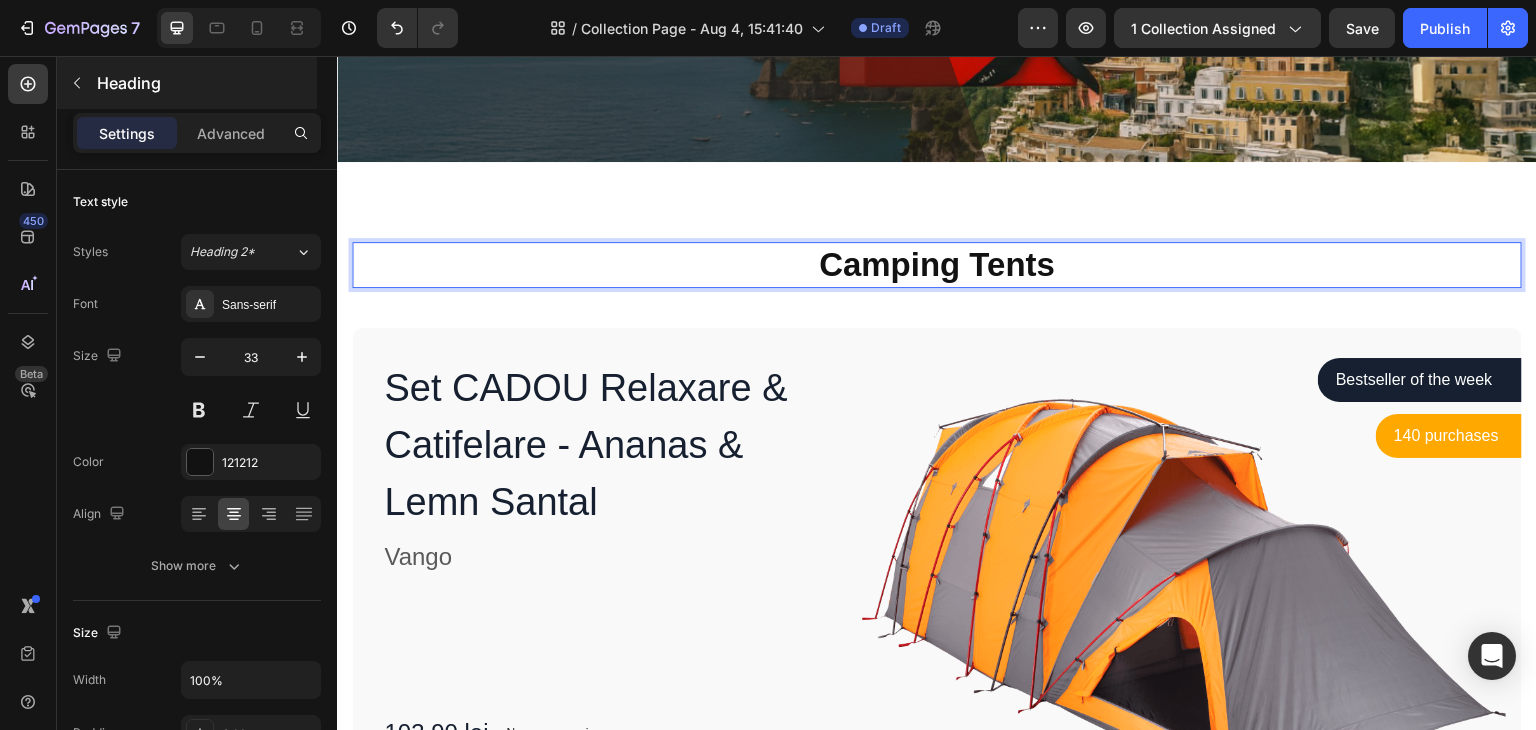 click on "Camping Tents" at bounding box center (937, 265) 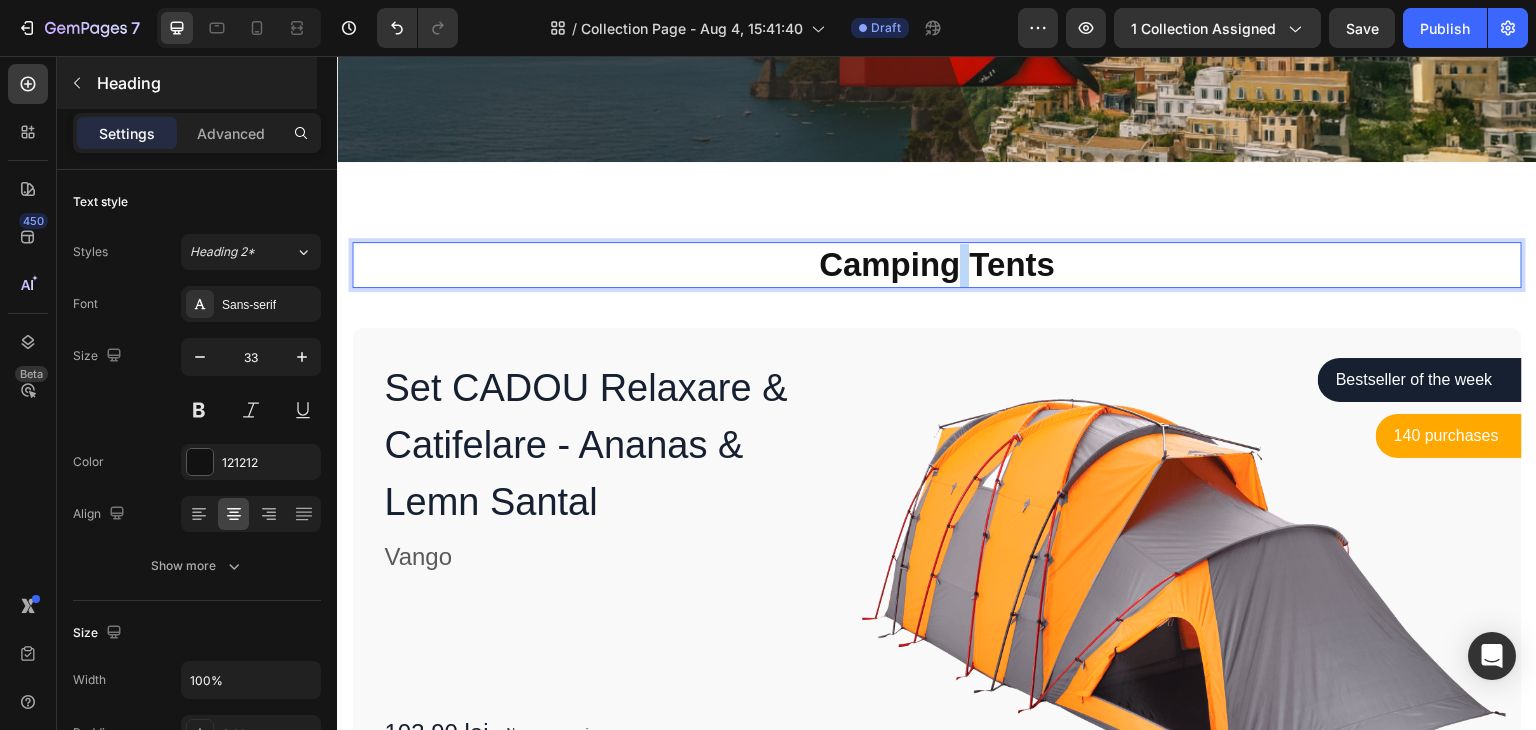 click on "Camping Tents" at bounding box center [937, 265] 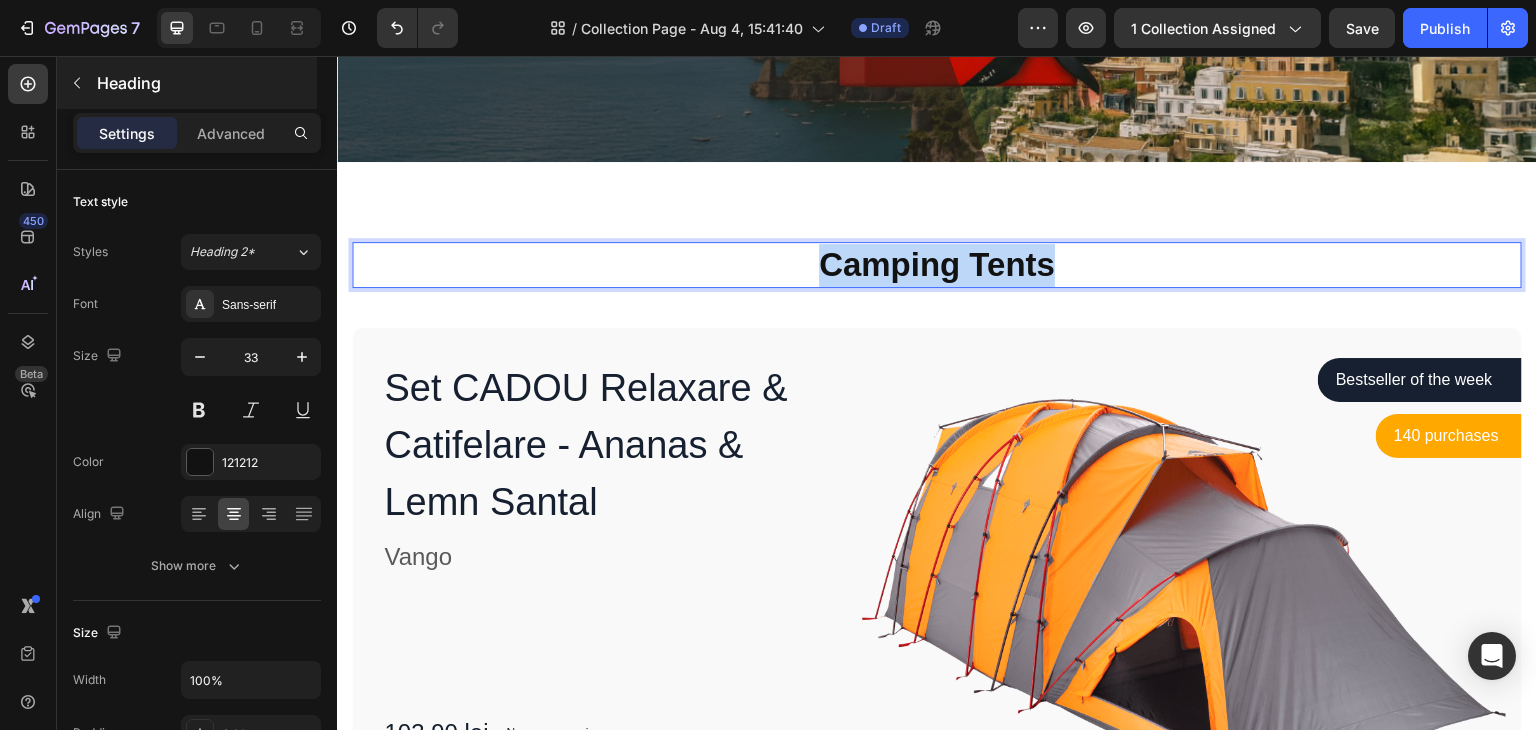 click on "Camping Tents" at bounding box center (937, 265) 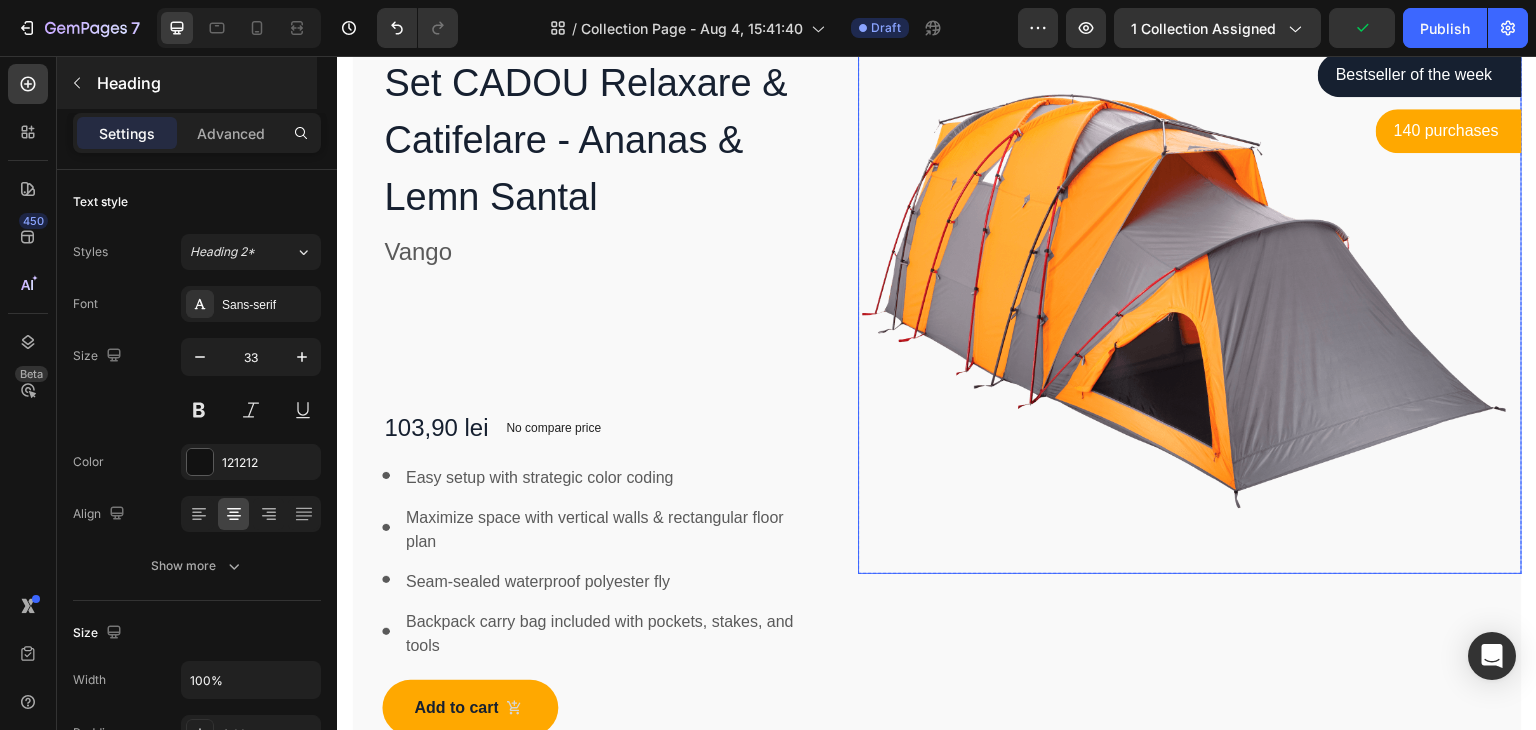 scroll, scrollTop: 700, scrollLeft: 0, axis: vertical 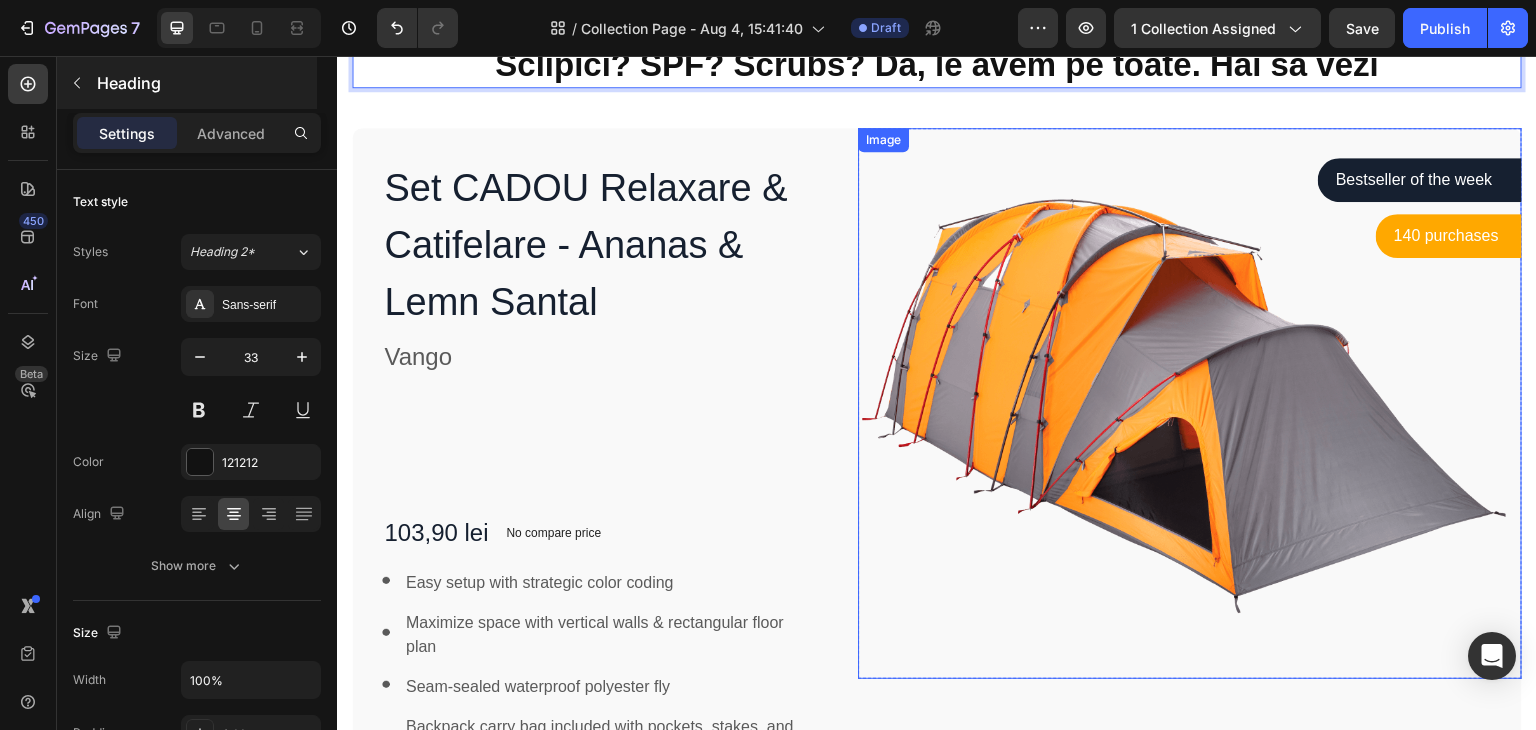 click at bounding box center [1190, 403] 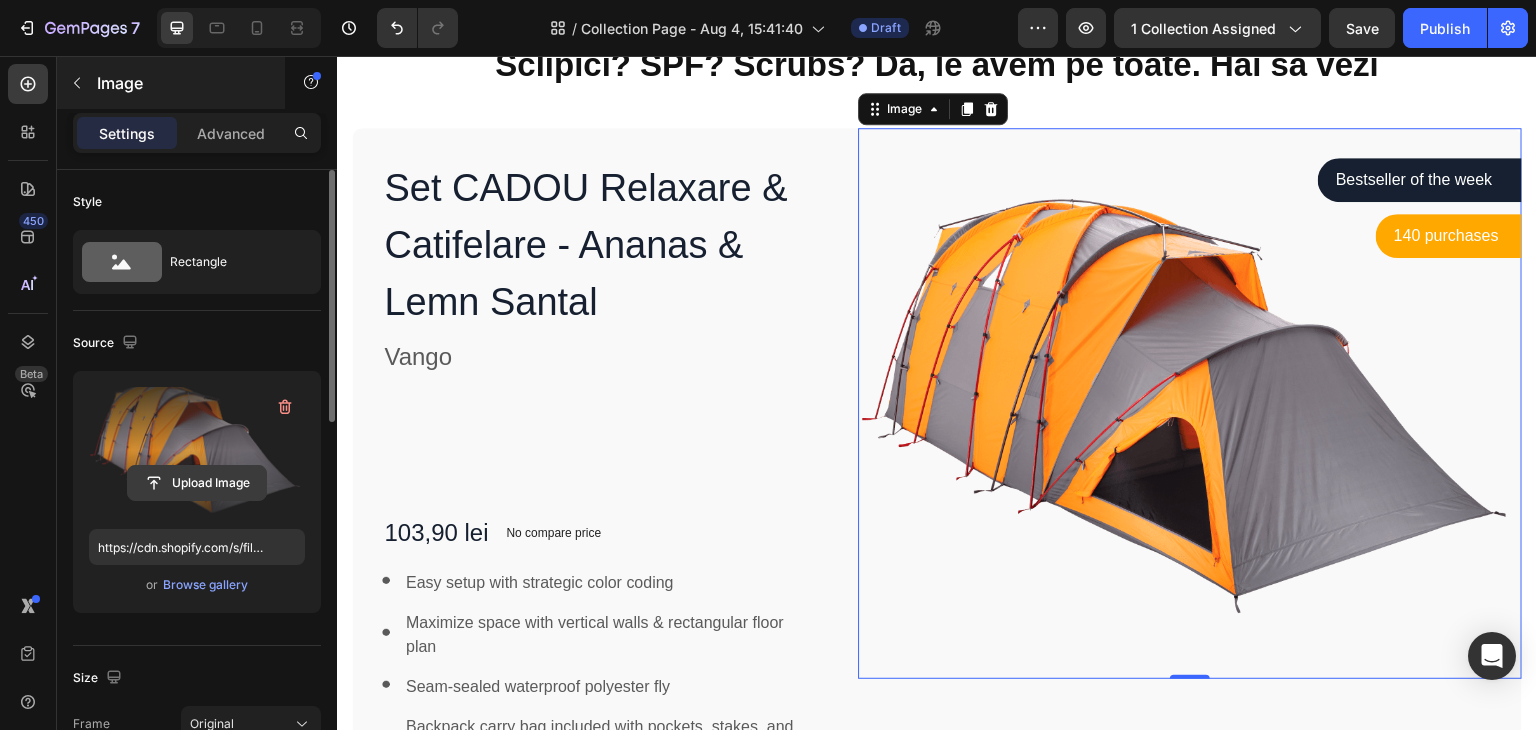 click 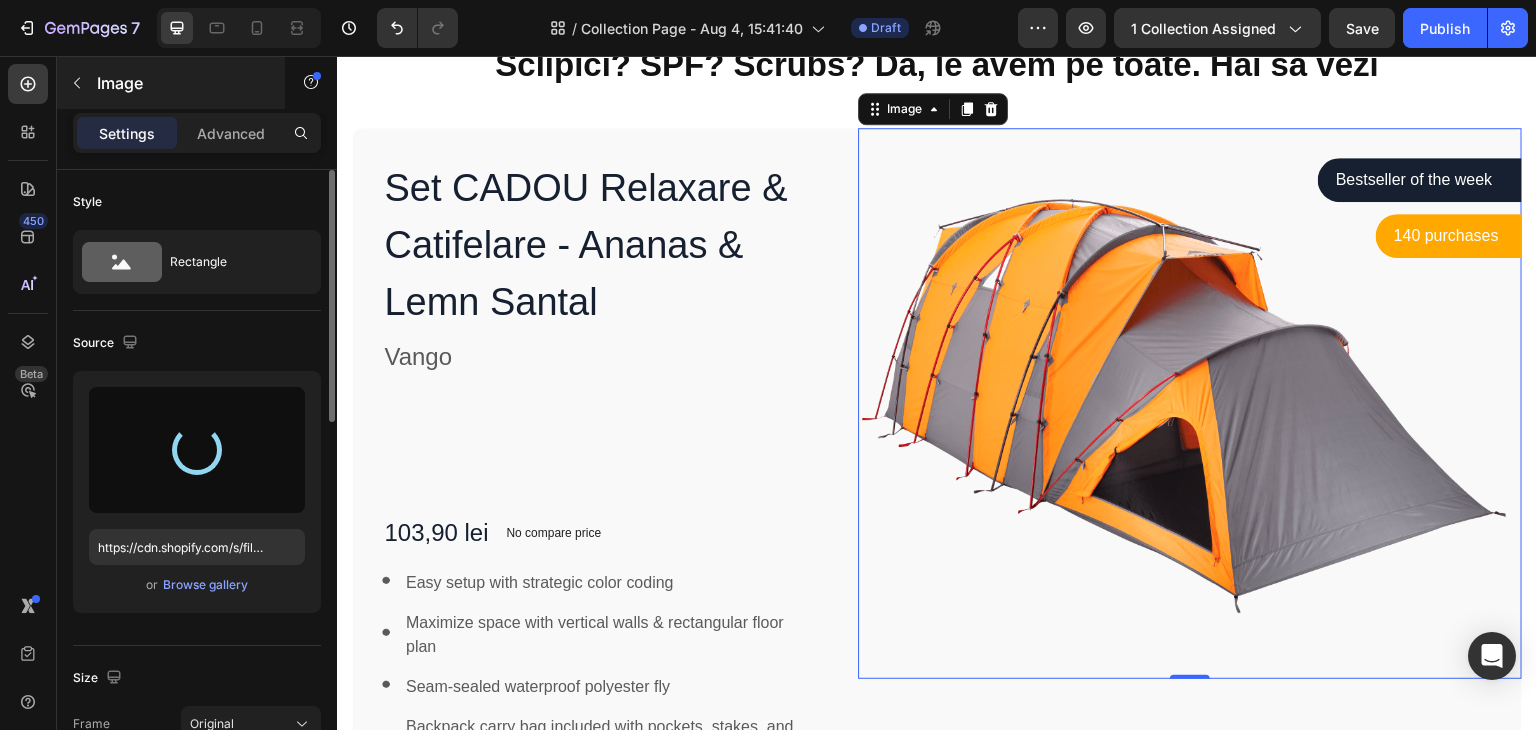 type on "https://cdn.shopify.com/s/files/1/0569/5907/4470/files/gempages_567694810639500329-[ID].jpg" 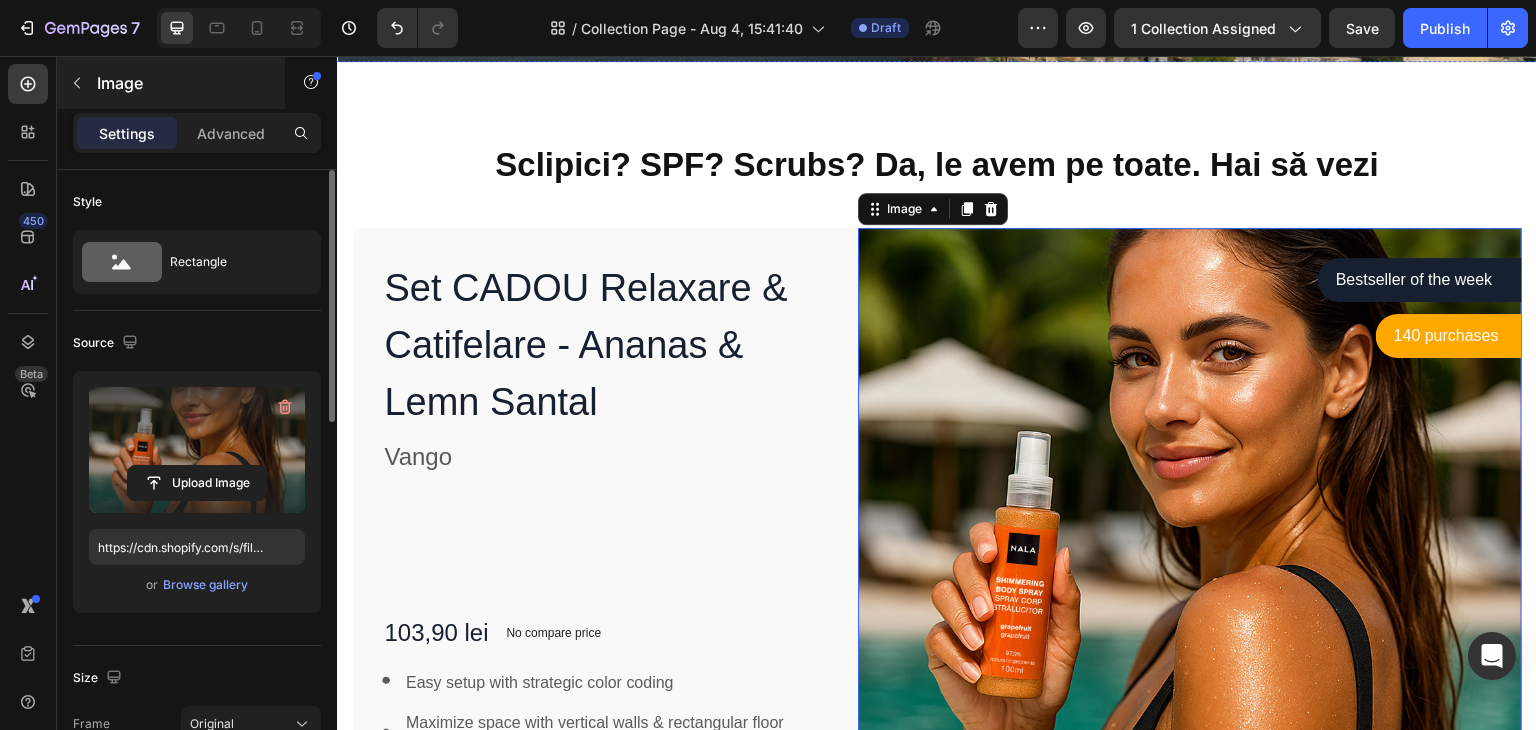 scroll, scrollTop: 700, scrollLeft: 0, axis: vertical 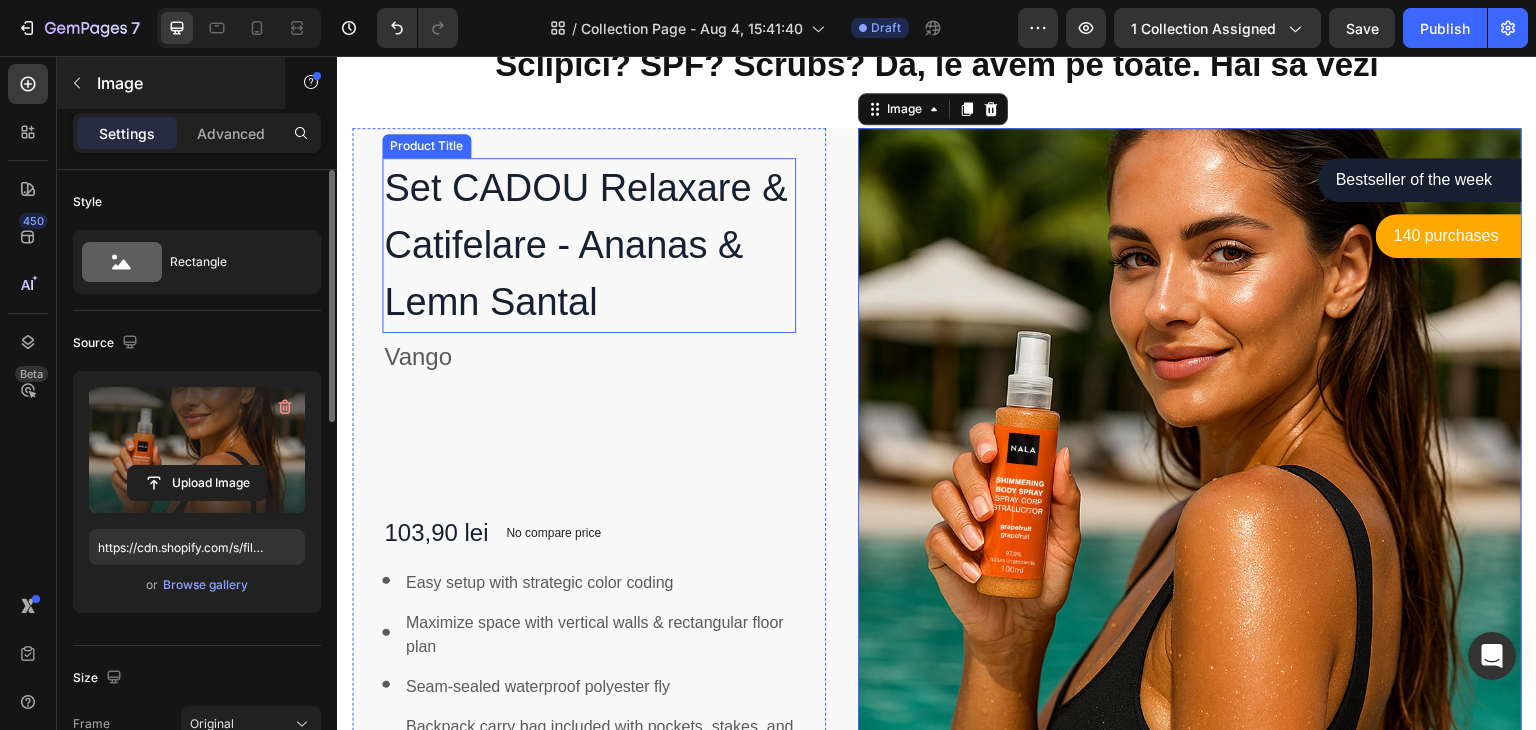 click on "Set CADOU Relaxare & Catifelare - Ananas & Lemn Santal" at bounding box center (589, 245) 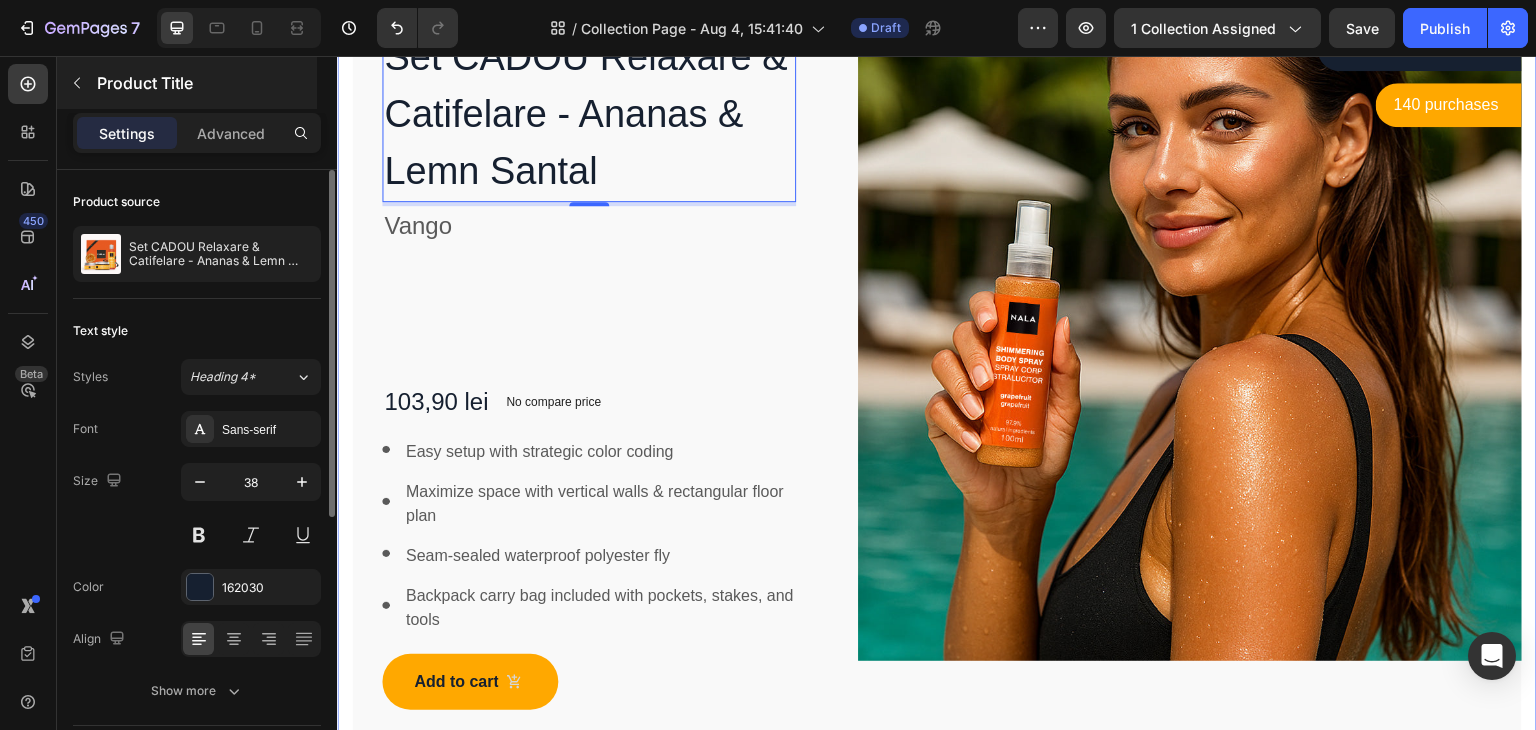 scroll, scrollTop: 1000, scrollLeft: 0, axis: vertical 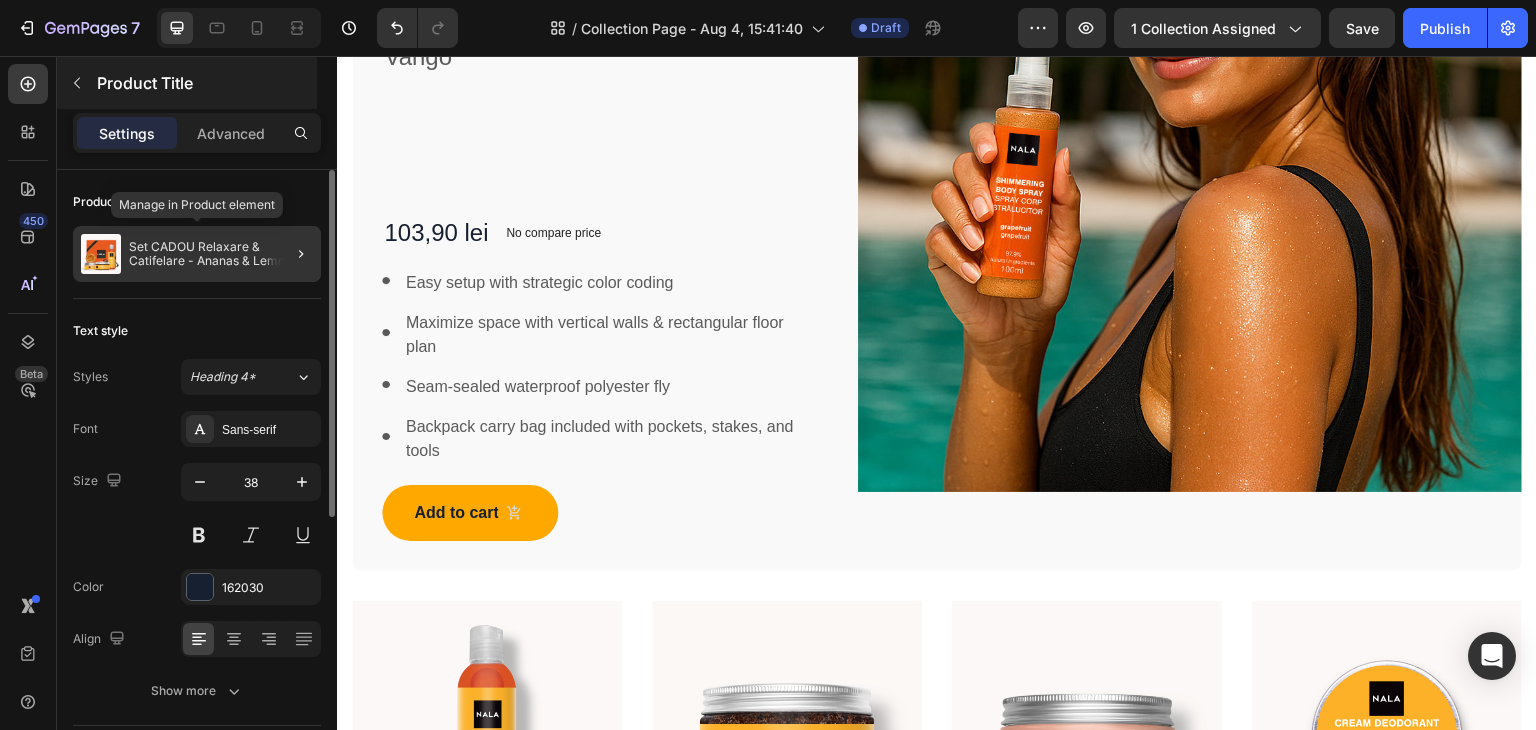 click on "Set CADOU Relaxare & Catifelare - Ananas & Lemn Santal" at bounding box center (221, 254) 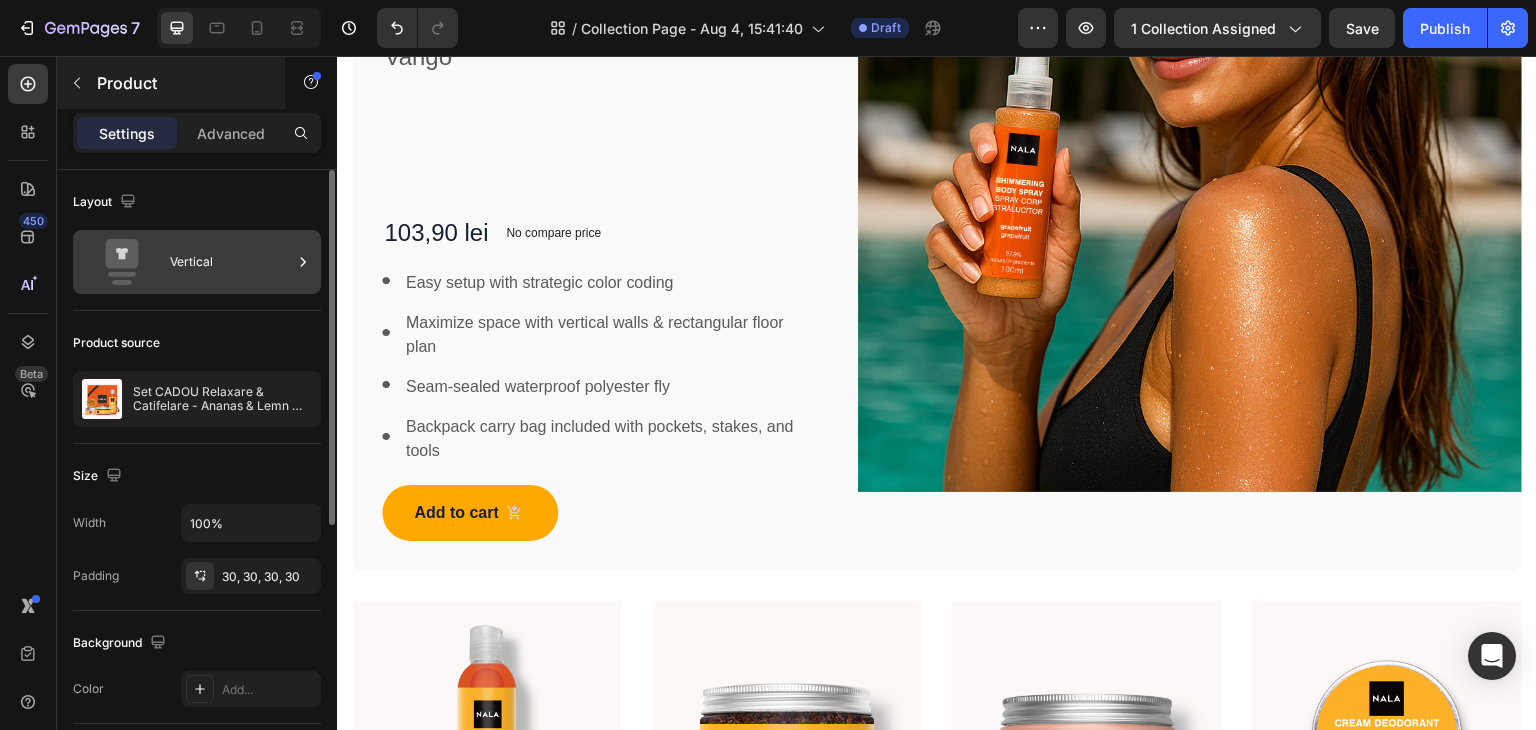click on "Vertical" at bounding box center [231, 262] 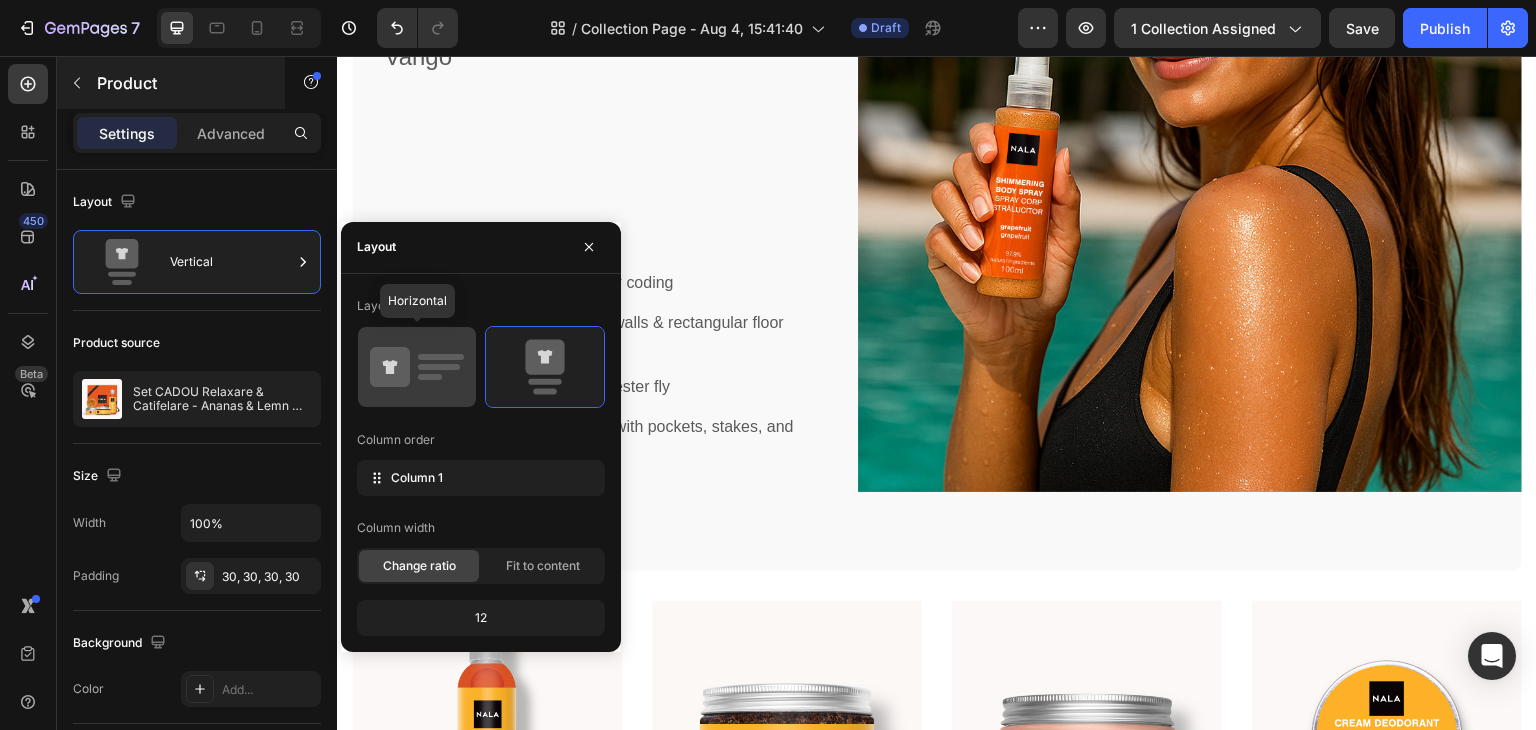 click 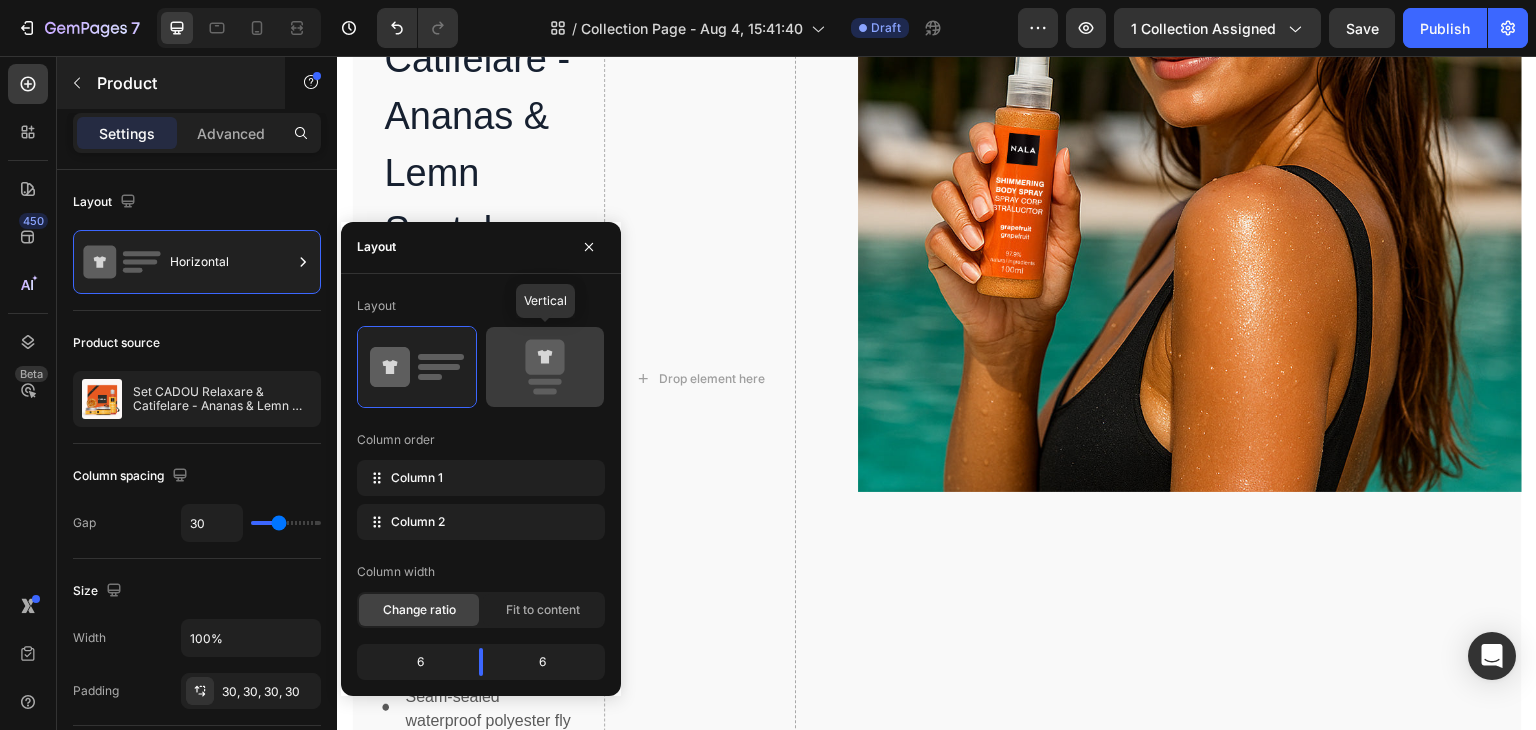 click 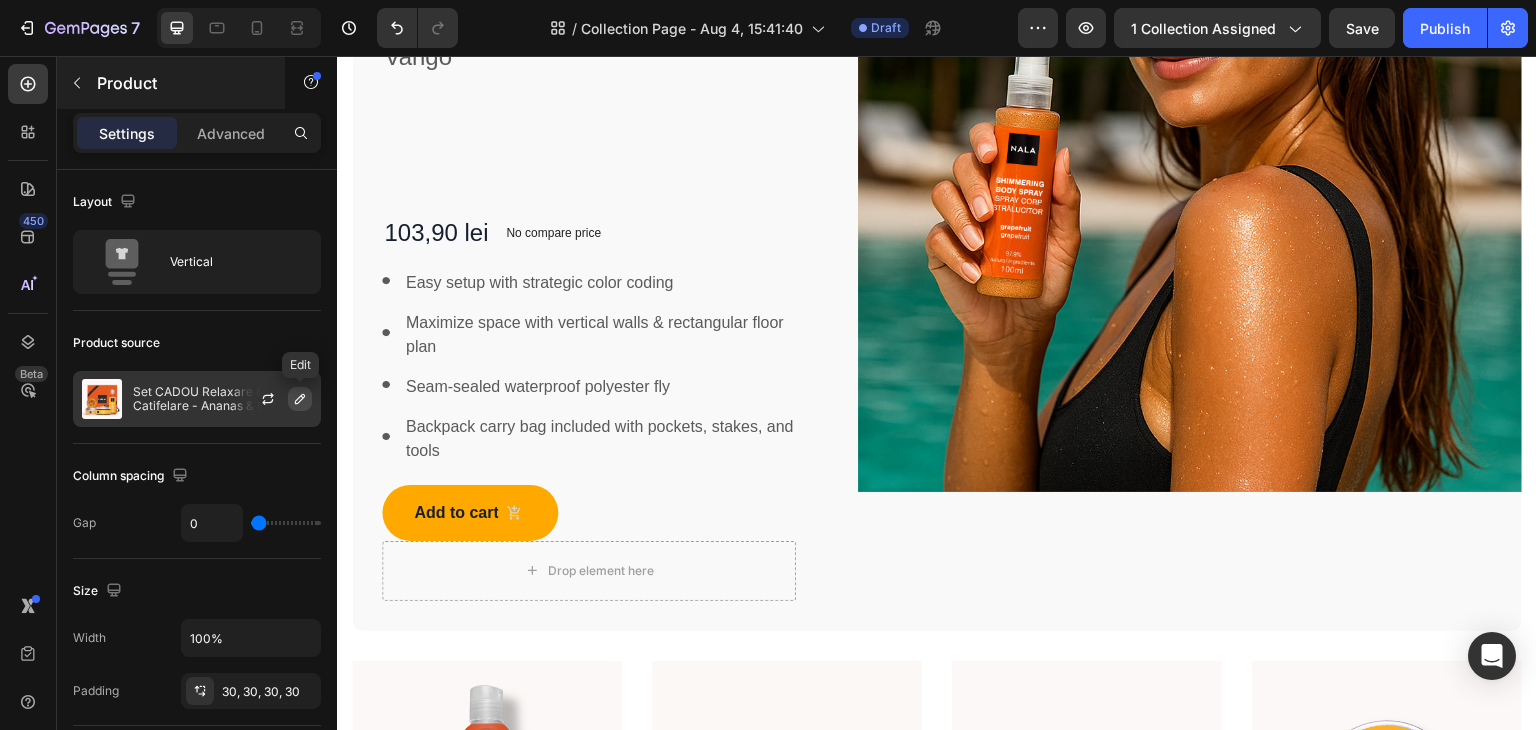 click 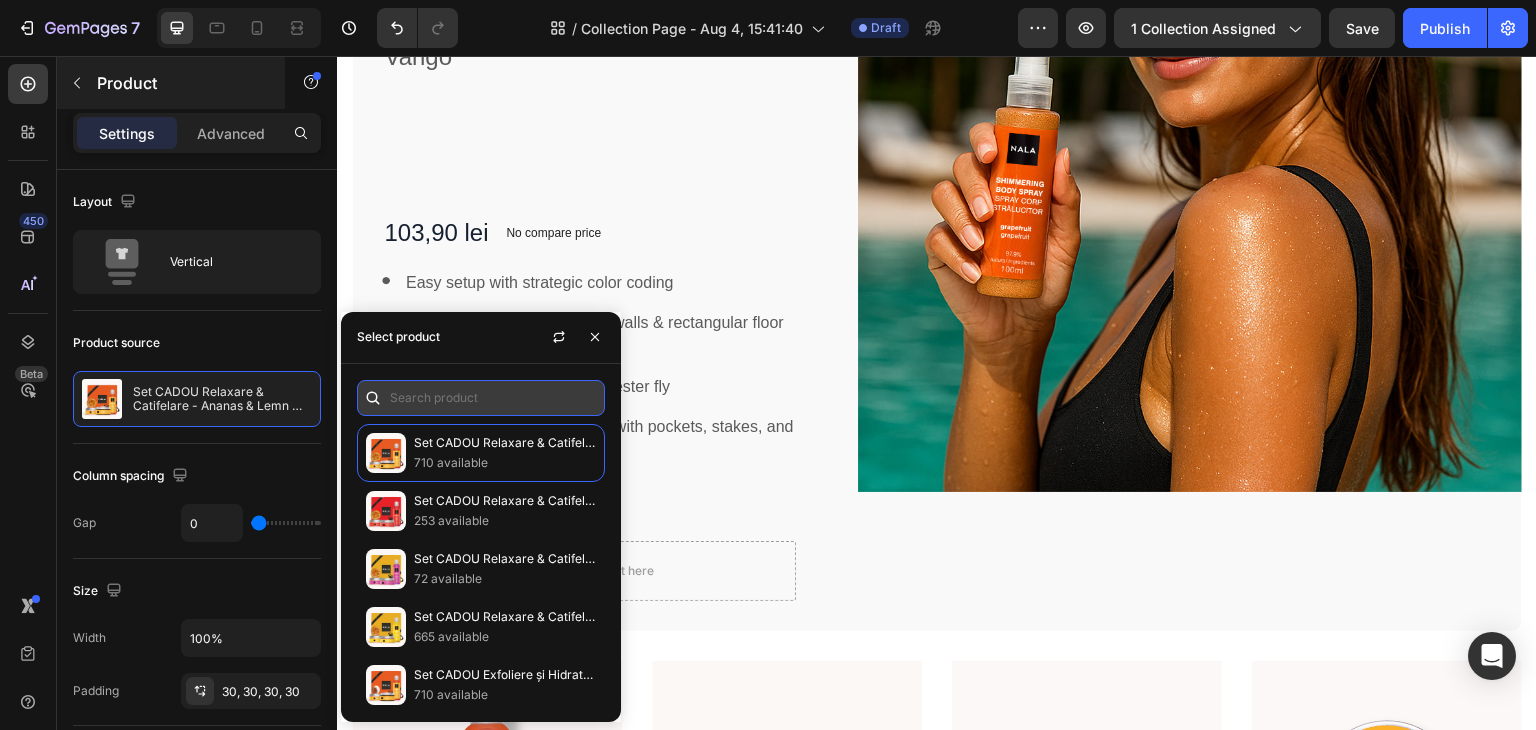 click at bounding box center [481, 398] 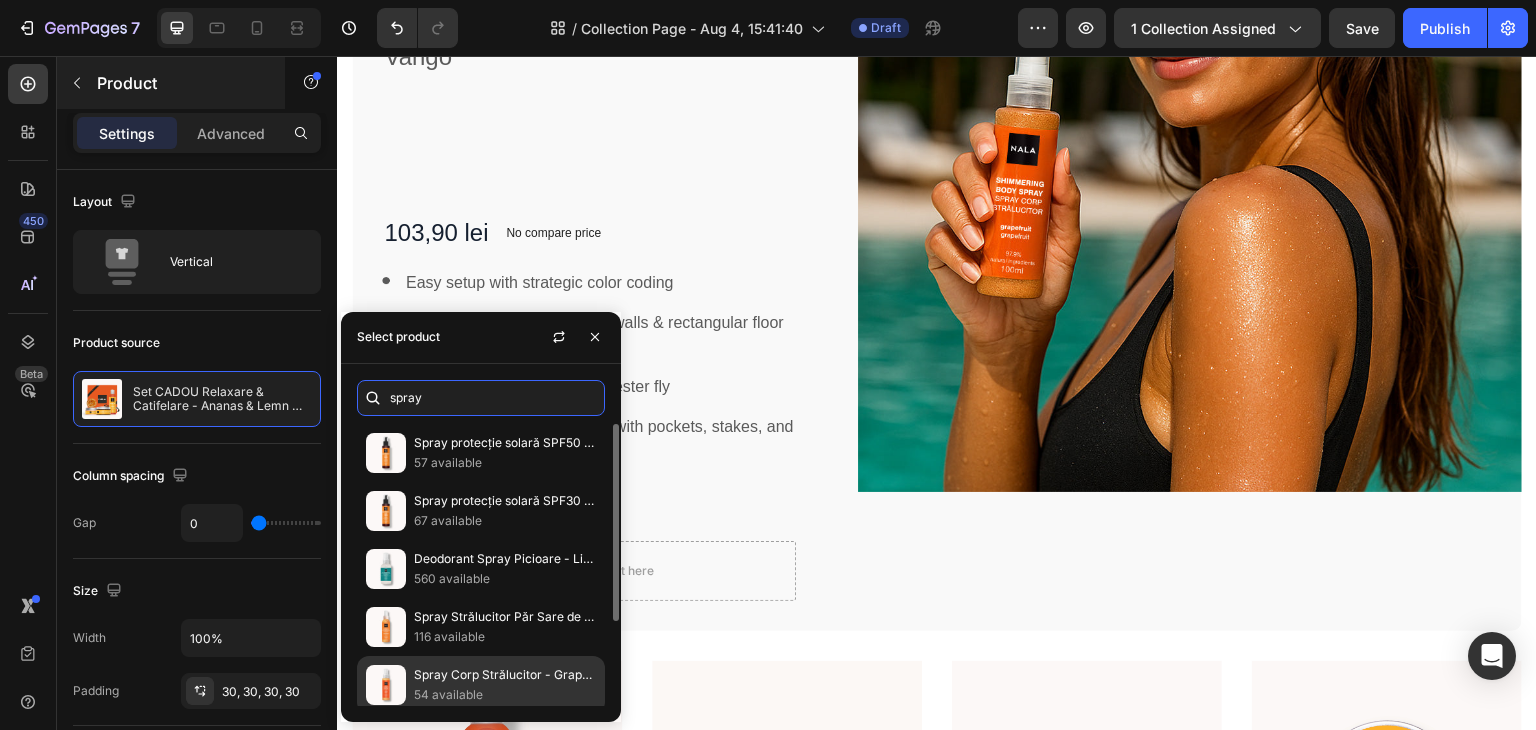 type on "spray" 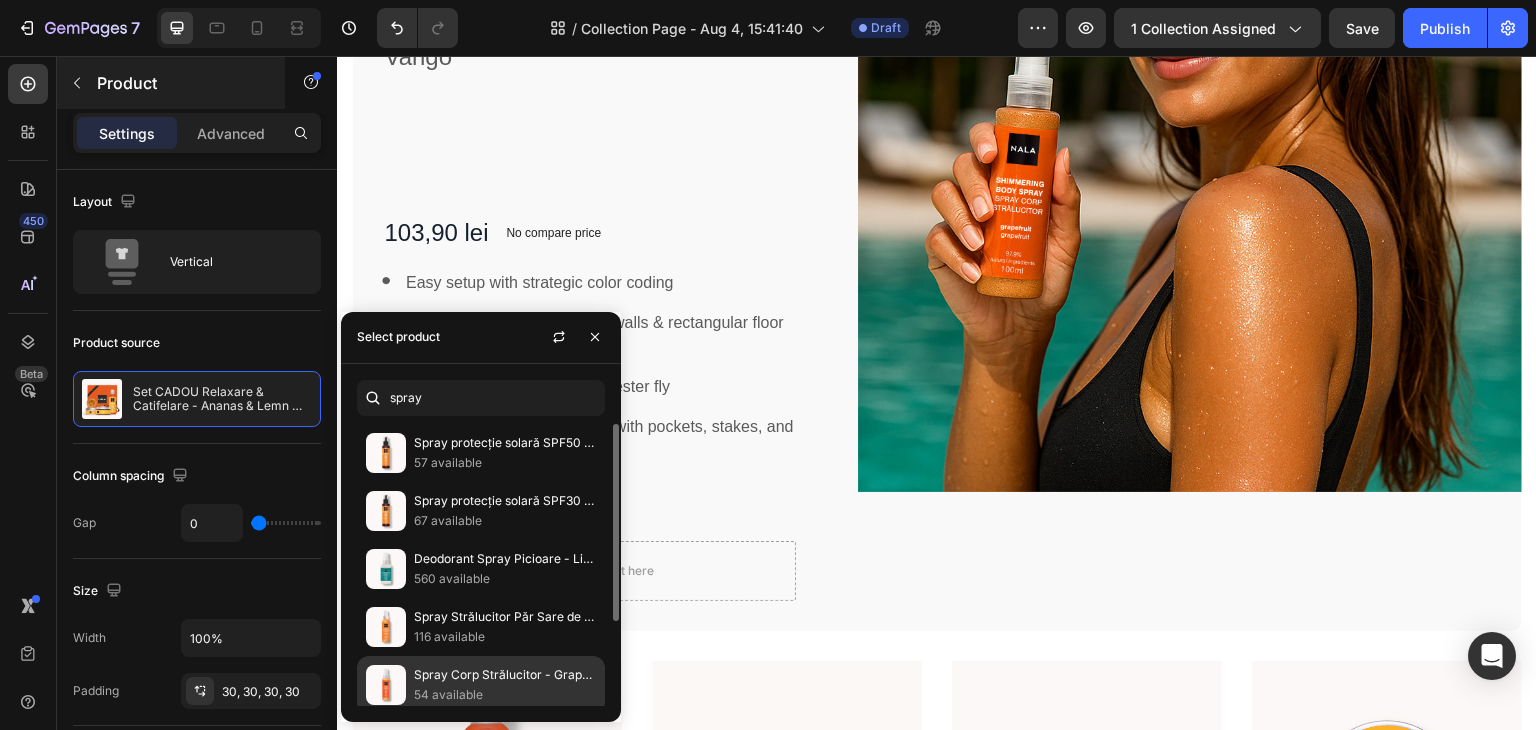 click on "Spray Corp Strălucitor - Grapefruit" at bounding box center (505, 675) 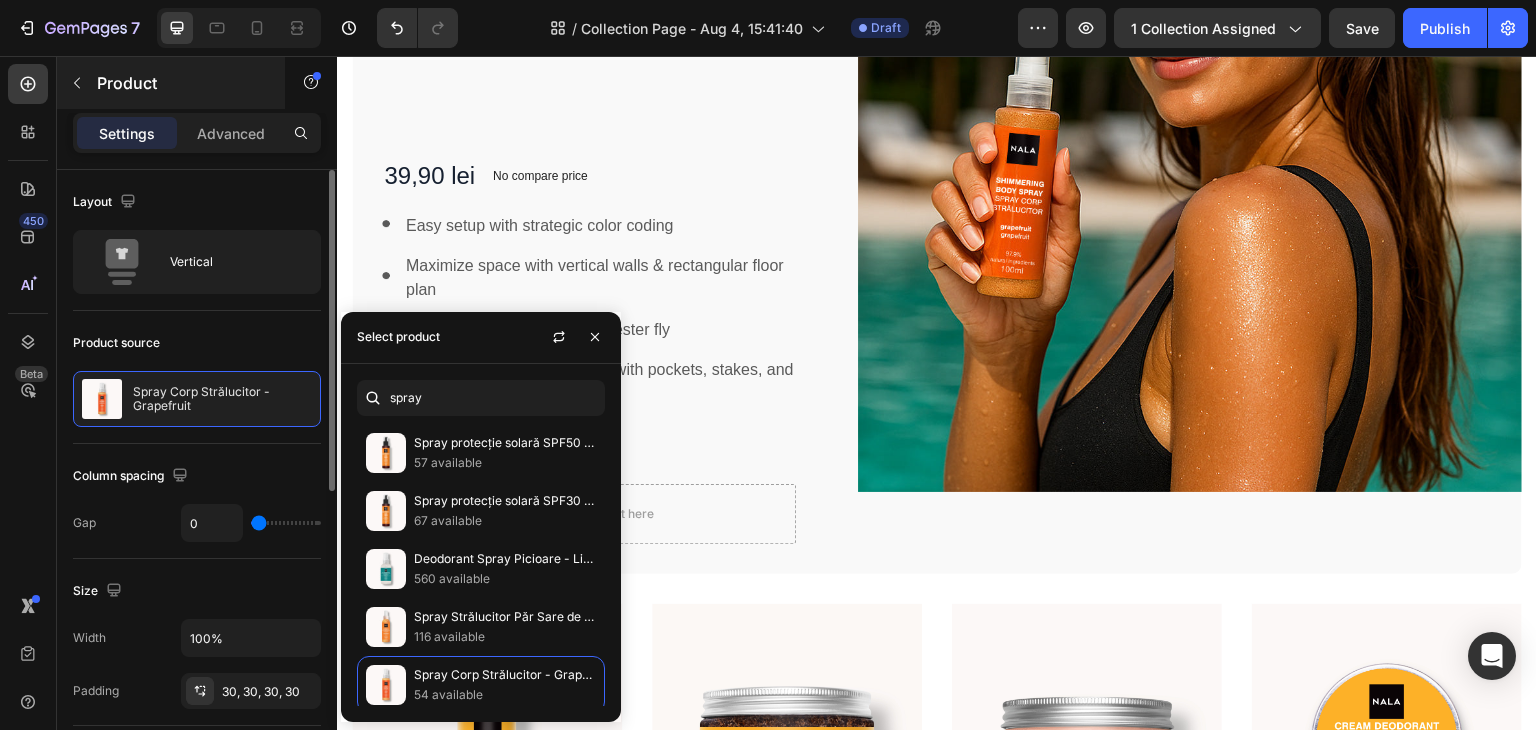 click on "Product source Spray Corp Strălucitor - Grapefruit" 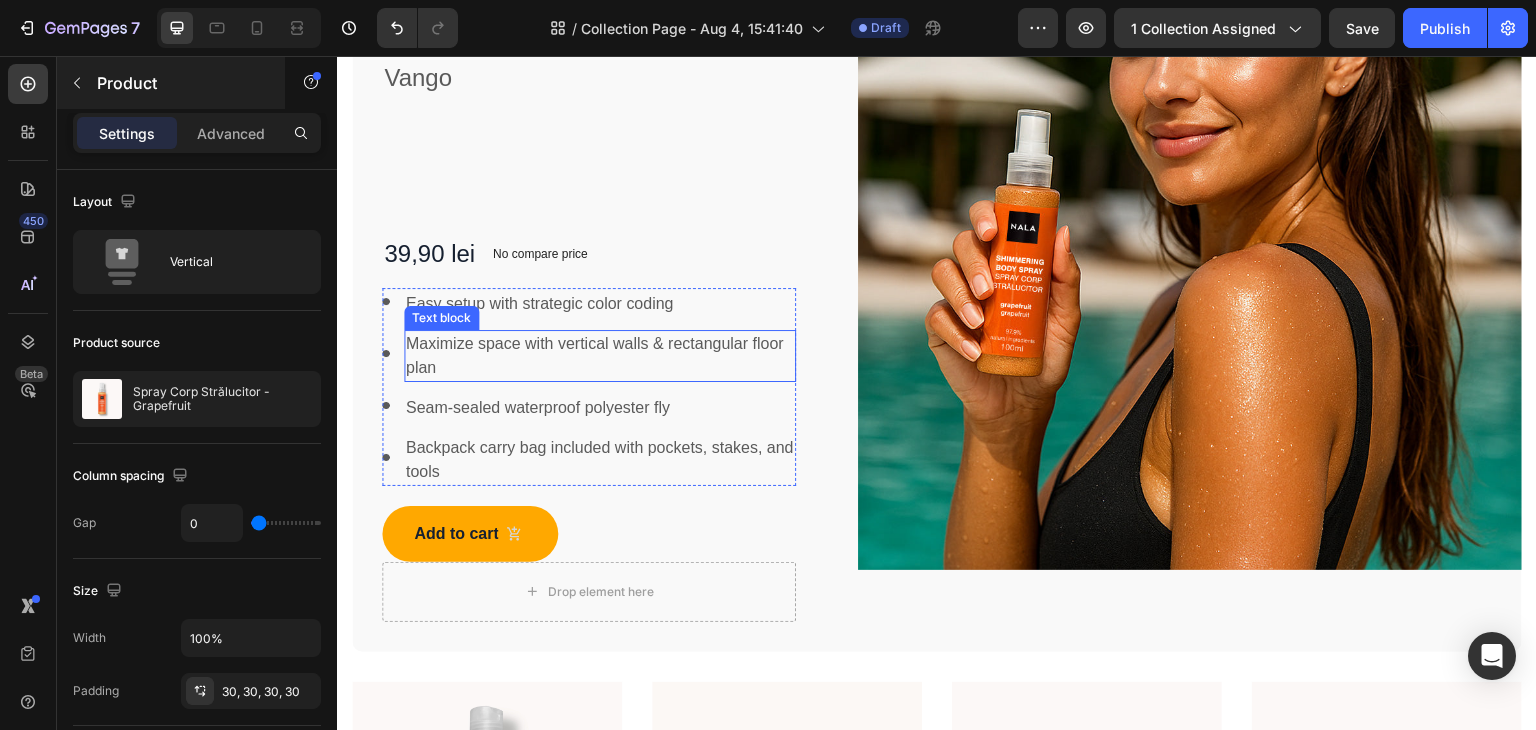scroll, scrollTop: 900, scrollLeft: 0, axis: vertical 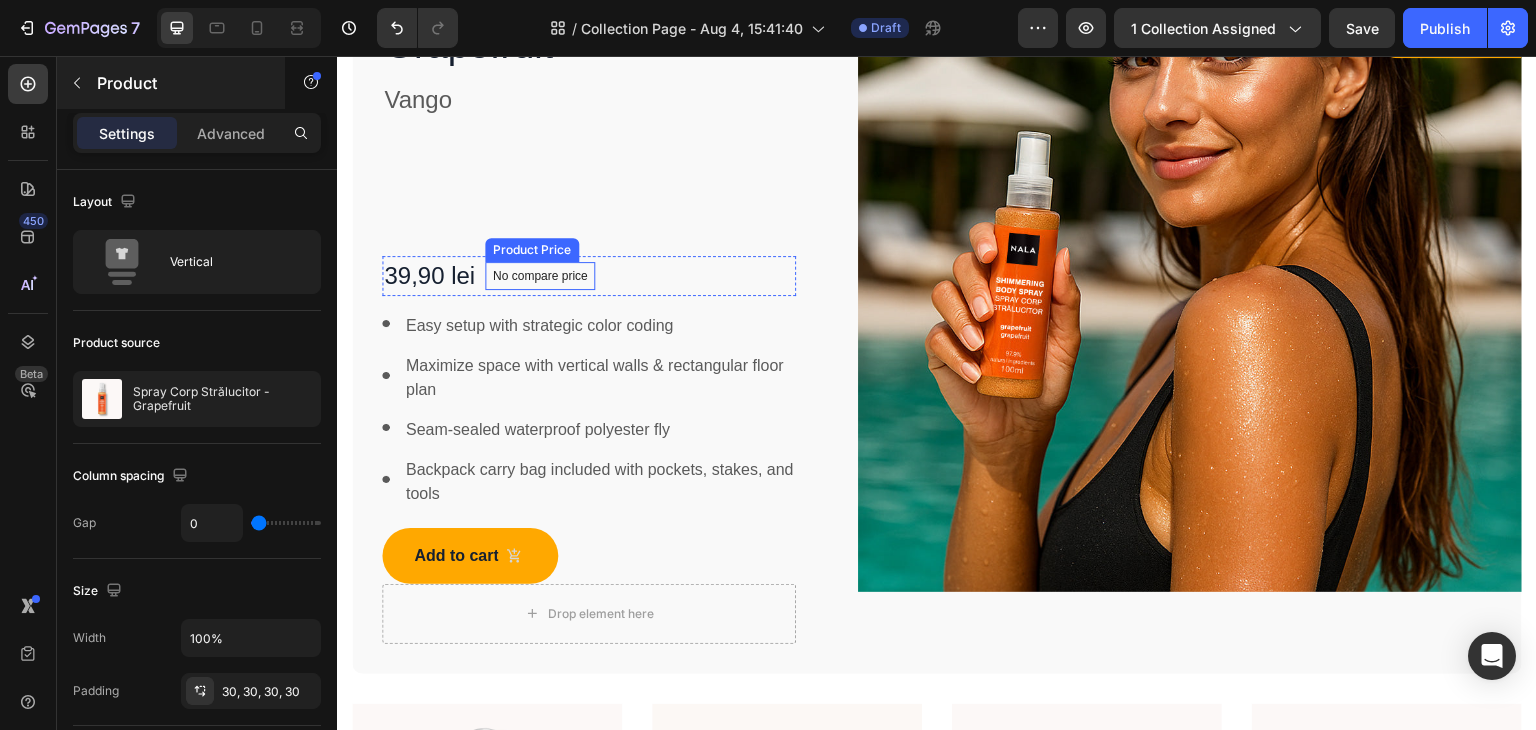 click on "No compare price" at bounding box center (540, 276) 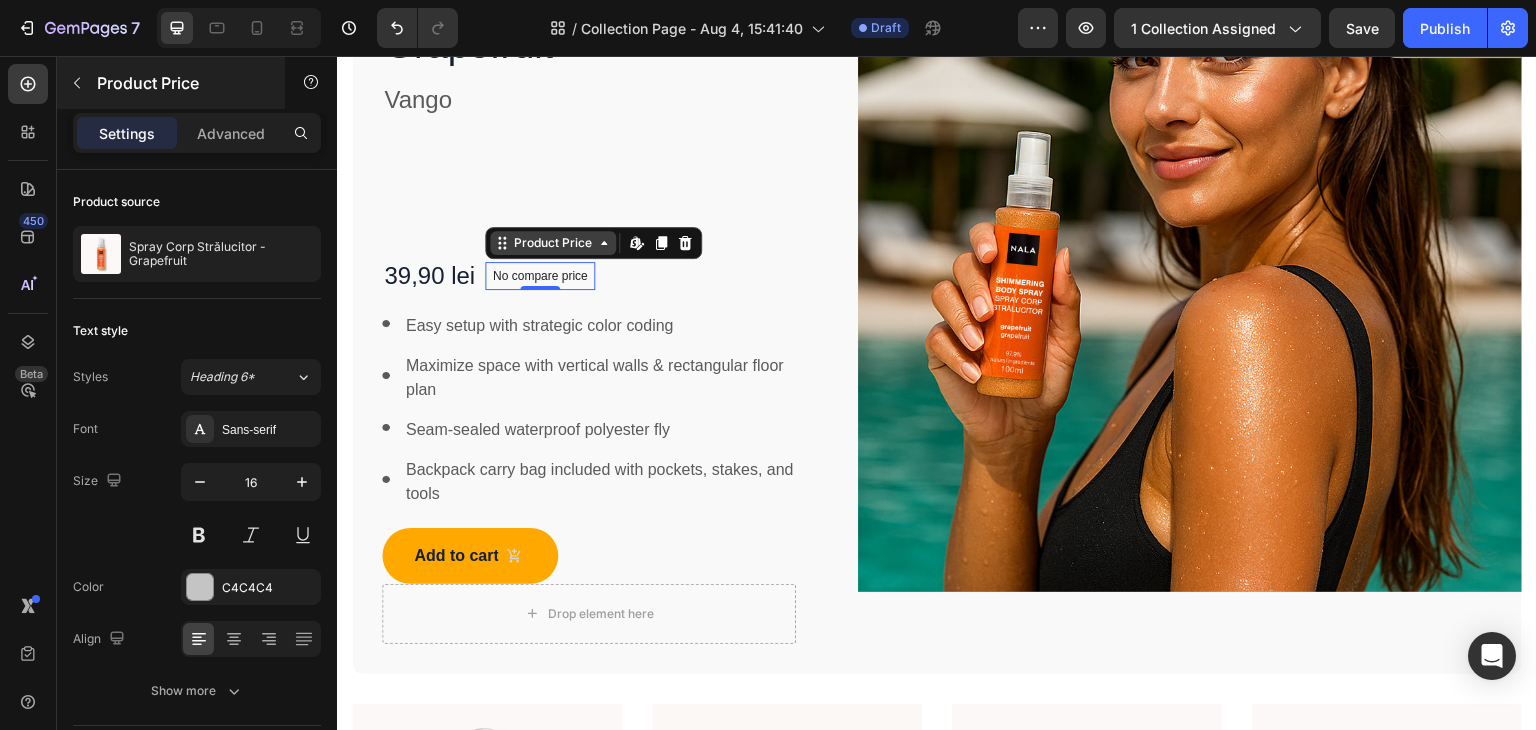 click 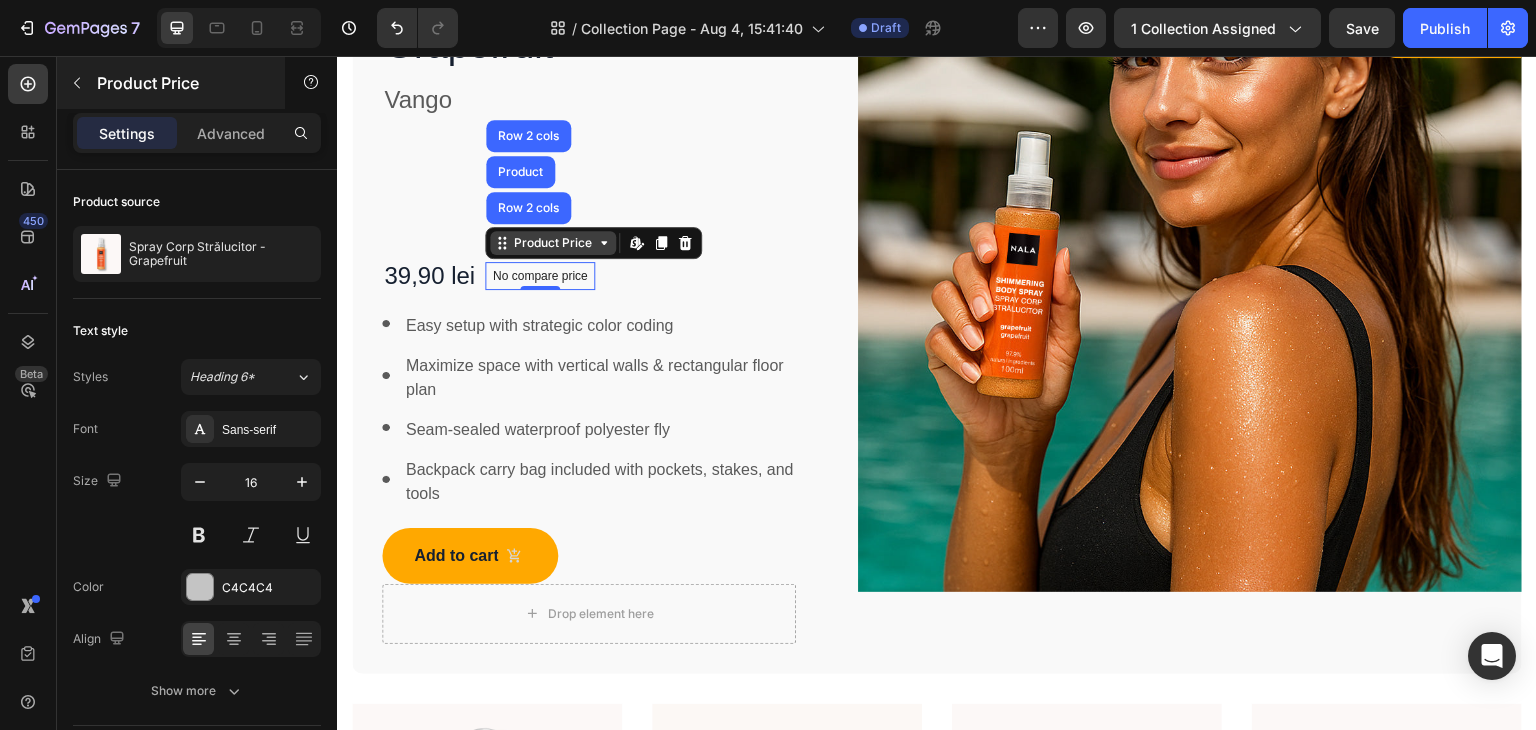 click 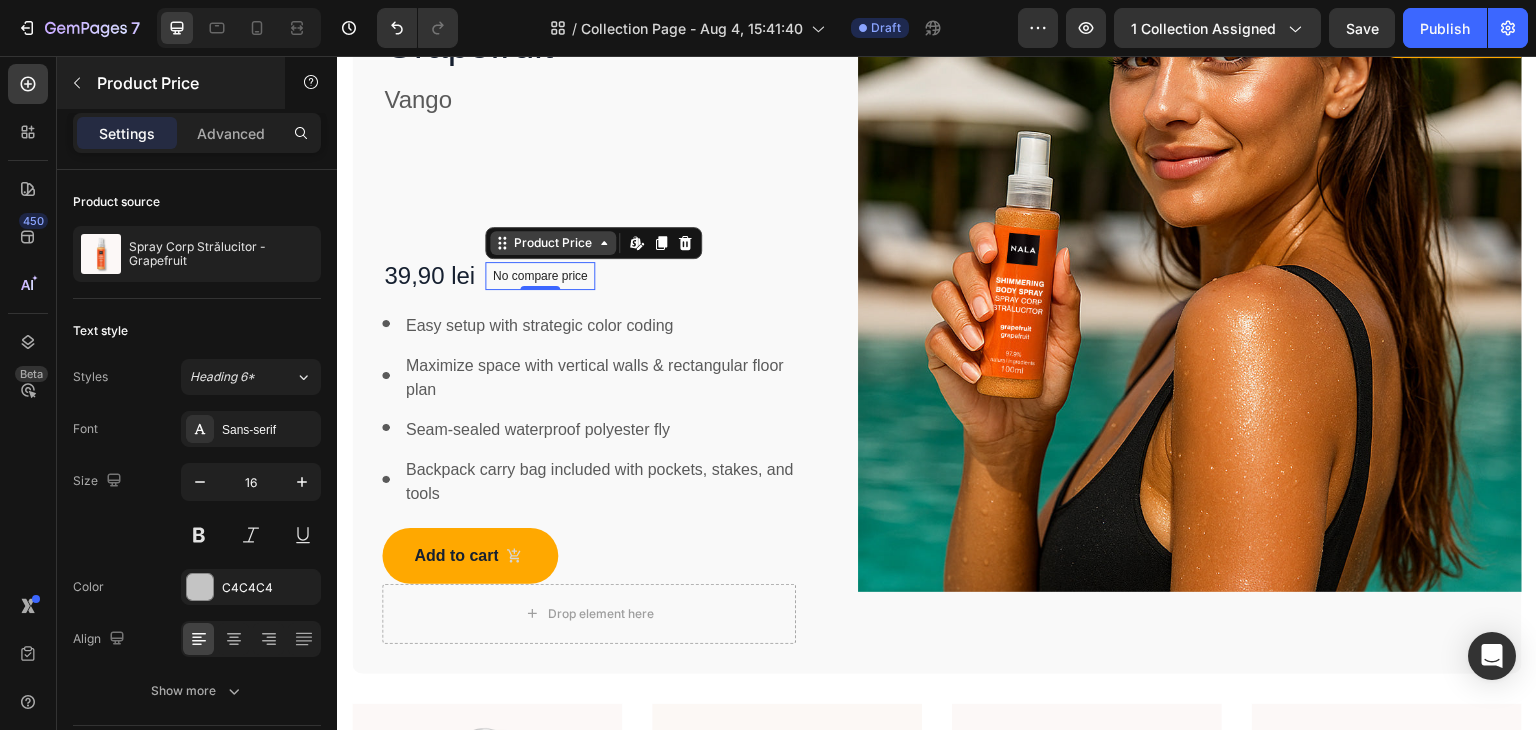 click 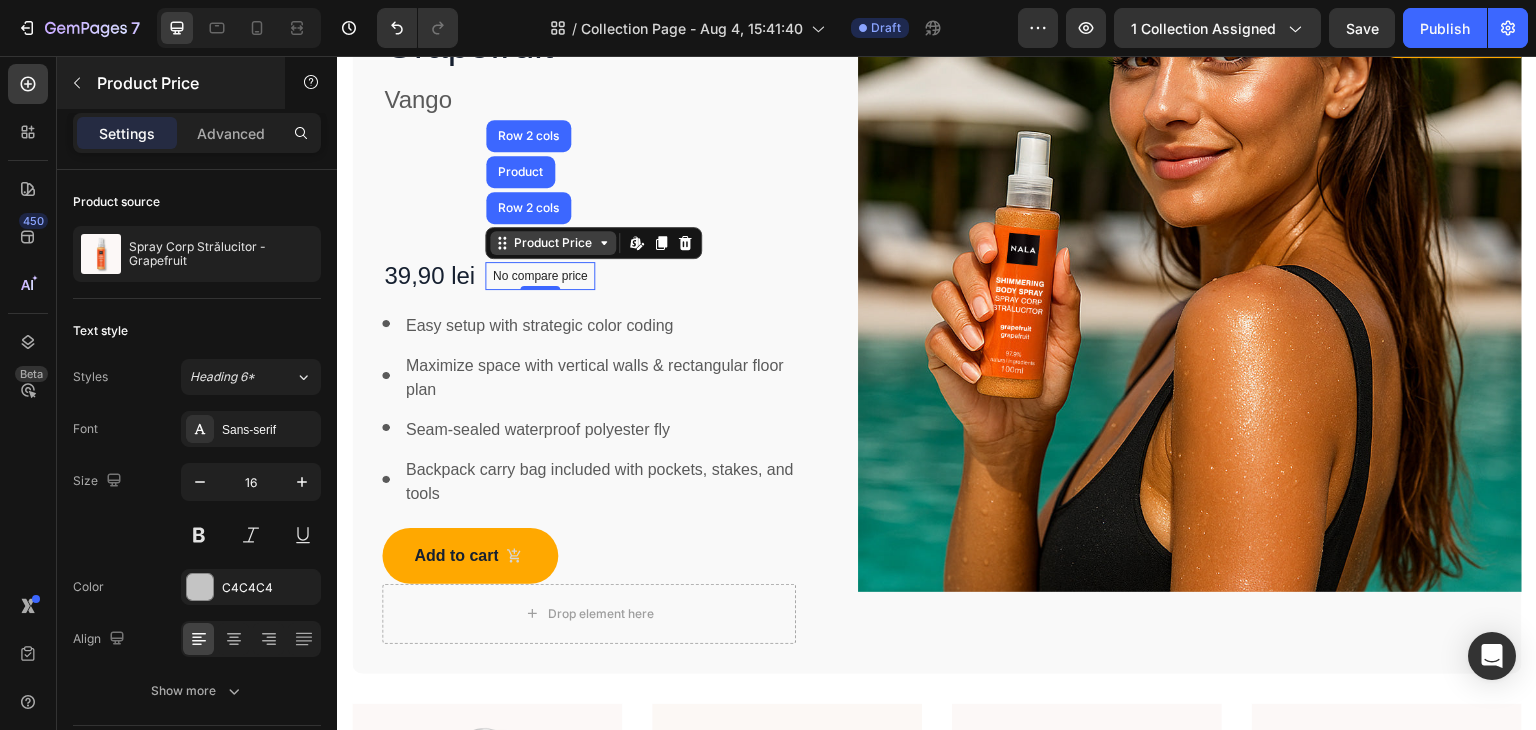 click 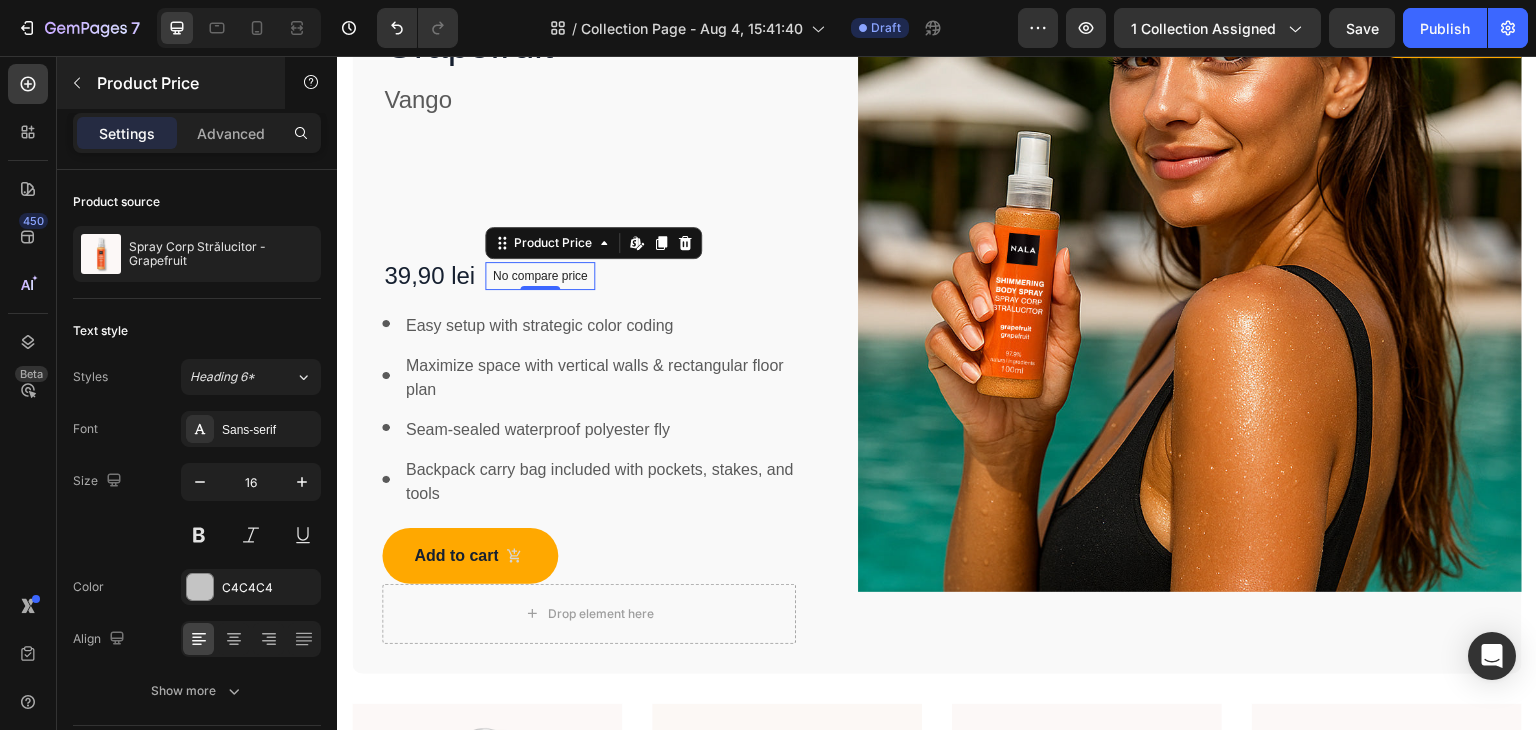 drag, startPoint x: 575, startPoint y: 275, endPoint x: 912, endPoint y: 330, distance: 341.45865 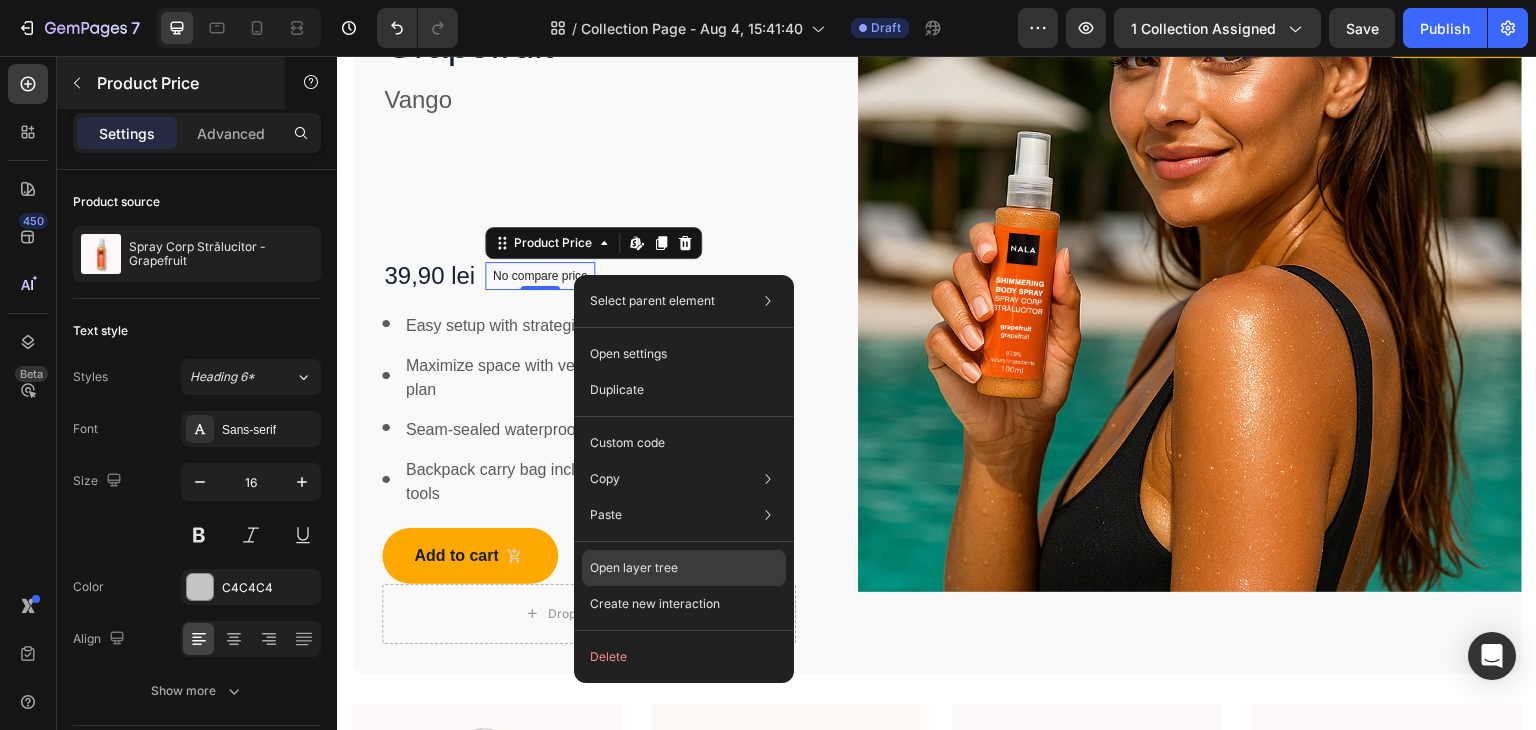 click on "Open layer tree" at bounding box center (634, 568) 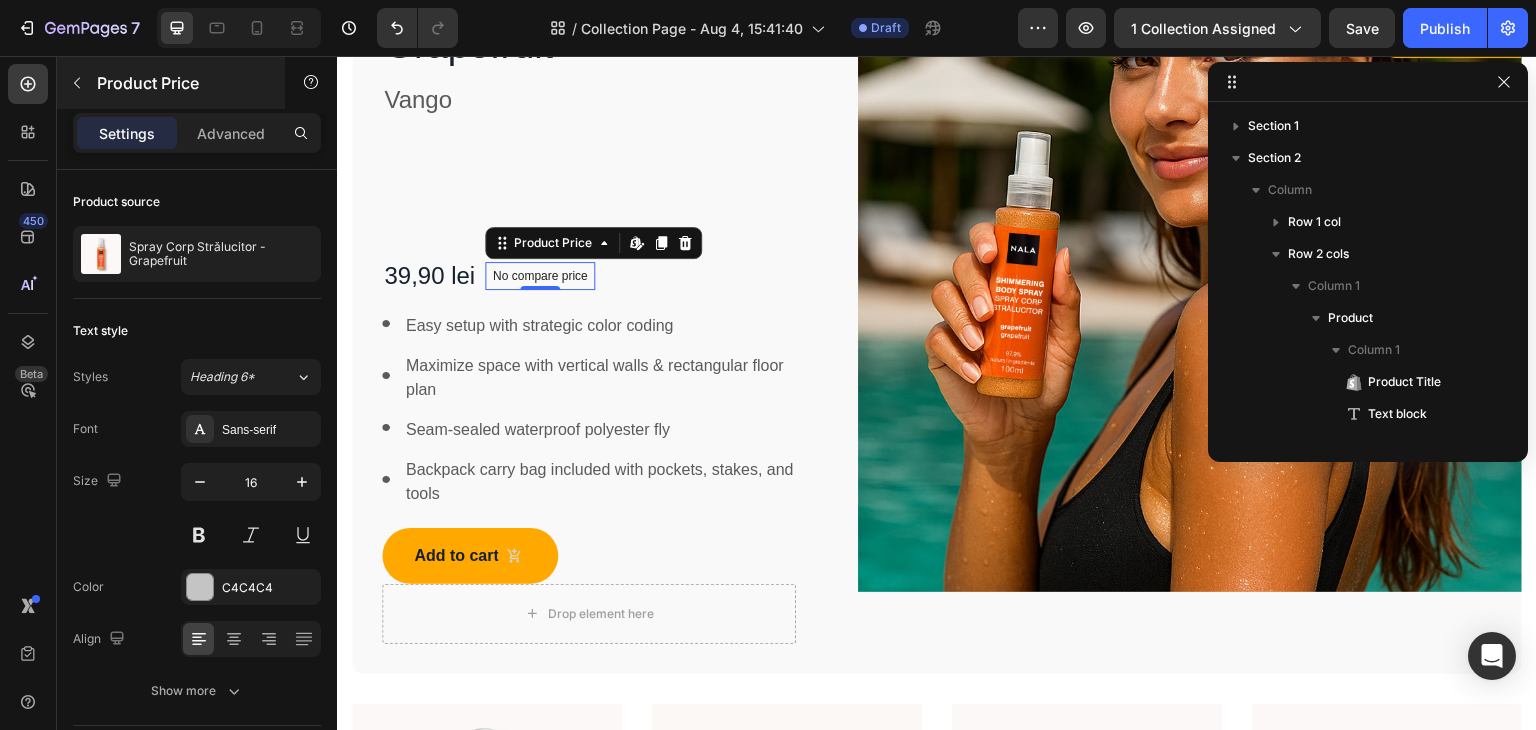 scroll, scrollTop: 314, scrollLeft: 0, axis: vertical 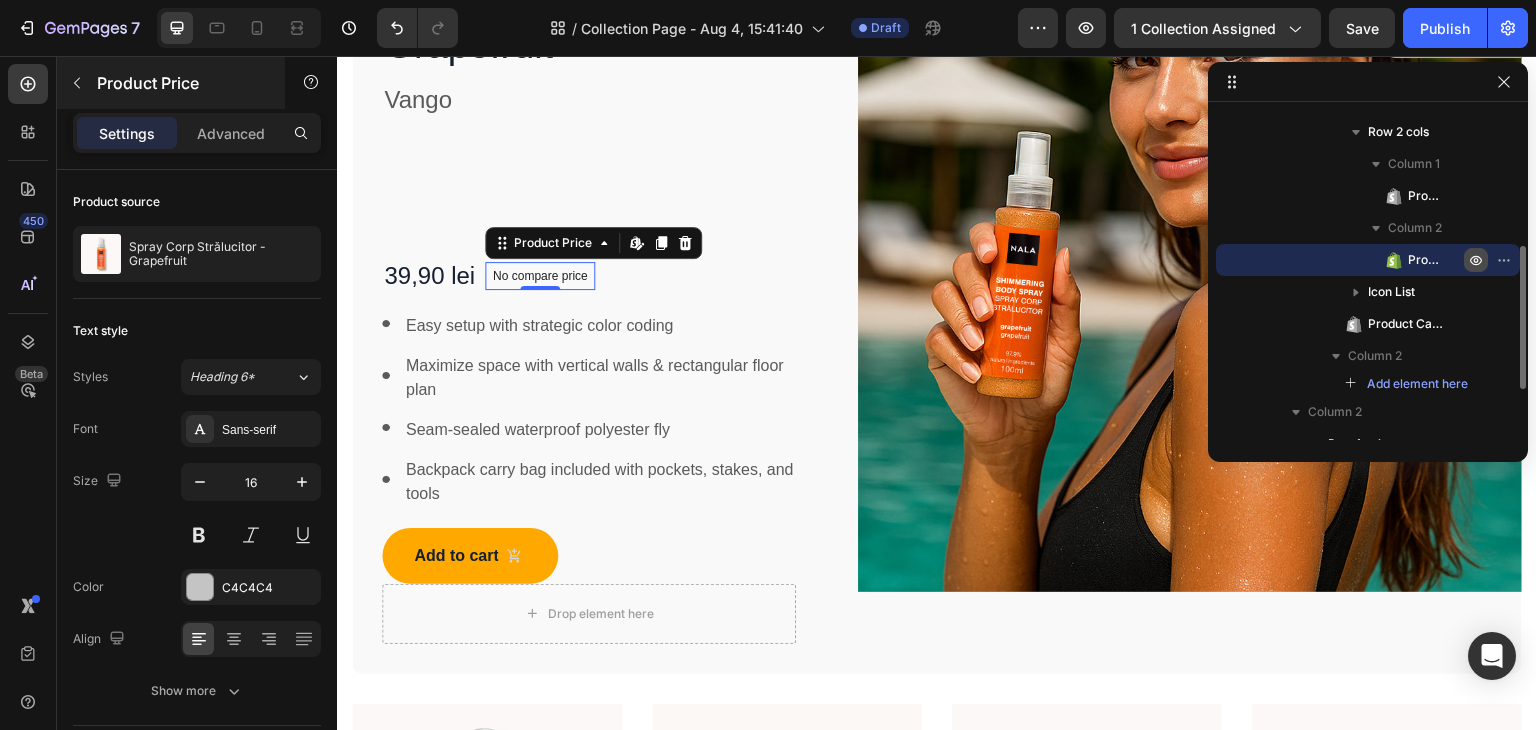 click 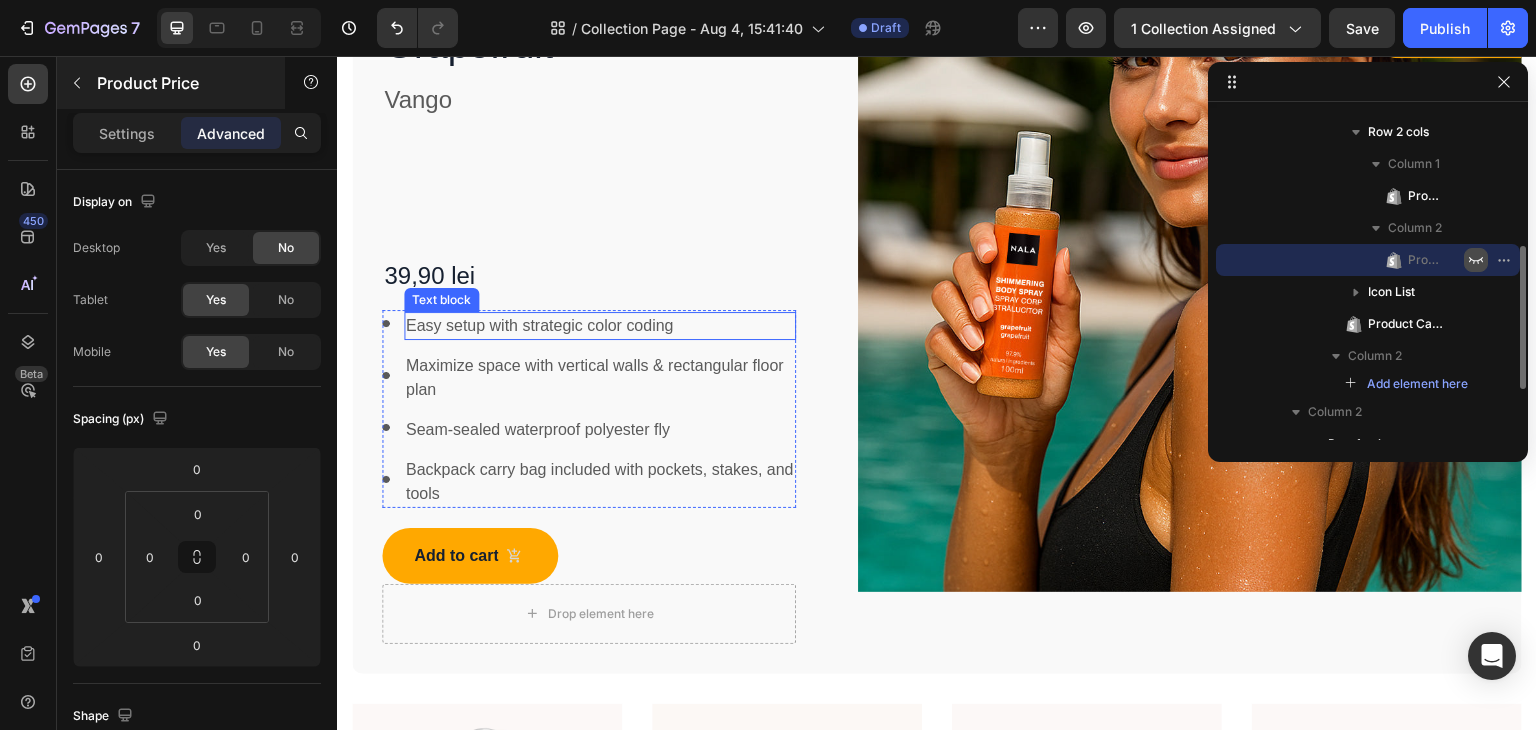 click on "Easy setup with strategic color coding" at bounding box center (600, 326) 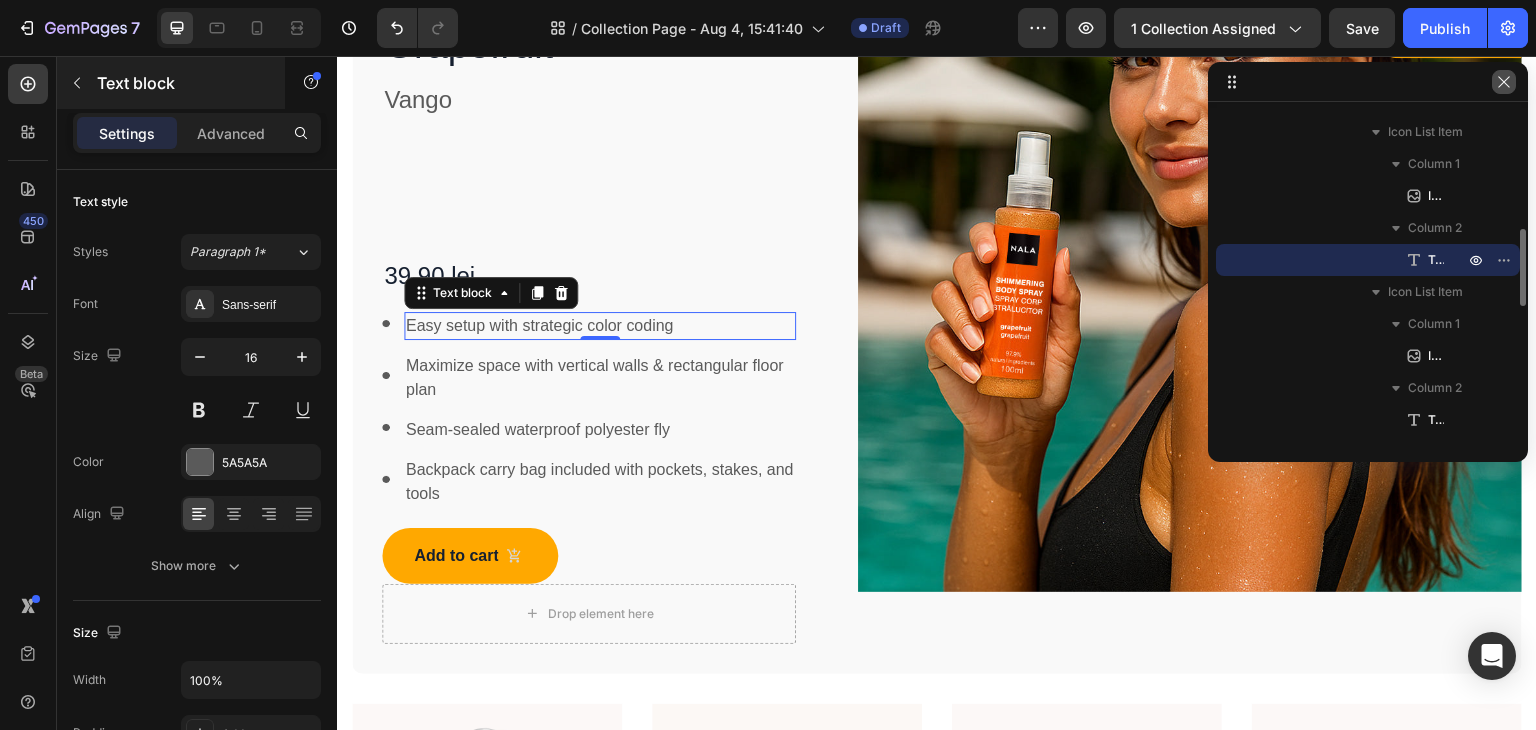 click 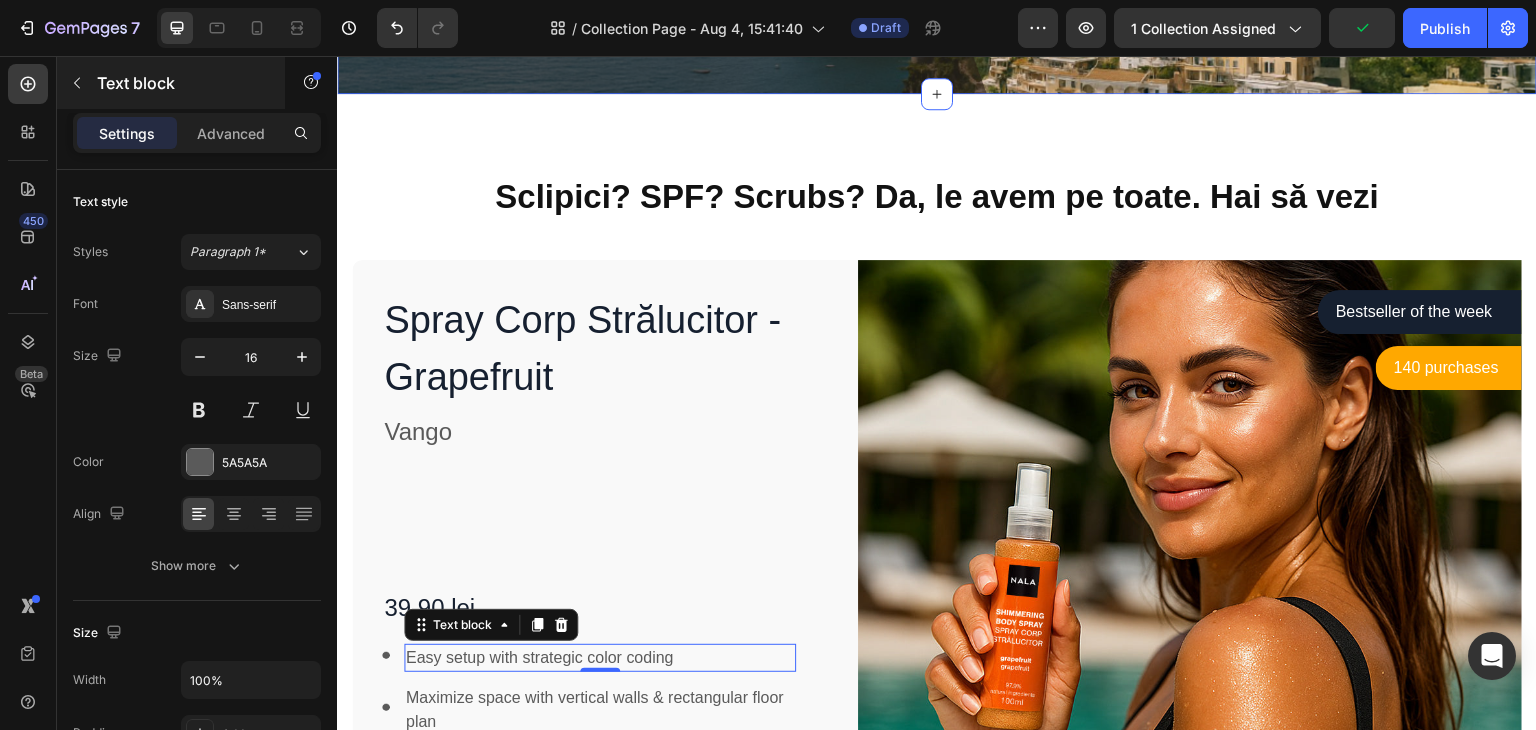 scroll, scrollTop: 600, scrollLeft: 0, axis: vertical 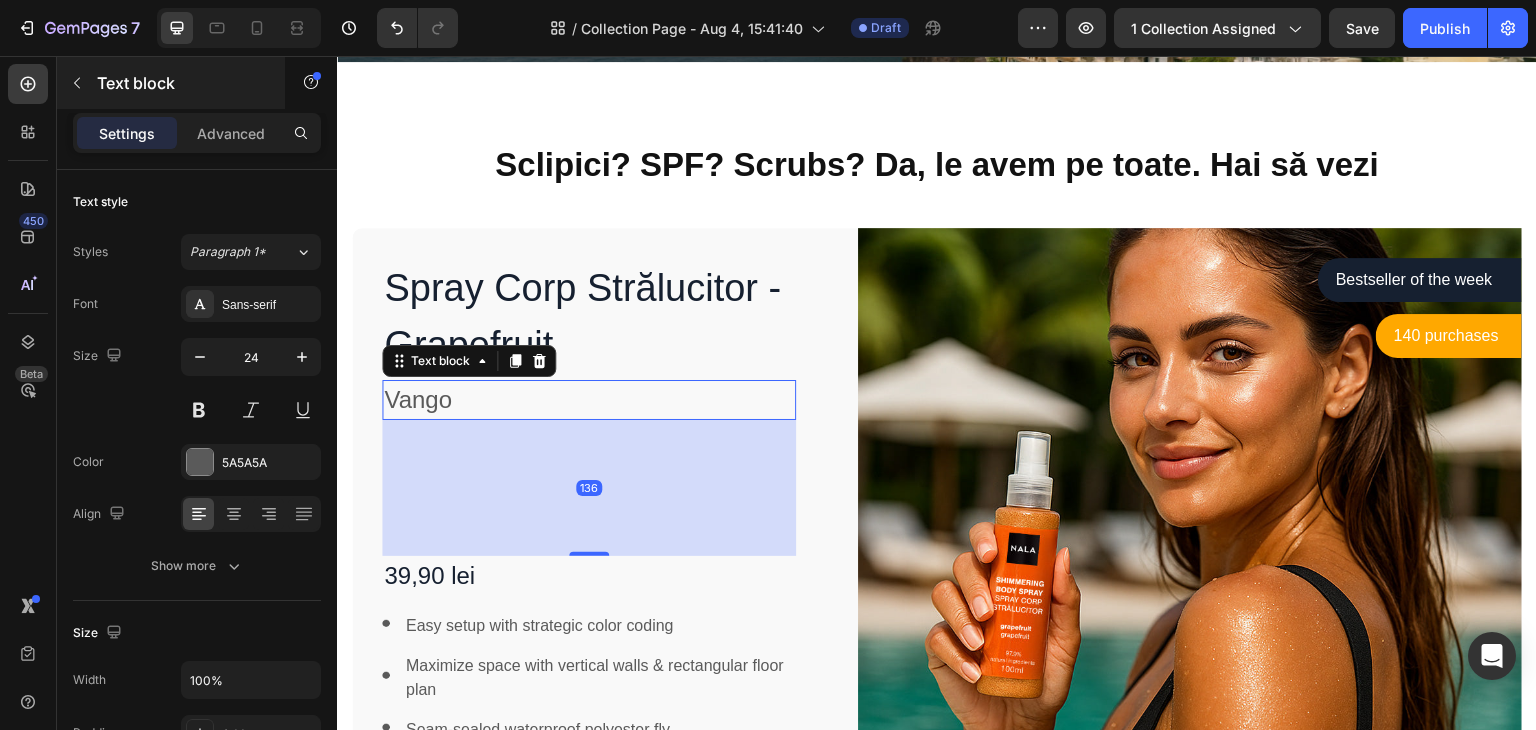 click on "Vango" at bounding box center (589, 400) 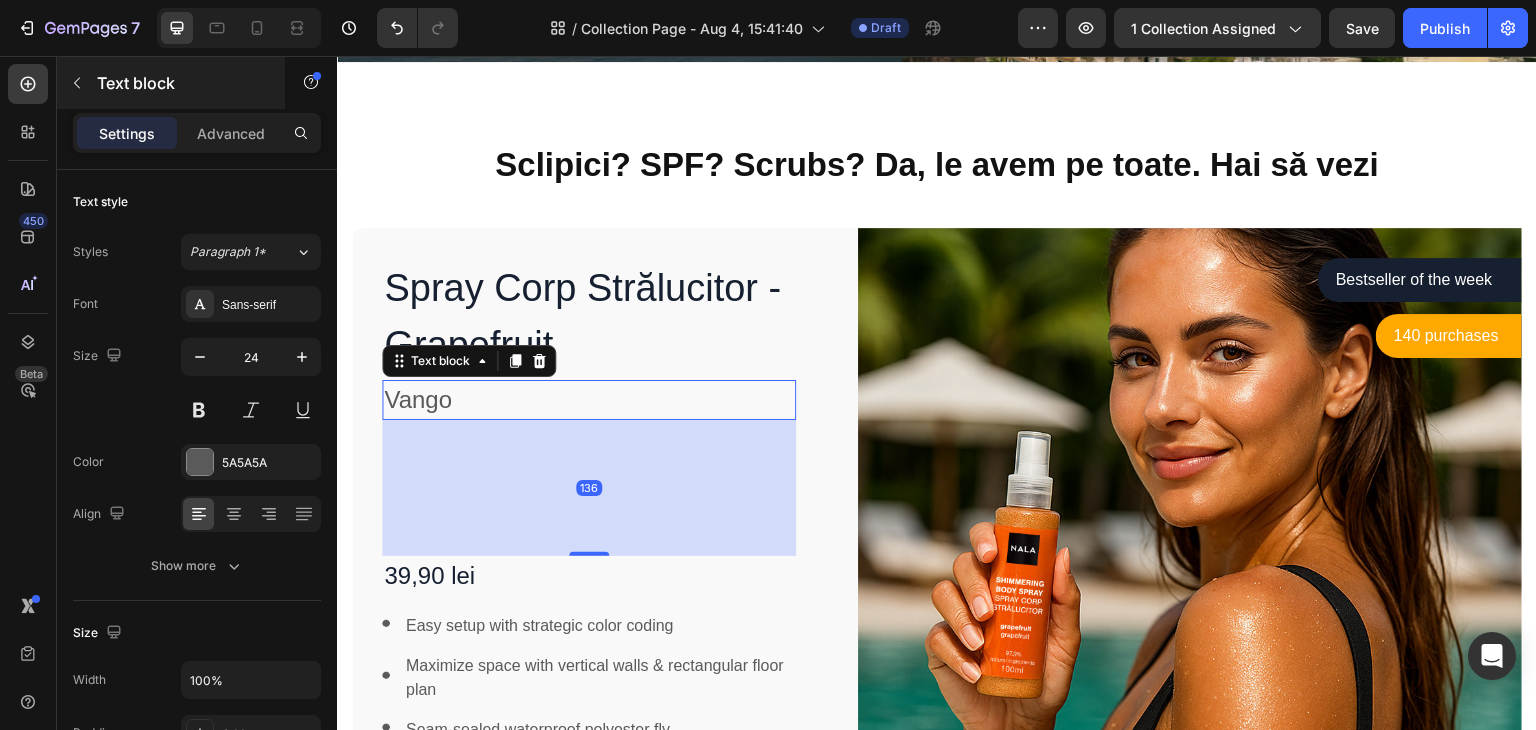 click on "136" at bounding box center (589, 488) 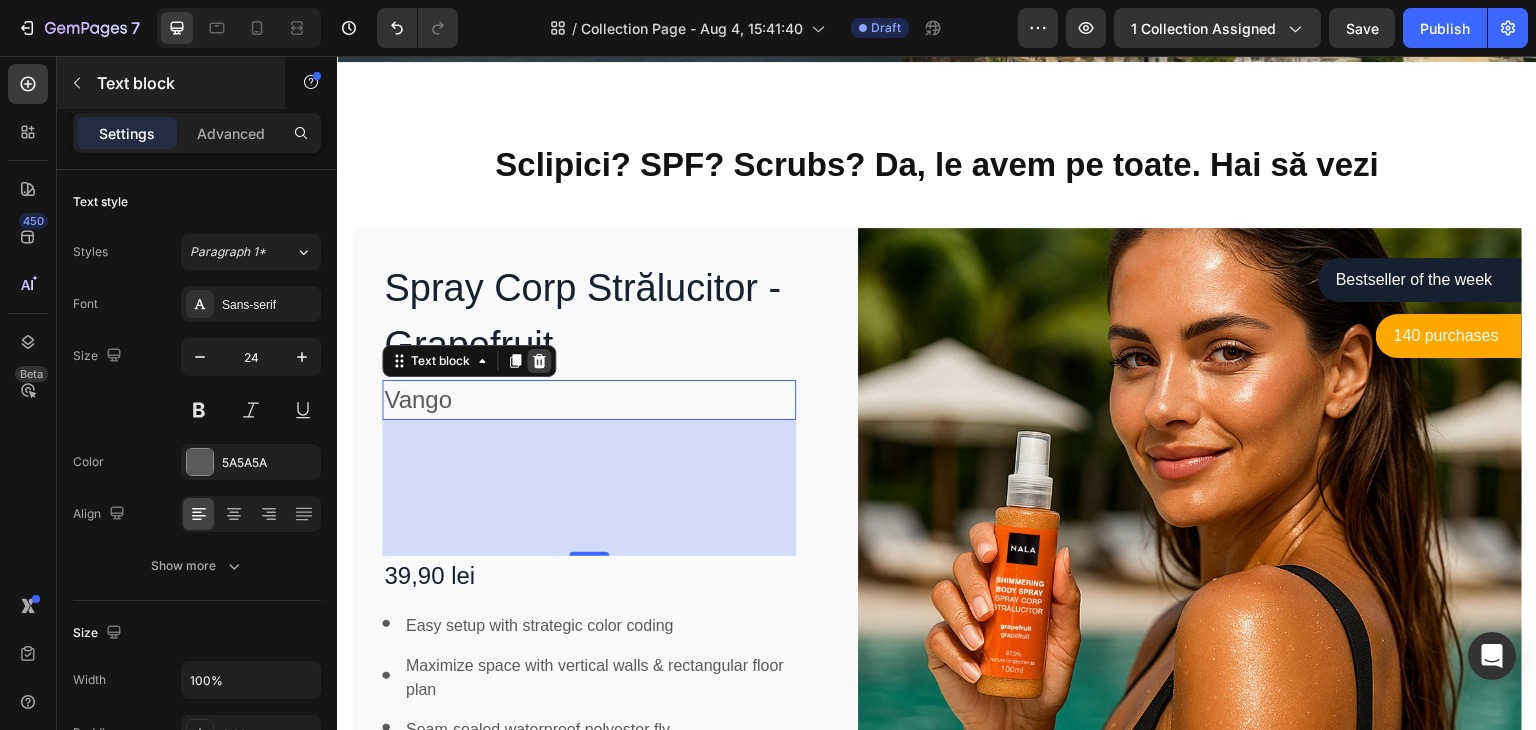 click 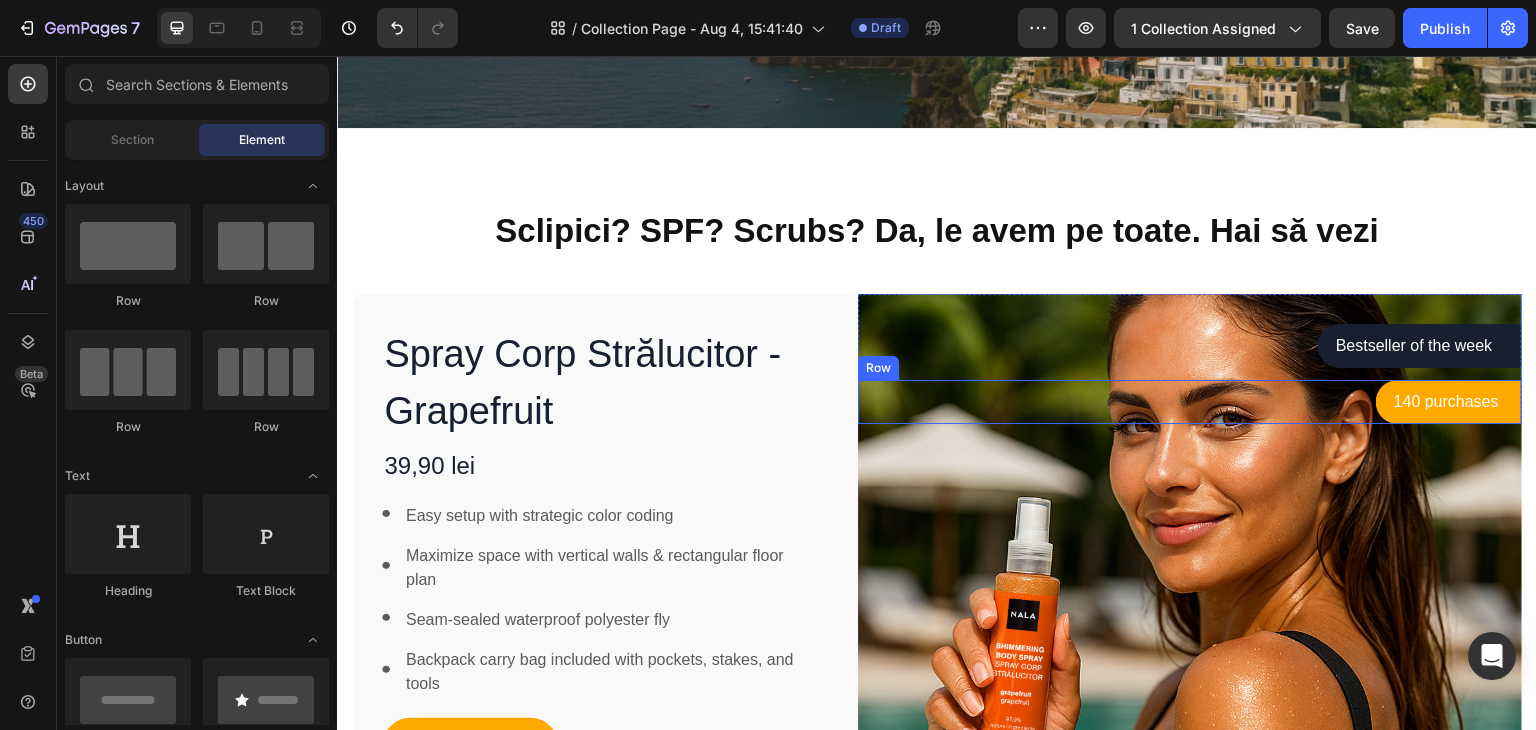 scroll, scrollTop: 500, scrollLeft: 0, axis: vertical 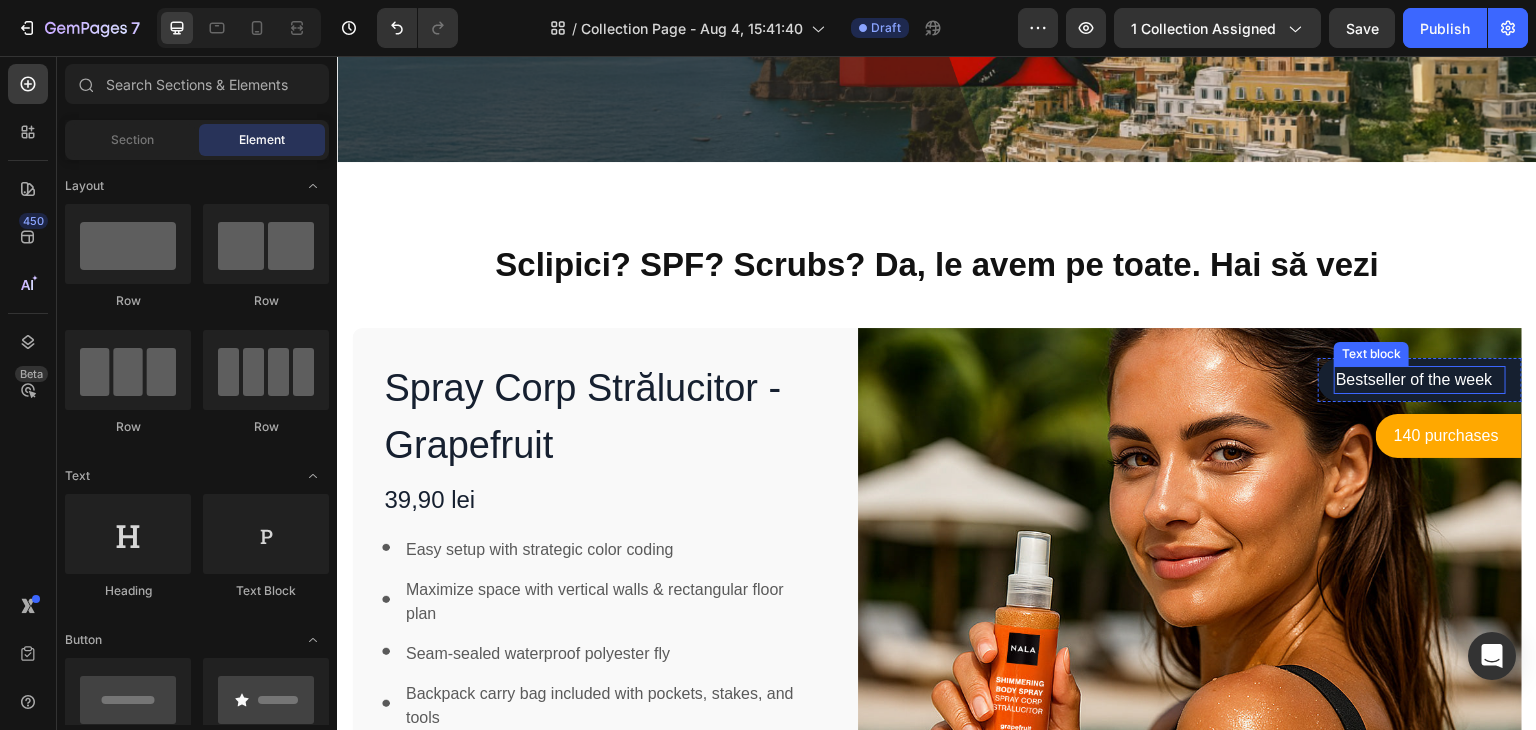 click on "Bestseller of the week" at bounding box center (1420, 380) 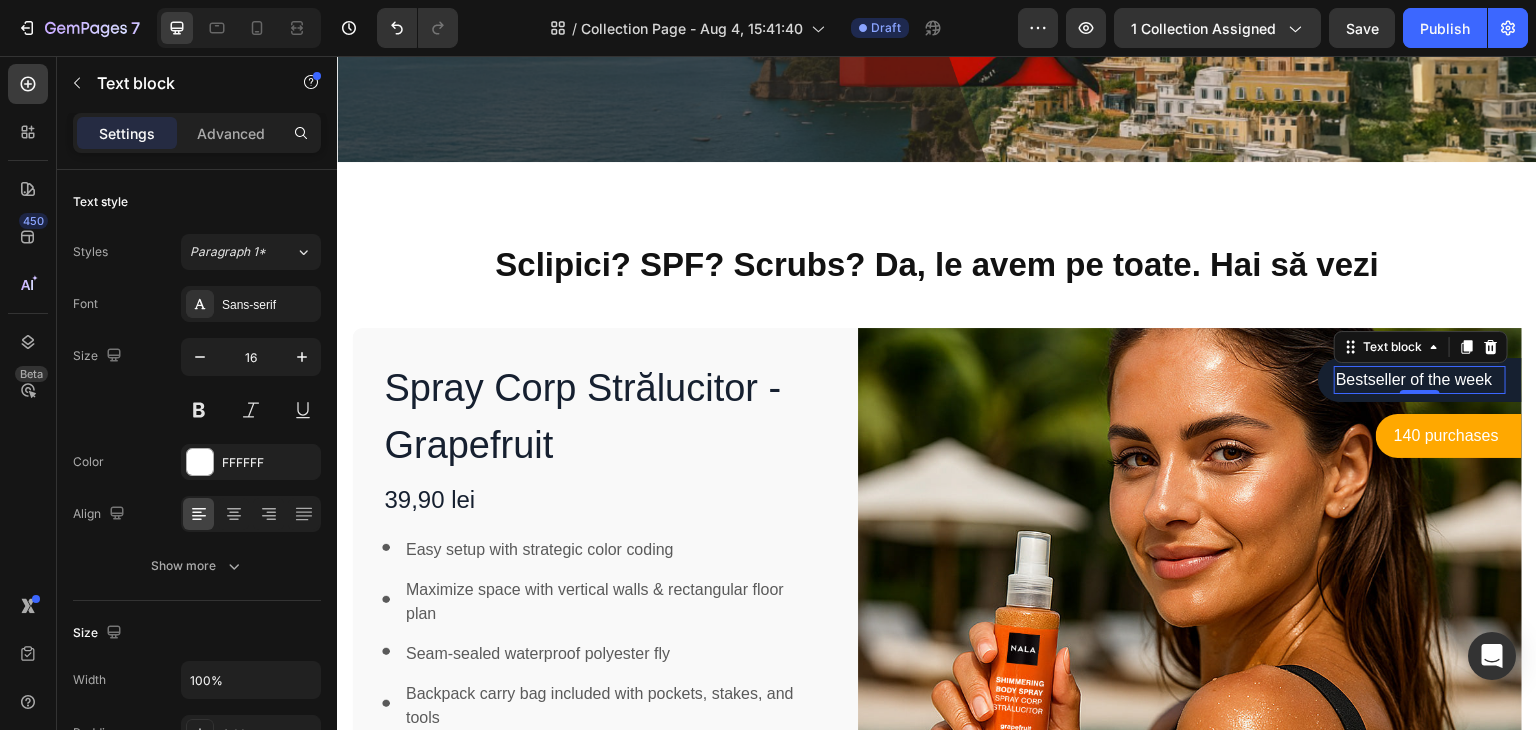 click on "Bestseller of the week" at bounding box center (1420, 380) 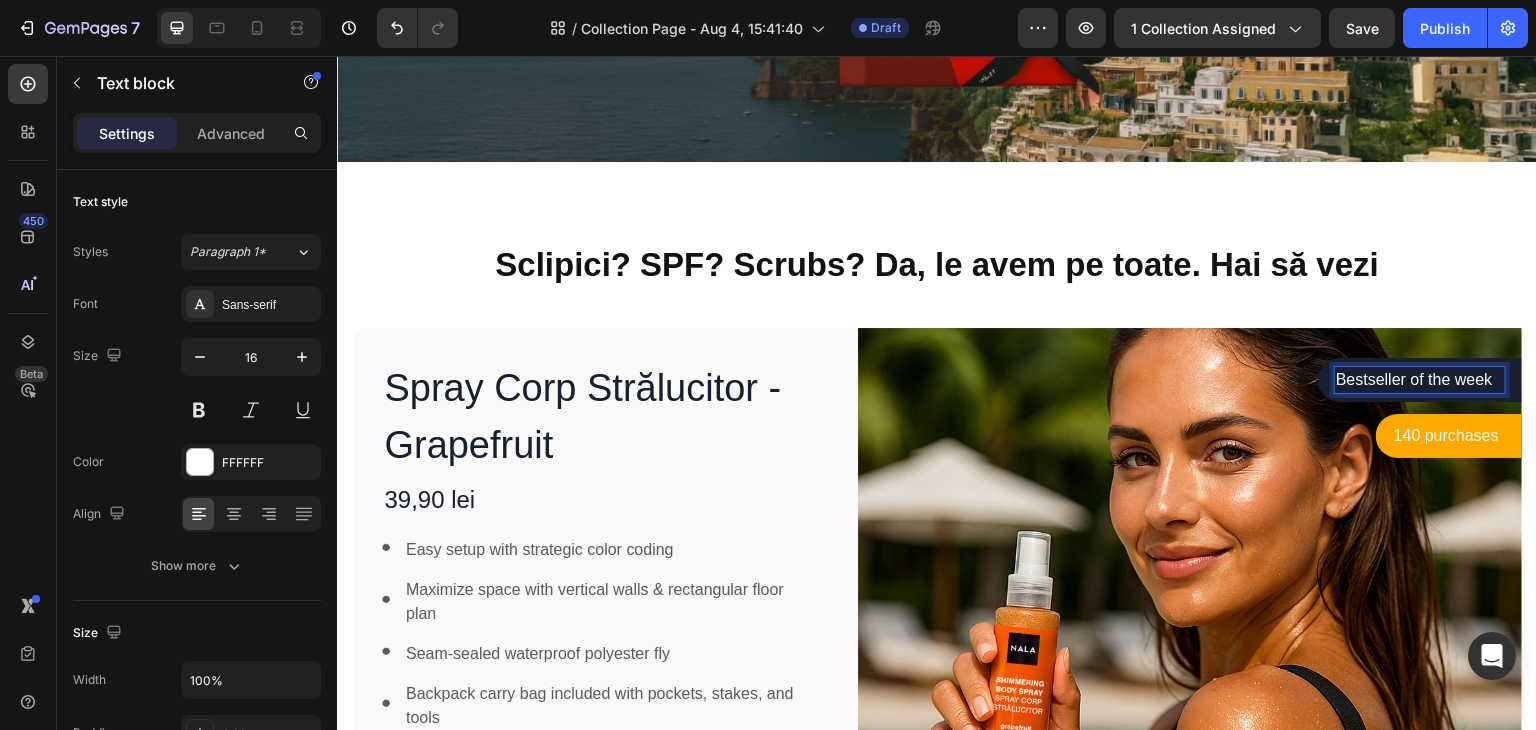 click on "Bestseller of the week" at bounding box center [1420, 380] 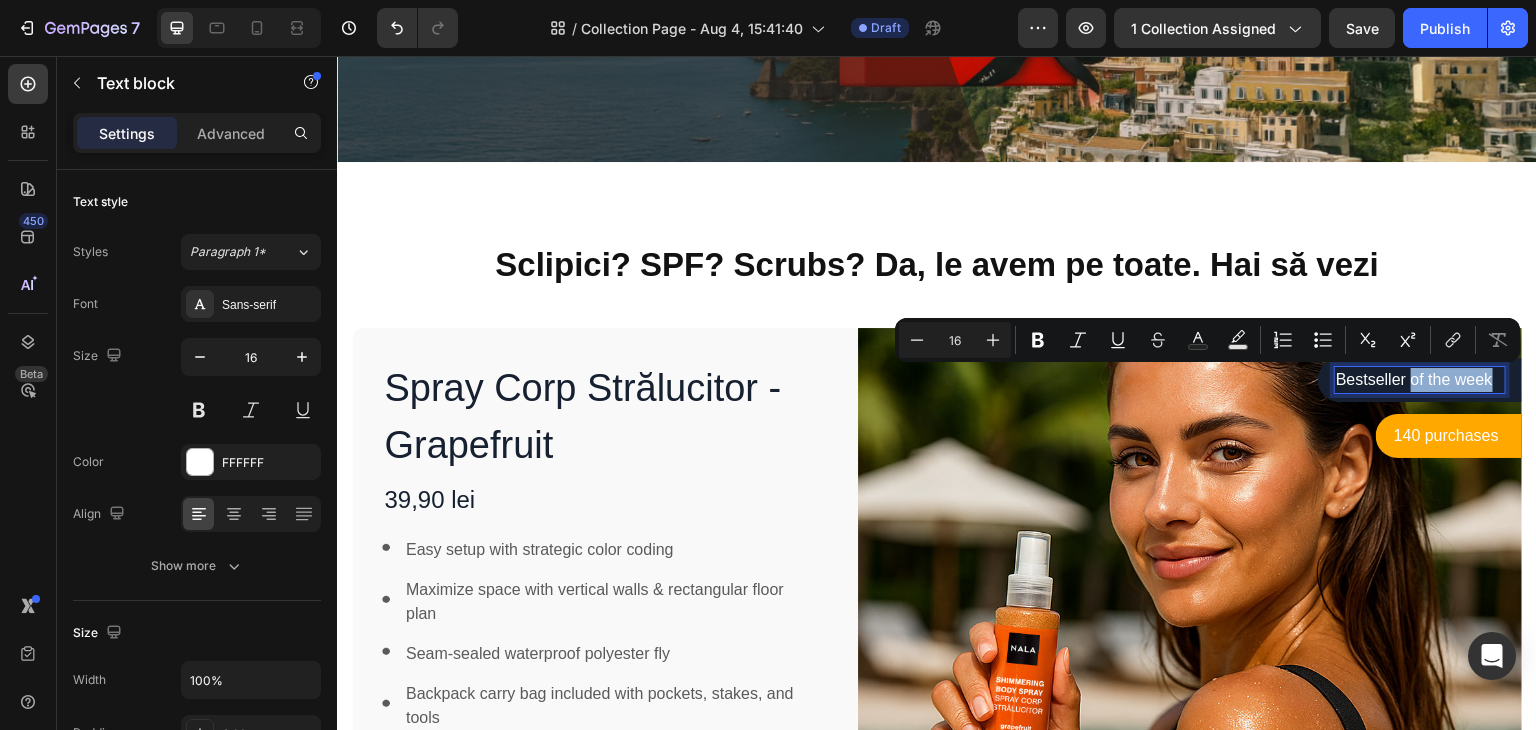 drag, startPoint x: 1478, startPoint y: 376, endPoint x: 1398, endPoint y: 382, distance: 80.224686 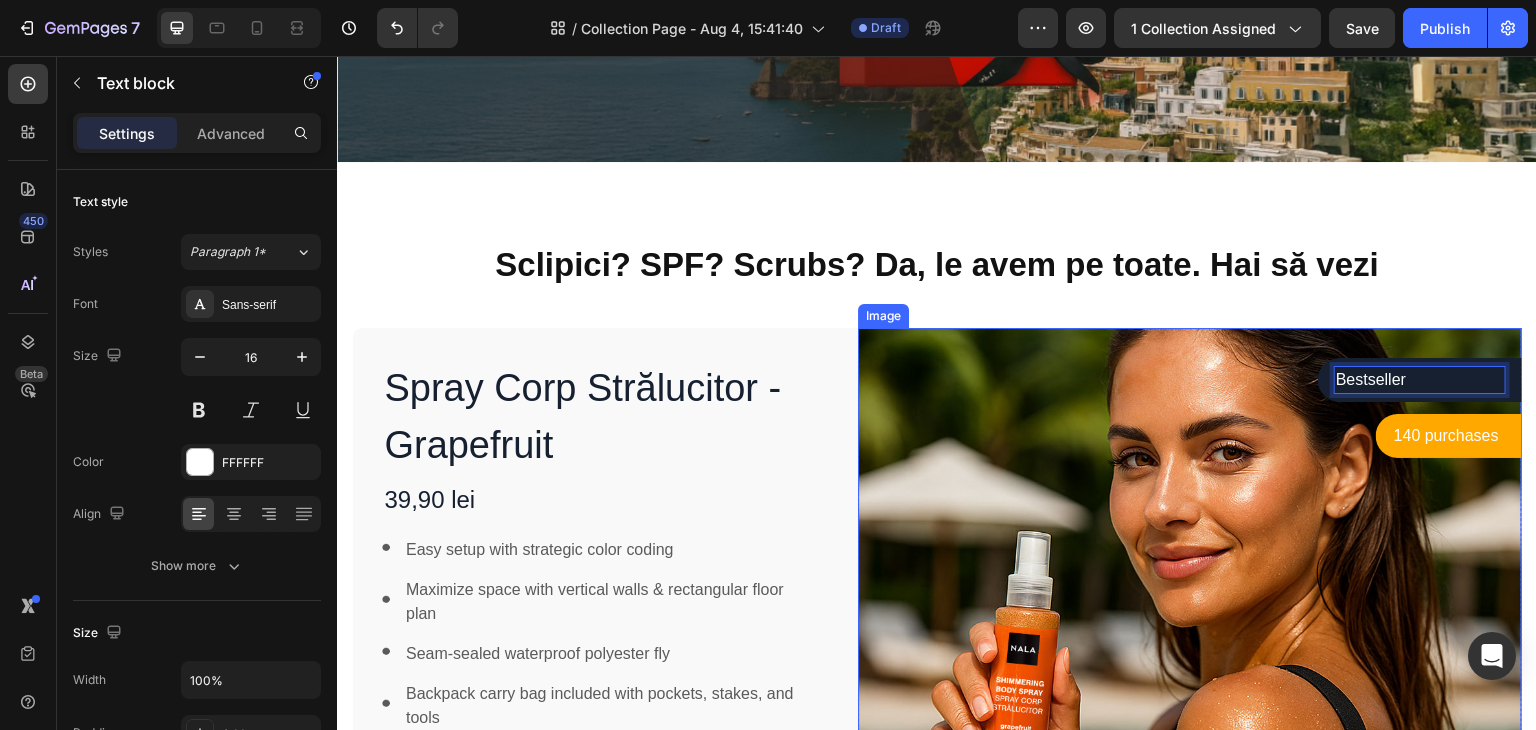 click at bounding box center [1190, 660] 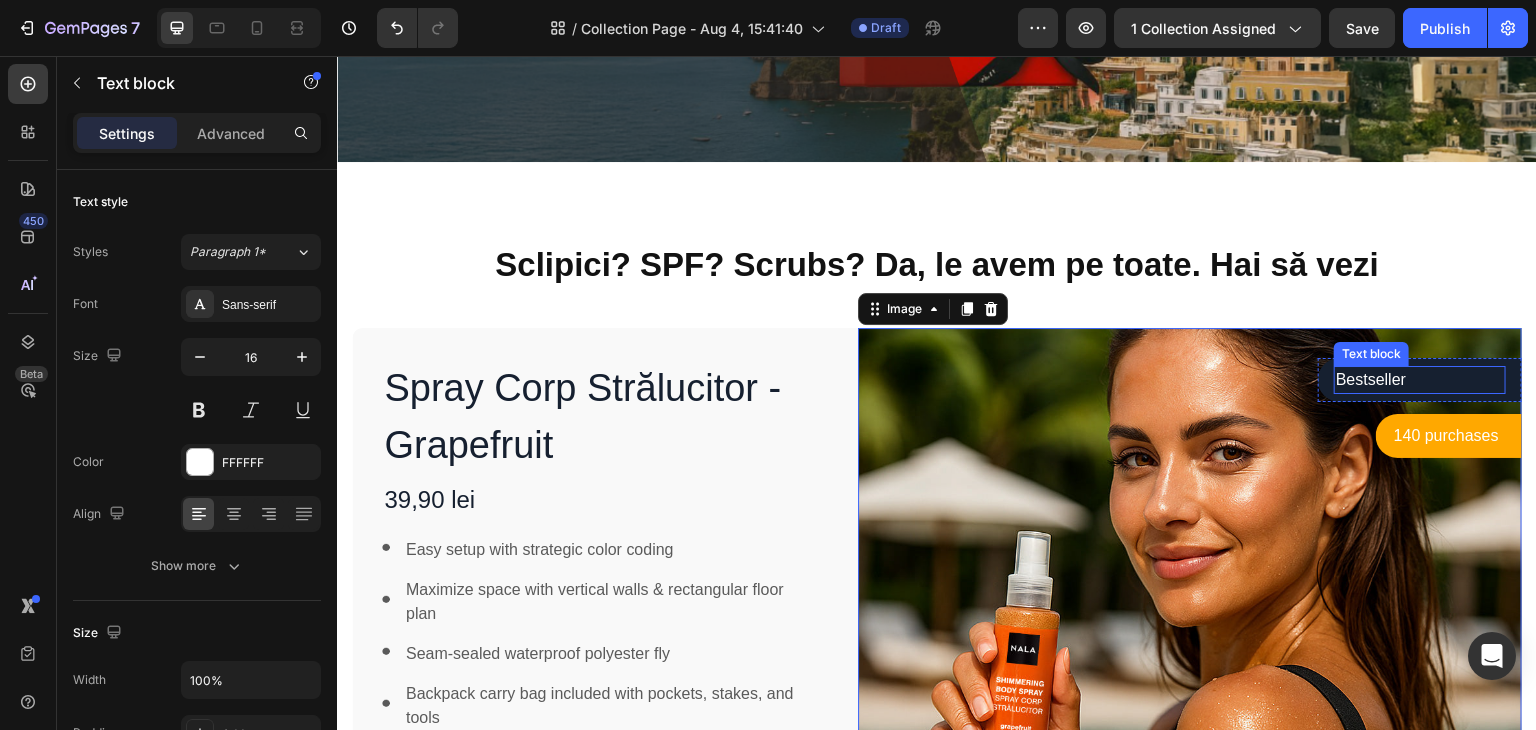 click on "Bestseller" at bounding box center [1420, 380] 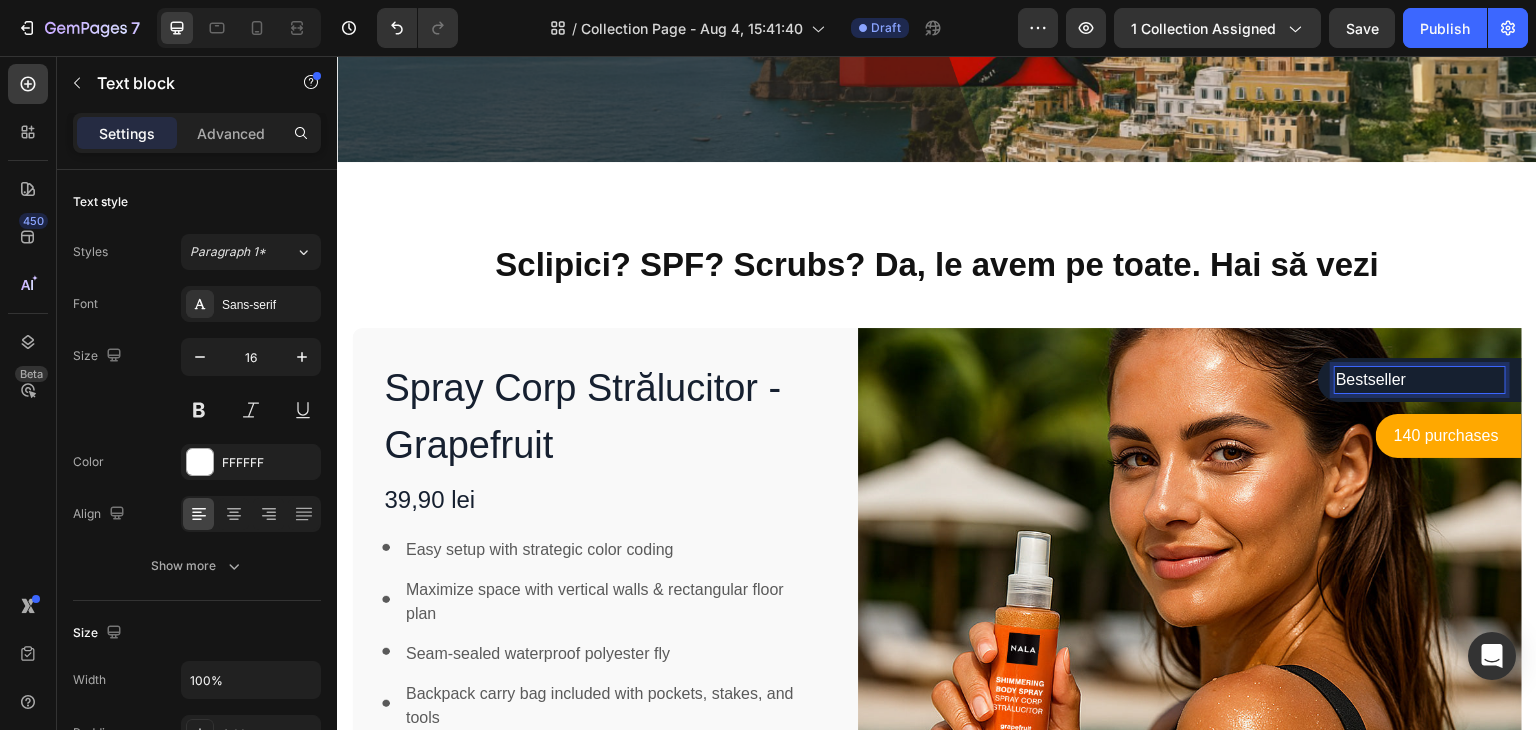 click on "Bestseller" at bounding box center [1420, 380] 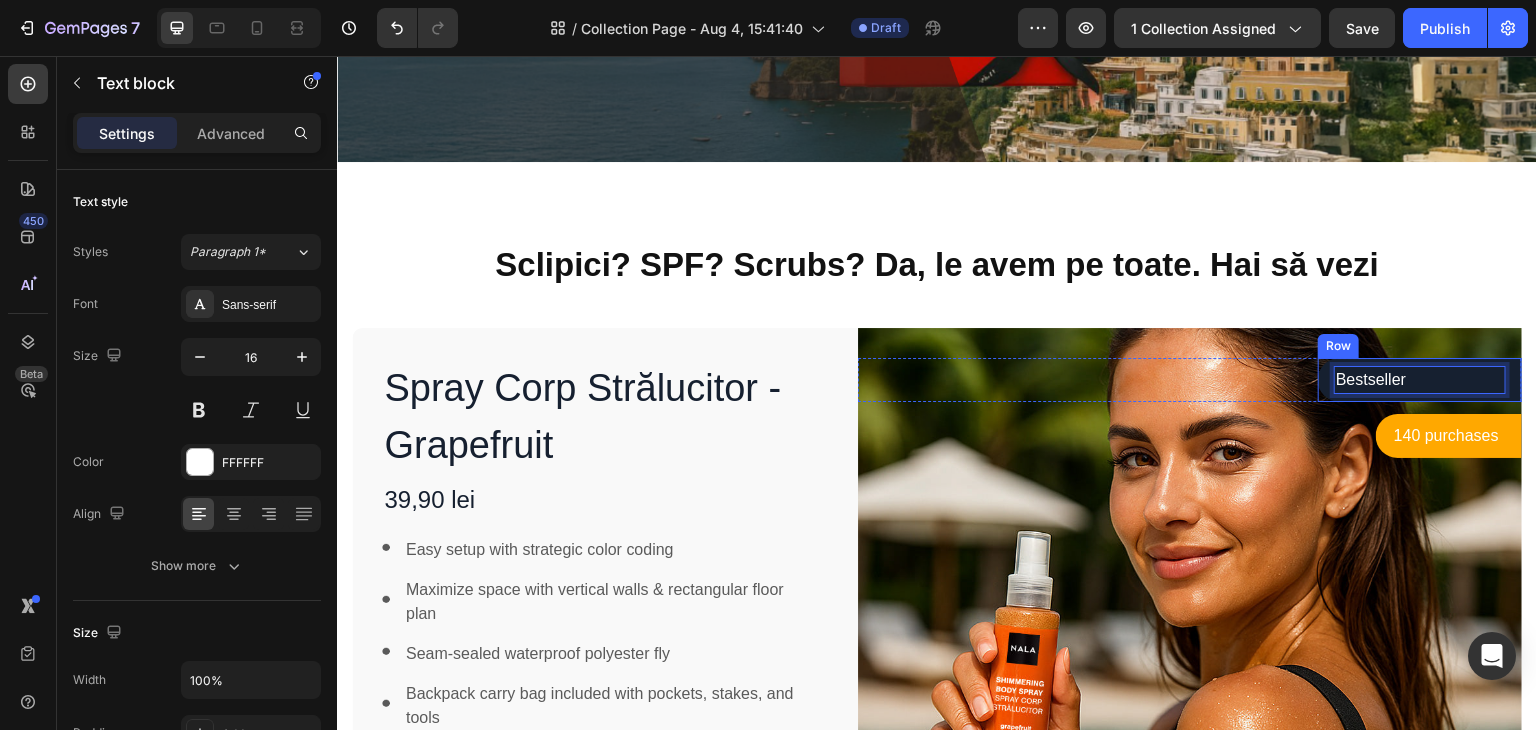 click on "Bestseller Text block   0 Row" at bounding box center (1420, 380) 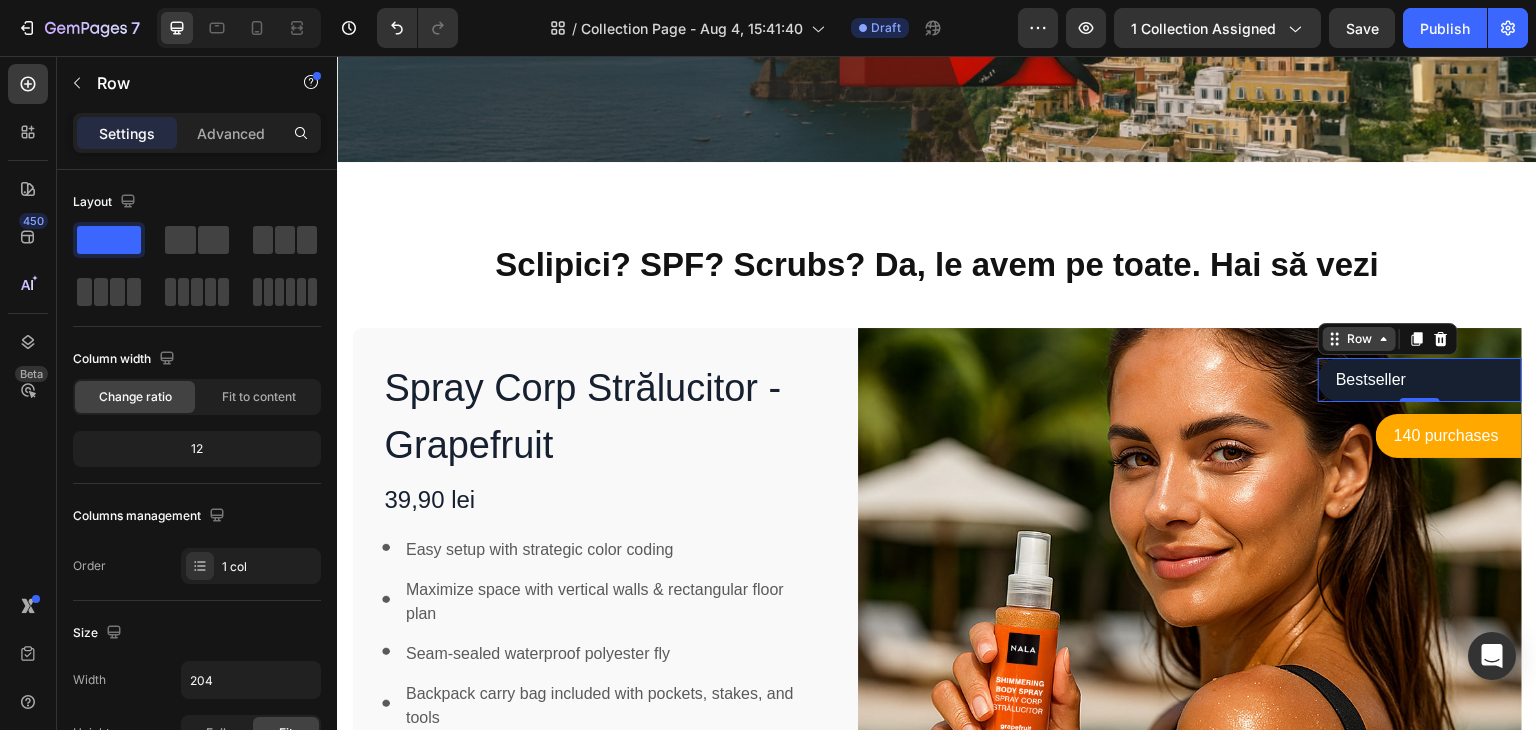 click on "Row" at bounding box center [1359, 339] 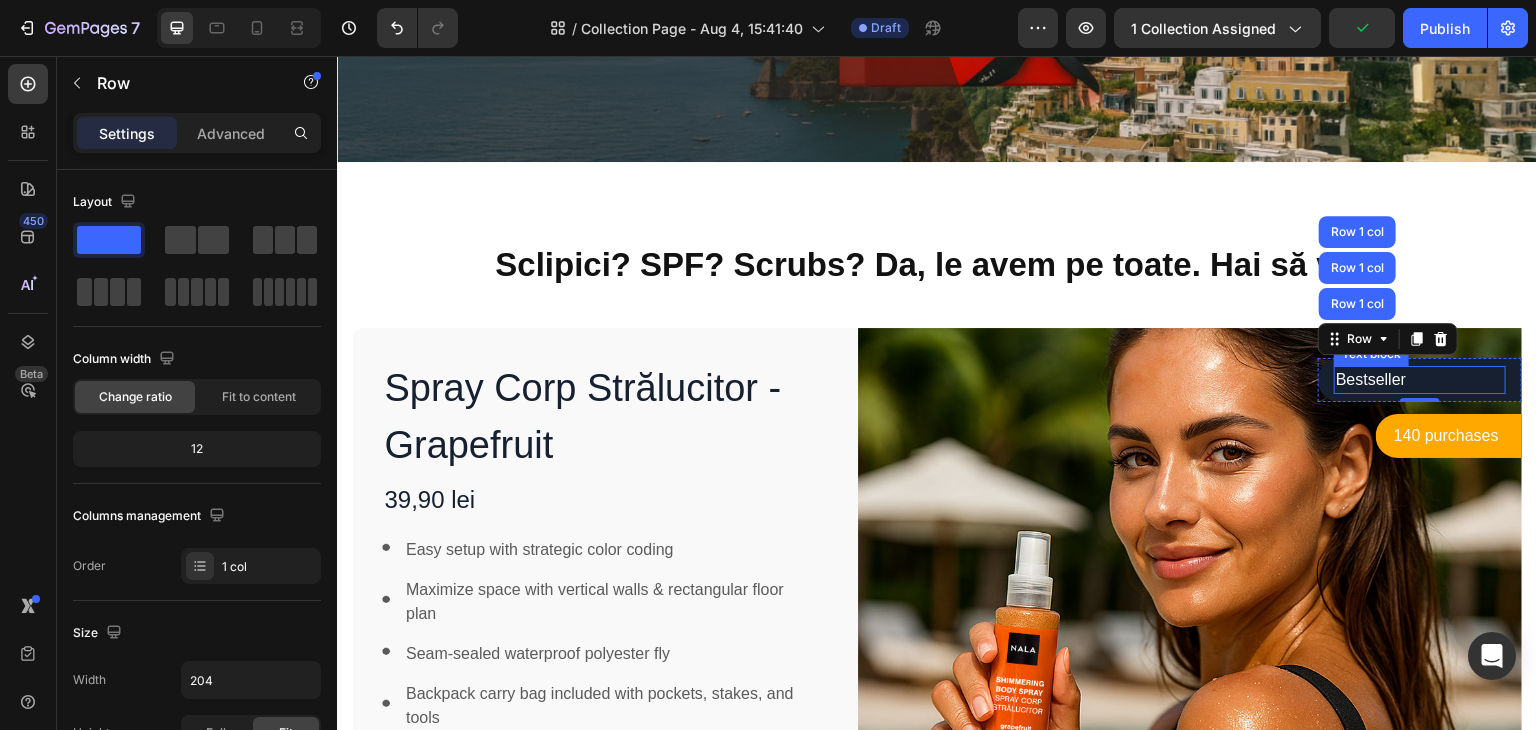 click on "Bestseller" at bounding box center (1420, 380) 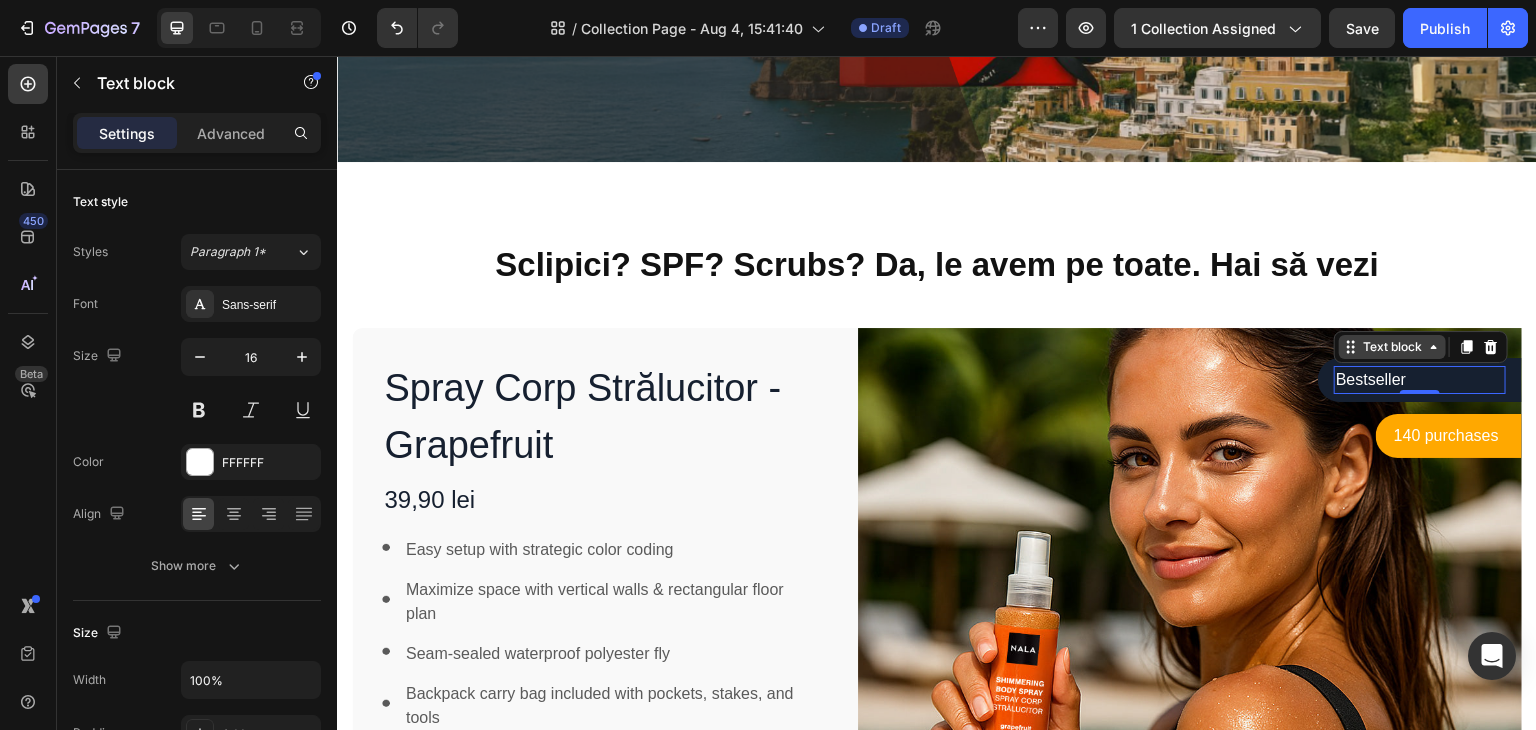 click on "Text block" at bounding box center [1392, 347] 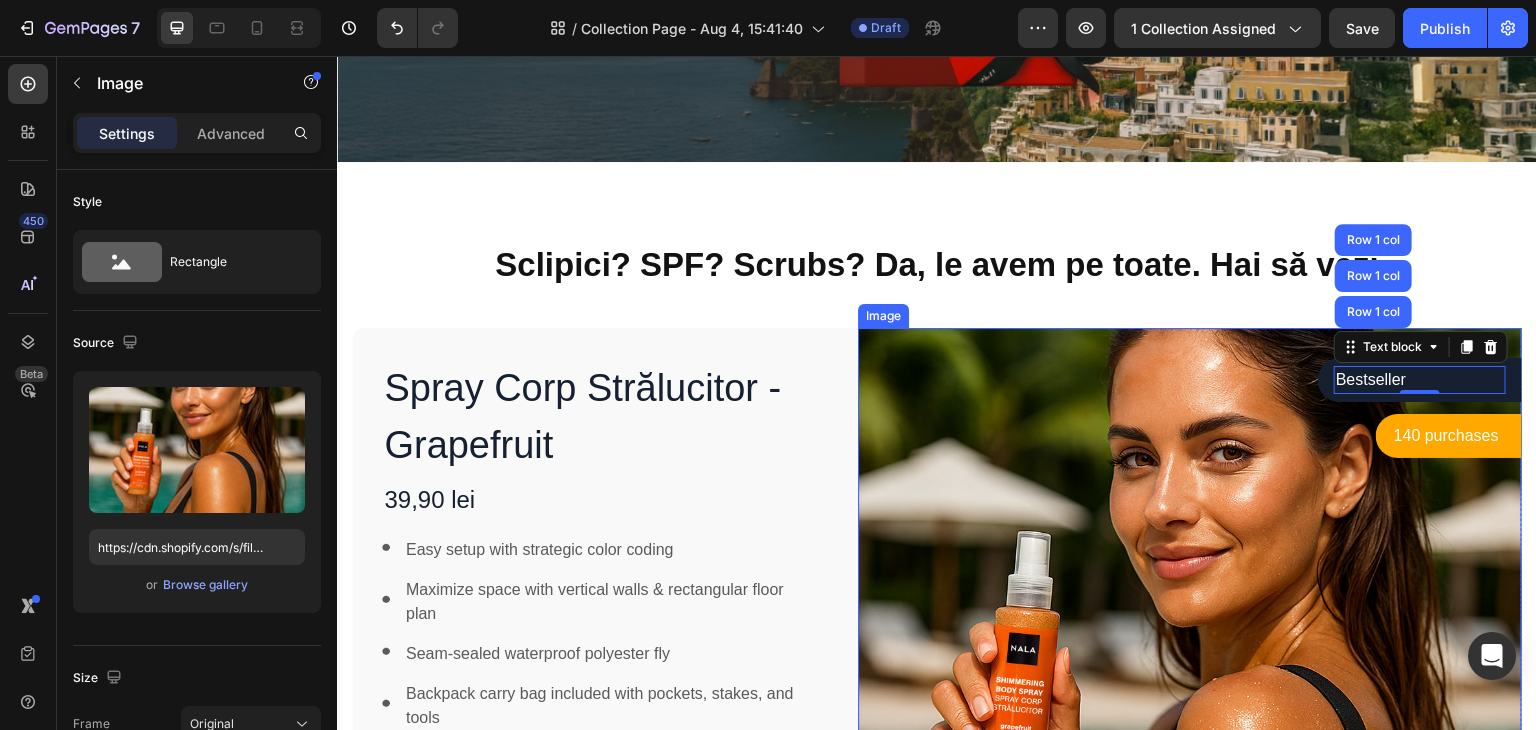 click at bounding box center (1190, 660) 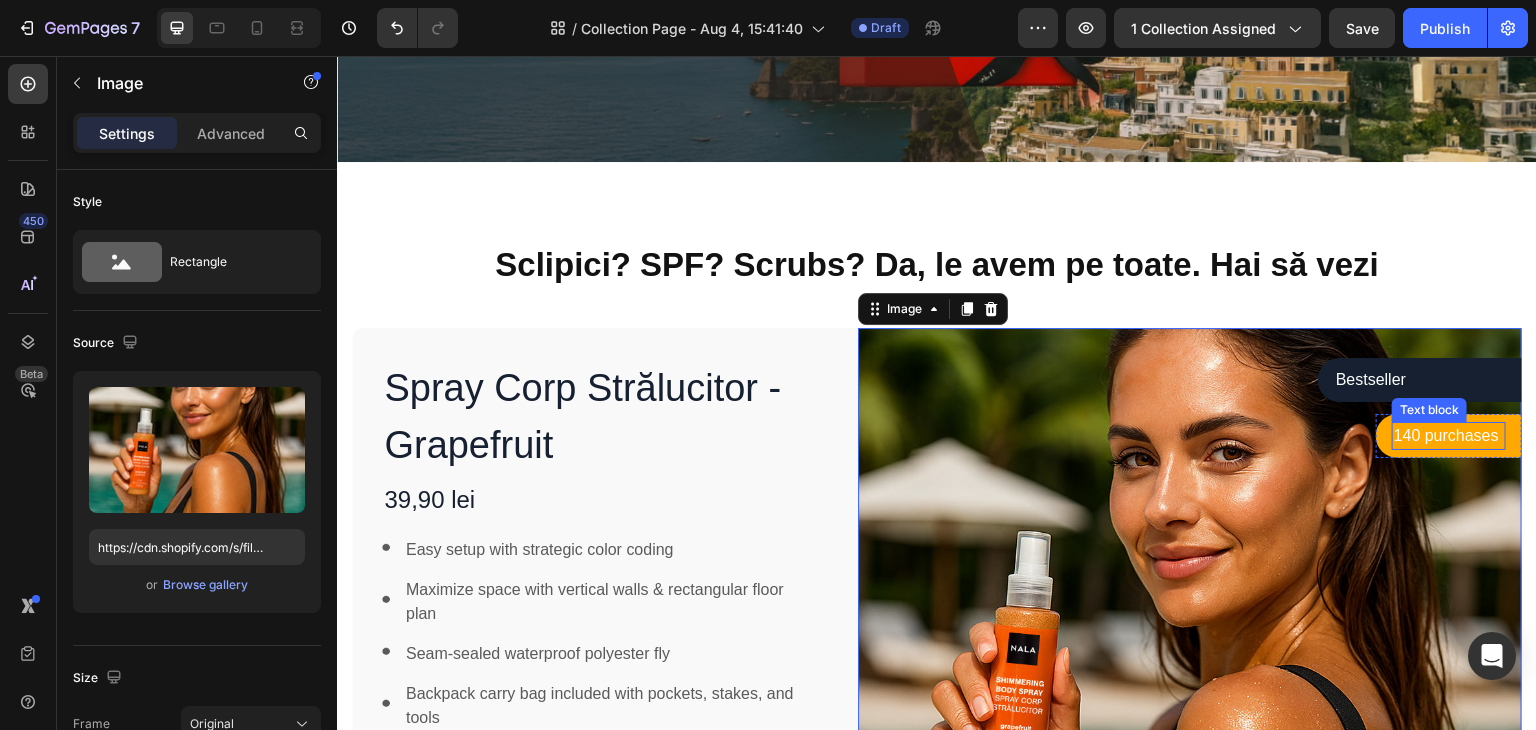 click on "140 purchases" at bounding box center [1449, 436] 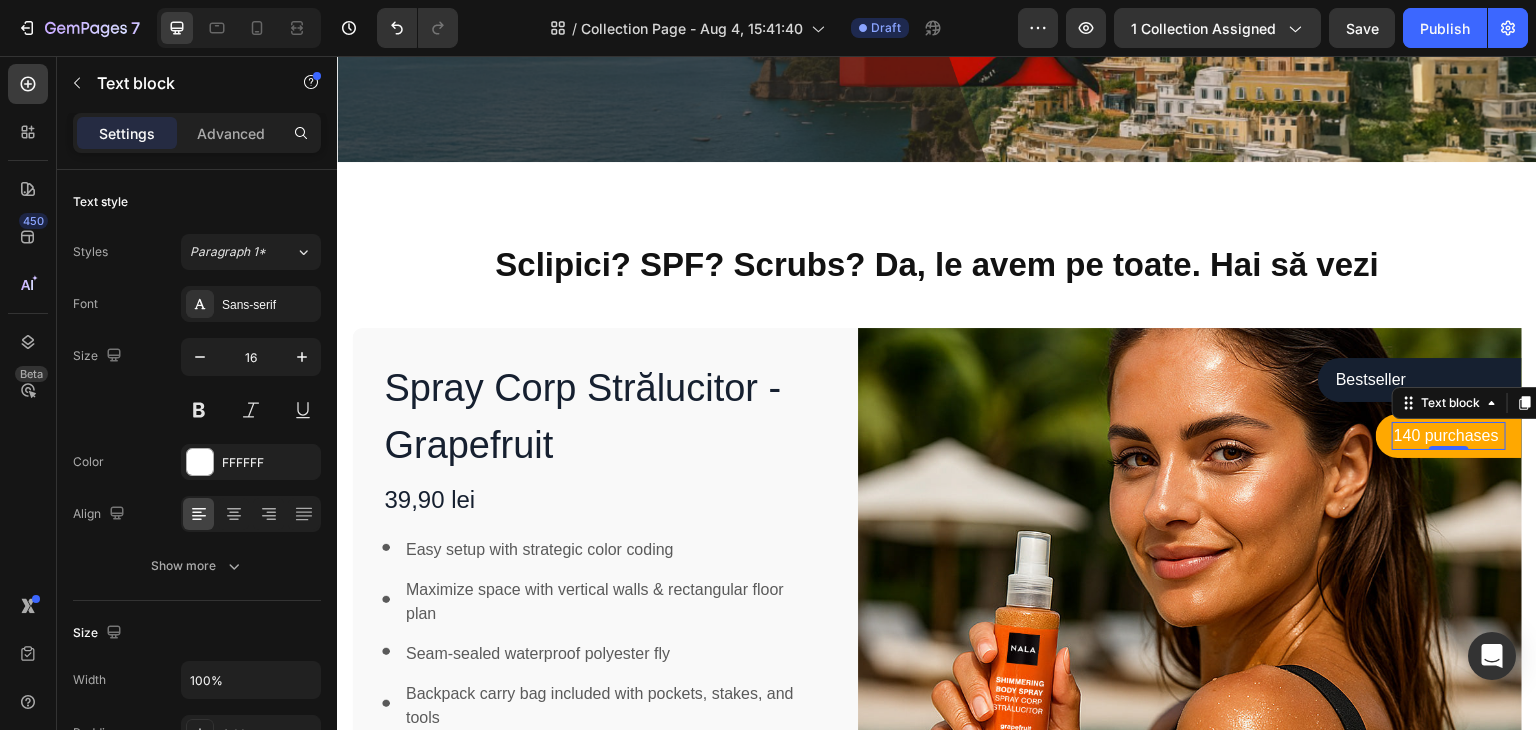 click on "140 purchases" at bounding box center [1449, 436] 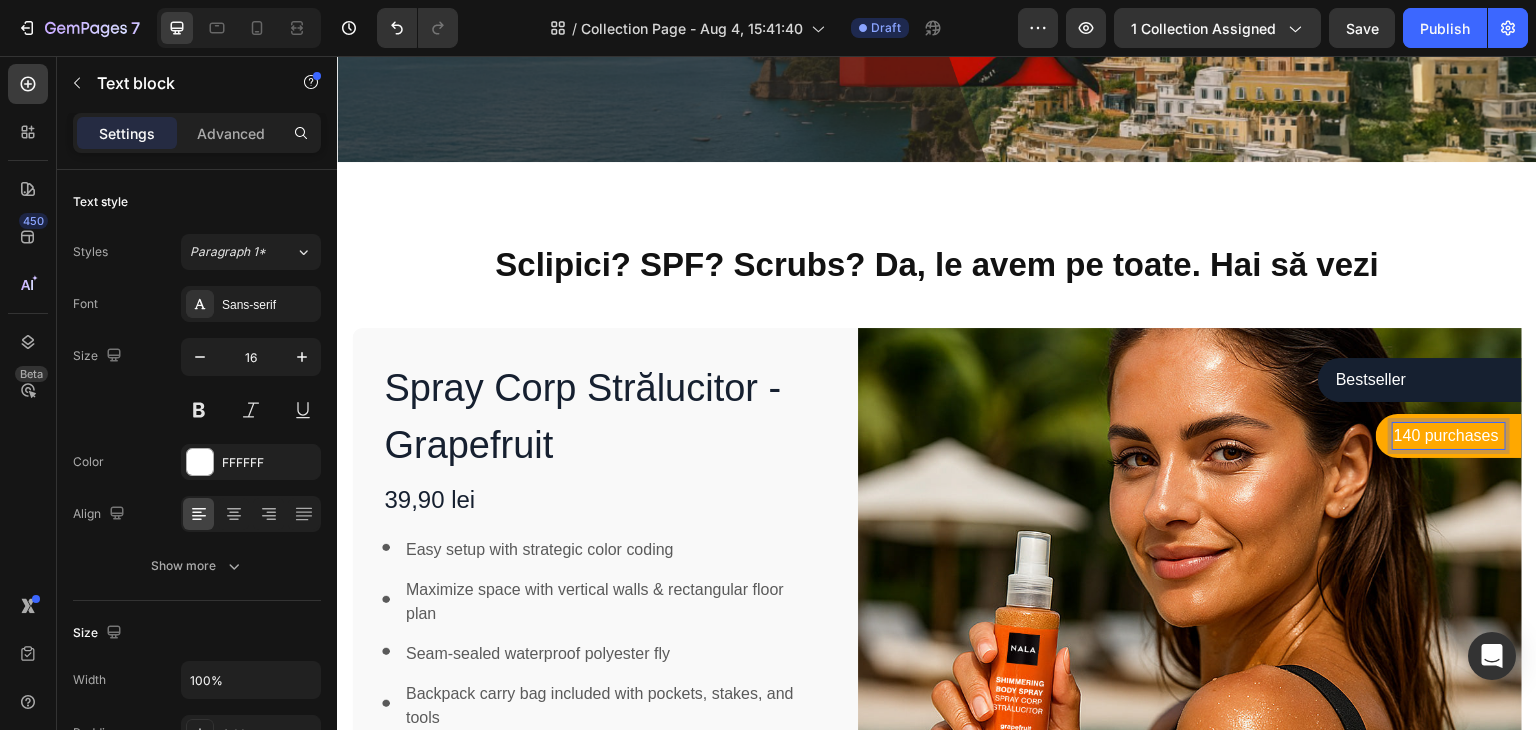 click on "140 purchases" at bounding box center (1449, 436) 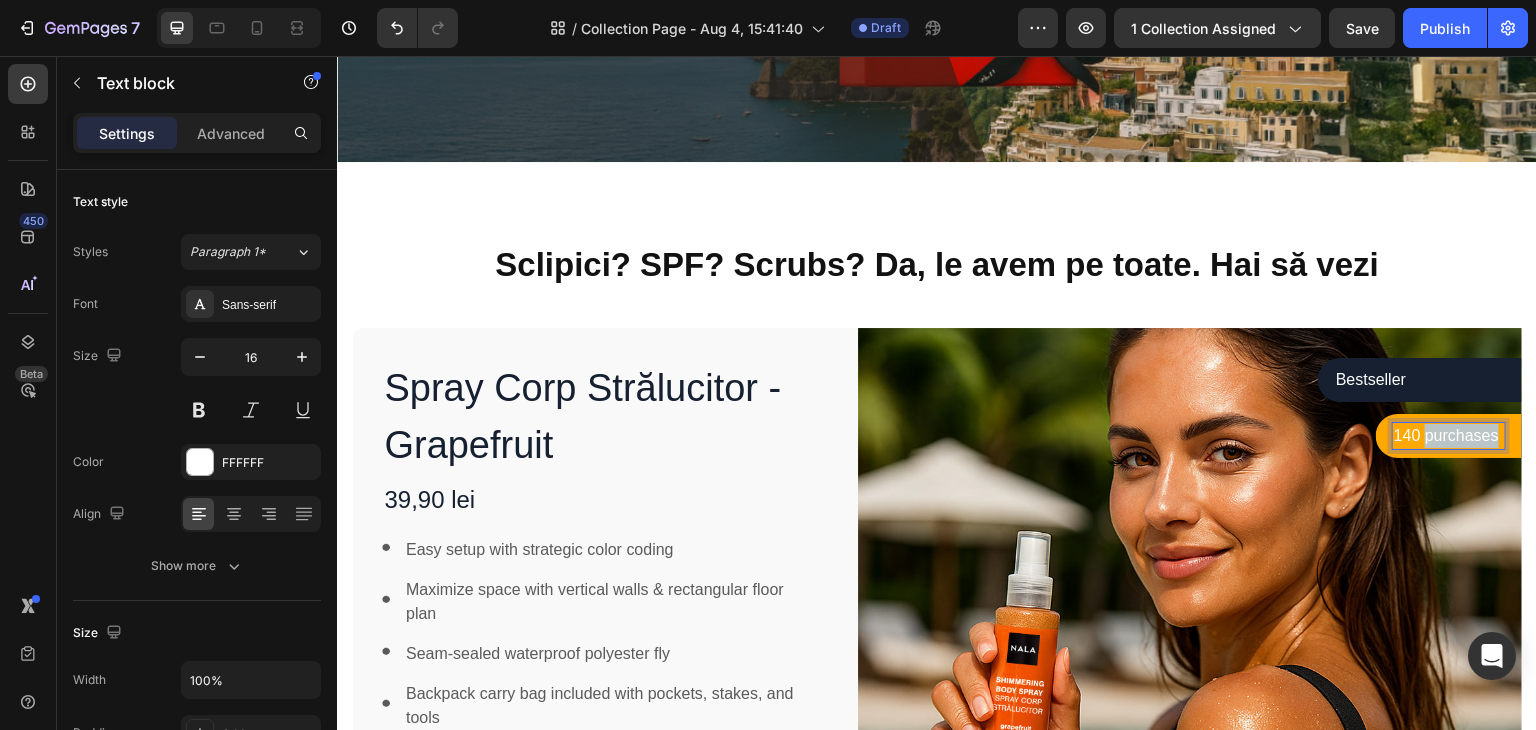 click on "140 purchases" at bounding box center [1449, 436] 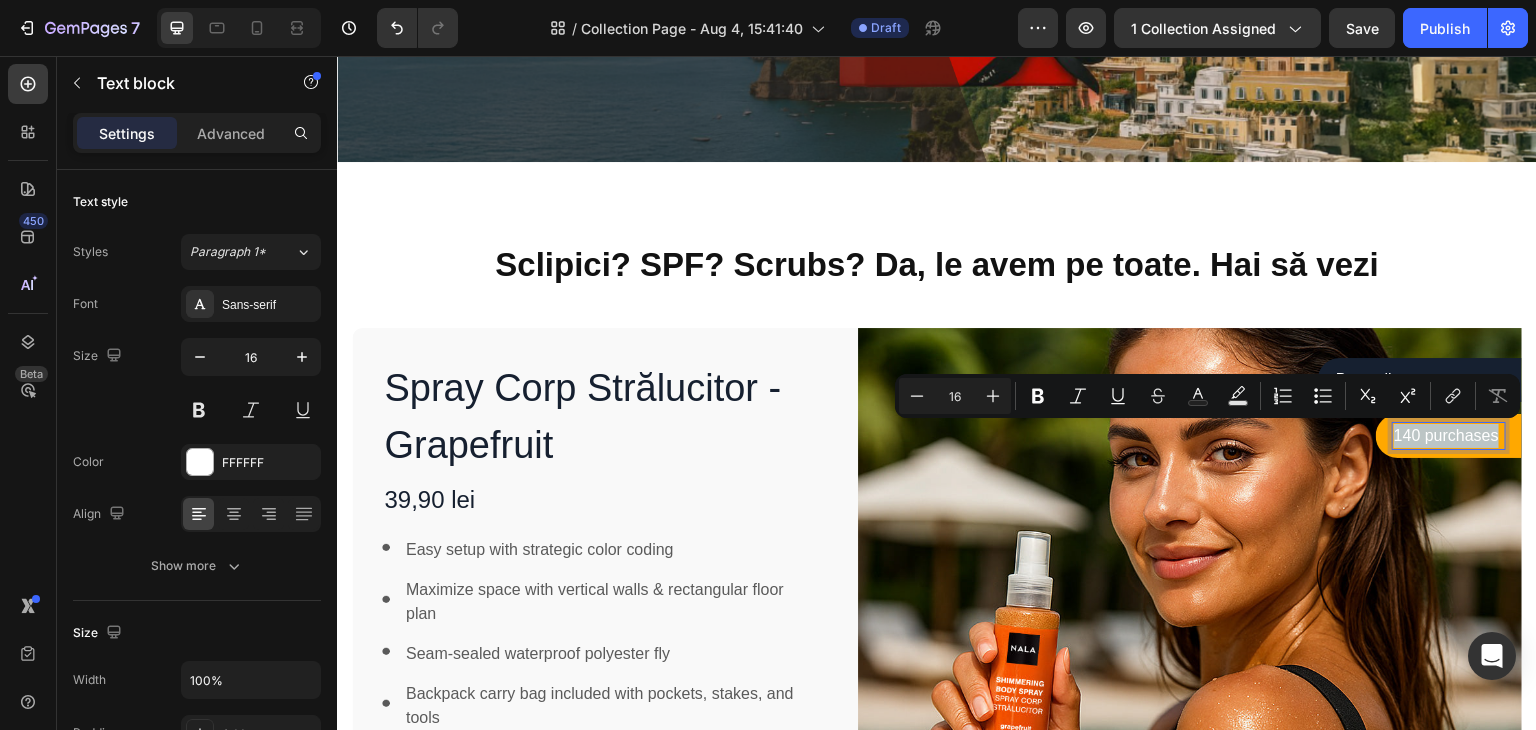 click on "140 purchases" at bounding box center [1449, 436] 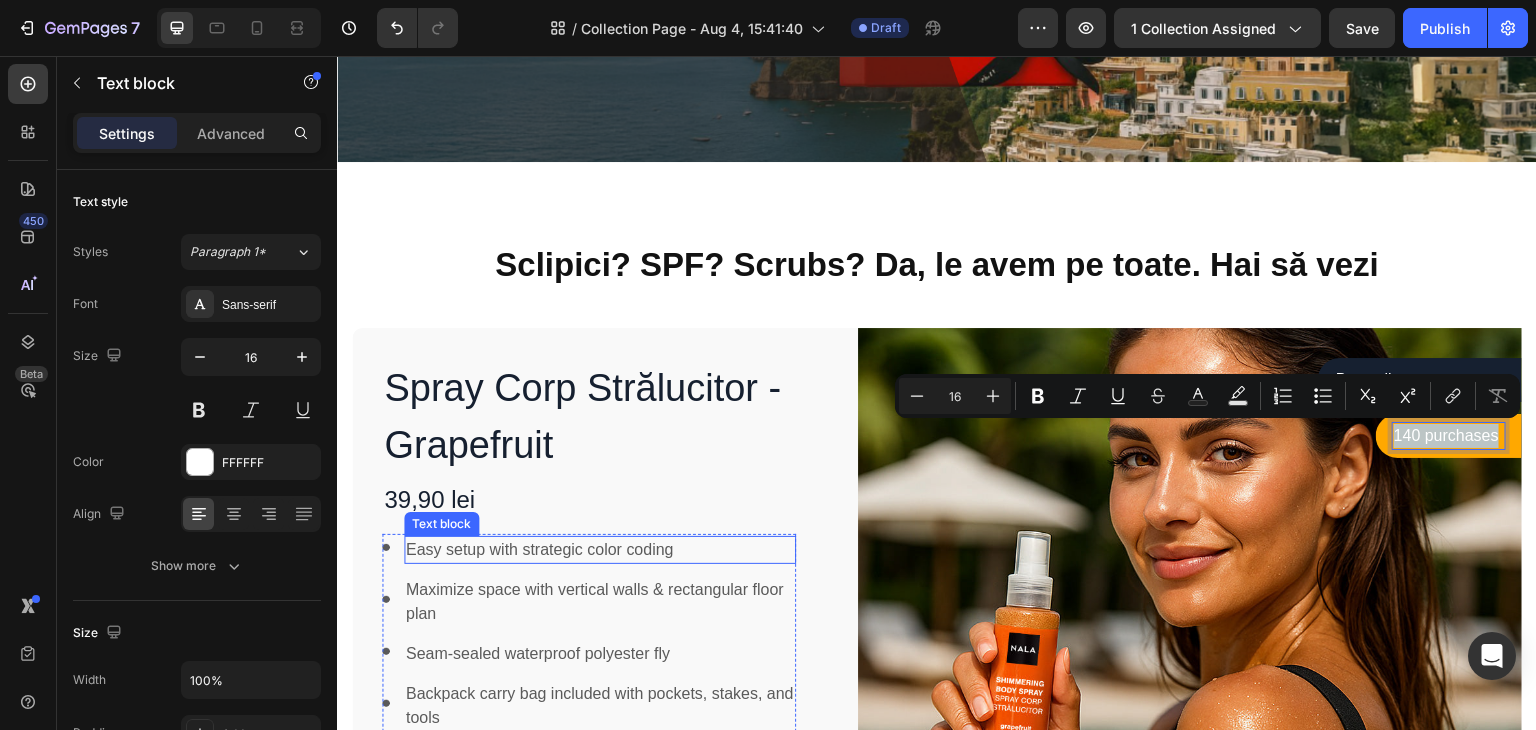 click on "Easy setup with strategic color coding" at bounding box center (600, 550) 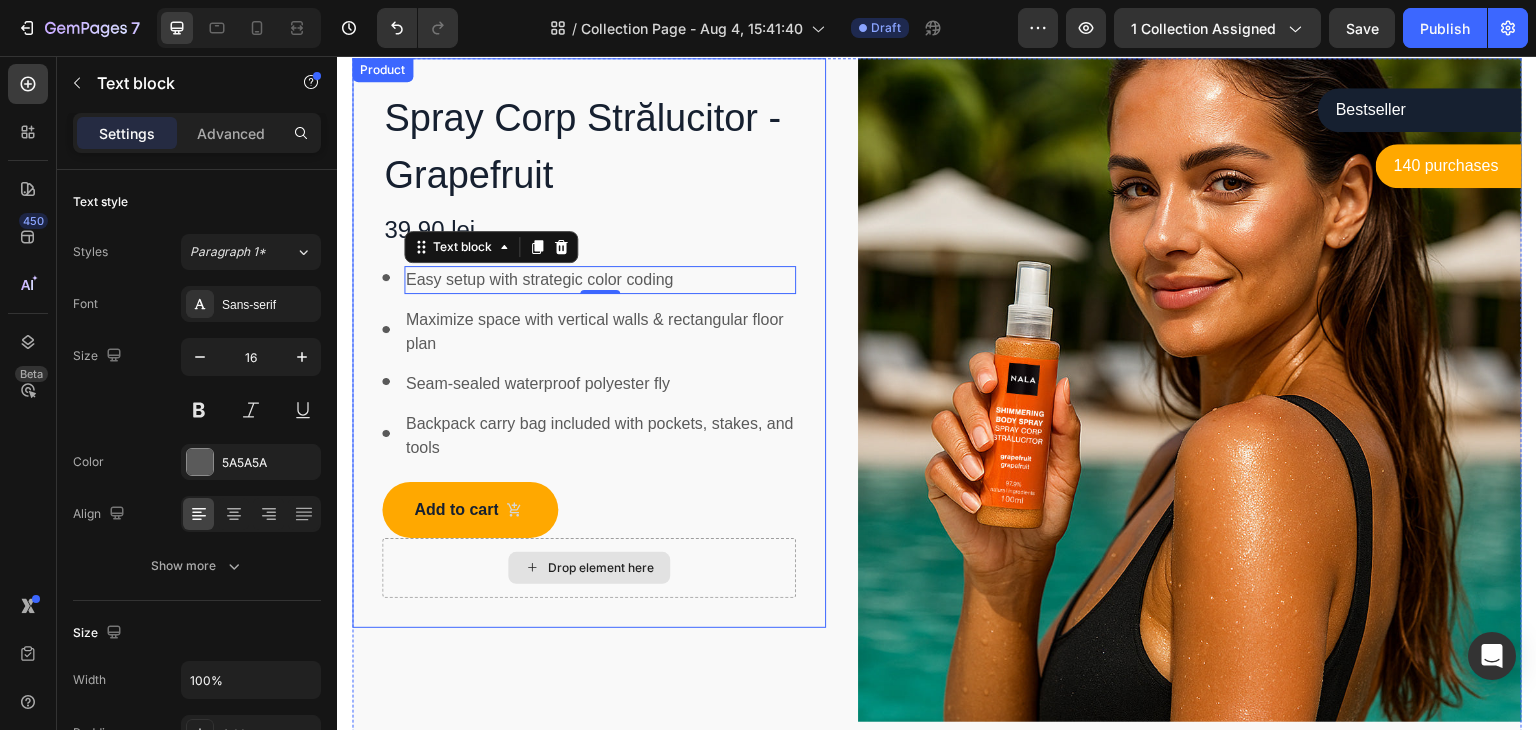 scroll, scrollTop: 800, scrollLeft: 0, axis: vertical 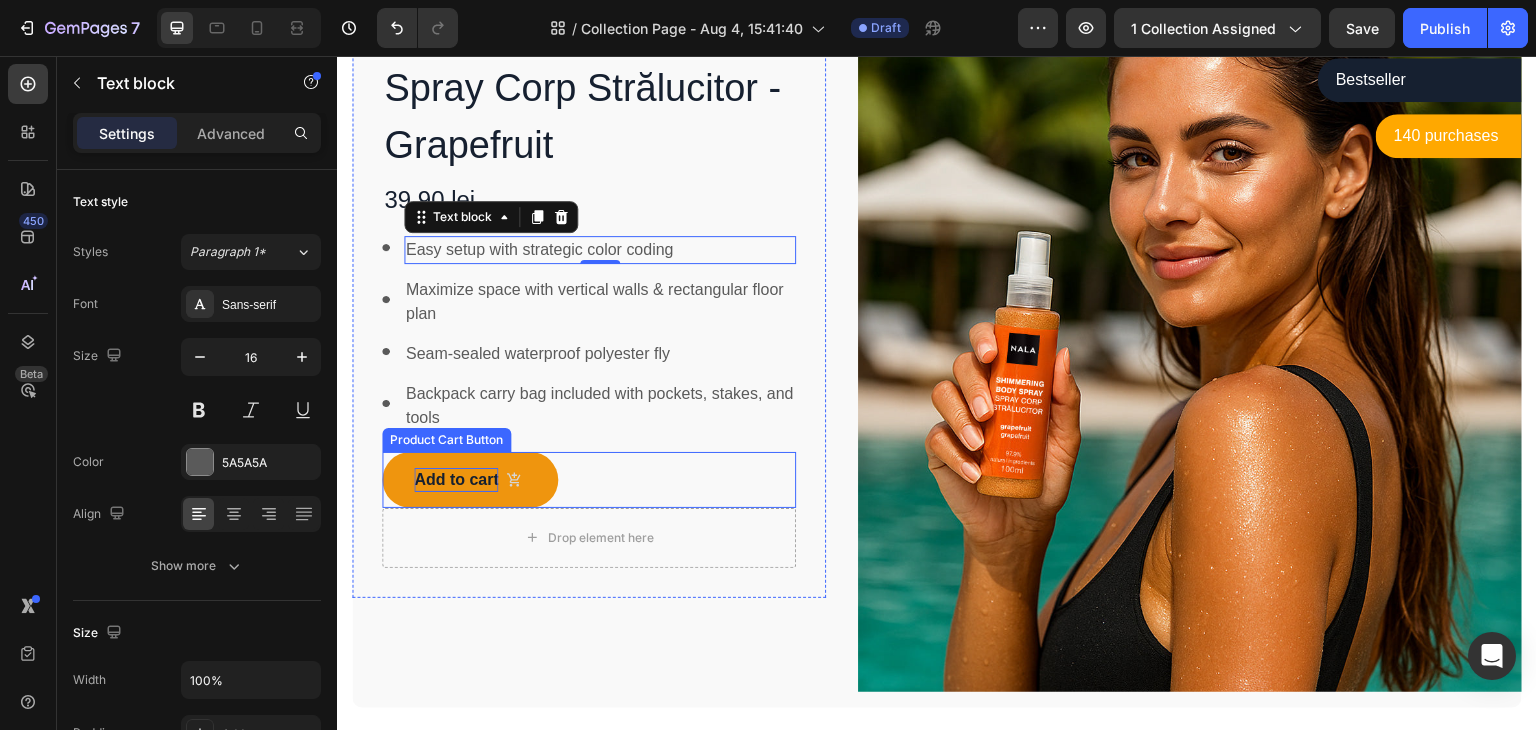 click on "Add to cart" at bounding box center (456, 480) 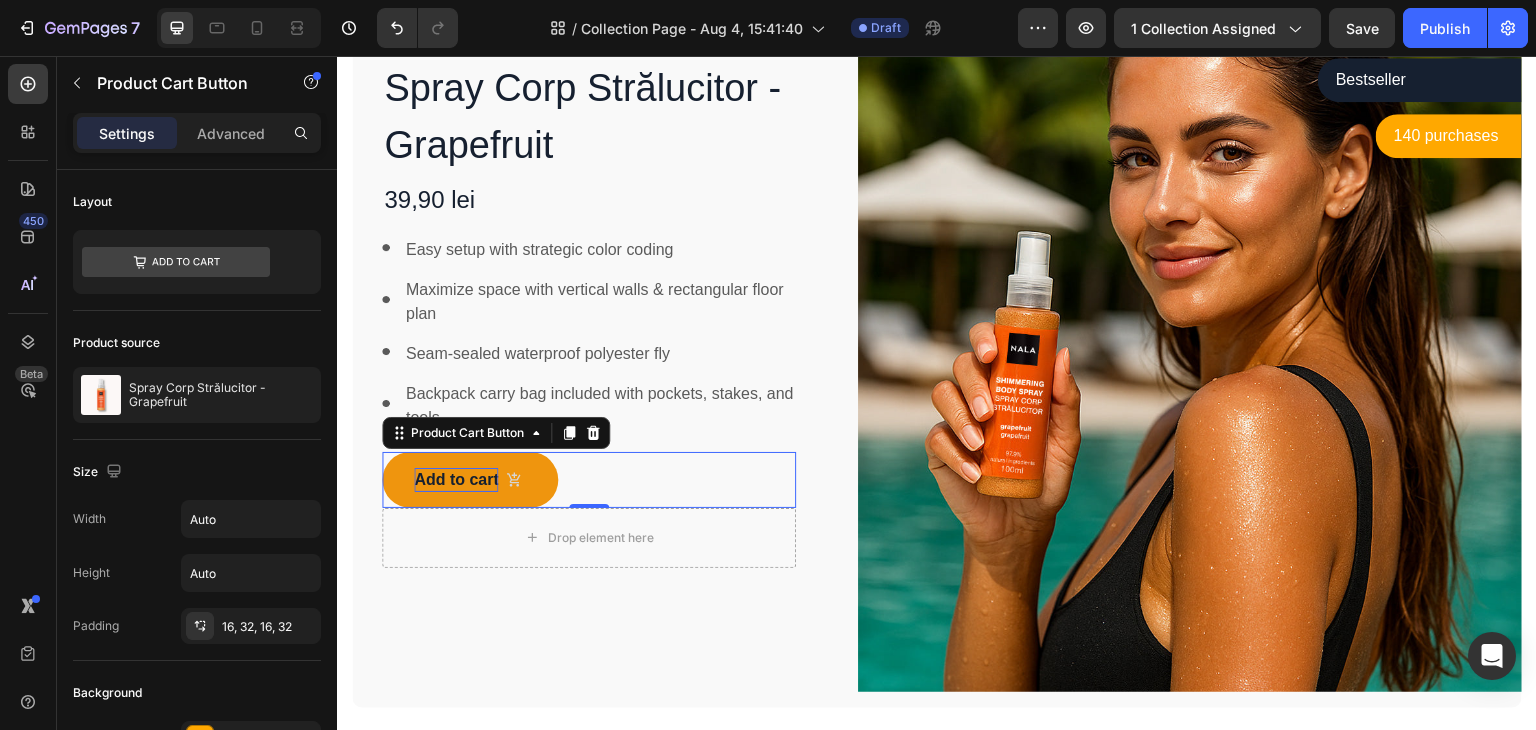 click on "Add to cart" at bounding box center [456, 480] 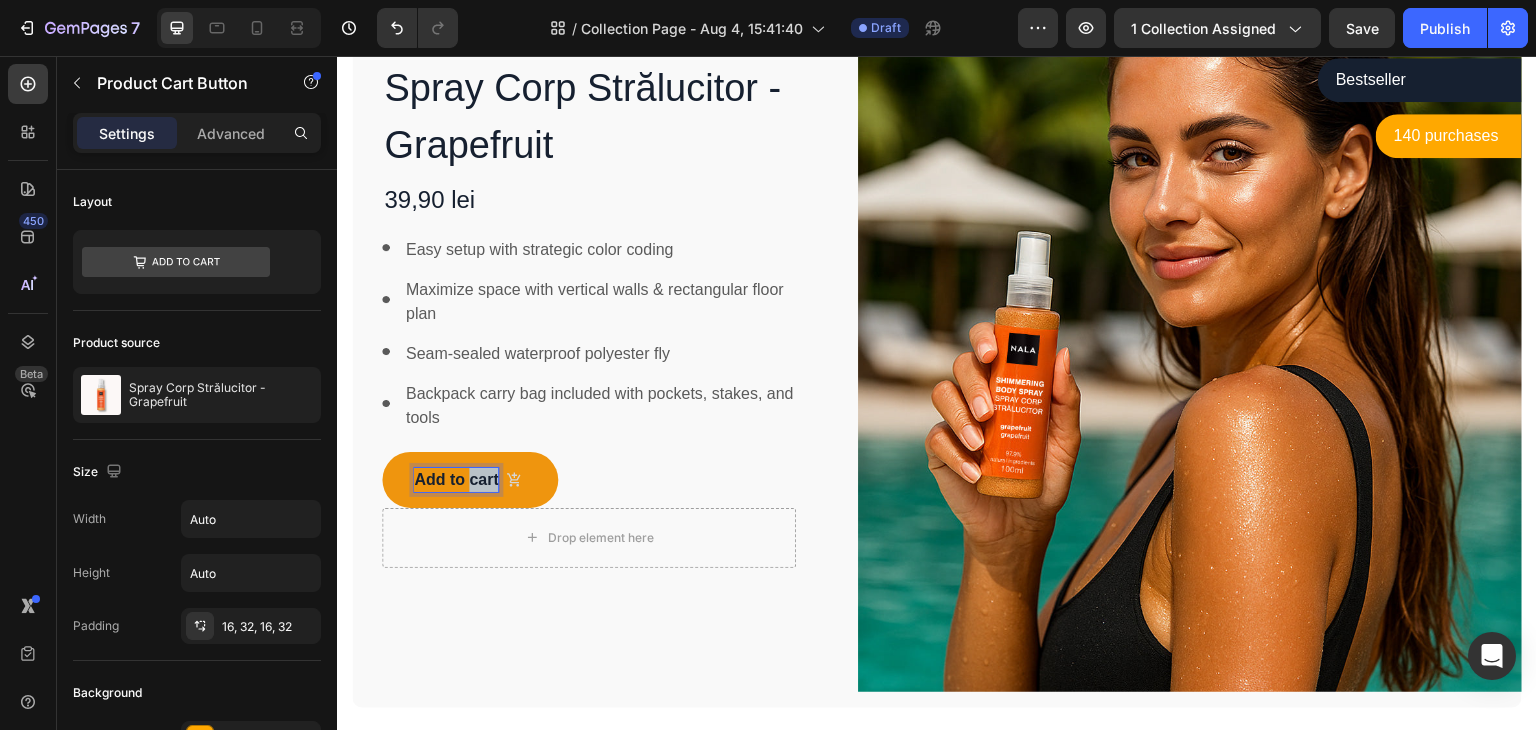click on "Add to cart" at bounding box center (456, 480) 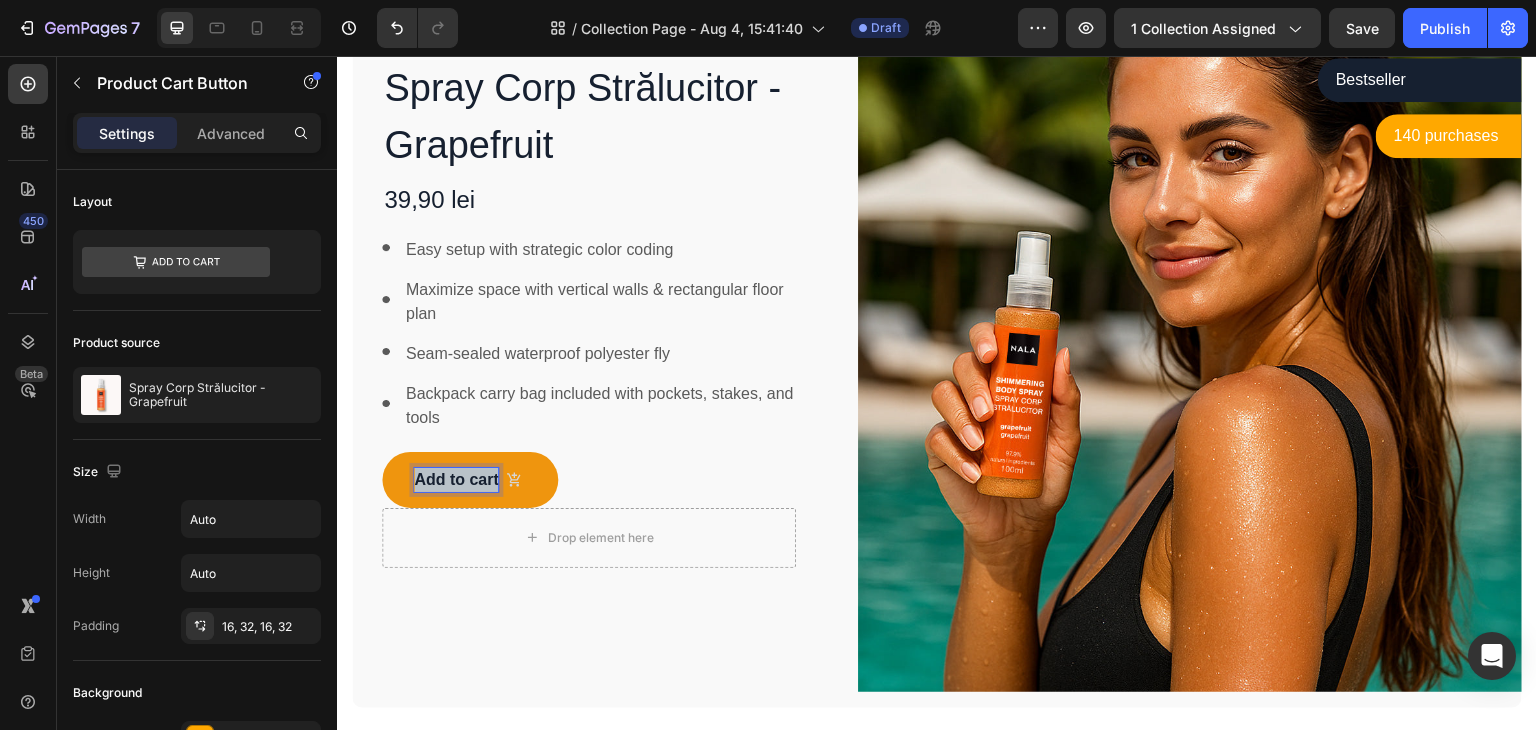 click on "Add to cart" at bounding box center (456, 480) 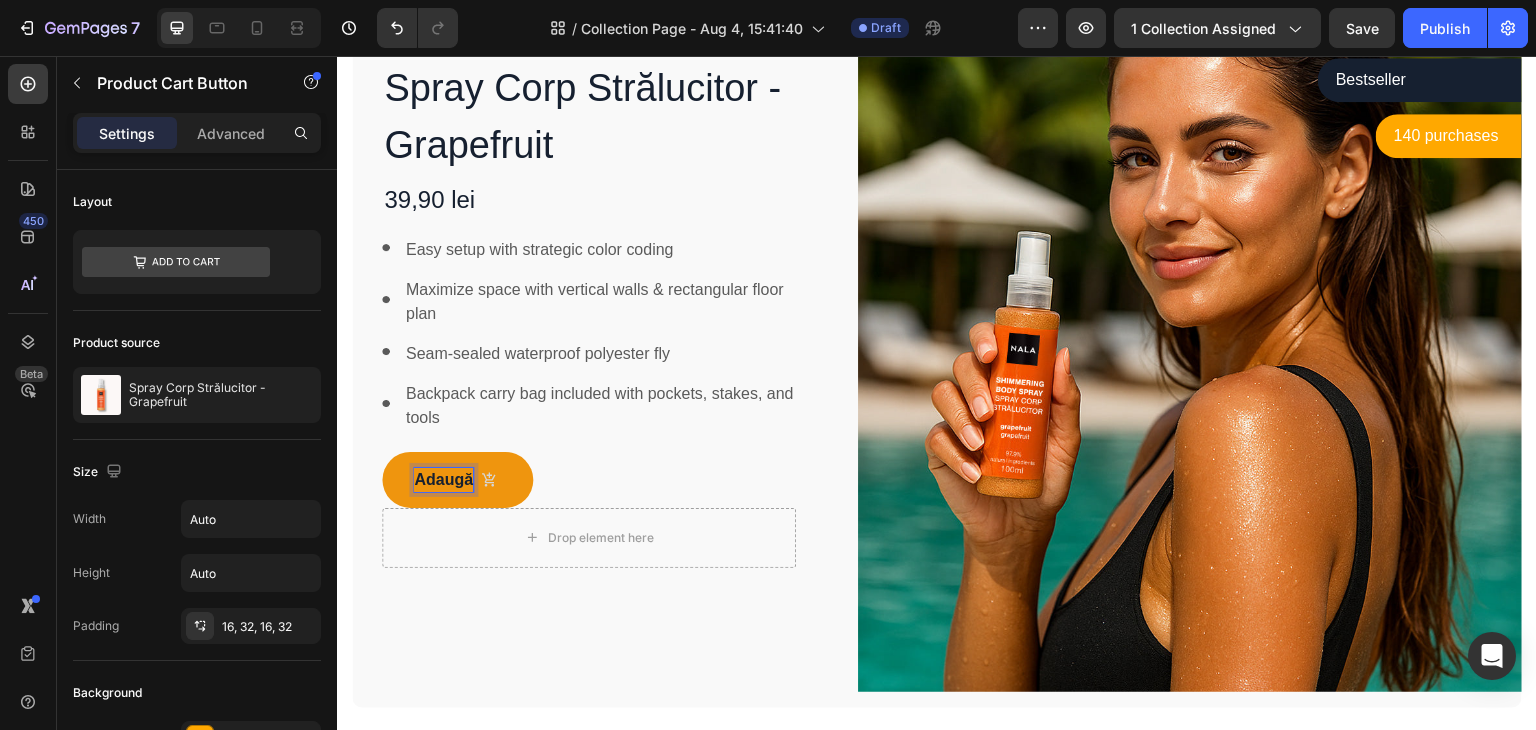 click on "Adaugă" at bounding box center (457, 480) 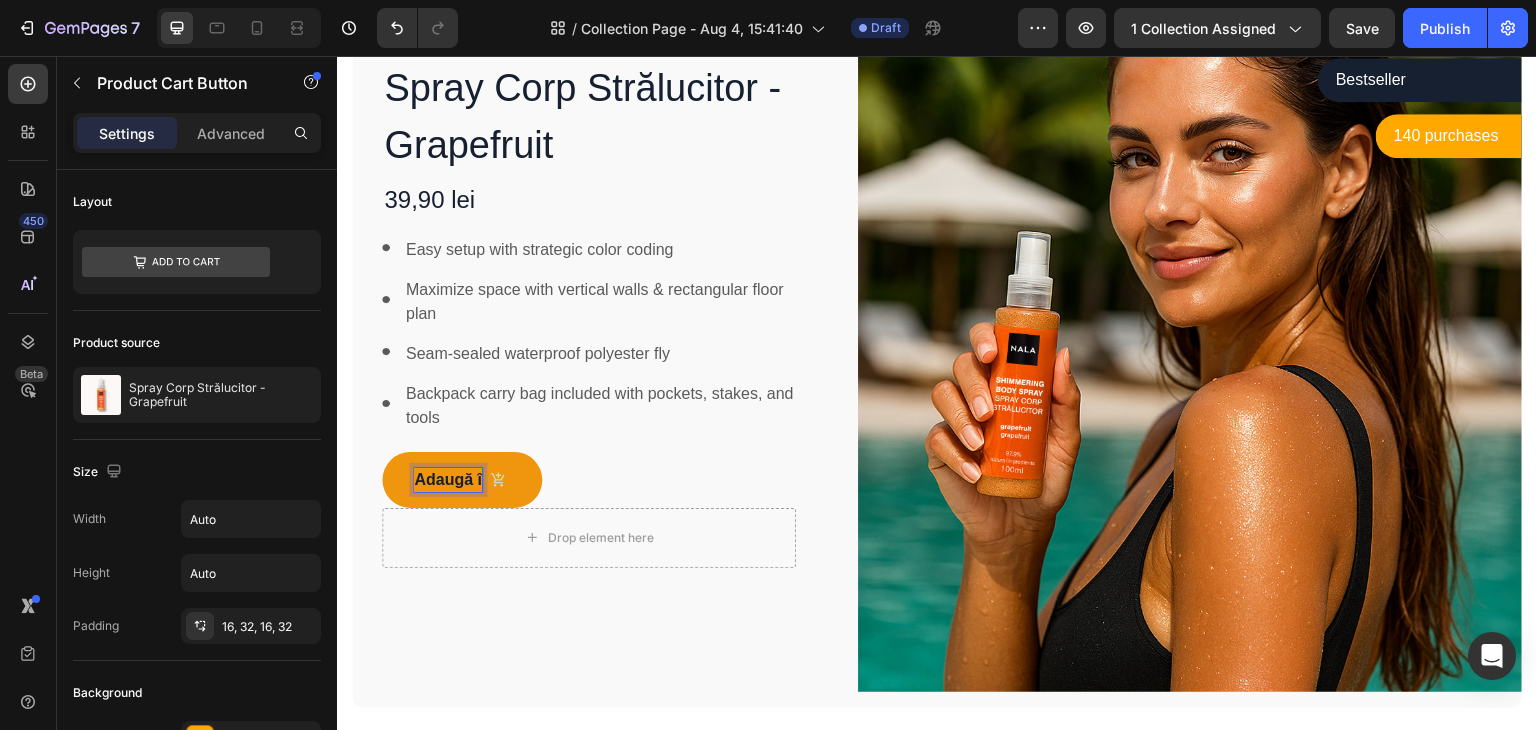 click on "Adaugă î" at bounding box center (462, 480) 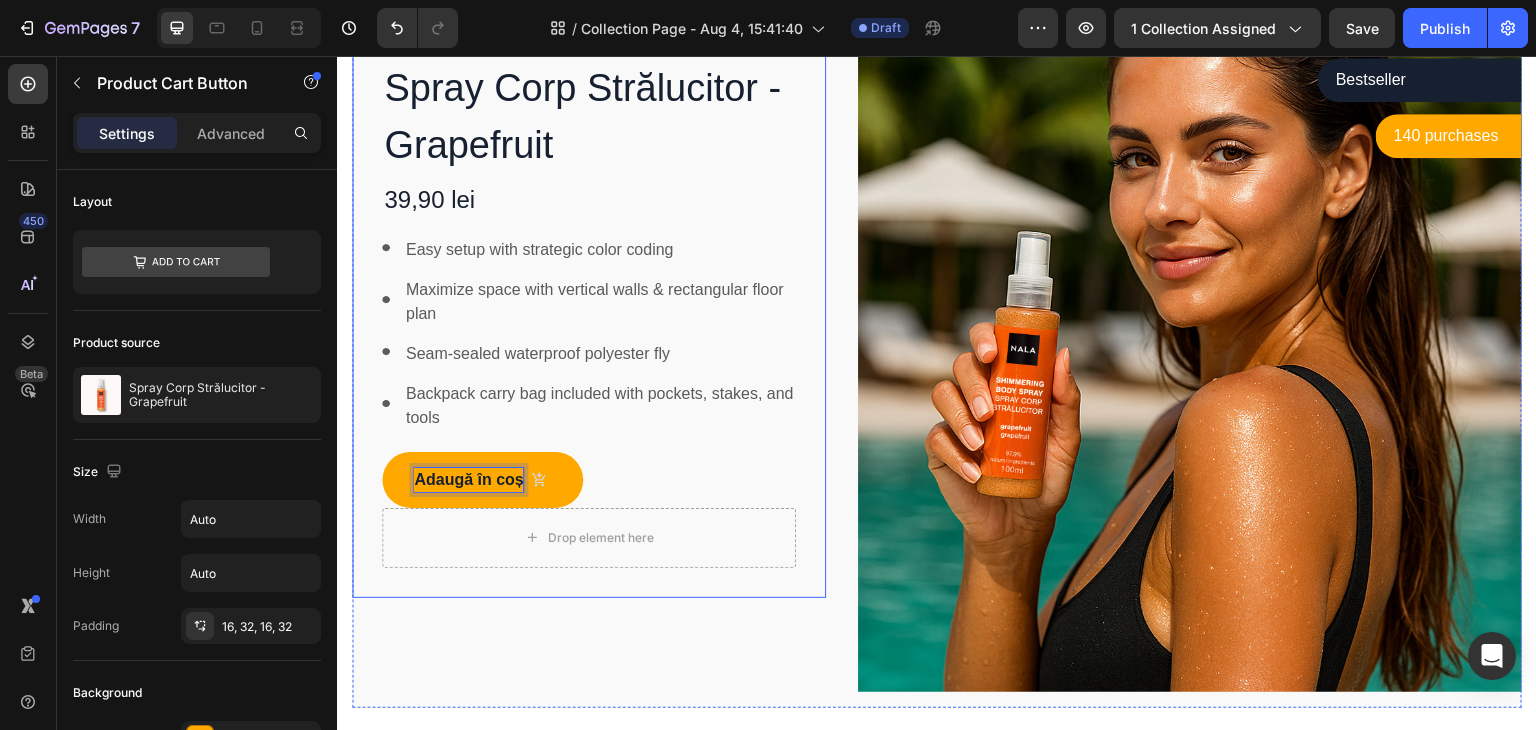 click on "Spray Corp Strălucitor - Grapefruit Product Title 39,90 lei Product Price Product Price No compare price Product Price Row Image Easy setup with strategic color coding Text block Image Maximize space with vertical walls & rectangular floor plan Text block Image Seam-sealed waterproof polyester fly Text block Image Backpack carry bag included with pockets, stakes, and tools Text block Icon List Adaugă în coș Product Cart Button   0" at bounding box center [589, 283] 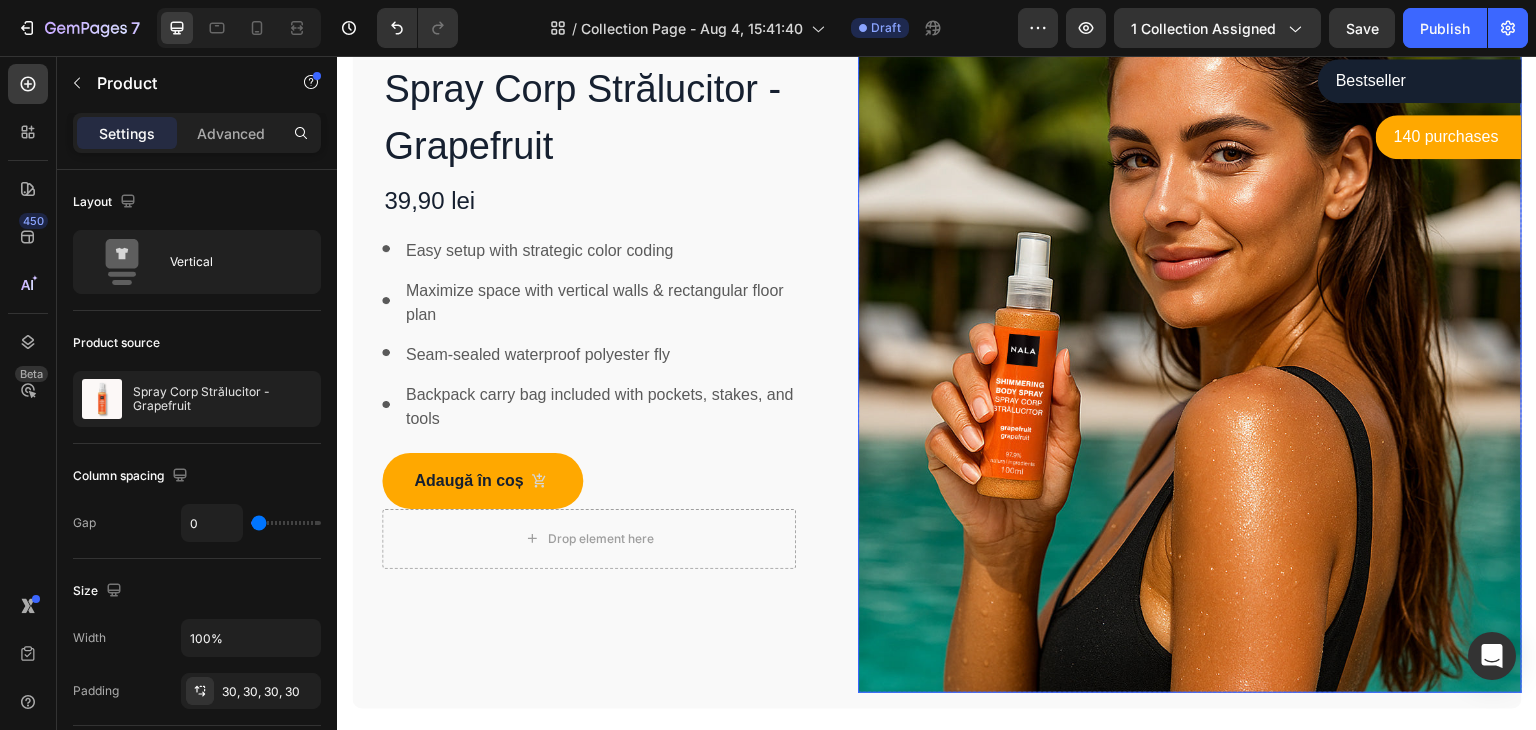 scroll, scrollTop: 800, scrollLeft: 0, axis: vertical 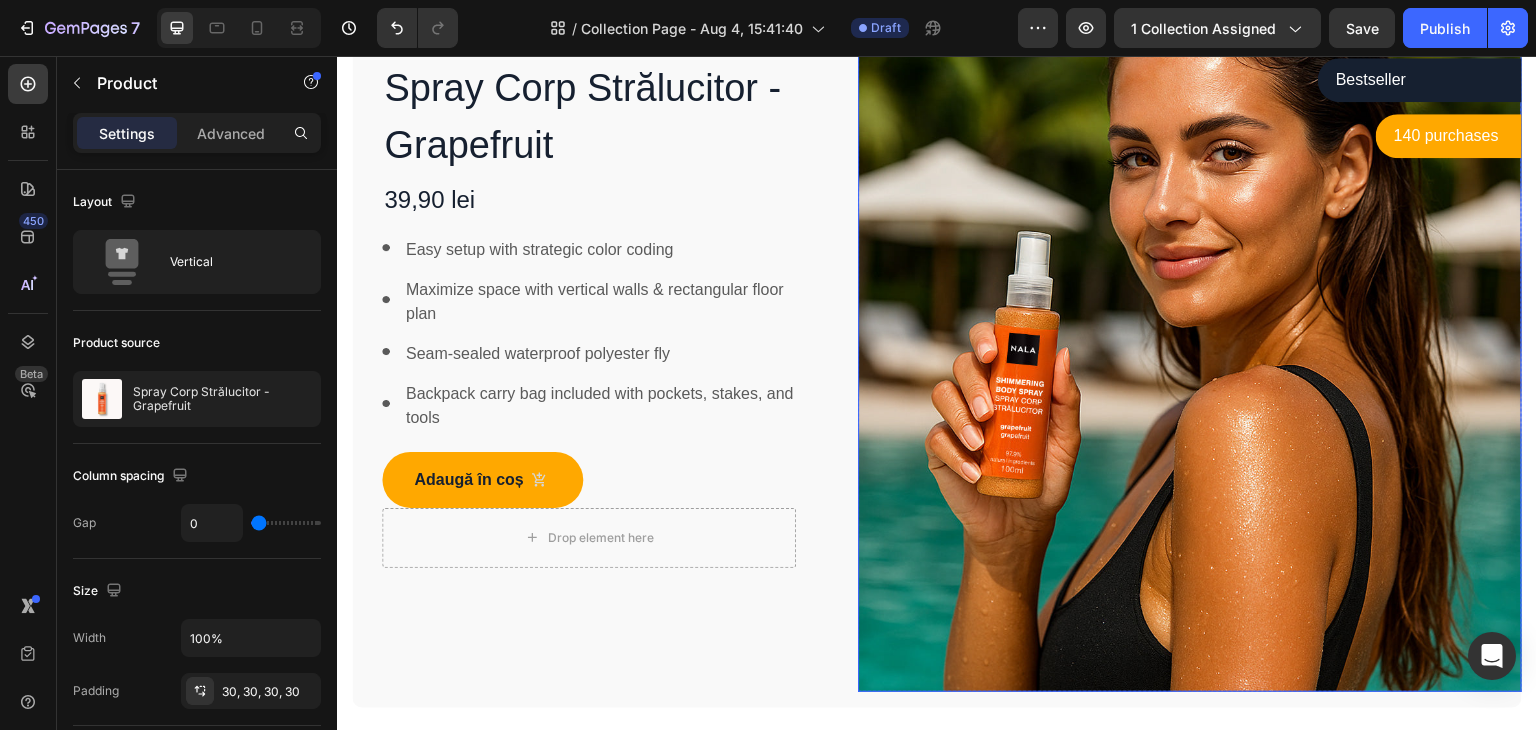 click at bounding box center [1190, 360] 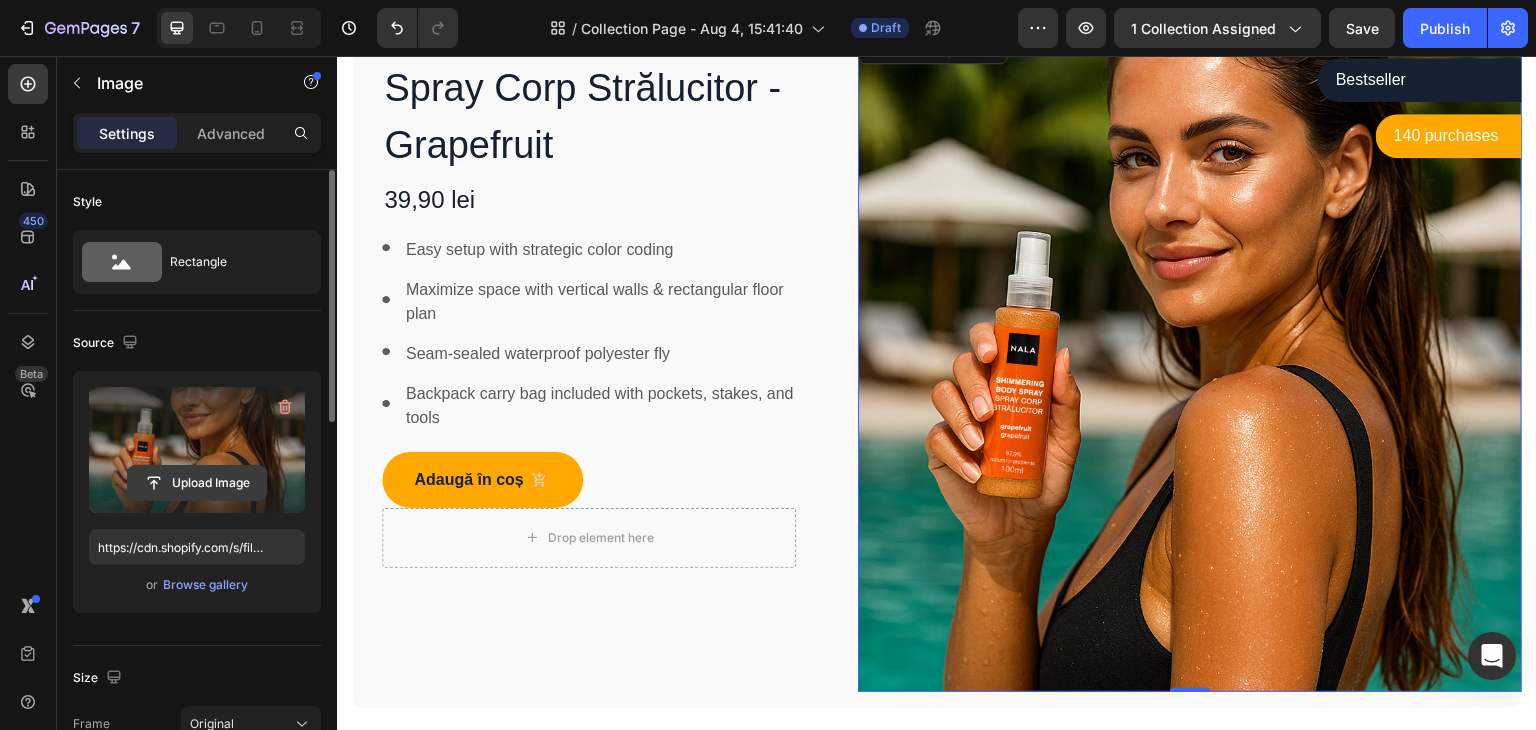 click 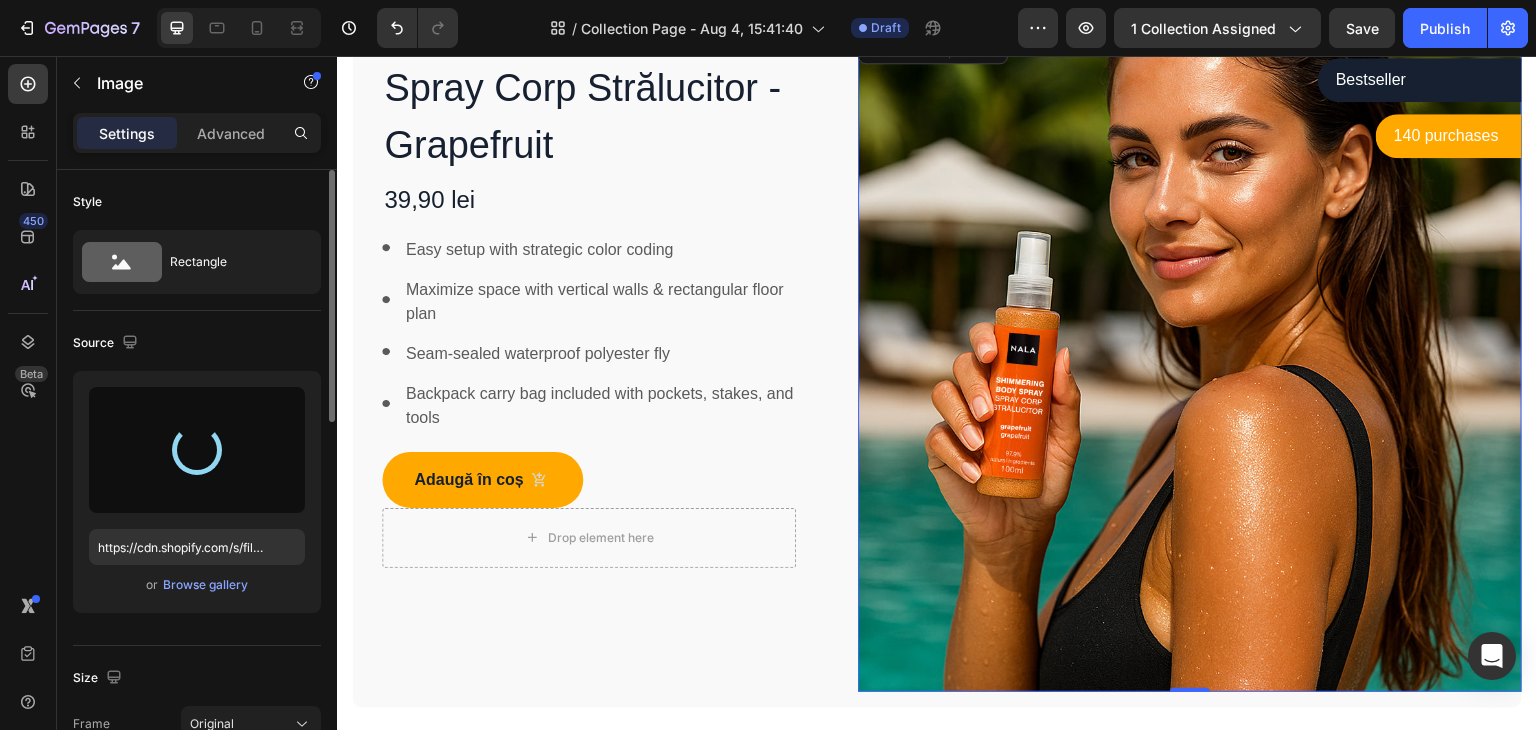 type on "https://cdn.shopify.com/s/files/1/0569/5907/4470/files/gempages_567694810639500329-89dcdc3a-71b3-499a-8cd5-522c959e4e5c.jpg" 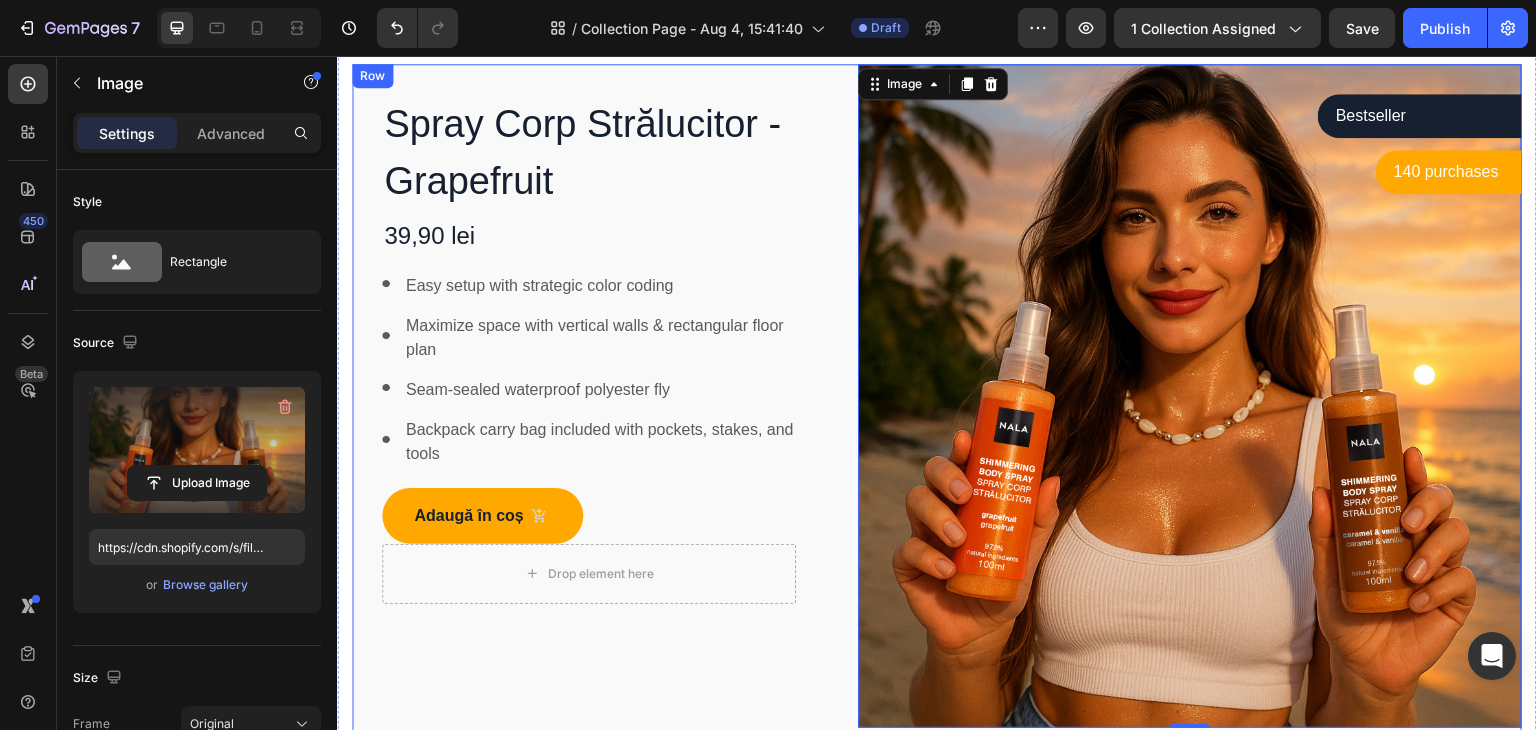 scroll, scrollTop: 700, scrollLeft: 0, axis: vertical 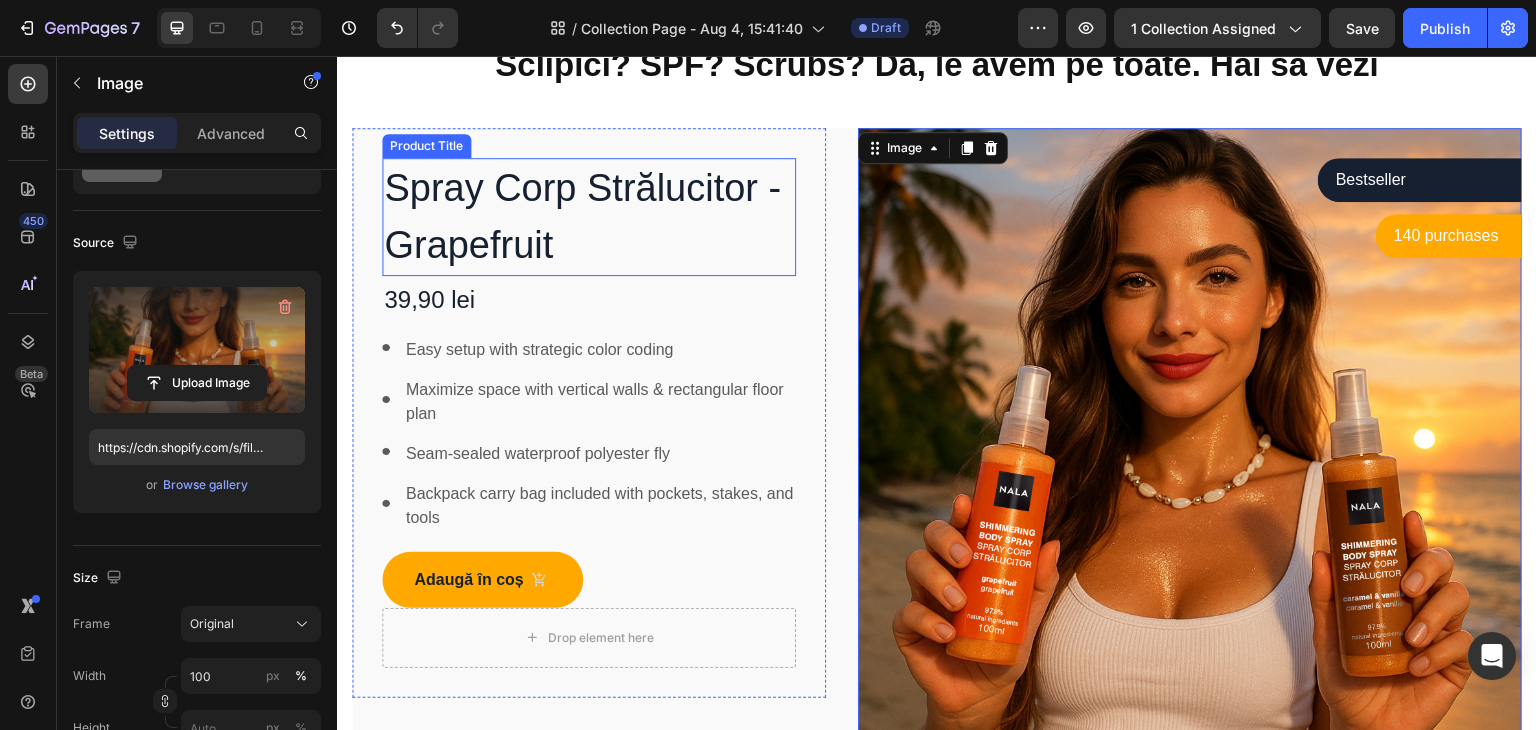 click on "Spray Corp Strălucitor - Grapefruit" at bounding box center (589, 217) 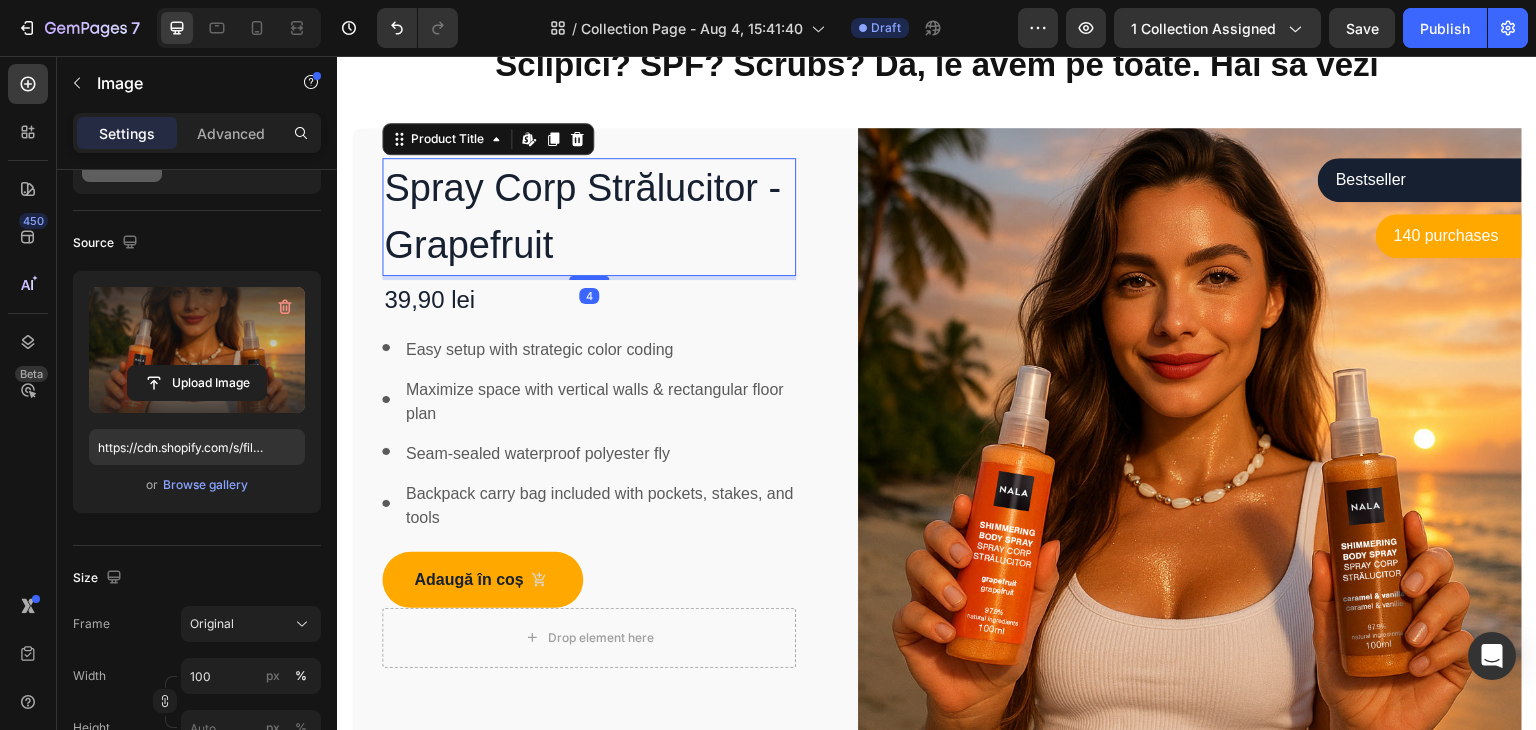 scroll, scrollTop: 0, scrollLeft: 0, axis: both 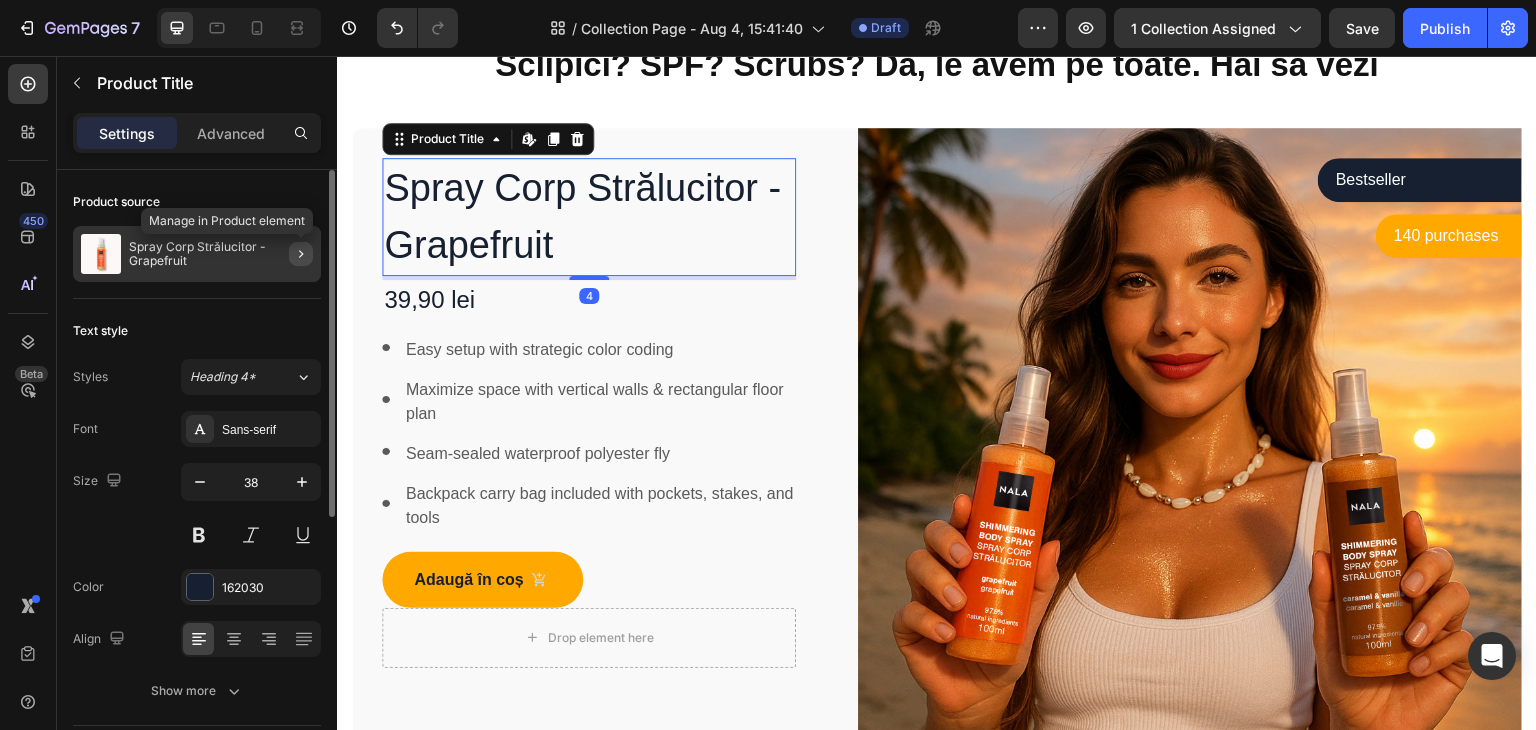 click 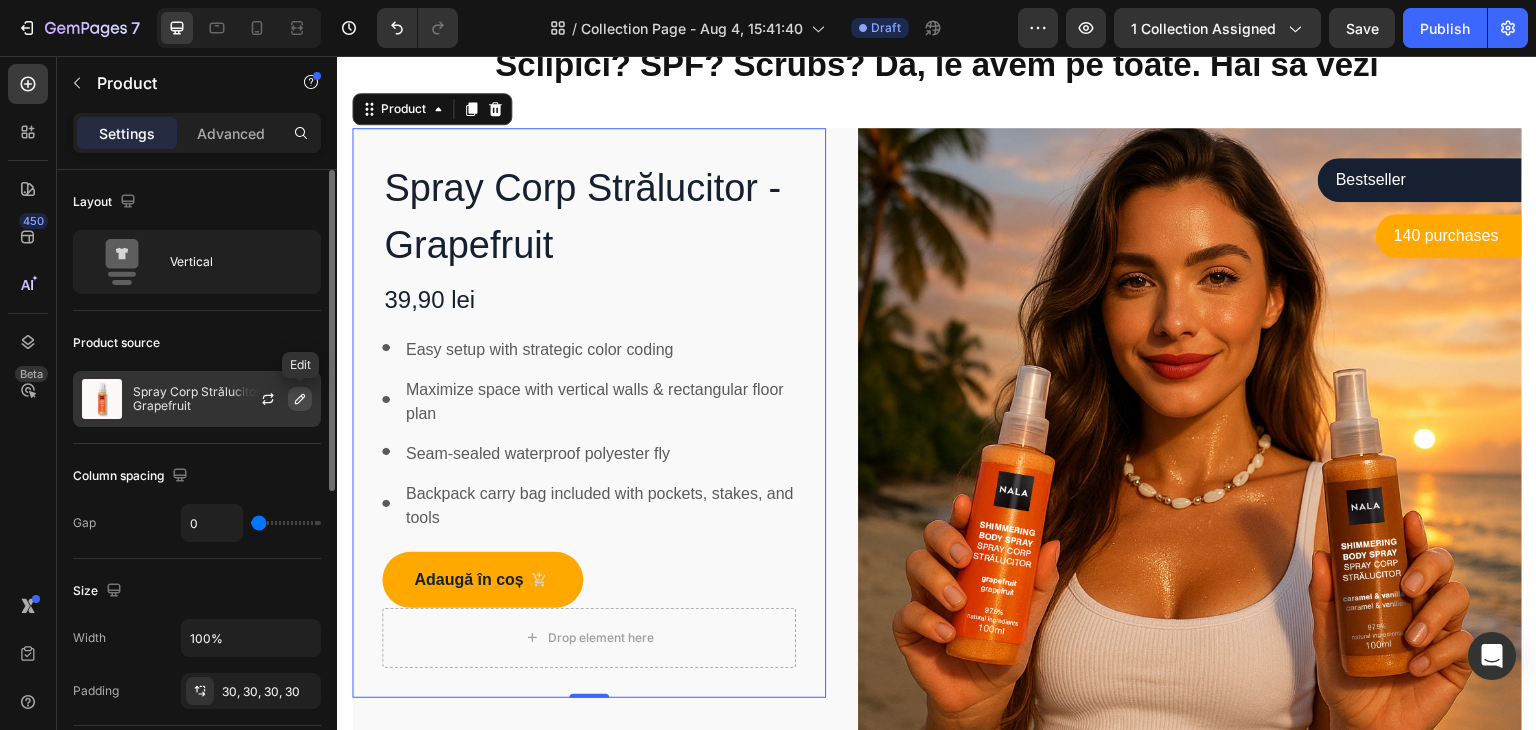 click 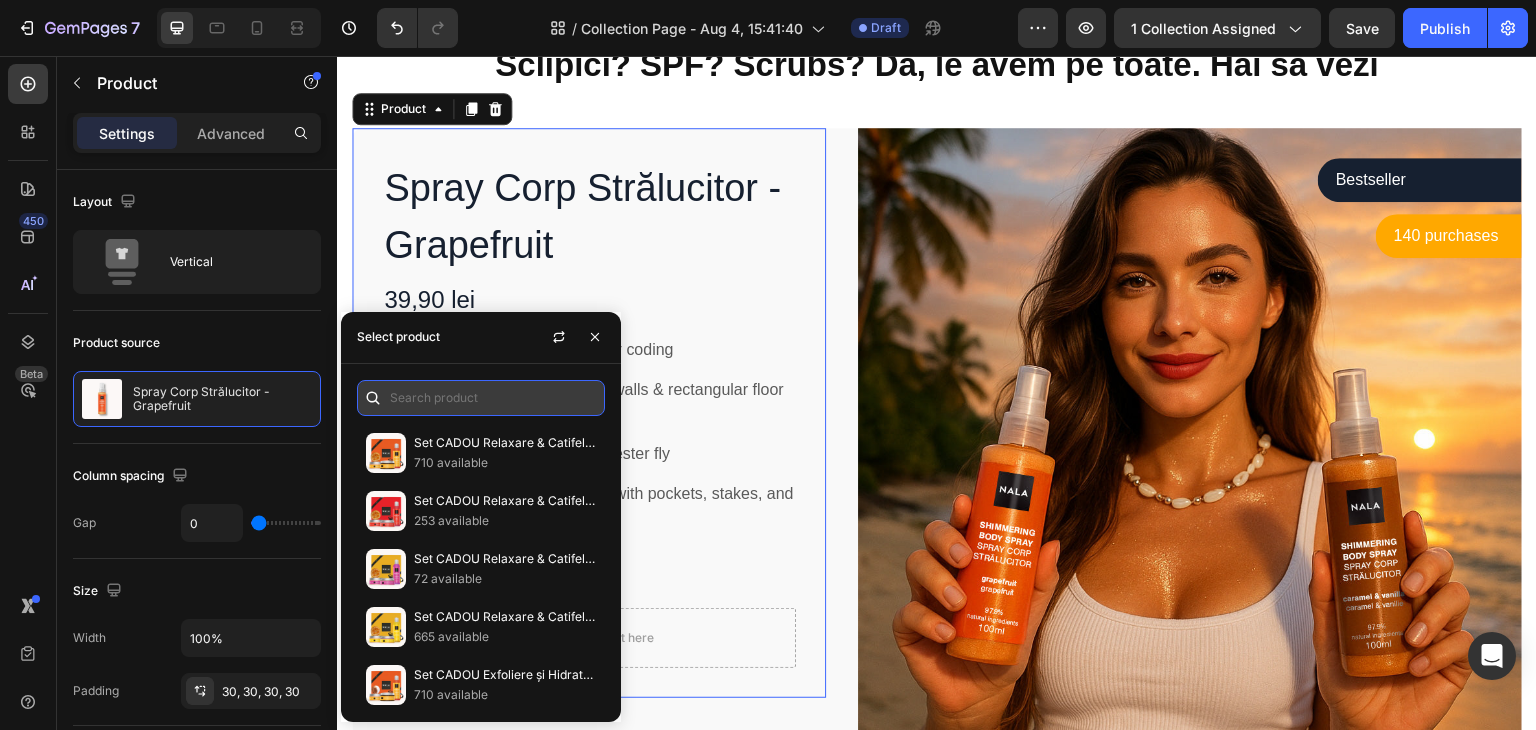 click at bounding box center [481, 398] 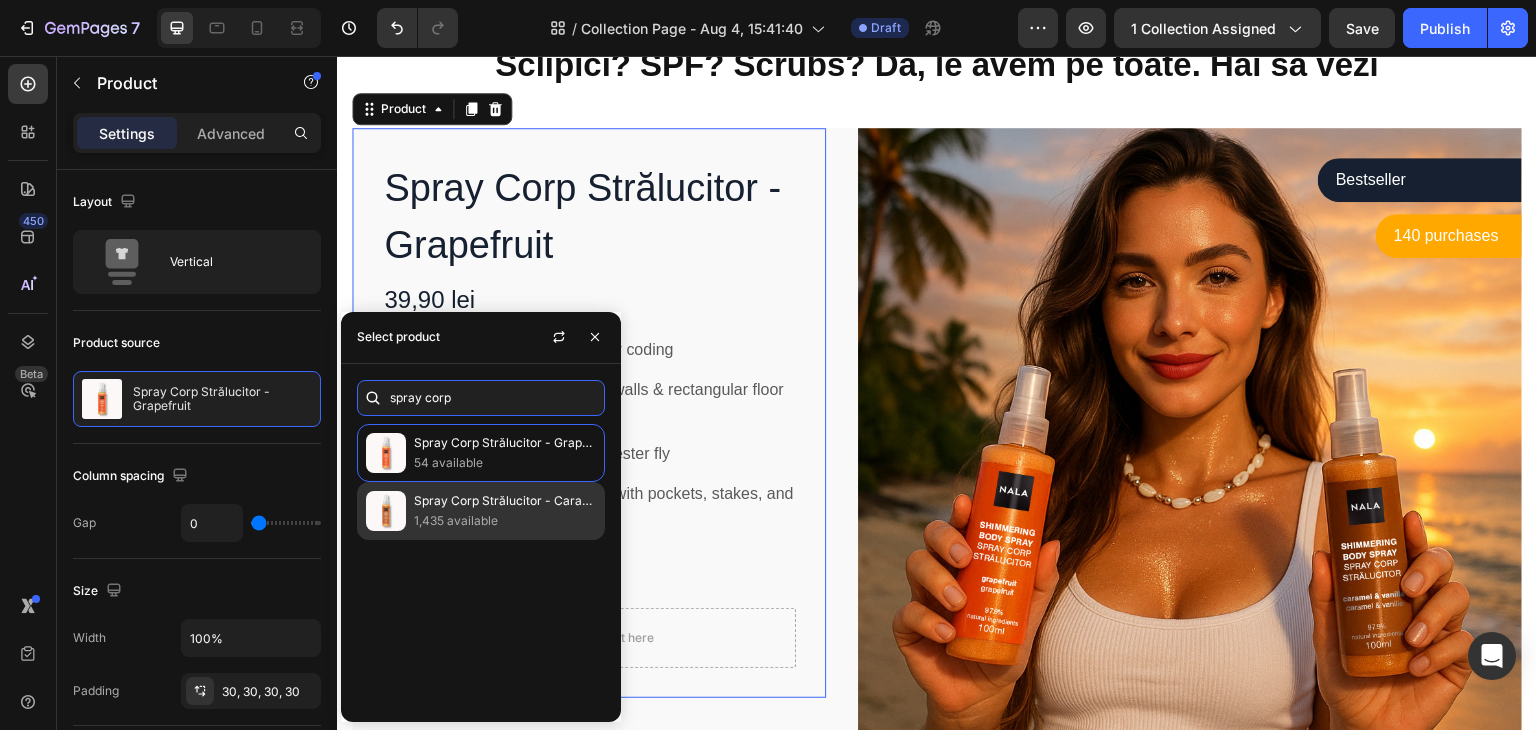 type on "spray corp" 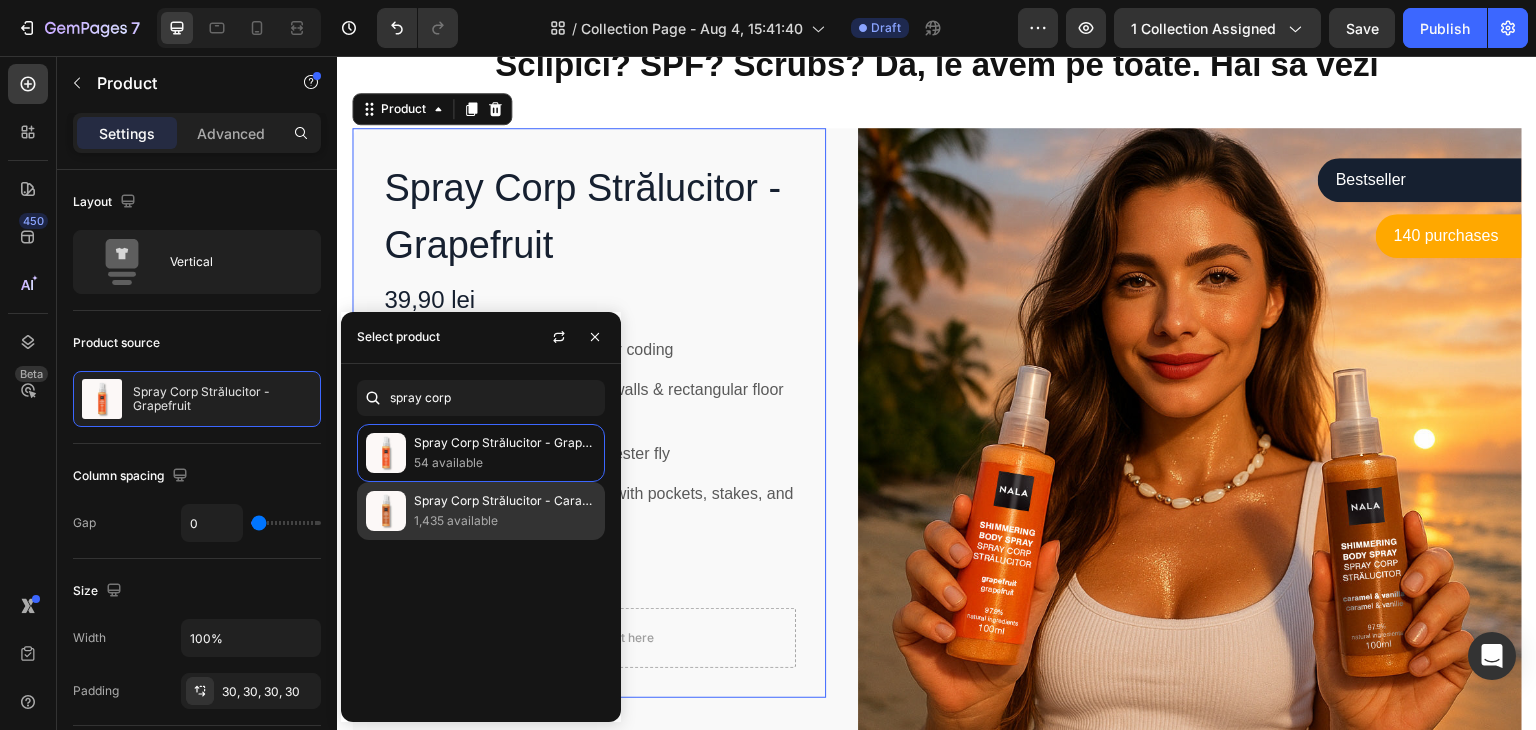 click on "1,435 available" at bounding box center [505, 521] 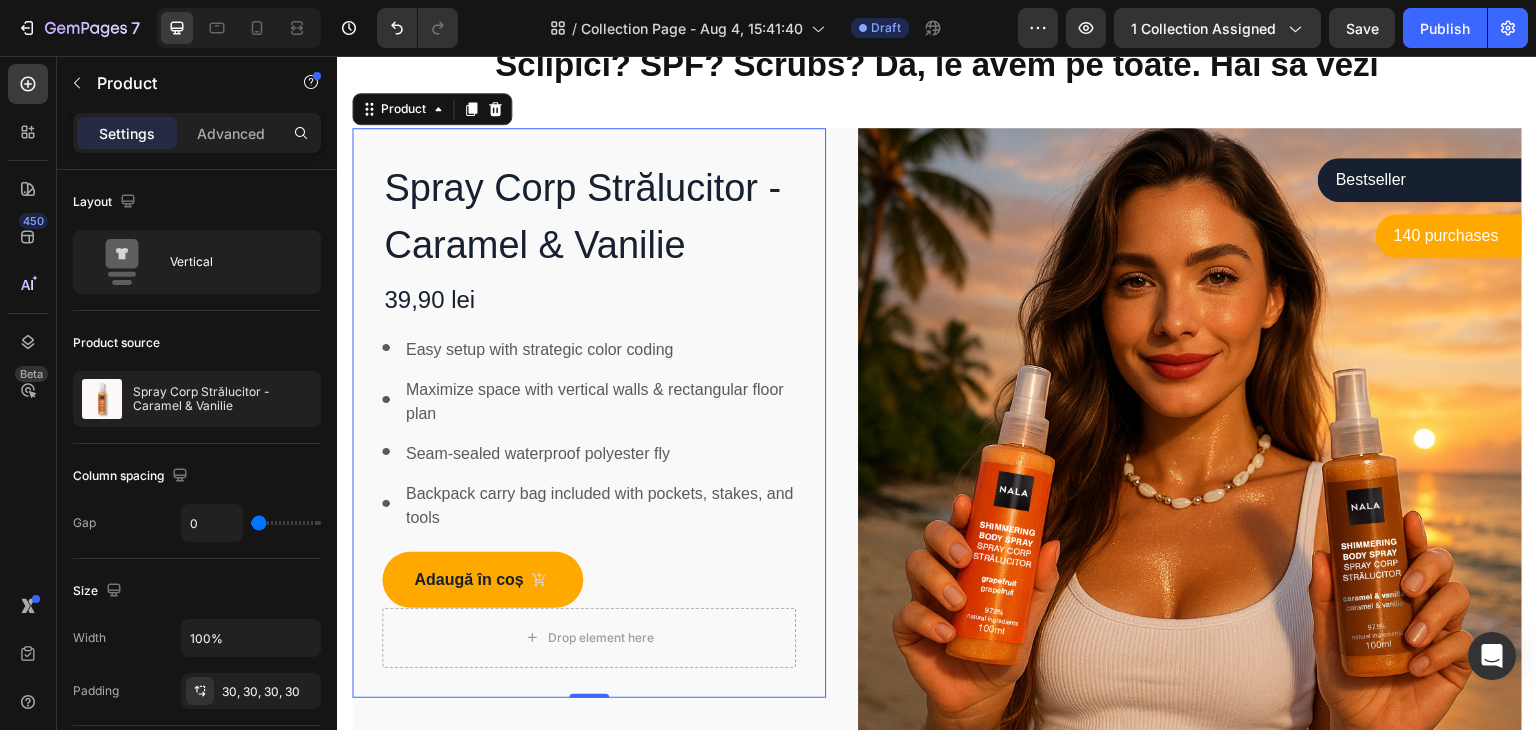 click on "Spray Corp Strălucitor - Caramel & Vanilie Product Title 39,90 lei Product Price Product Price No compare price Product Price Row Image Easy setup with strategic color coding Text block Image Maximize space with vertical walls & rectangular floor plan Text block Image Seam-sealed waterproof polyester fly Text block Image Backpack carry bag included with pockets, stakes, and tools Text block Icon List Adaugă în coș Product Cart Button
Drop element here Product   0" at bounding box center [589, 413] 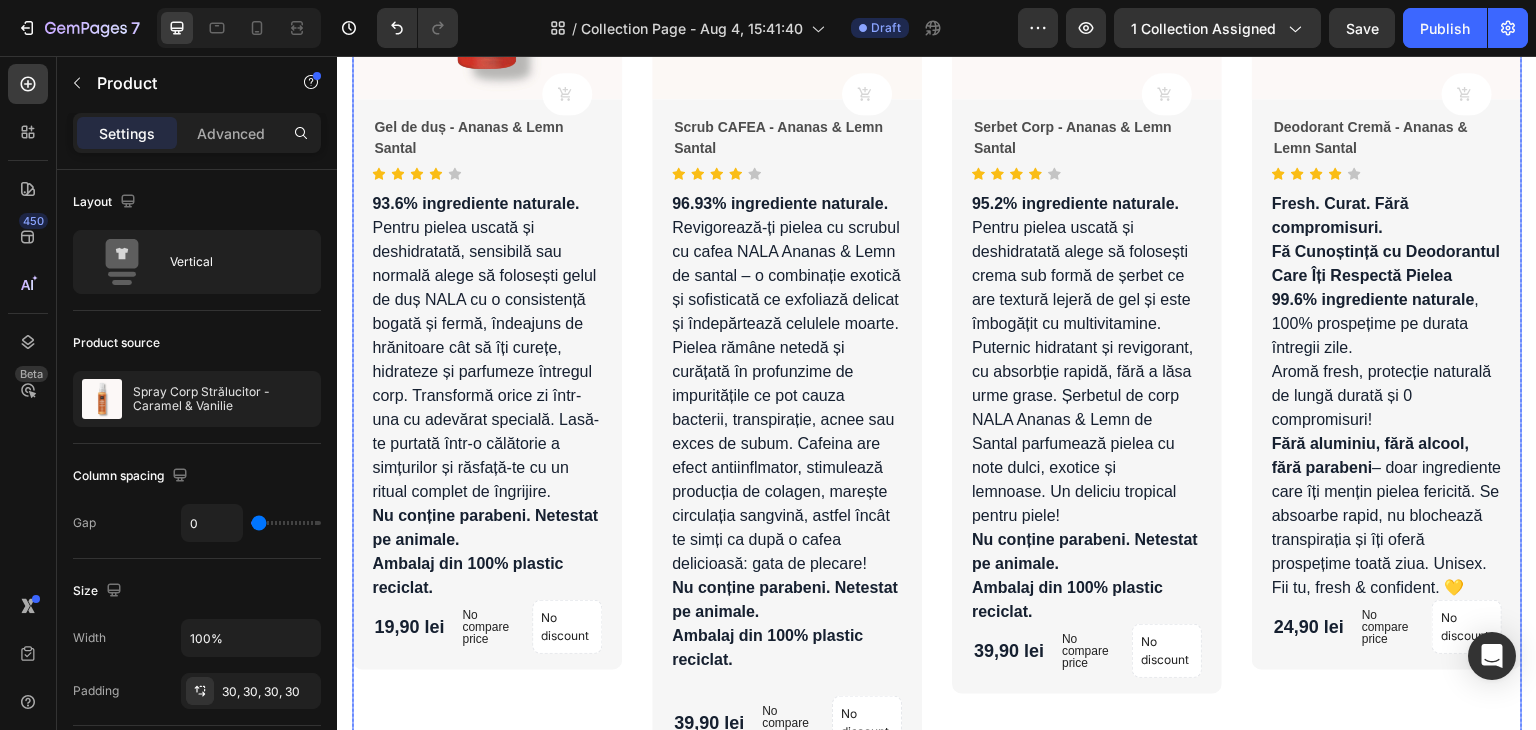 scroll, scrollTop: 1500, scrollLeft: 0, axis: vertical 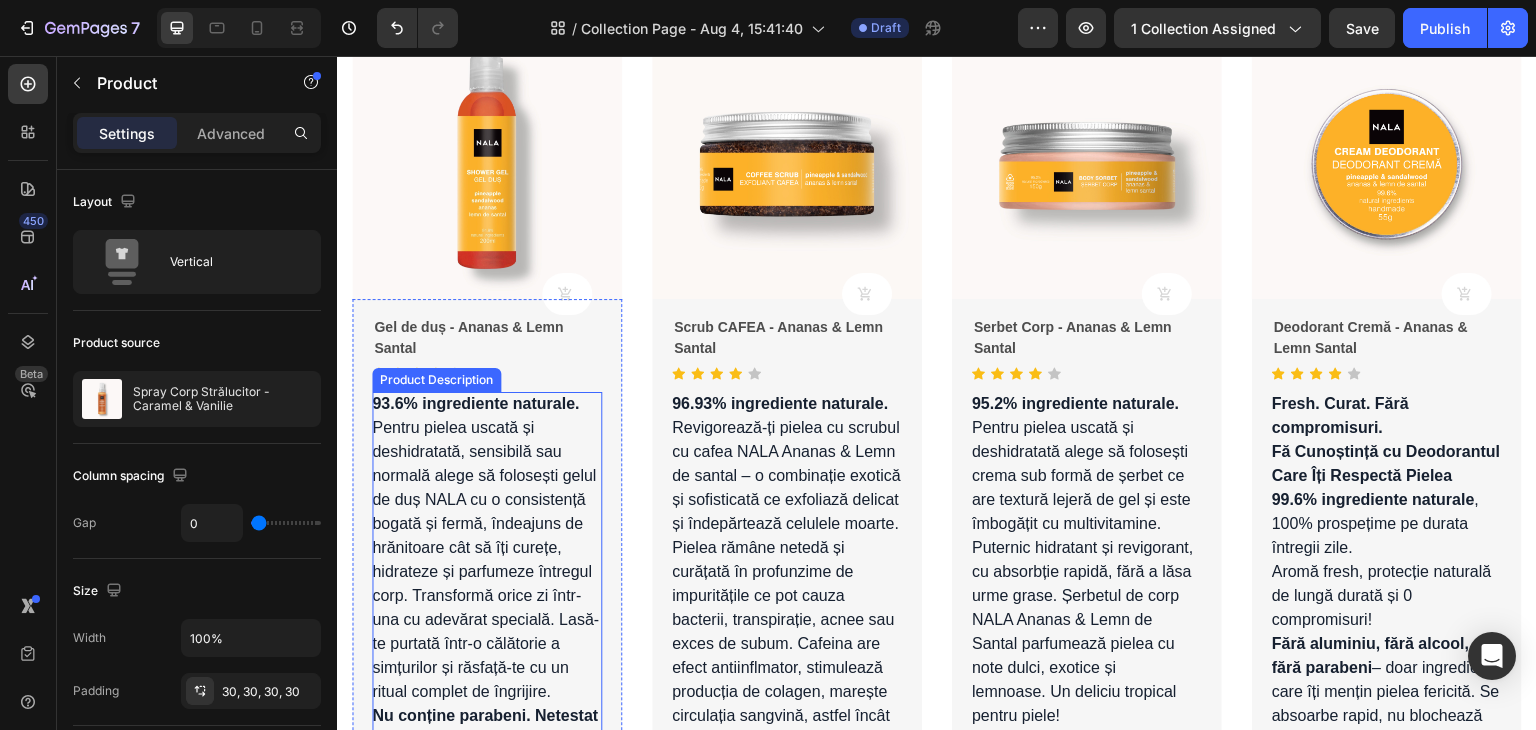 click on "93.6% ingrediente naturale.   Pentru pielea uscată și deshidratată, sensibilă sau normală alege să folosești gelul de duș NALA cu o consistență bogată și fermă, îndeajuns de hrănitoare cât să îți curețe, hidrateze și parfumeze întregul corp. Transformă orice zi într-una cu adevărat specială. Lasă-te purtată într-o călătorie a simțurilor și răsfață-te cu un ritual complet de îngrijire. Nu conține parabeni. Netestat pe animale.  Ambalaj din 100% plastic reciclat." at bounding box center [485, 595] 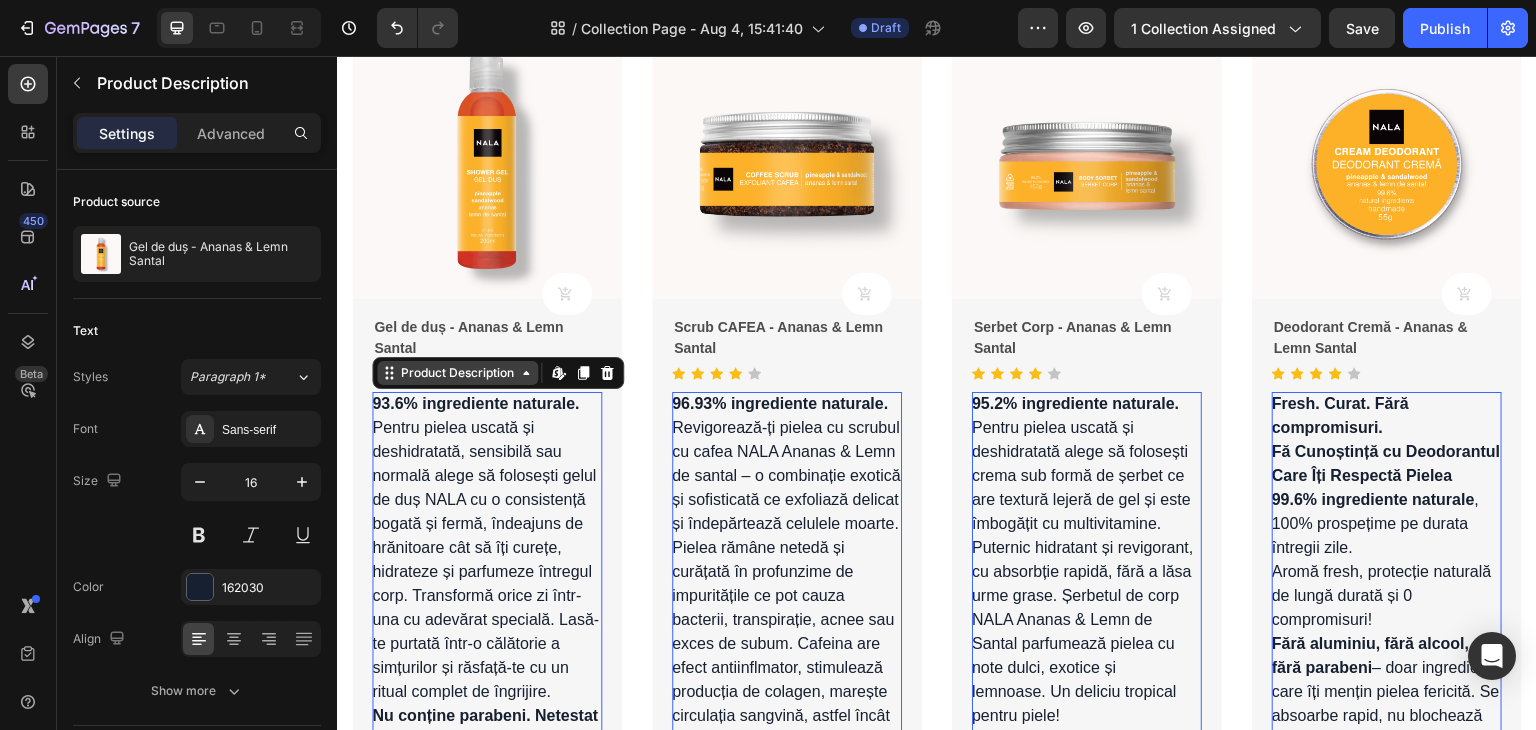 click 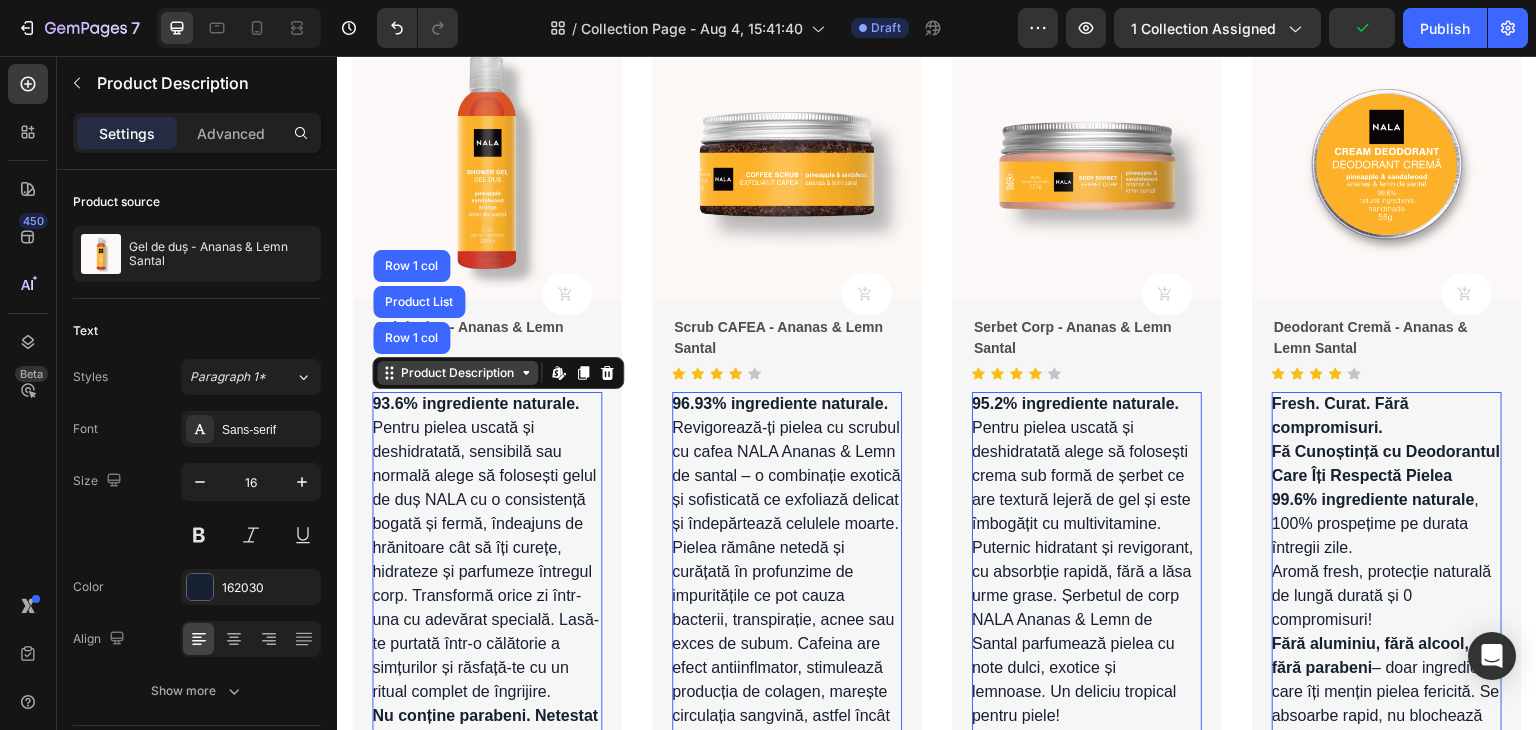 click on "Product Description" at bounding box center (457, 373) 